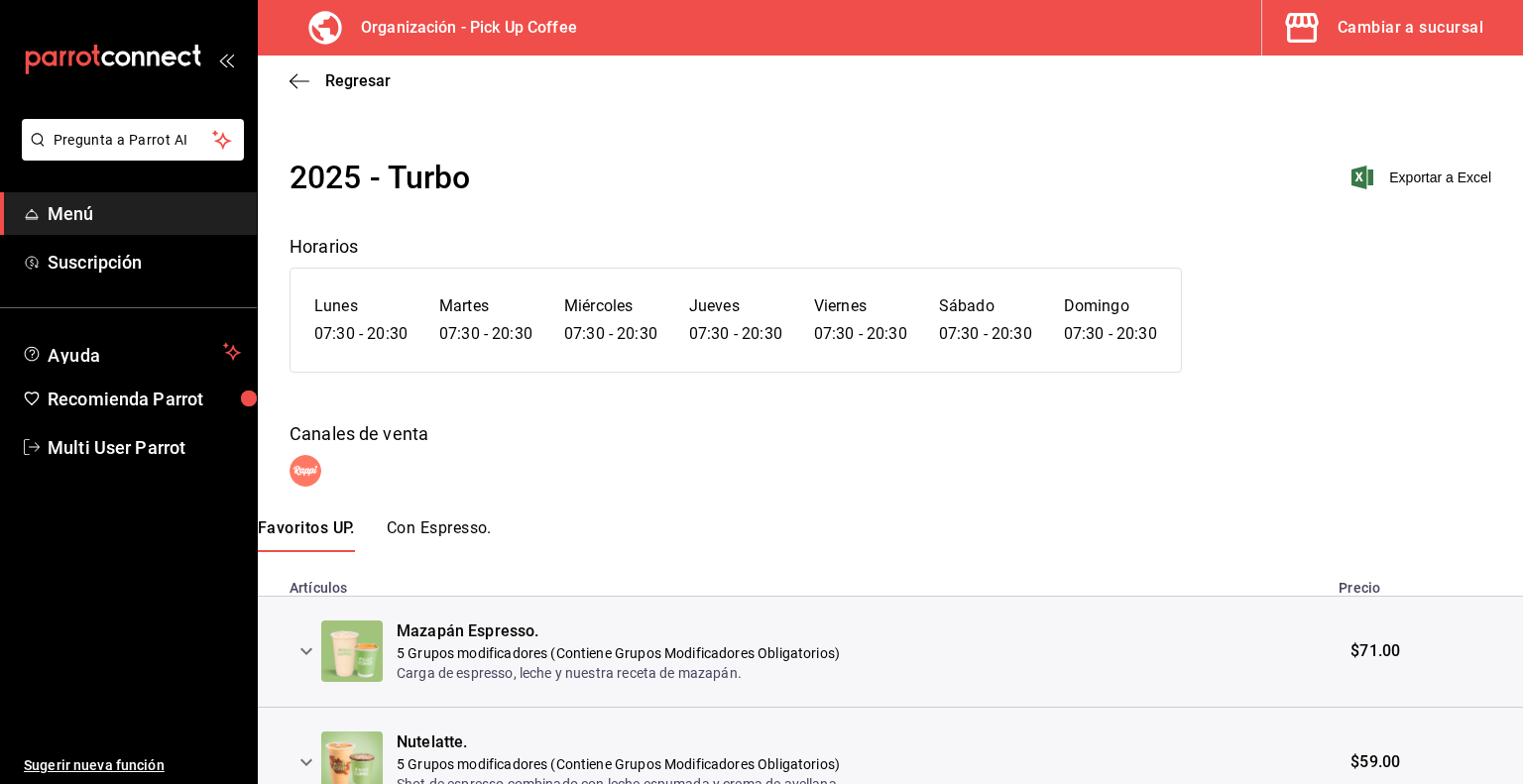 scroll, scrollTop: 0, scrollLeft: 0, axis: both 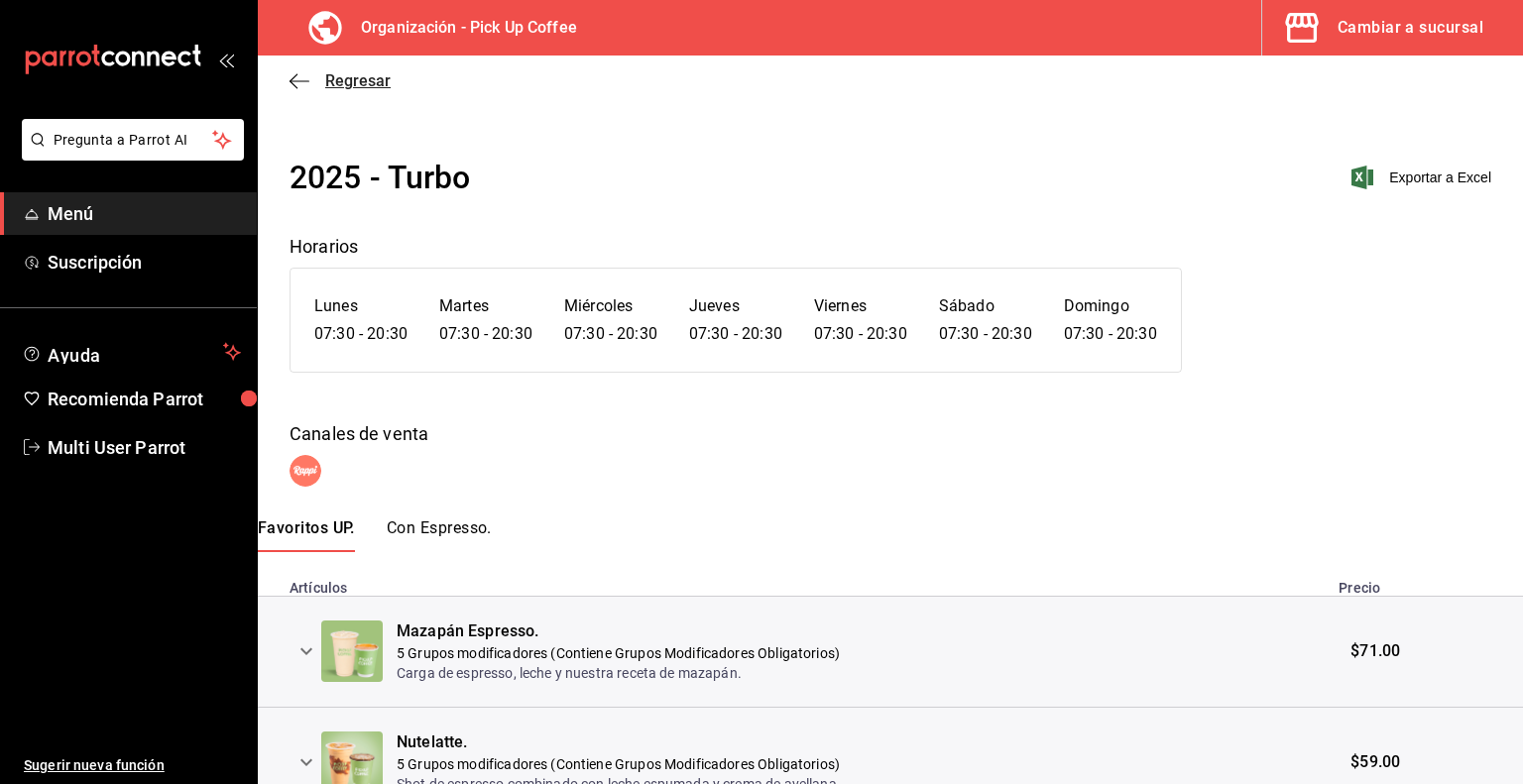 click 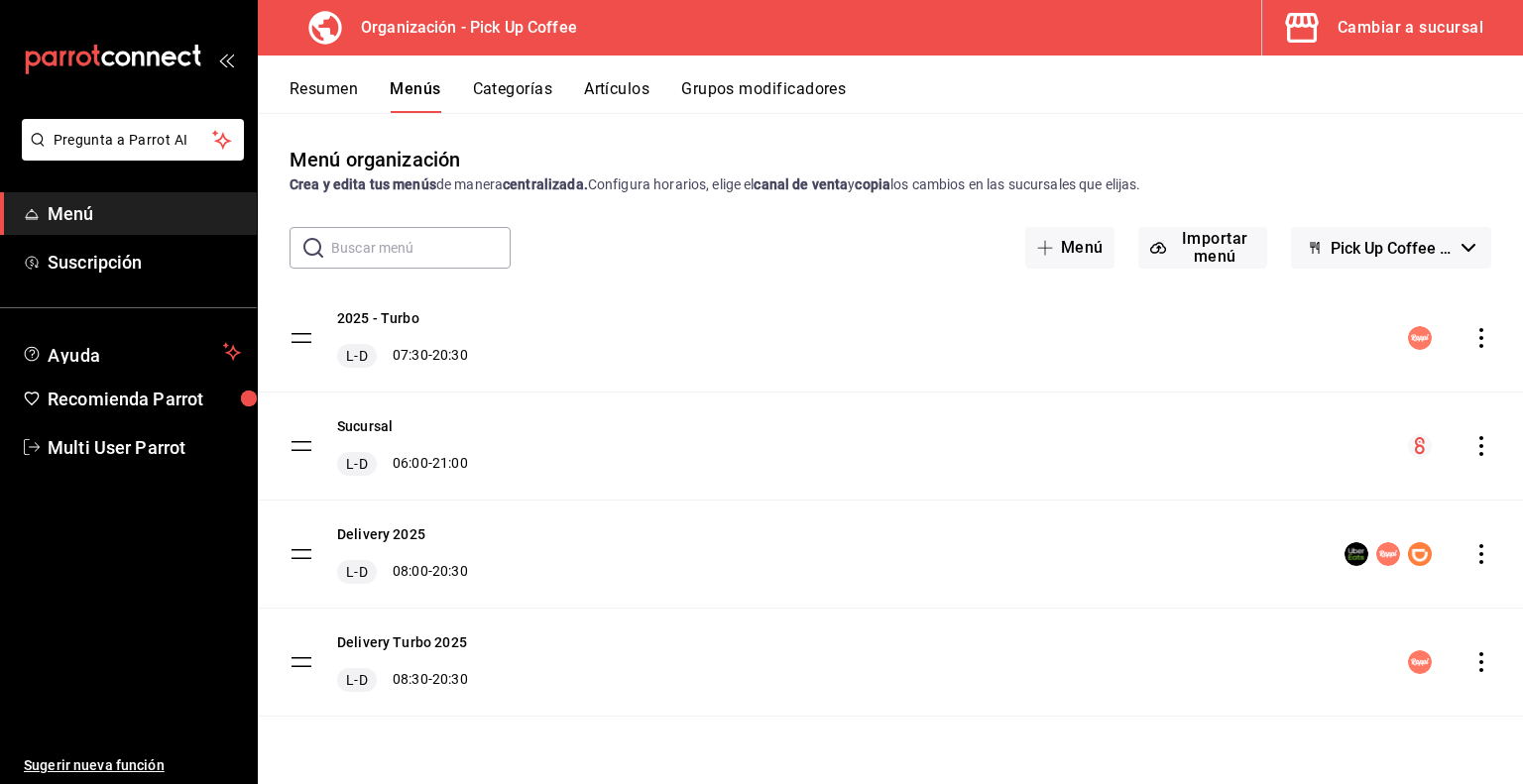 click 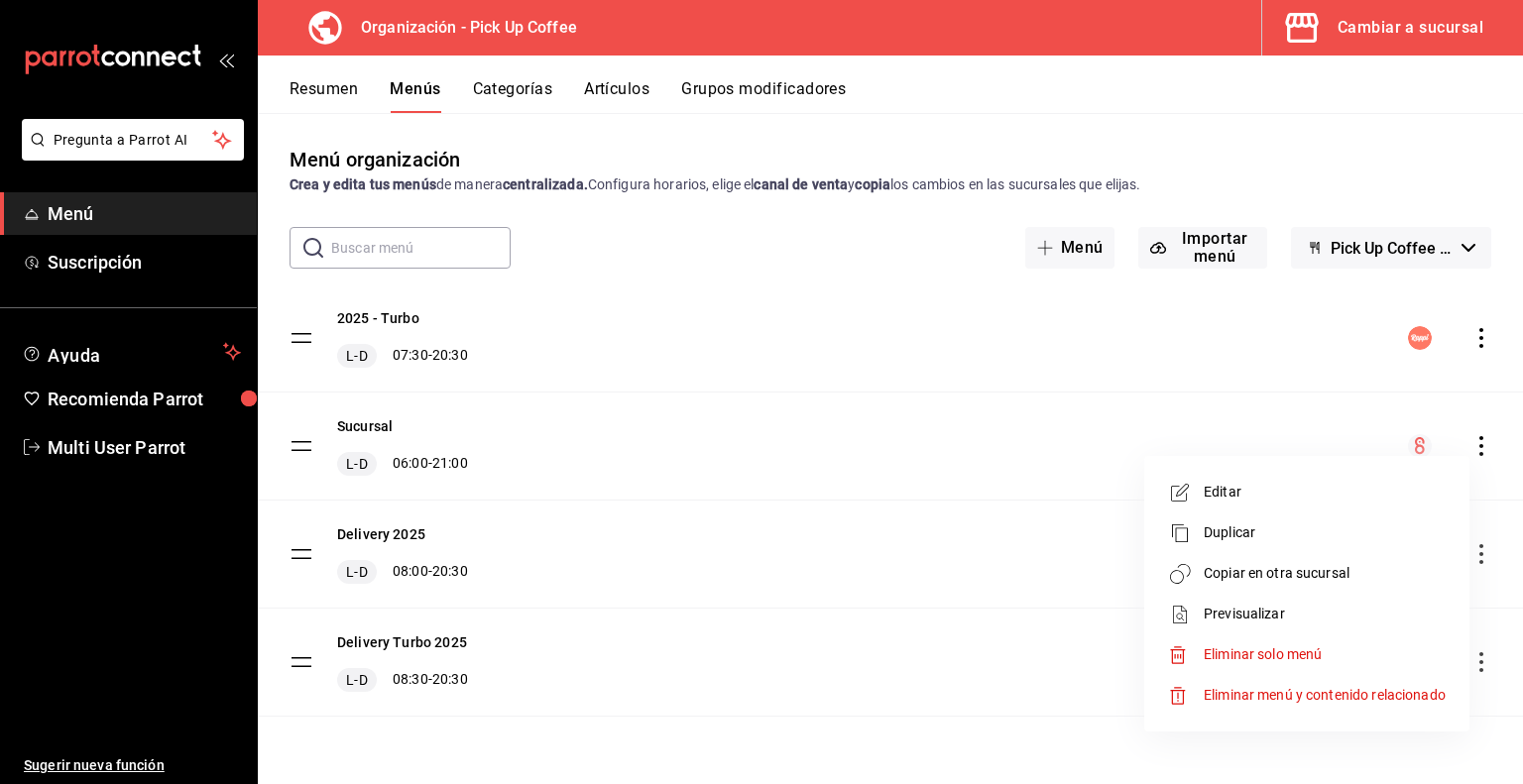 click on "Previsualizar" at bounding box center (1325, 614) 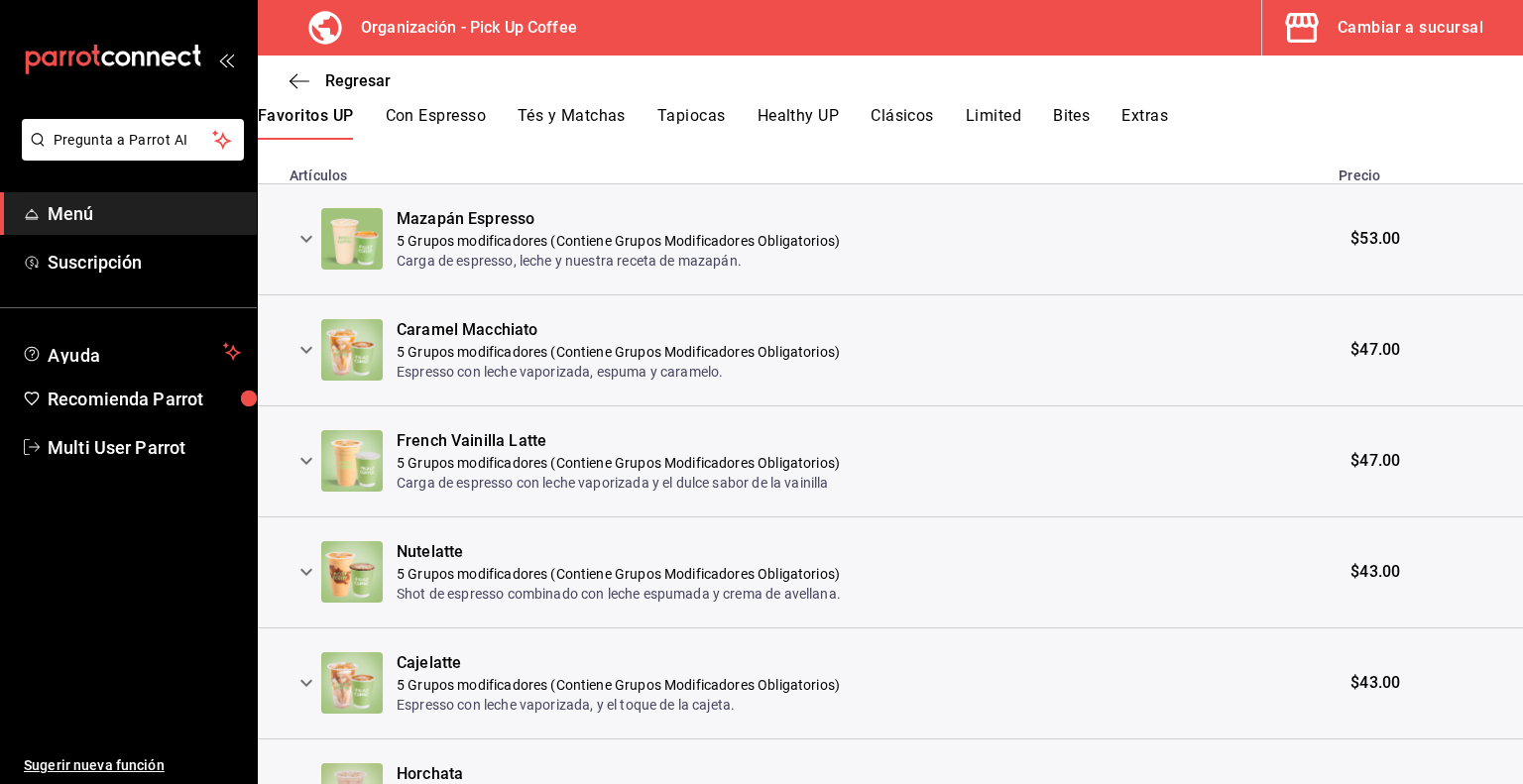 scroll, scrollTop: 432, scrollLeft: 0, axis: vertical 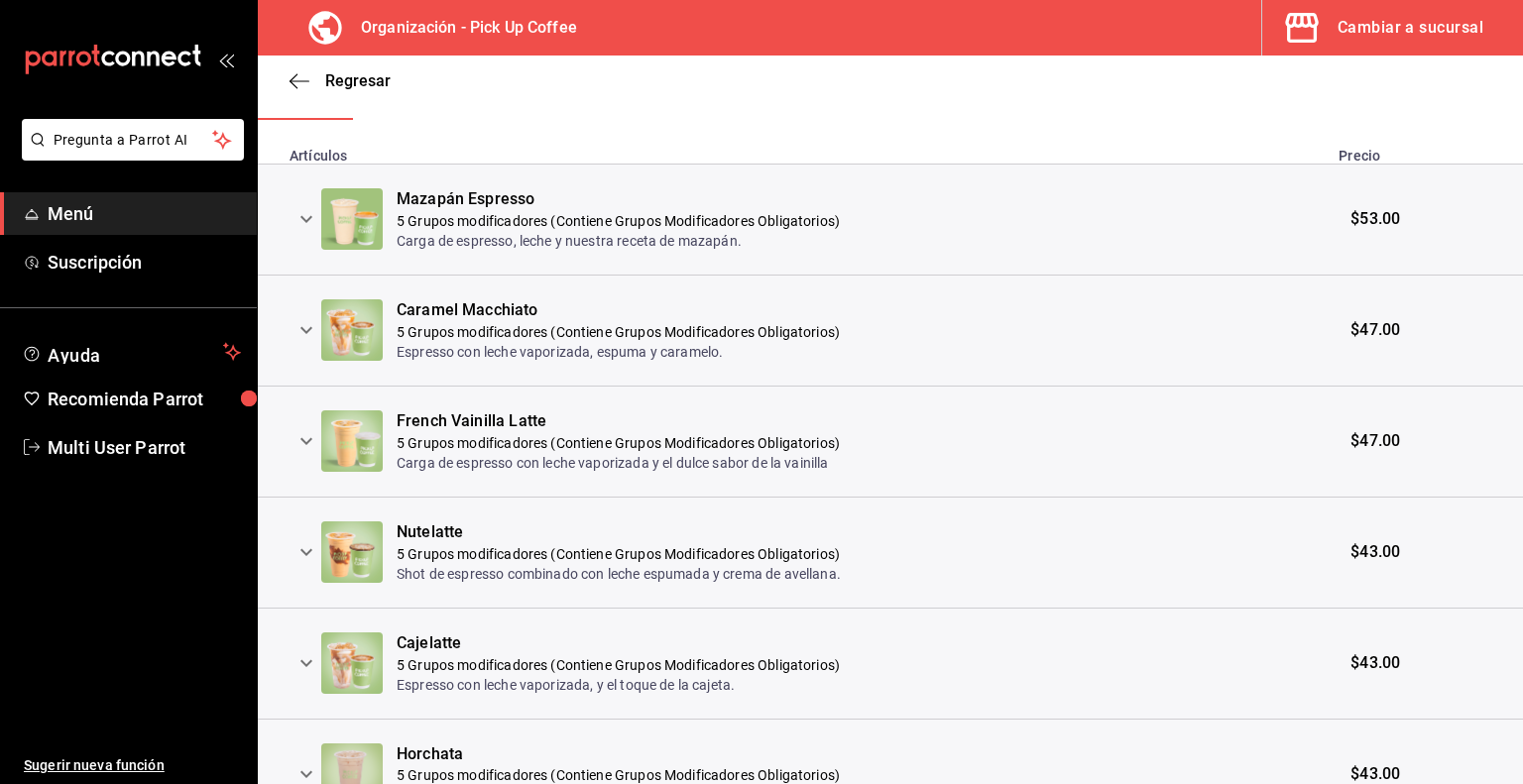 click 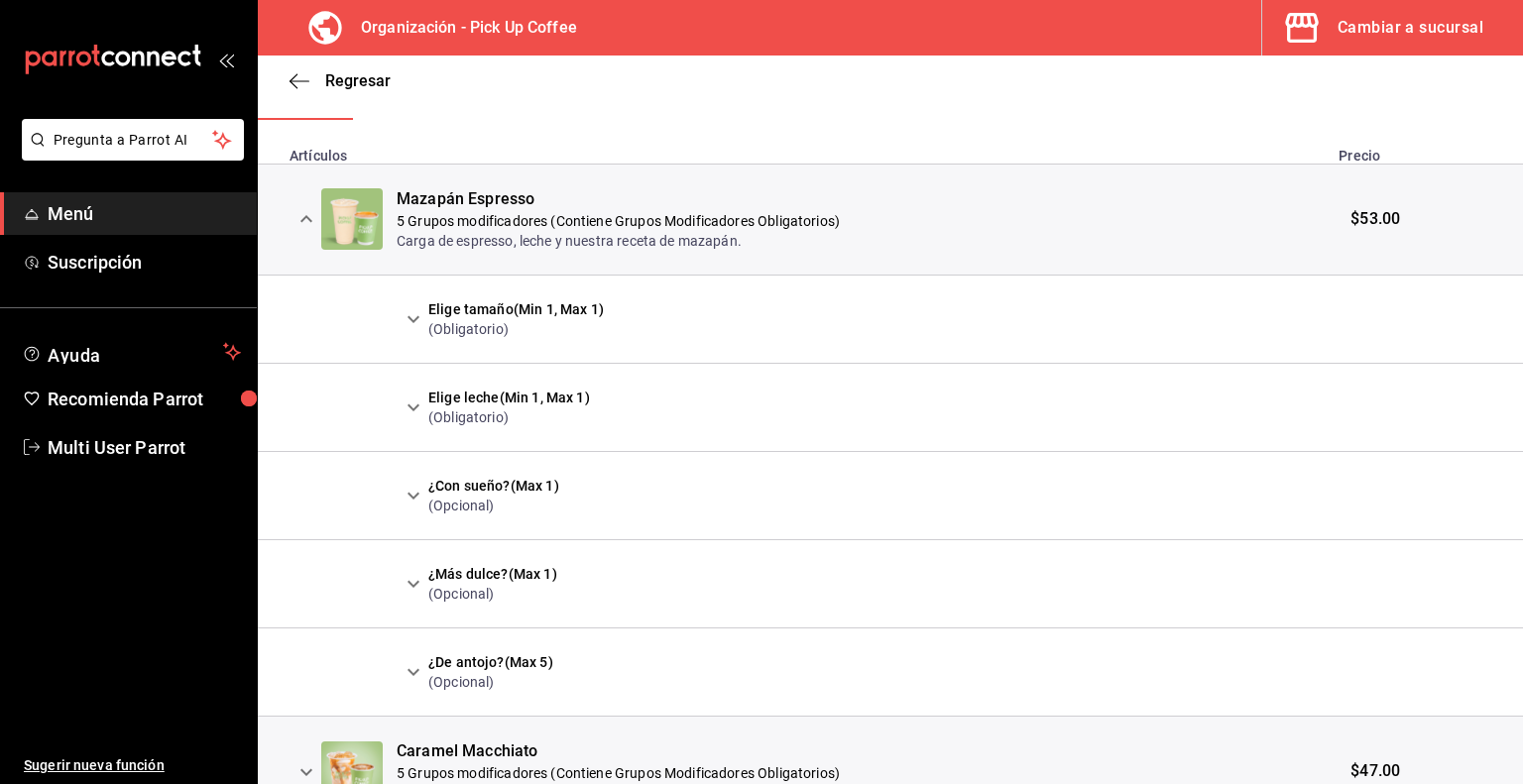 click 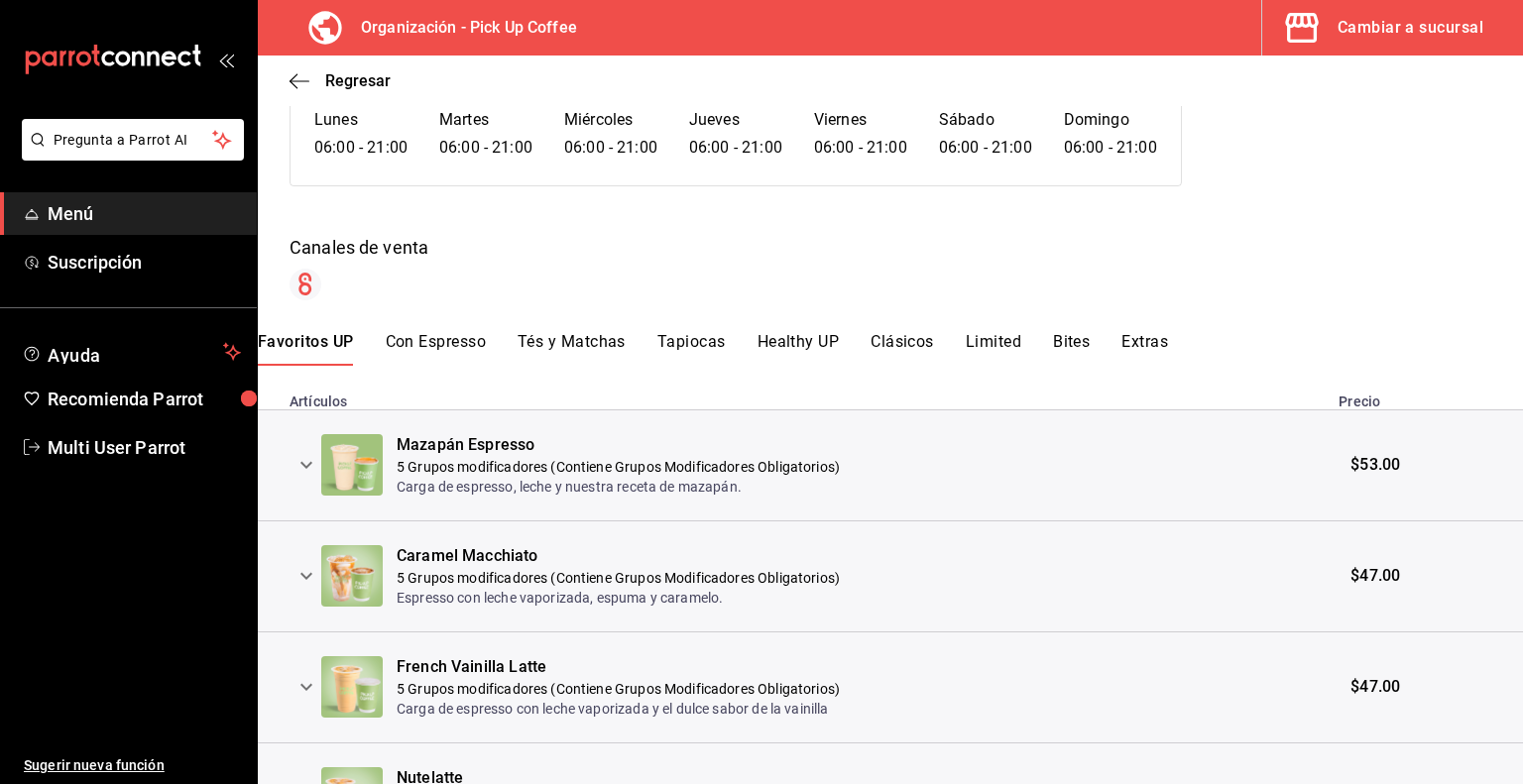 scroll, scrollTop: 174, scrollLeft: 0, axis: vertical 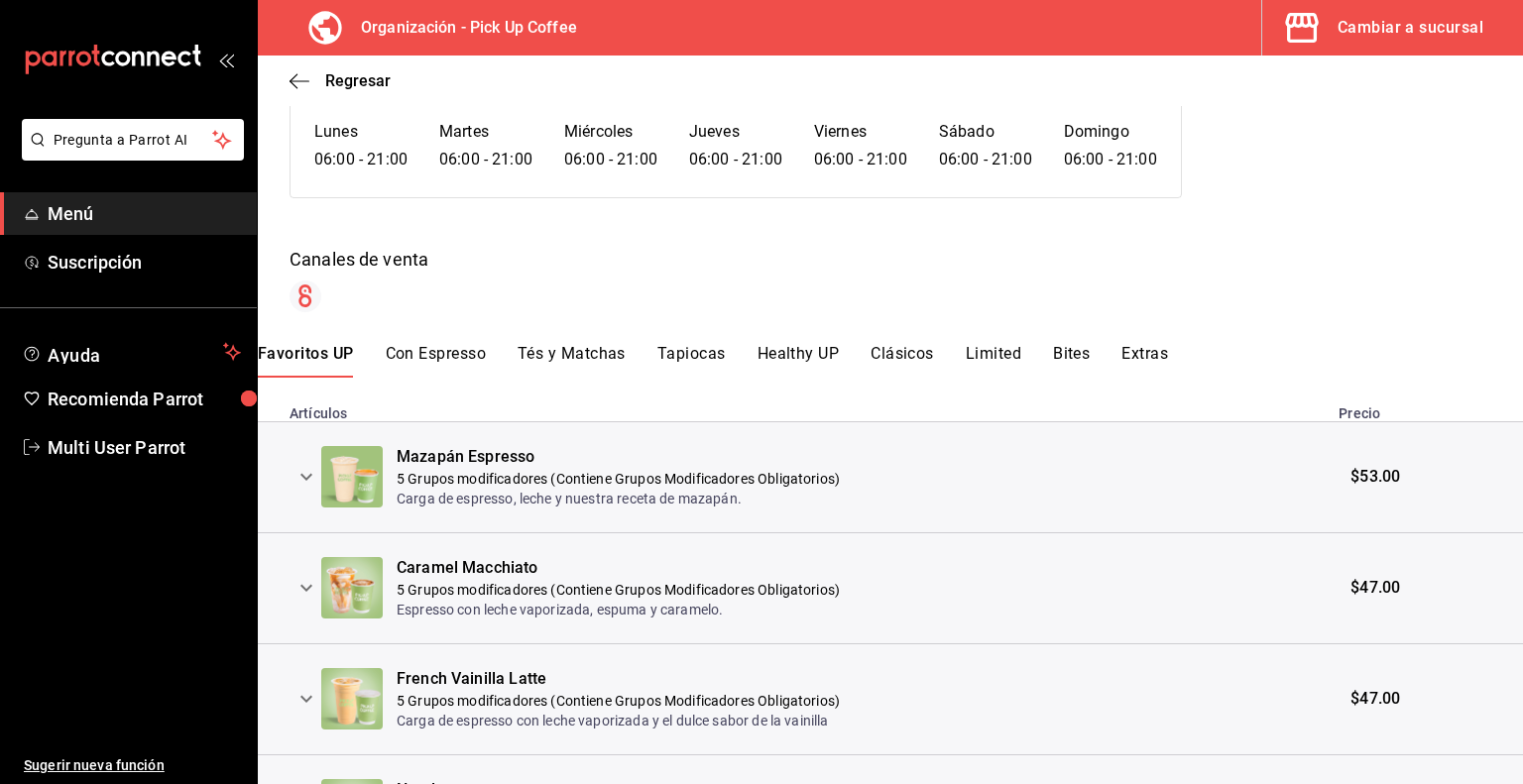 click on "Tés y Matchas" at bounding box center (571, 361) 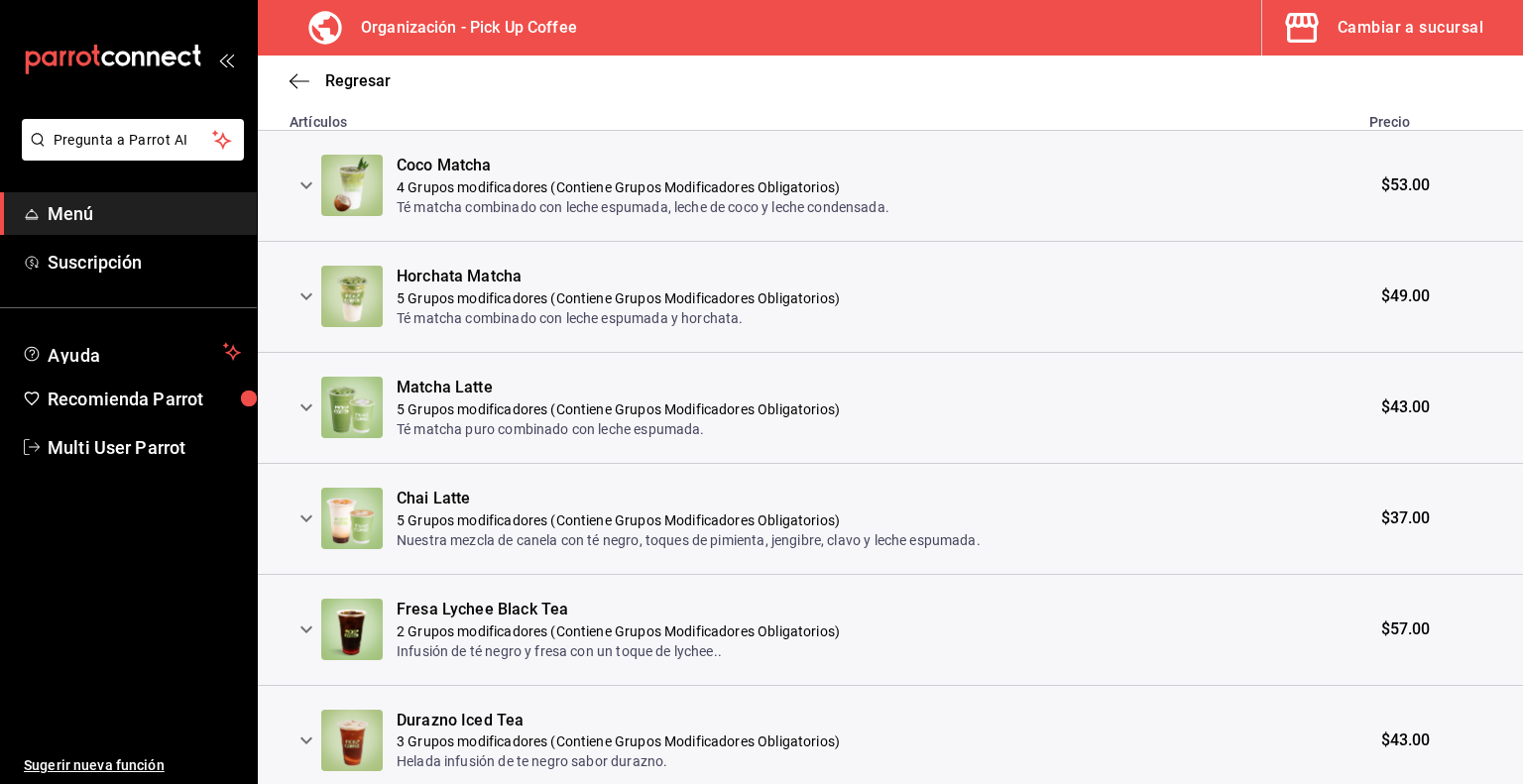 scroll, scrollTop: 468, scrollLeft: 0, axis: vertical 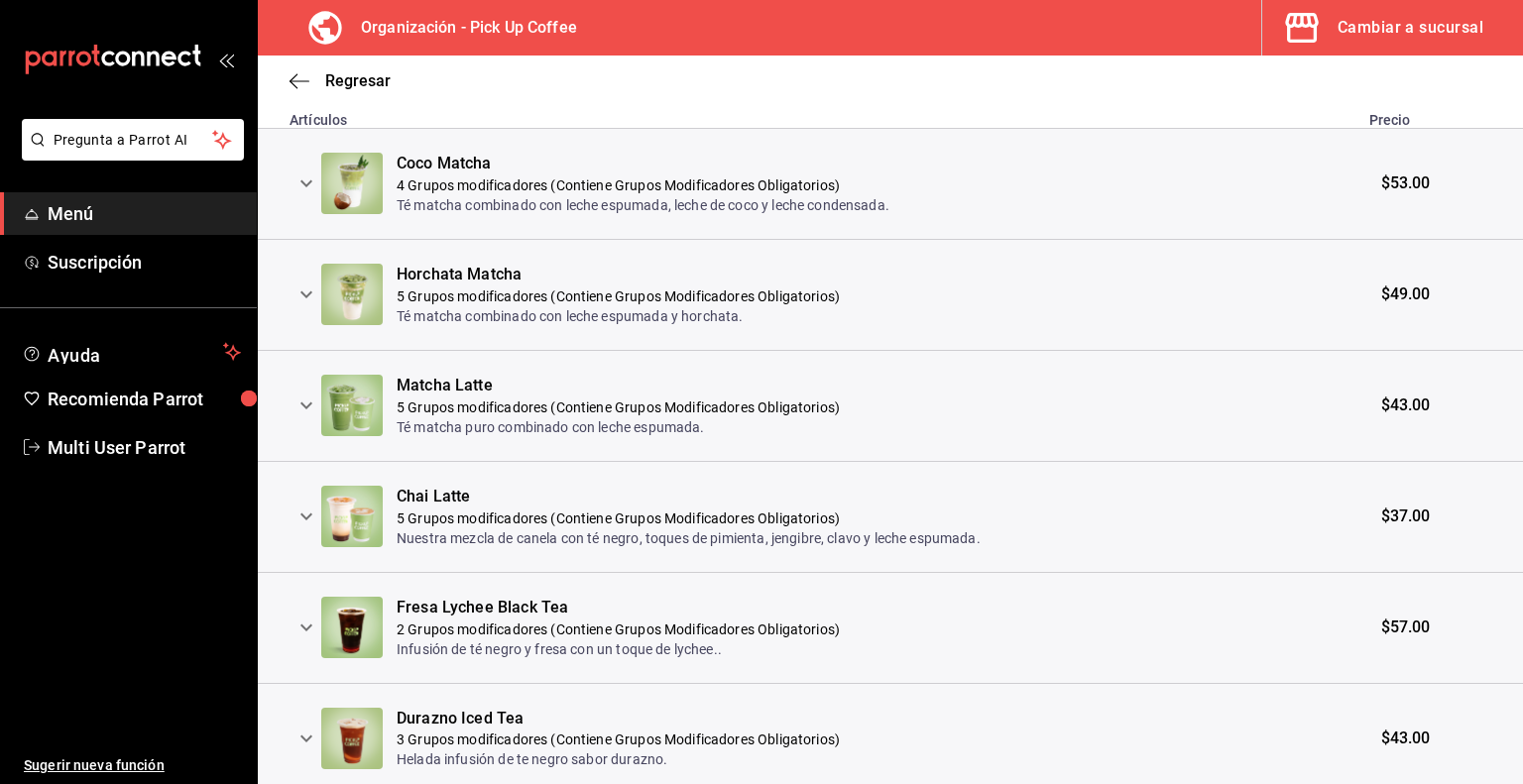 click 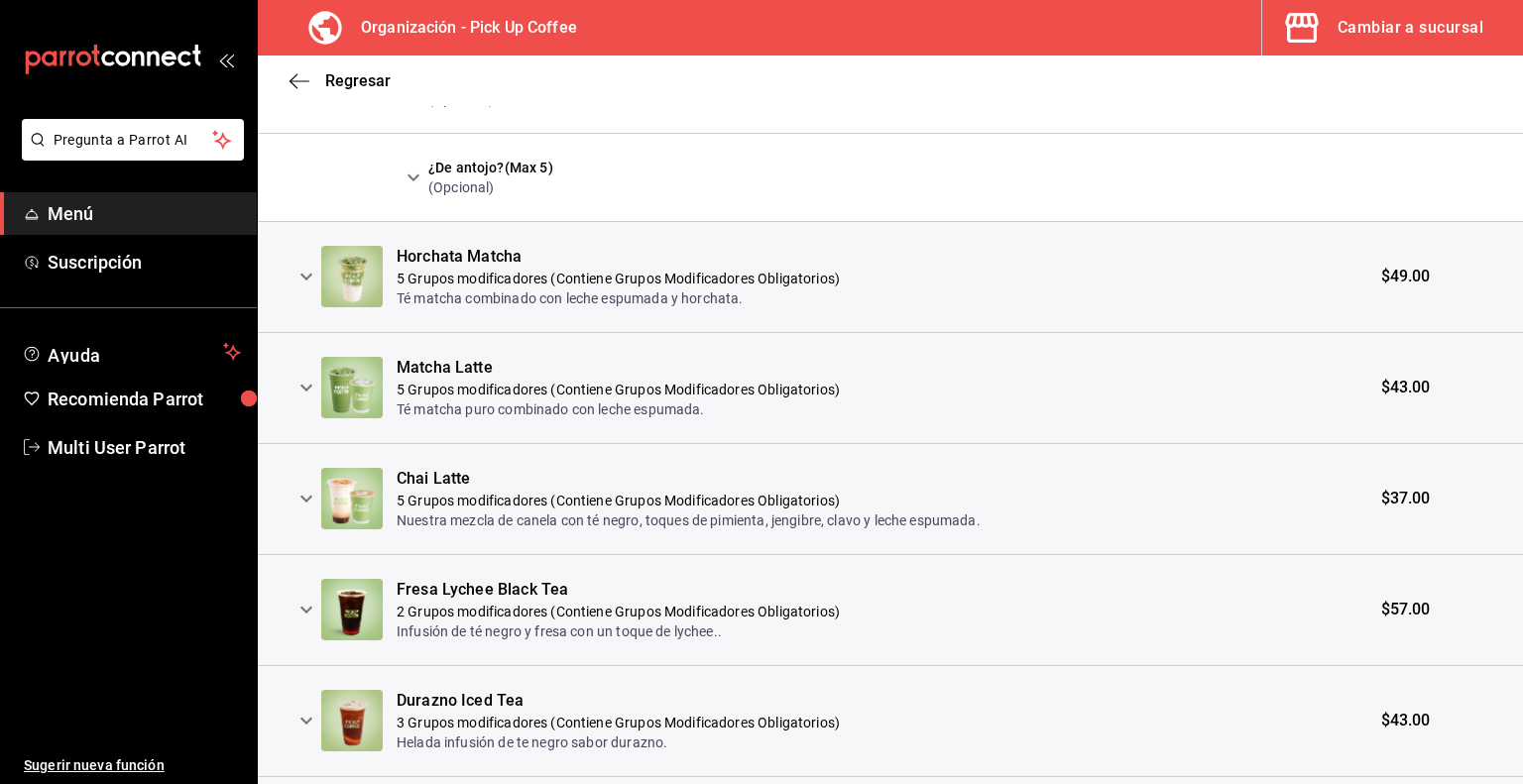 scroll, scrollTop: 987, scrollLeft: 0, axis: vertical 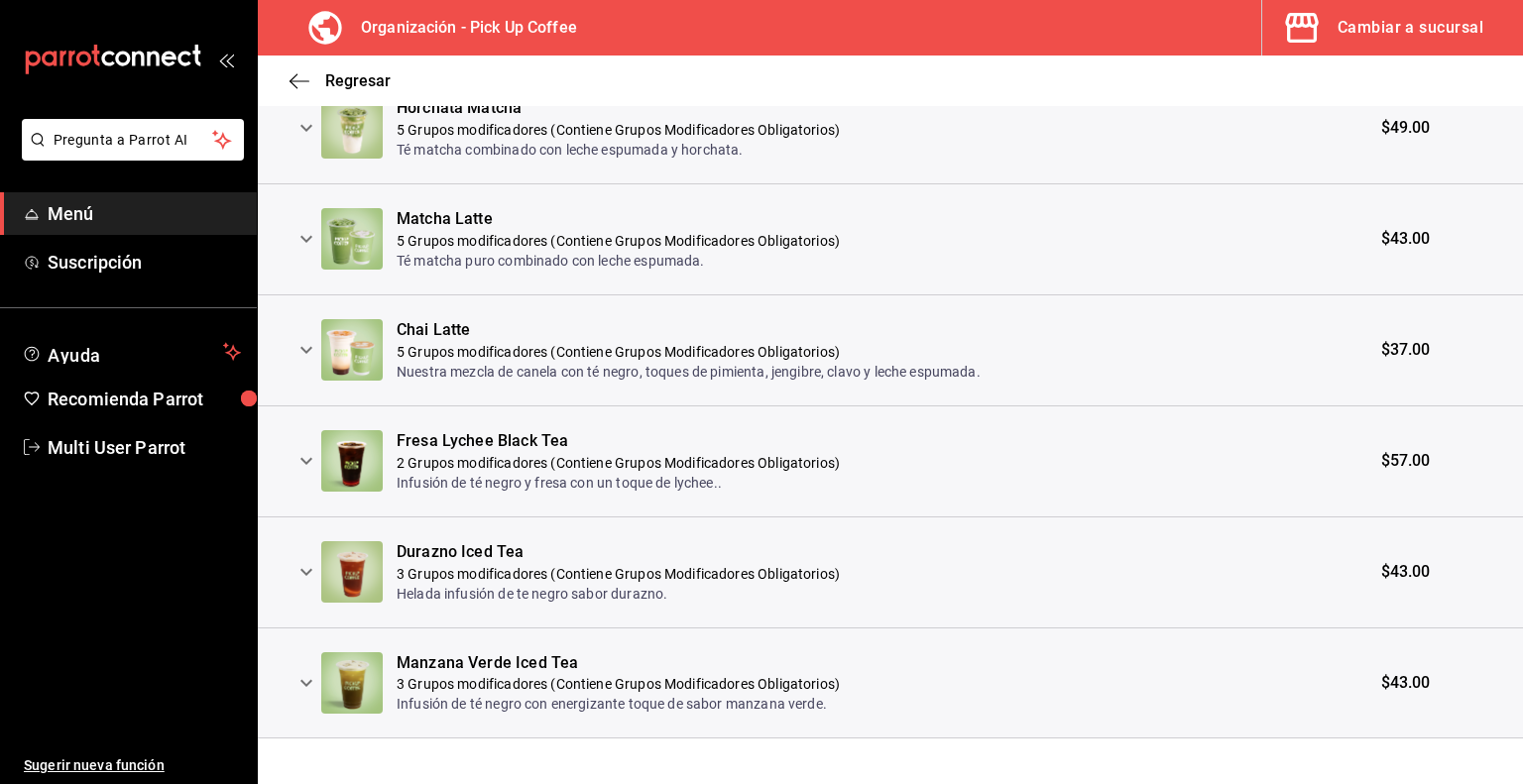 click 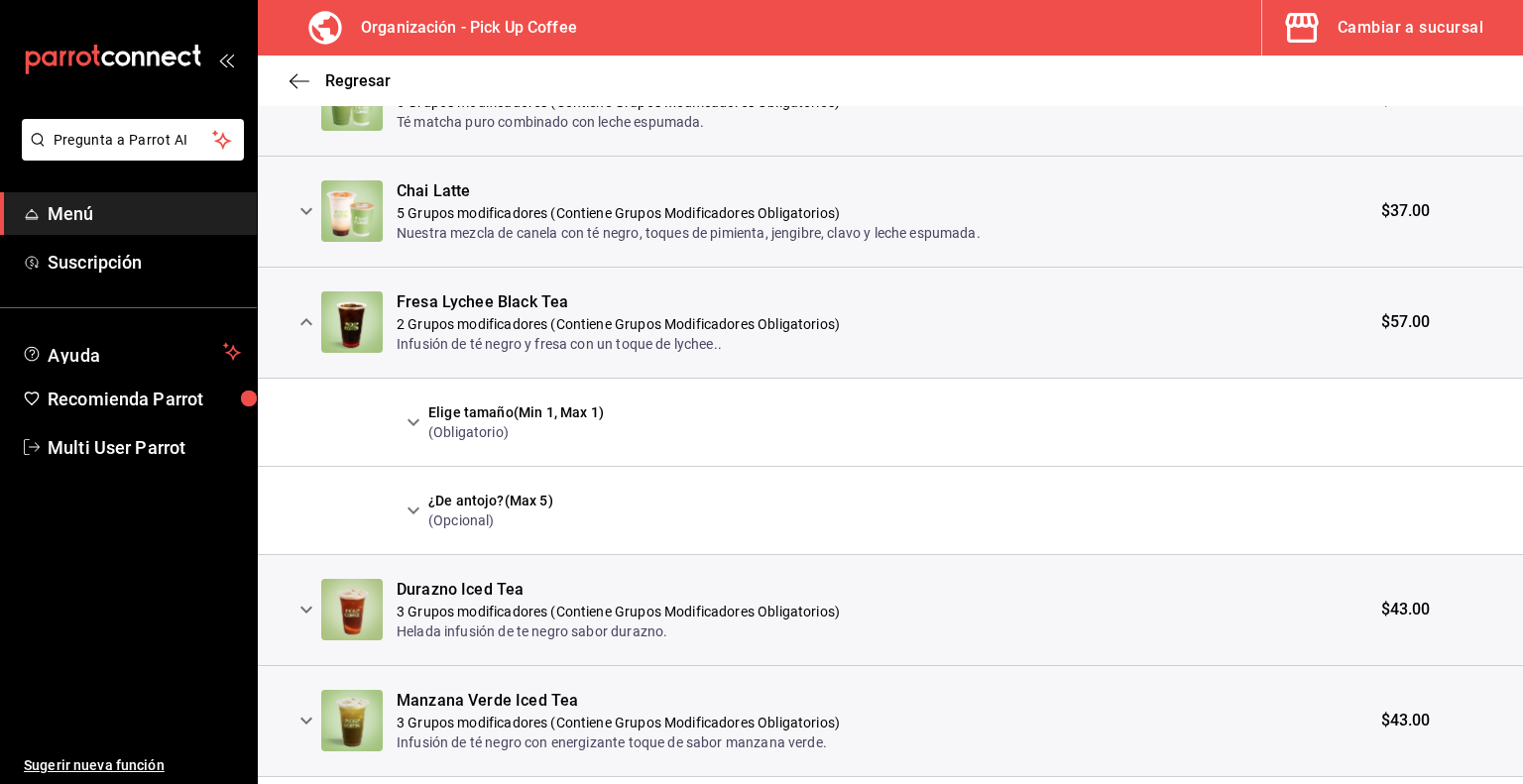 scroll, scrollTop: 1179, scrollLeft: 0, axis: vertical 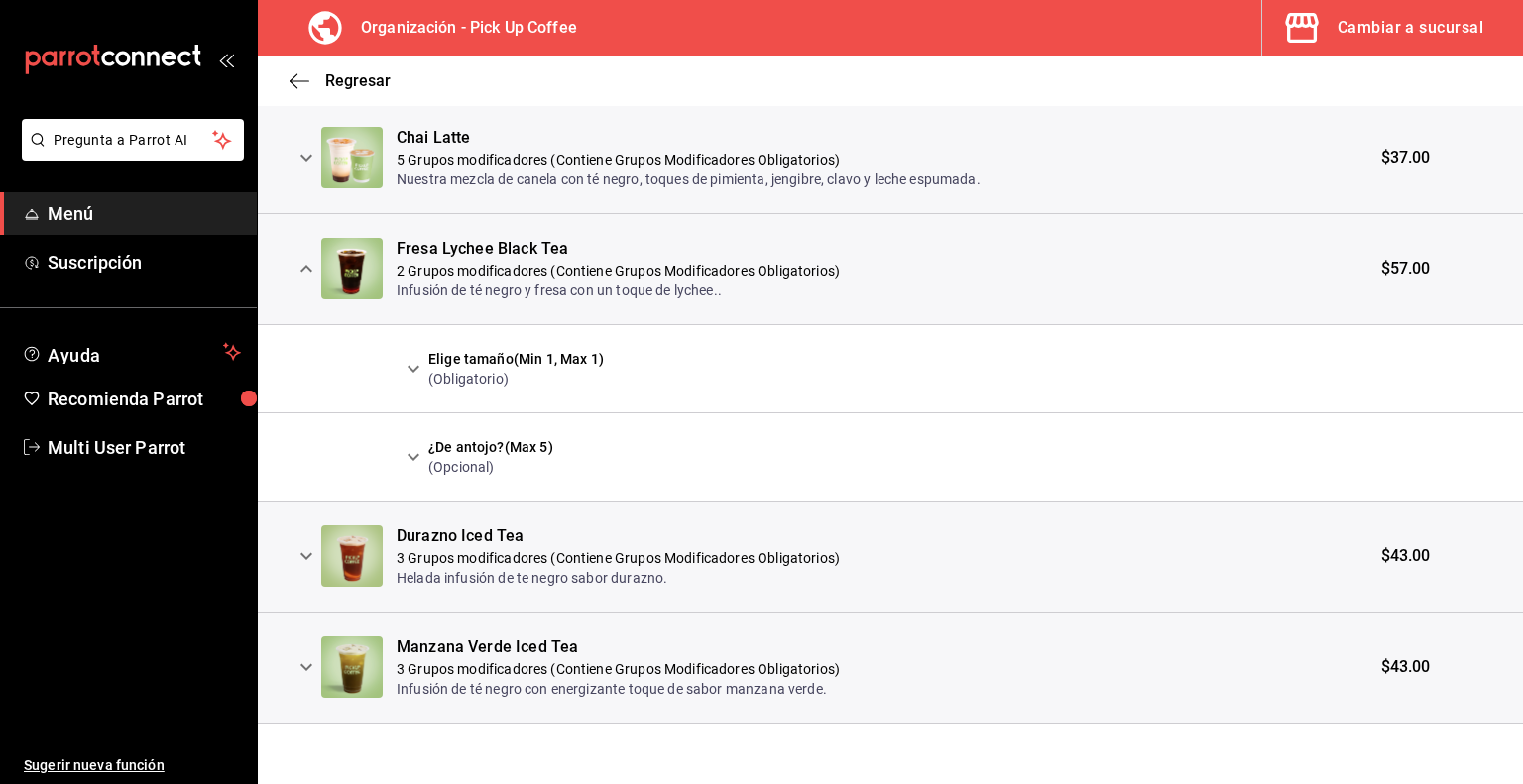 click 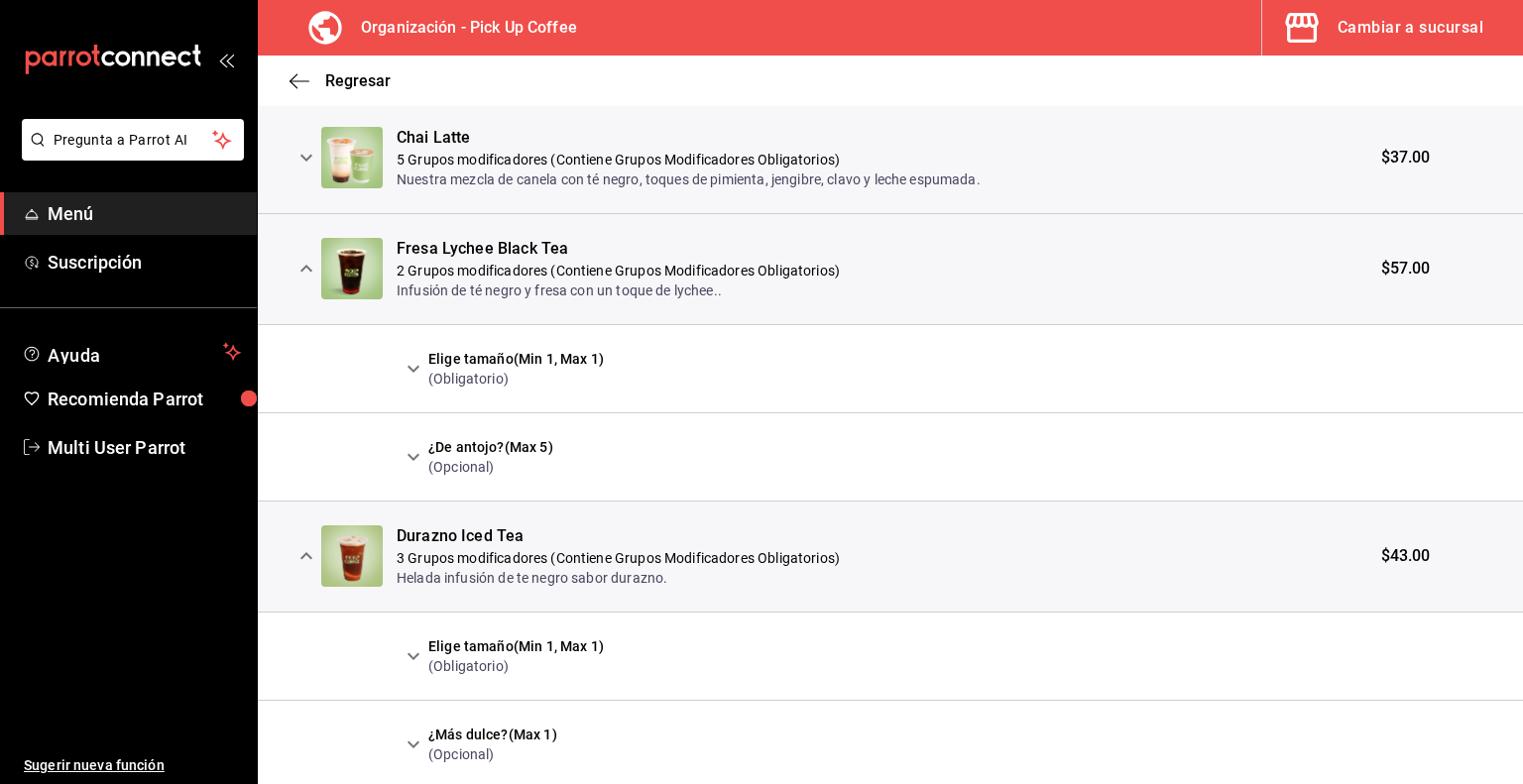 click 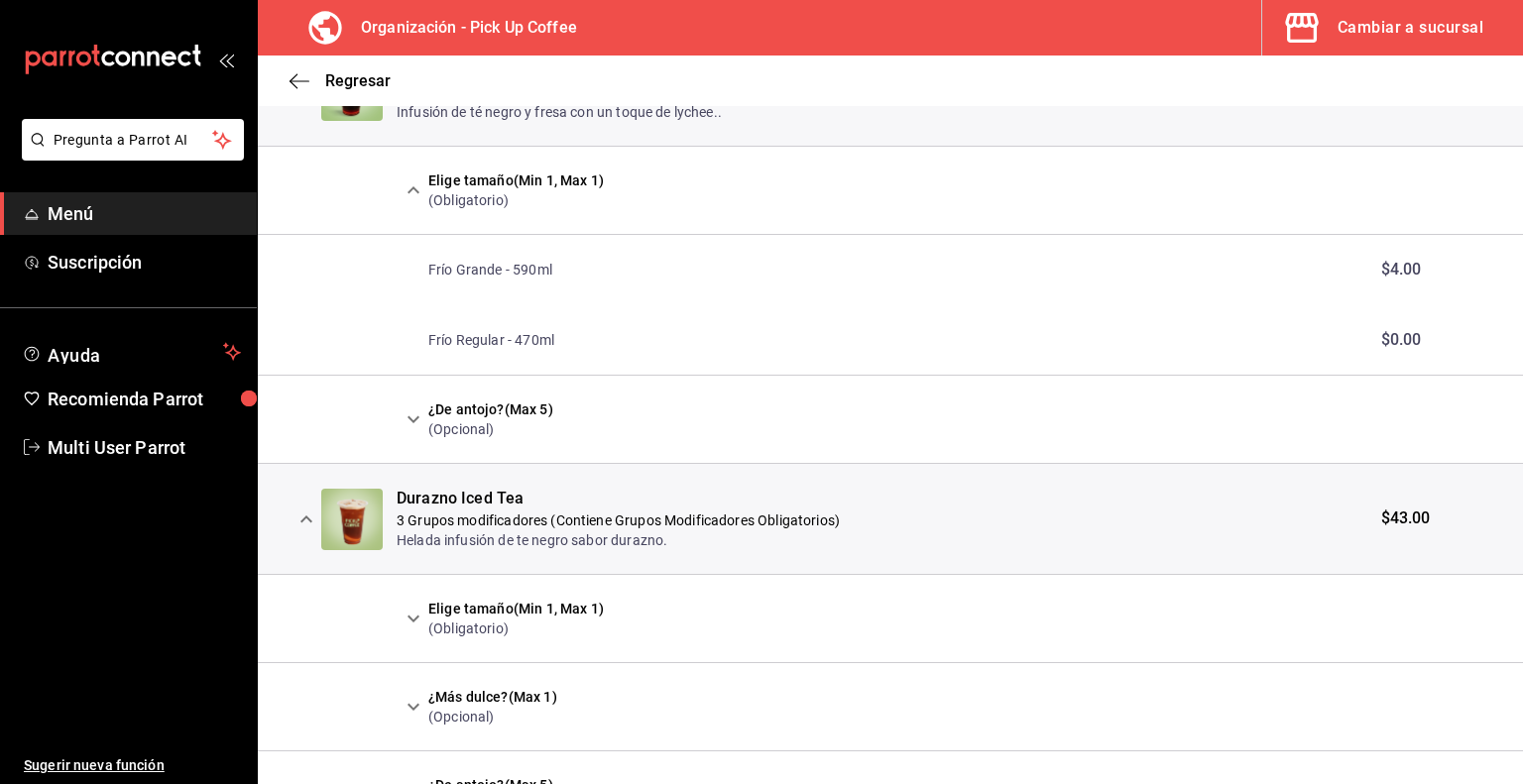 scroll, scrollTop: 1363, scrollLeft: 0, axis: vertical 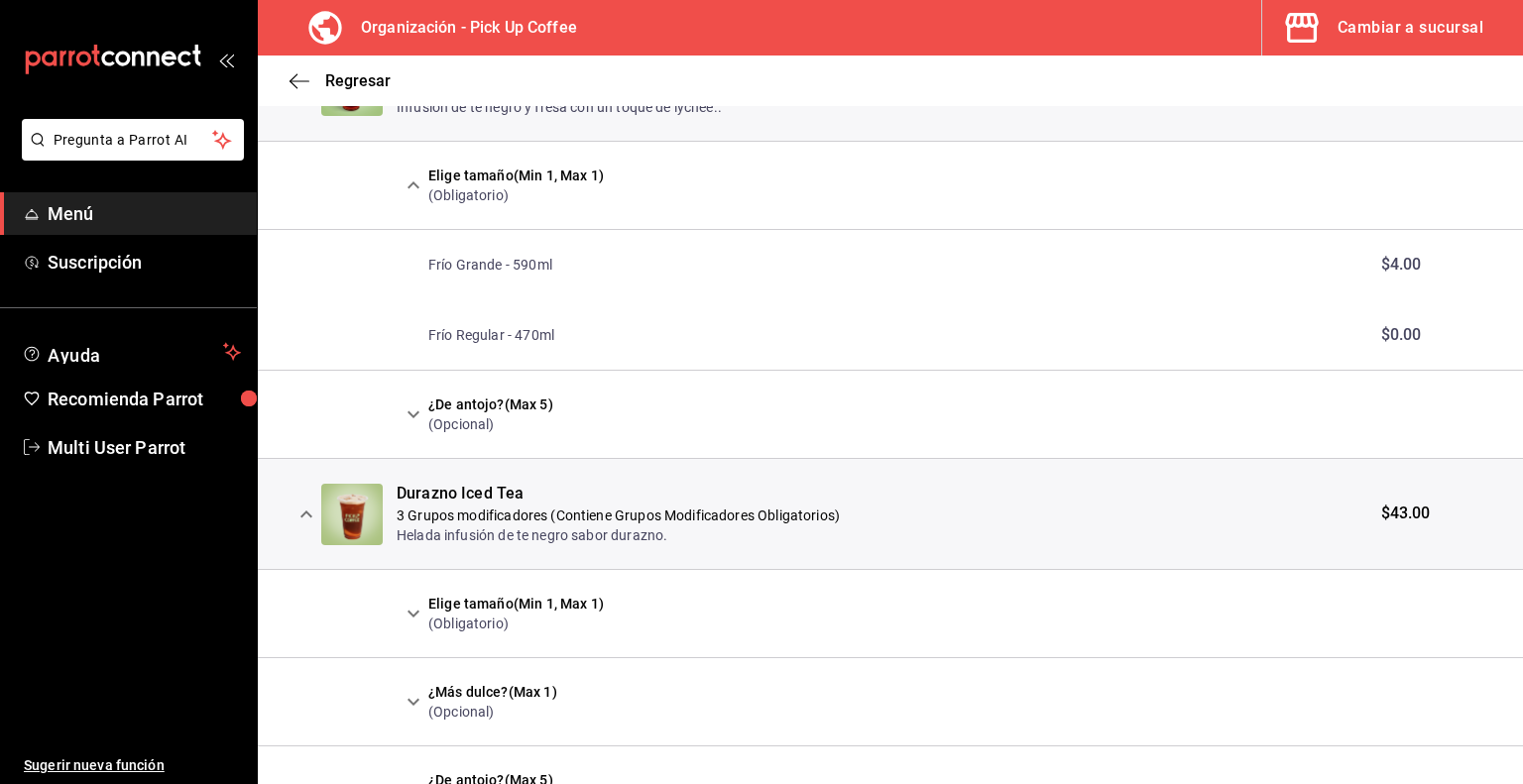 click 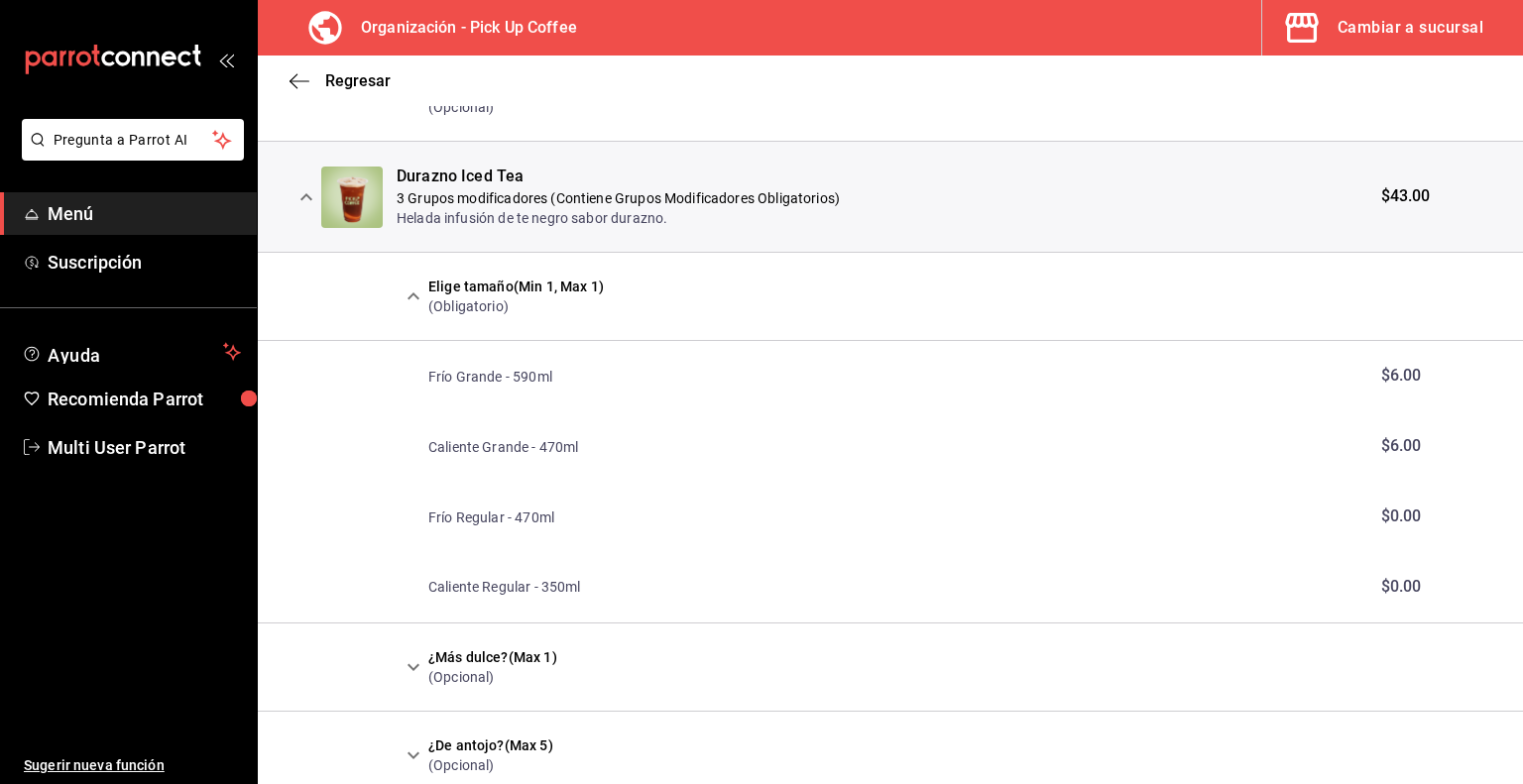 scroll, scrollTop: 1681, scrollLeft: 0, axis: vertical 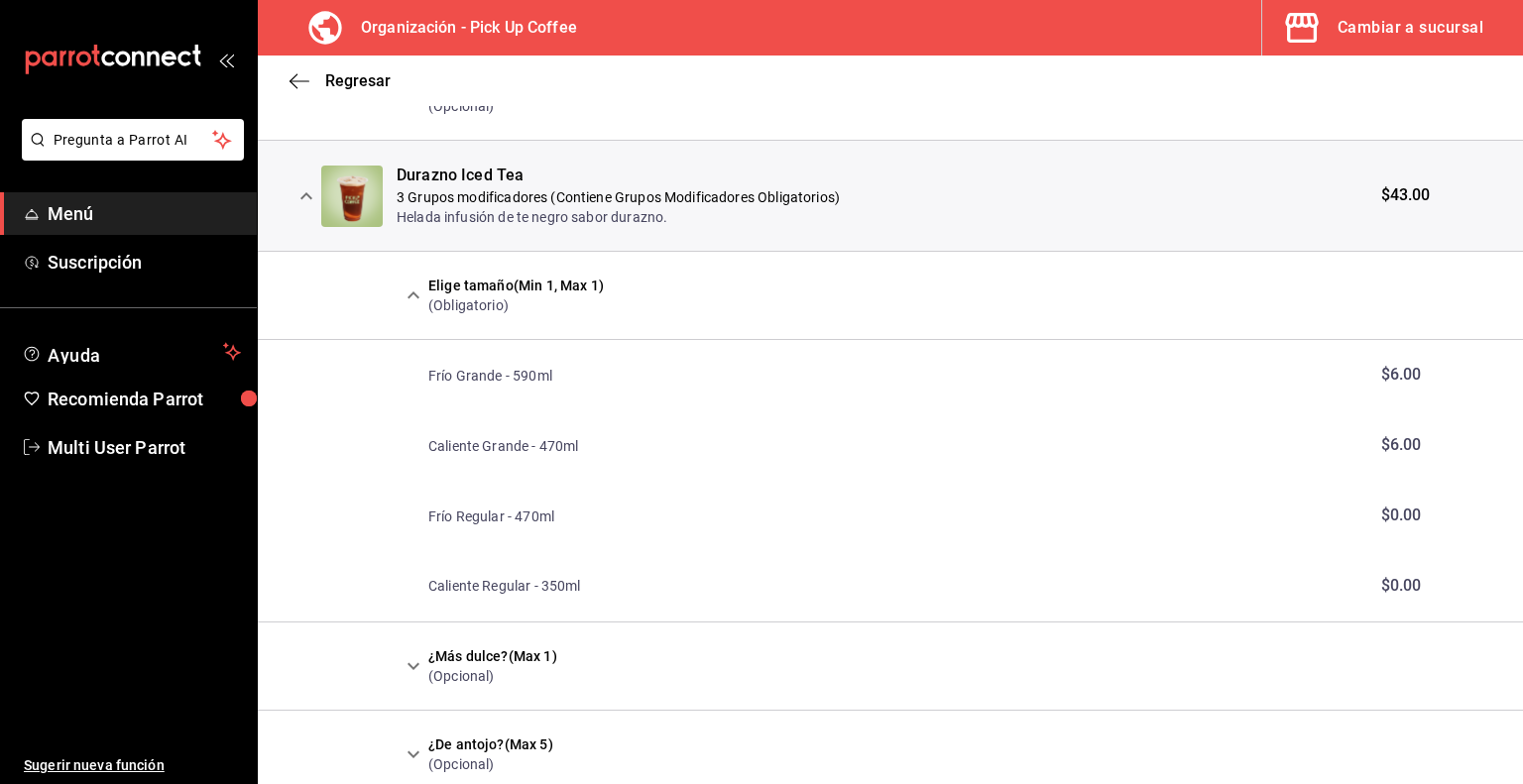 type 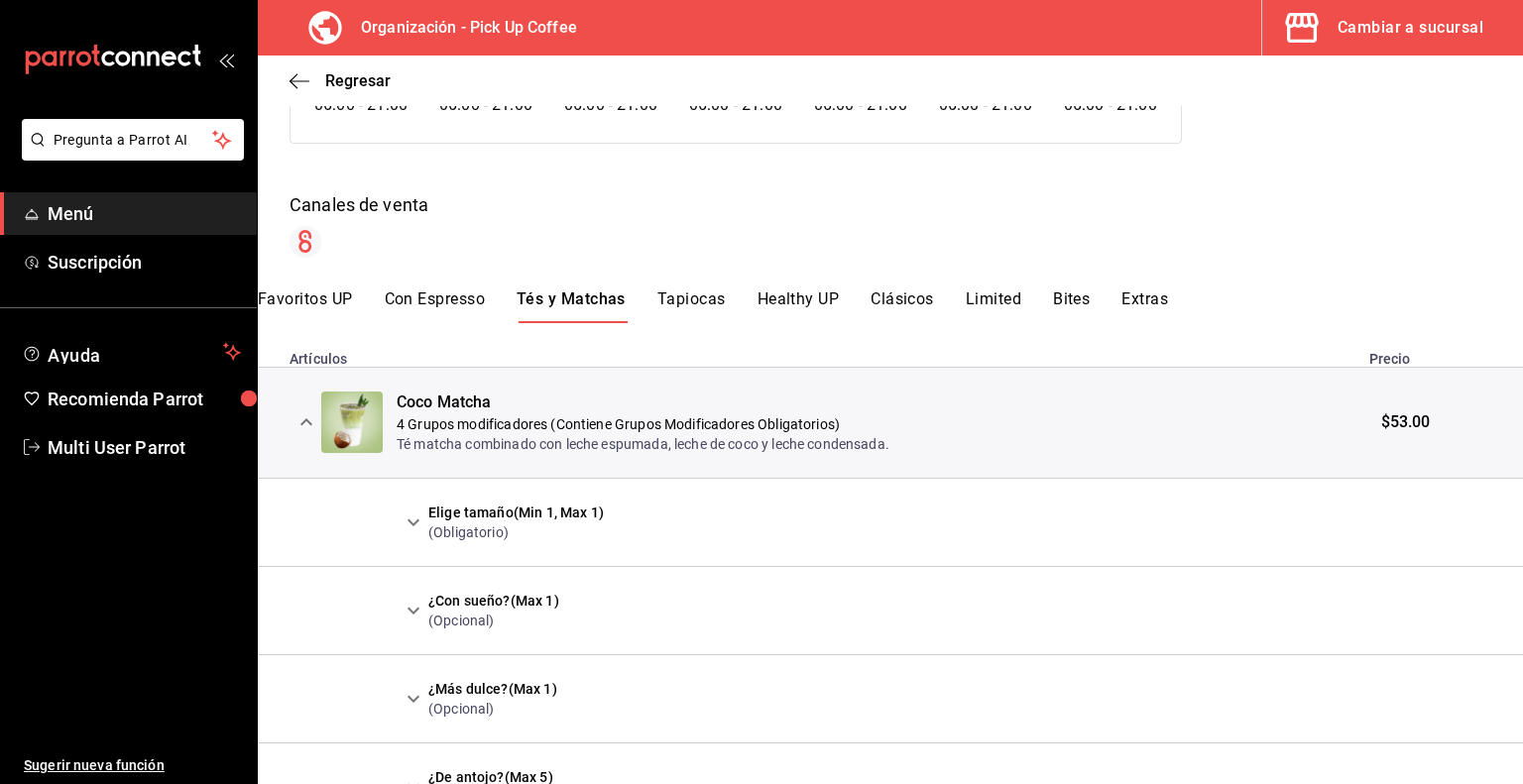 scroll, scrollTop: 192, scrollLeft: 0, axis: vertical 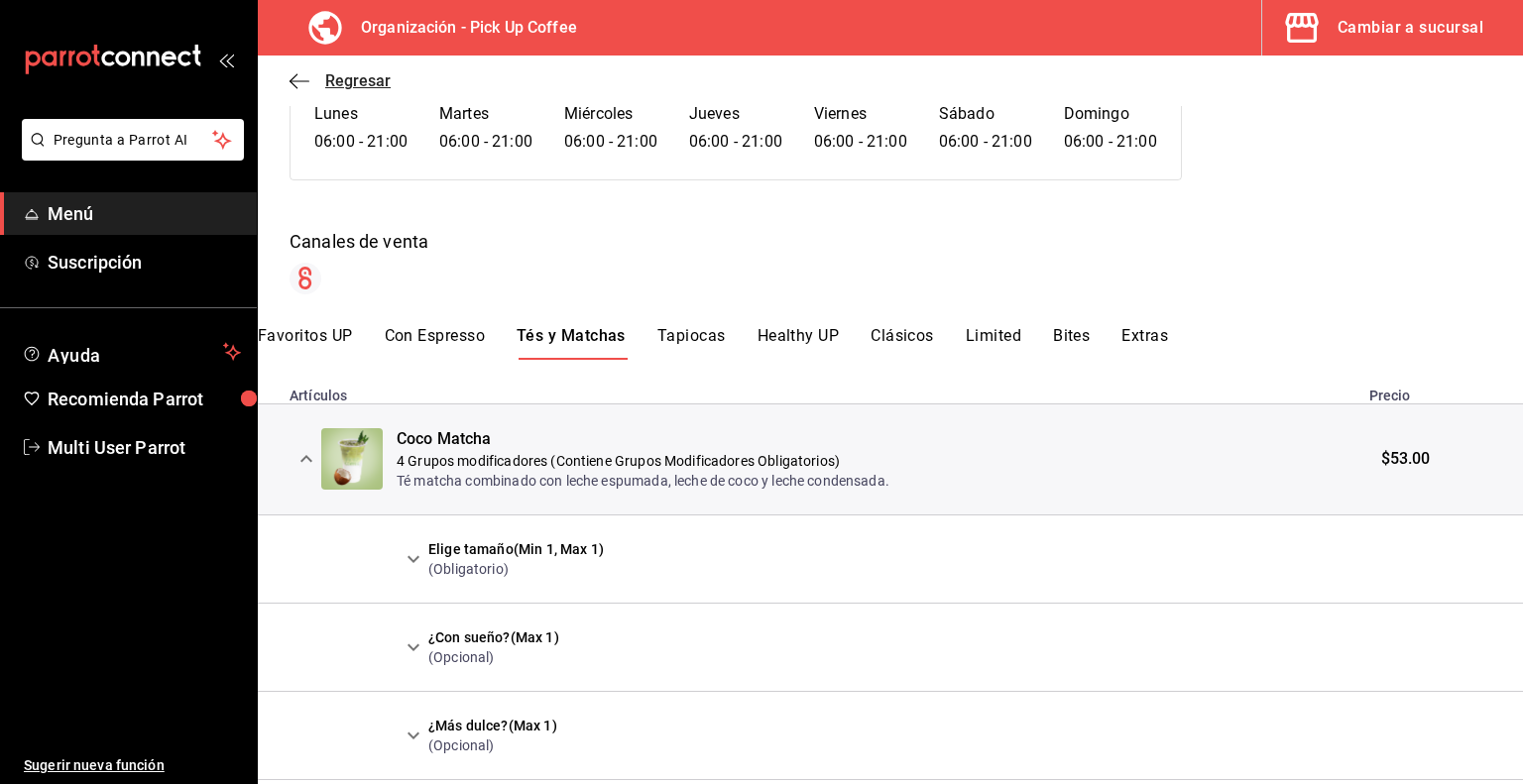 click on "Regresar" at bounding box center (358, 80) 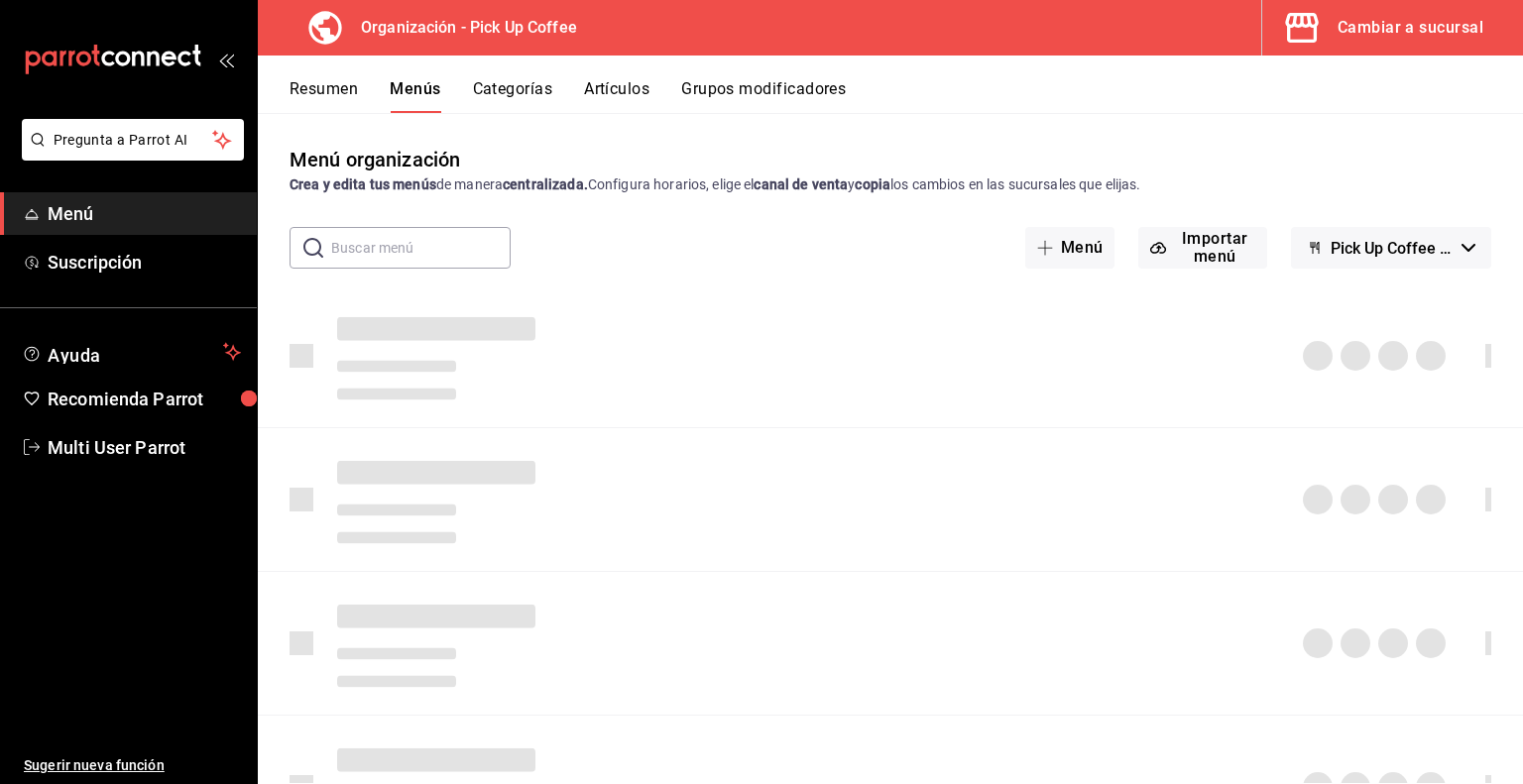 click on "Artículos" at bounding box center (617, 96) 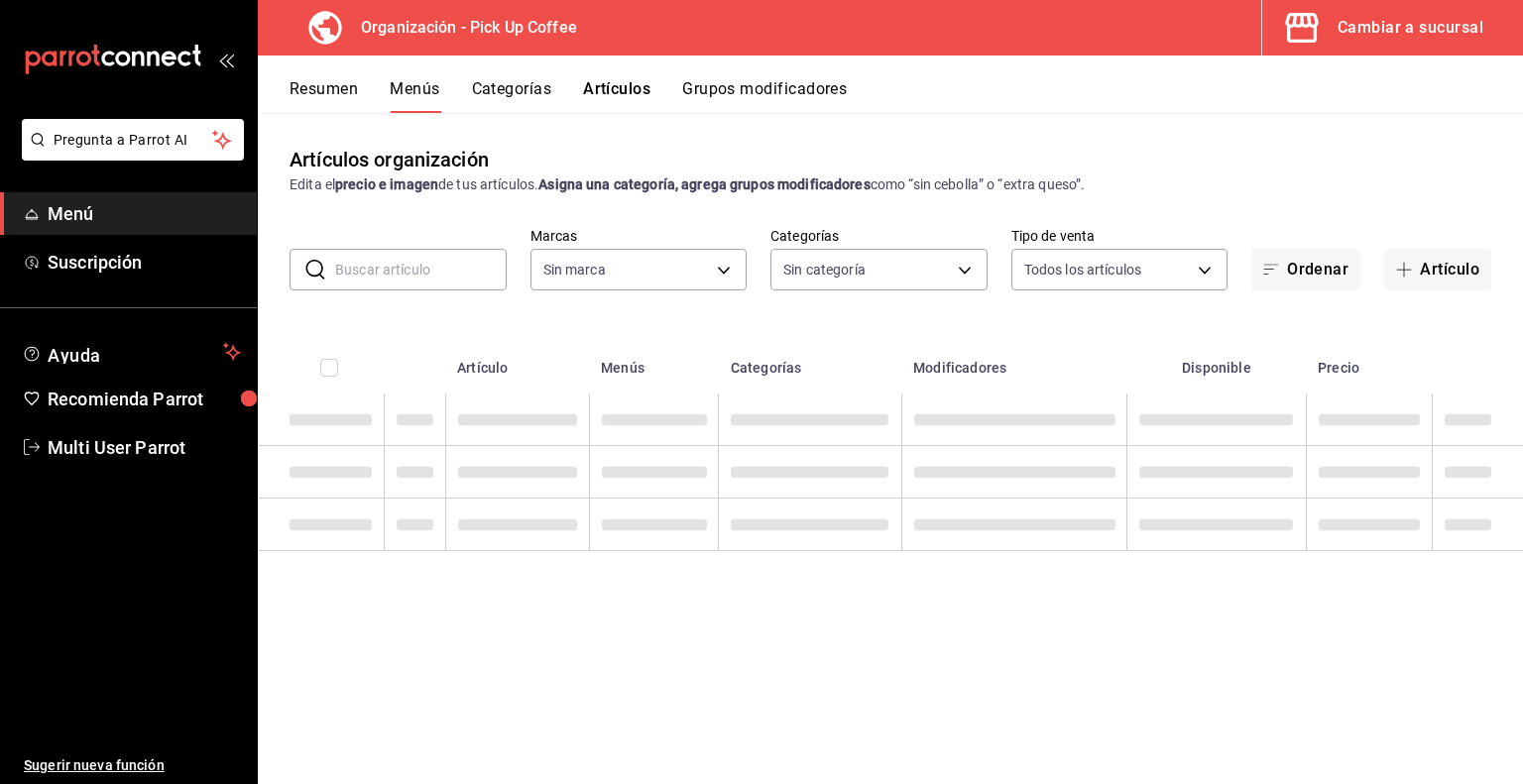click at bounding box center [420, 270] 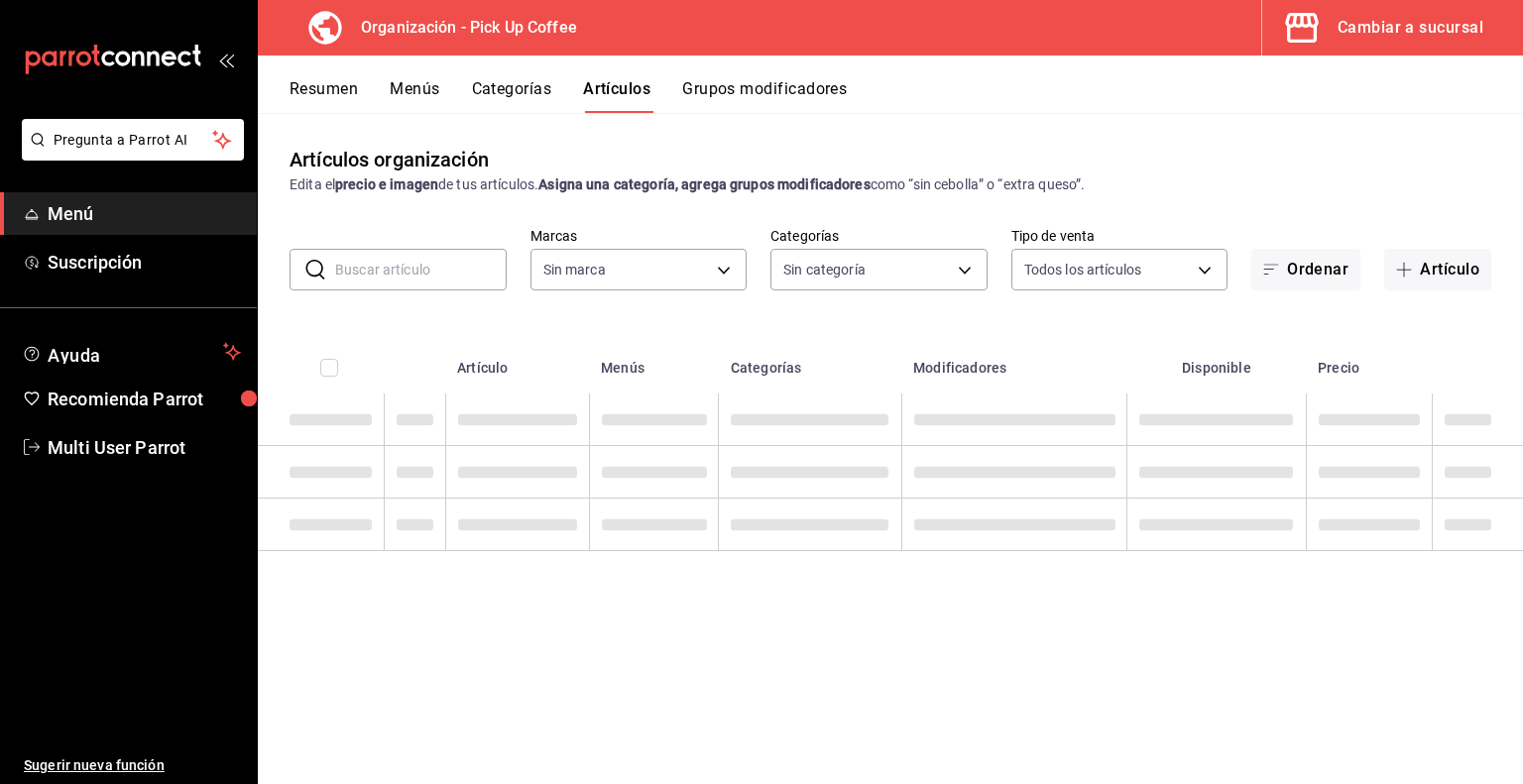 type on "[UUID]" 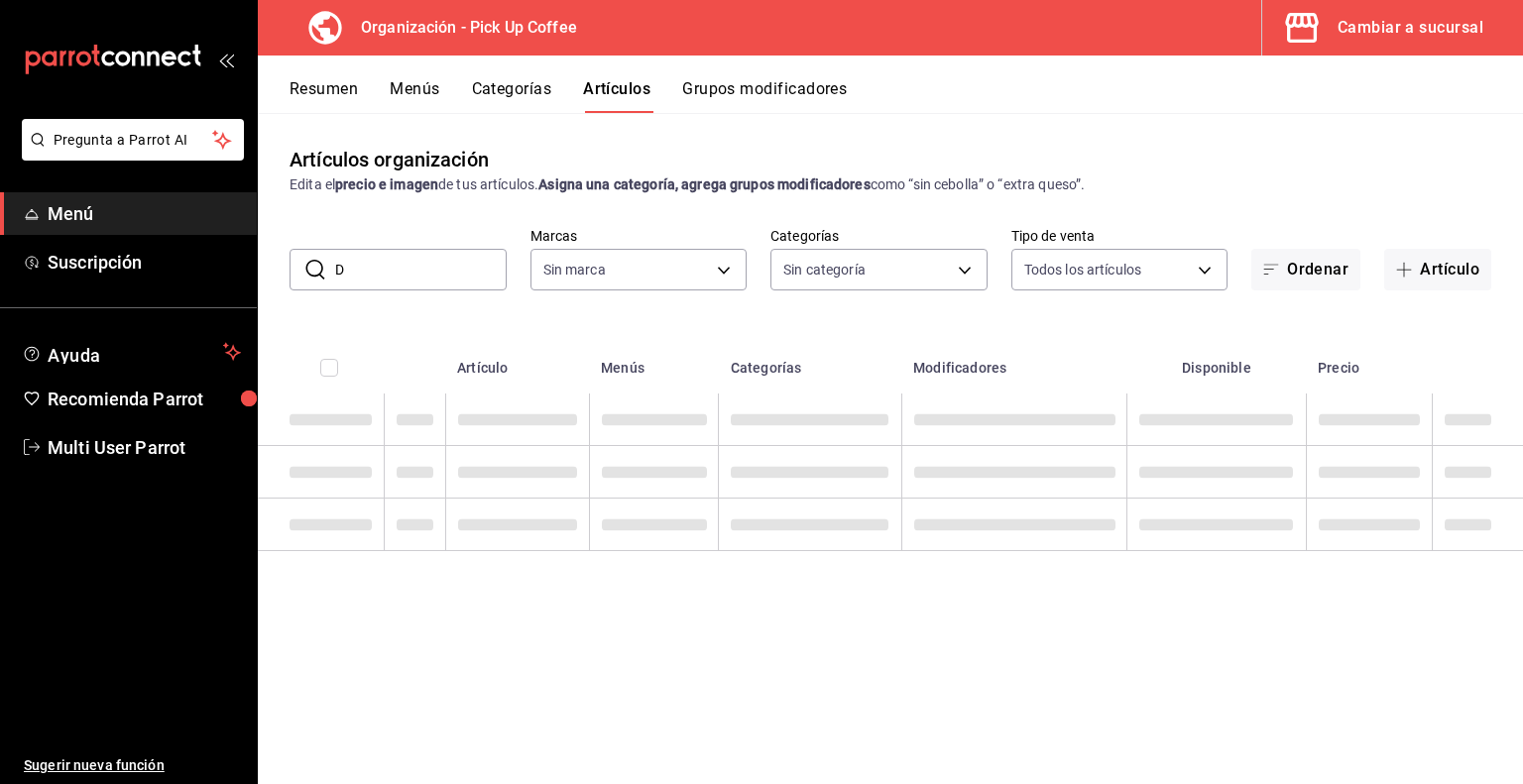 type on "DU" 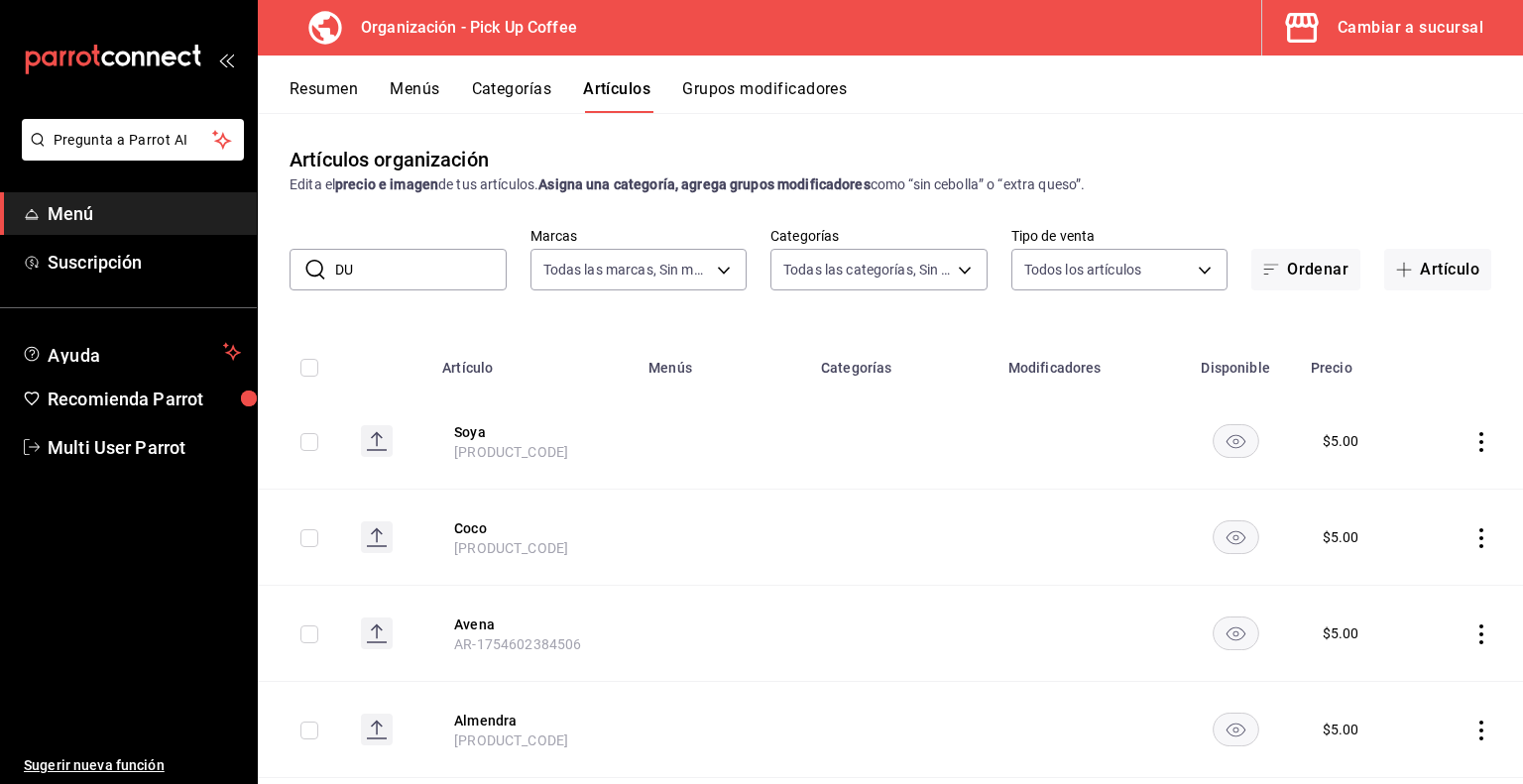 type on "[UUID],[UUID],[UUID],[UUID],[UUID],[UUID],[UUID],[UUID],[UUID],[UUID],[UUID],[UUID],[UUID],[UUID],[UUID],[UUID],[UUID],[UUID],[UUID]" 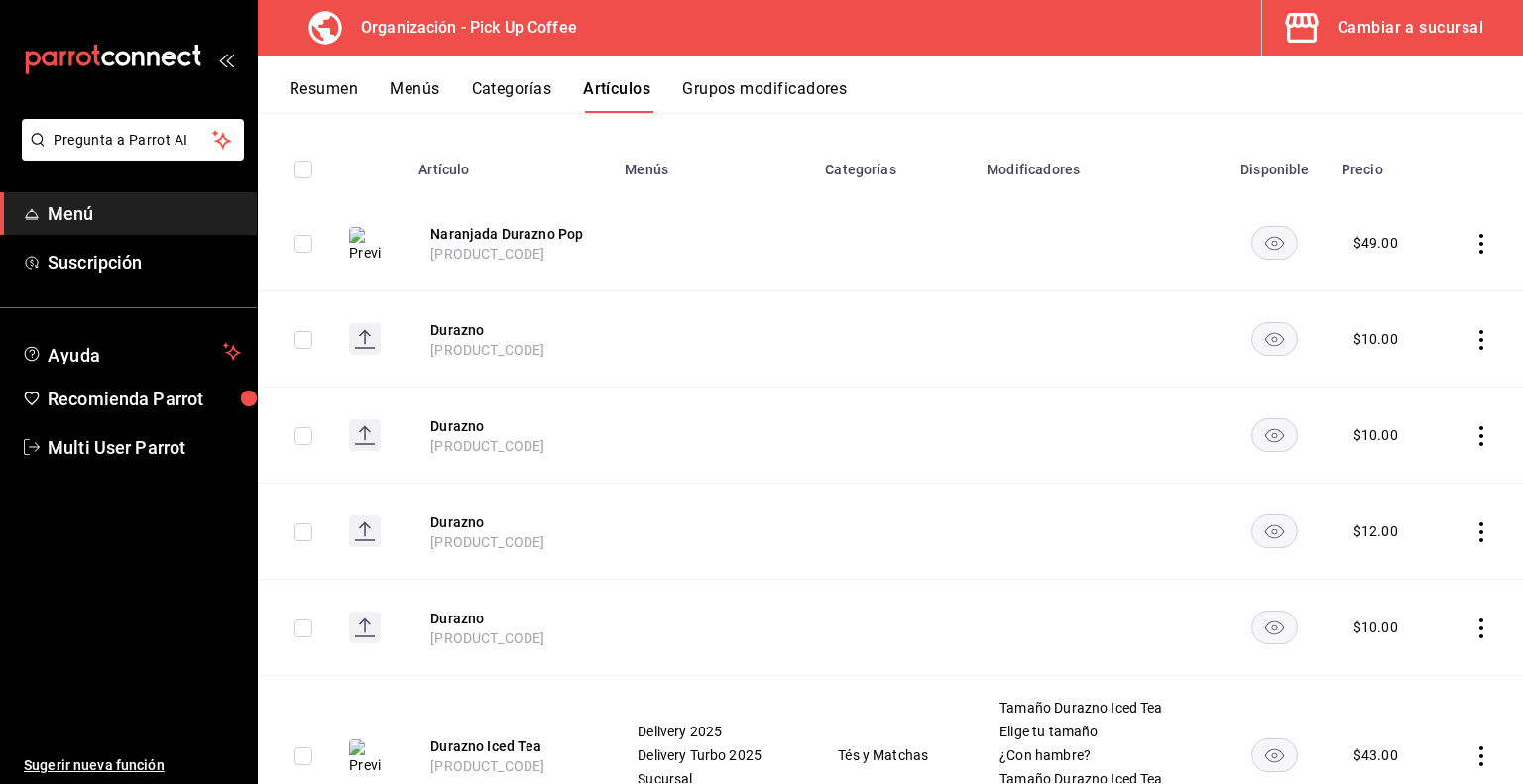 scroll, scrollTop: 295, scrollLeft: 0, axis: vertical 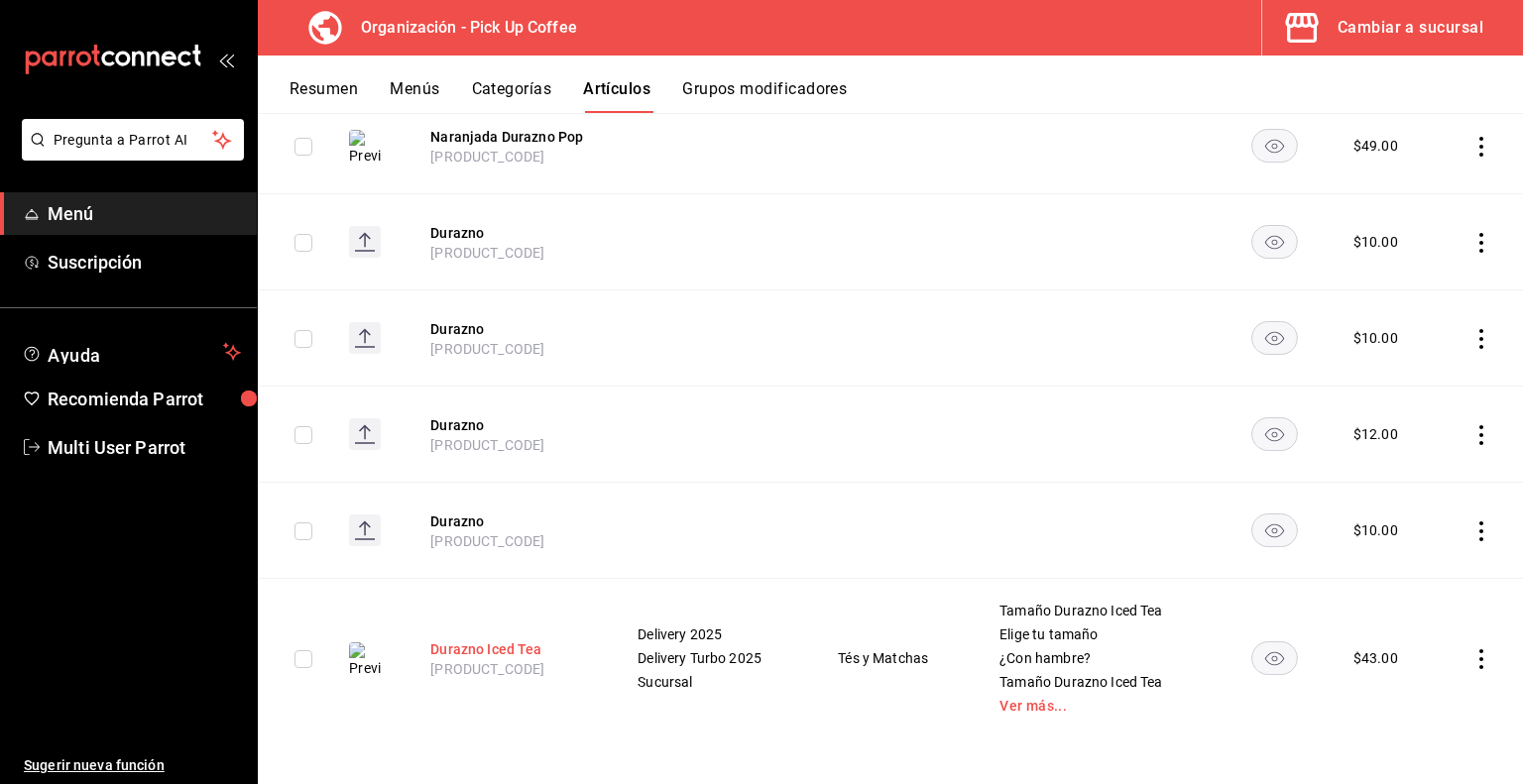 type on "DURAZno" 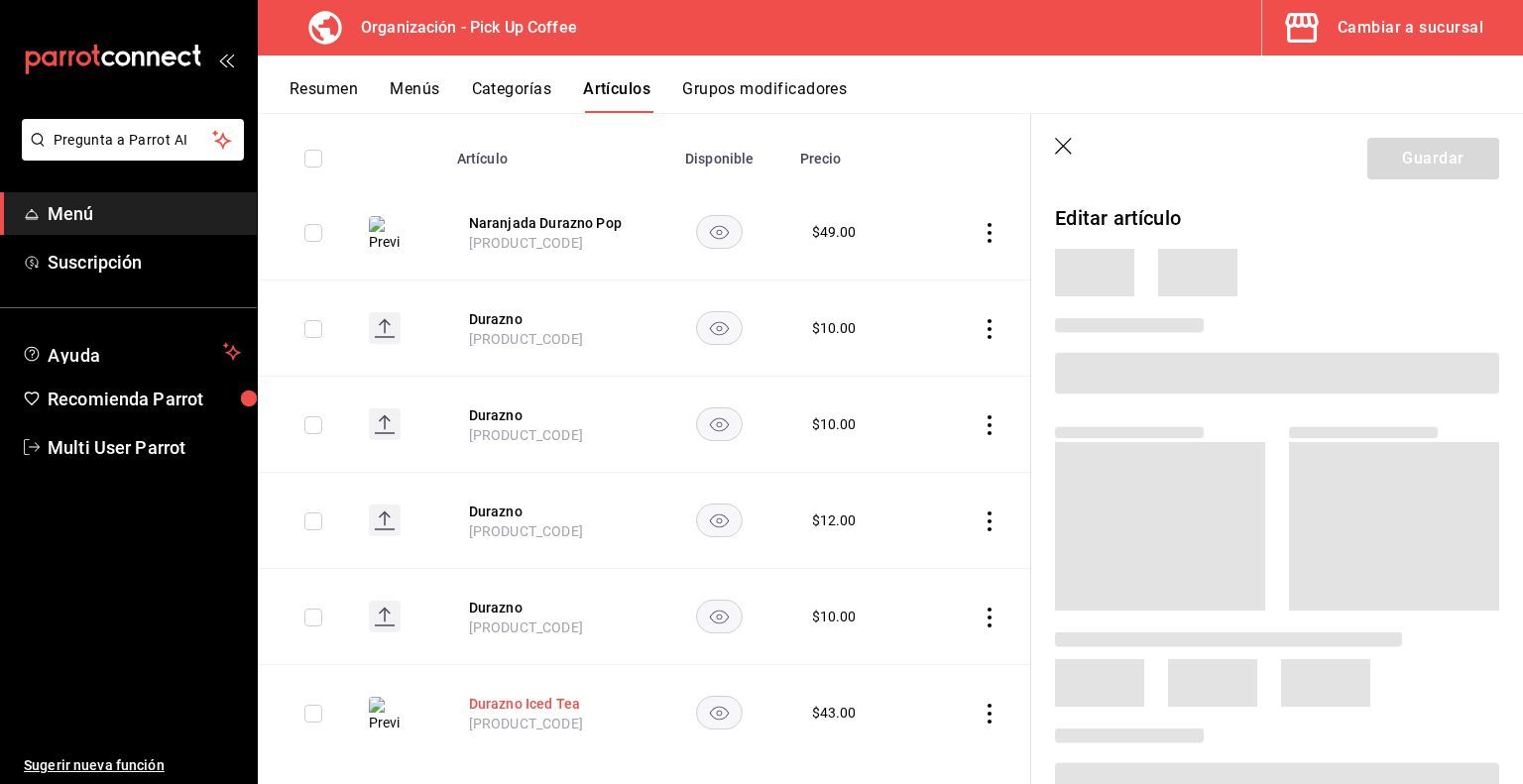 scroll, scrollTop: 233, scrollLeft: 0, axis: vertical 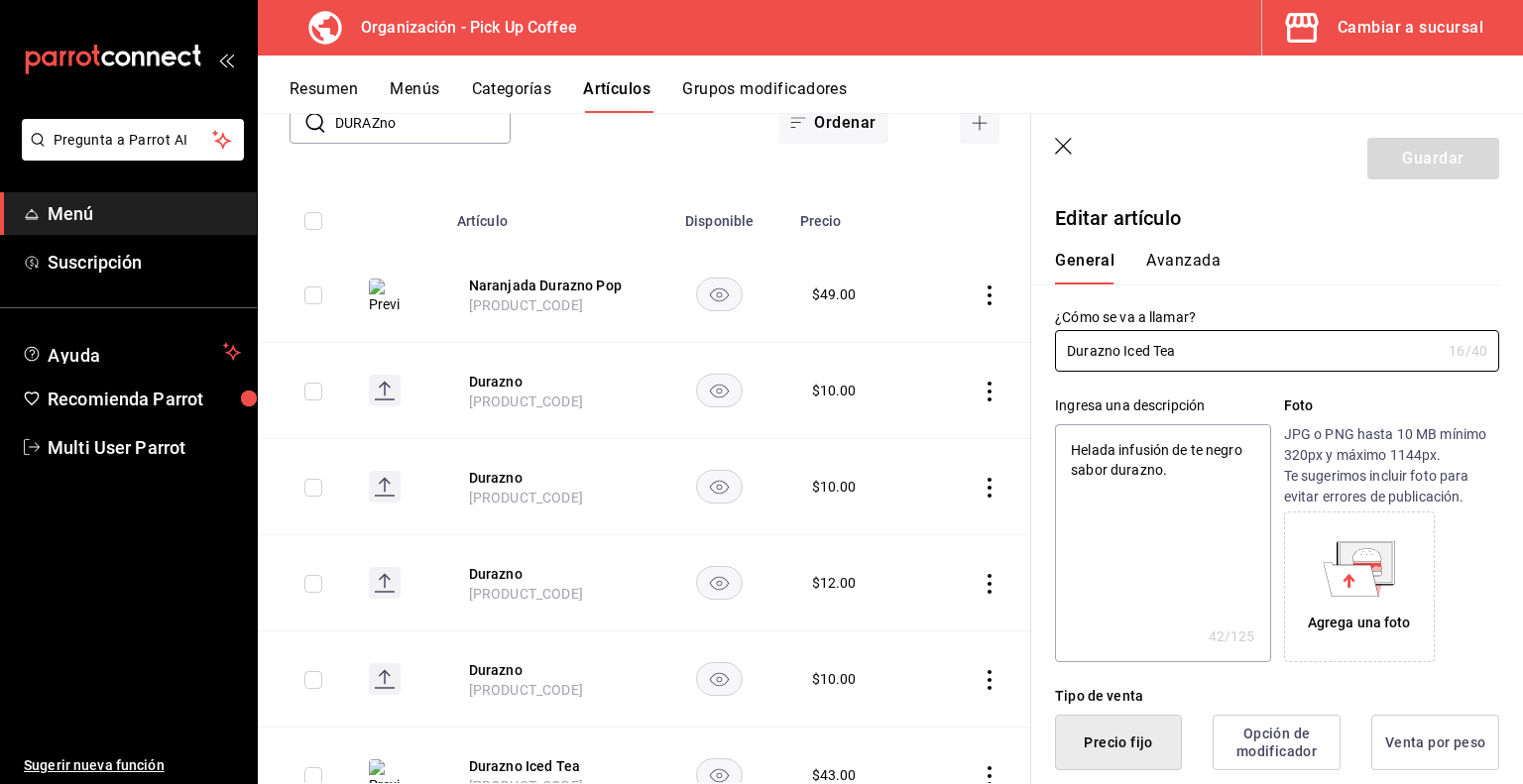 type on "x" 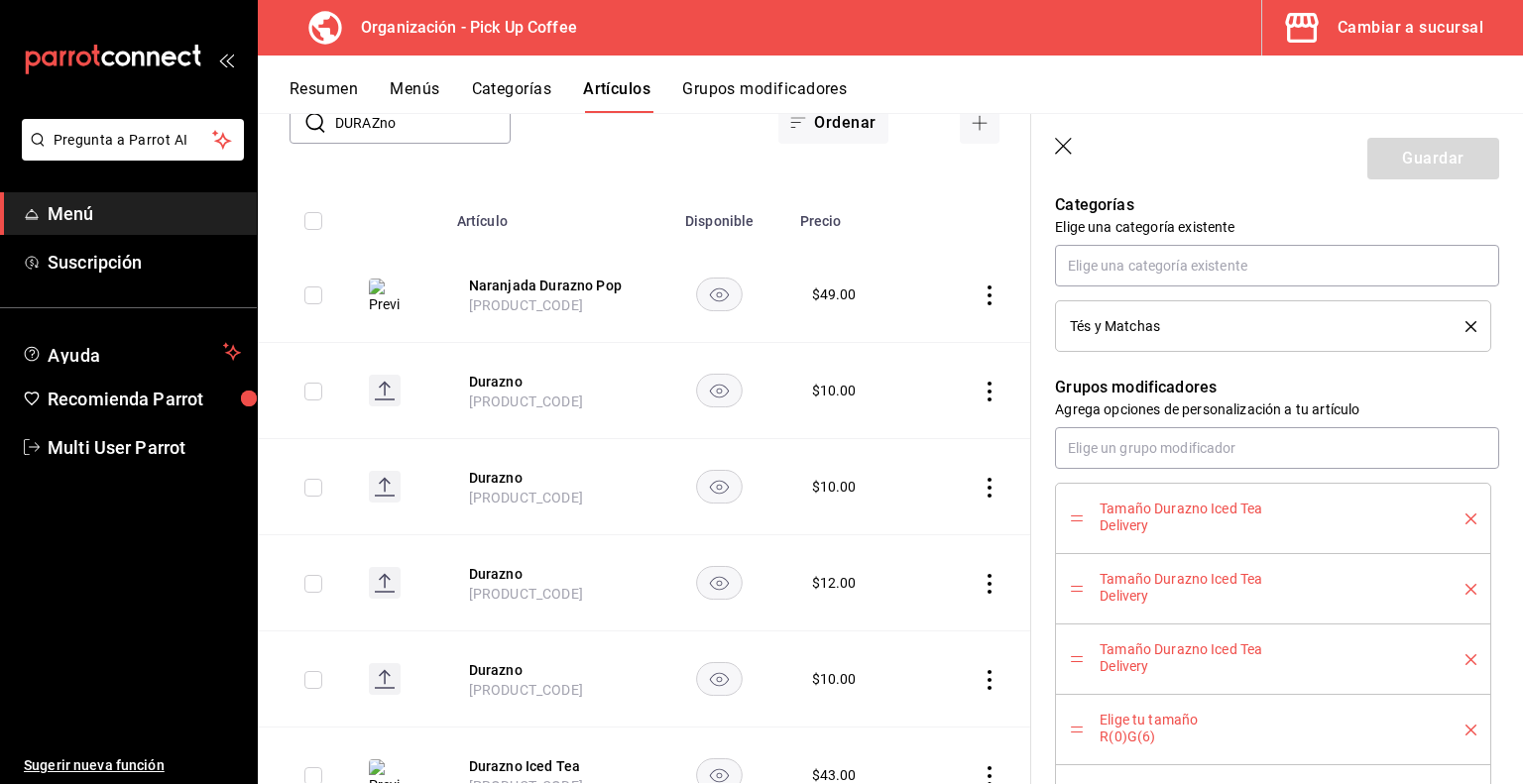 scroll, scrollTop: 952, scrollLeft: 0, axis: vertical 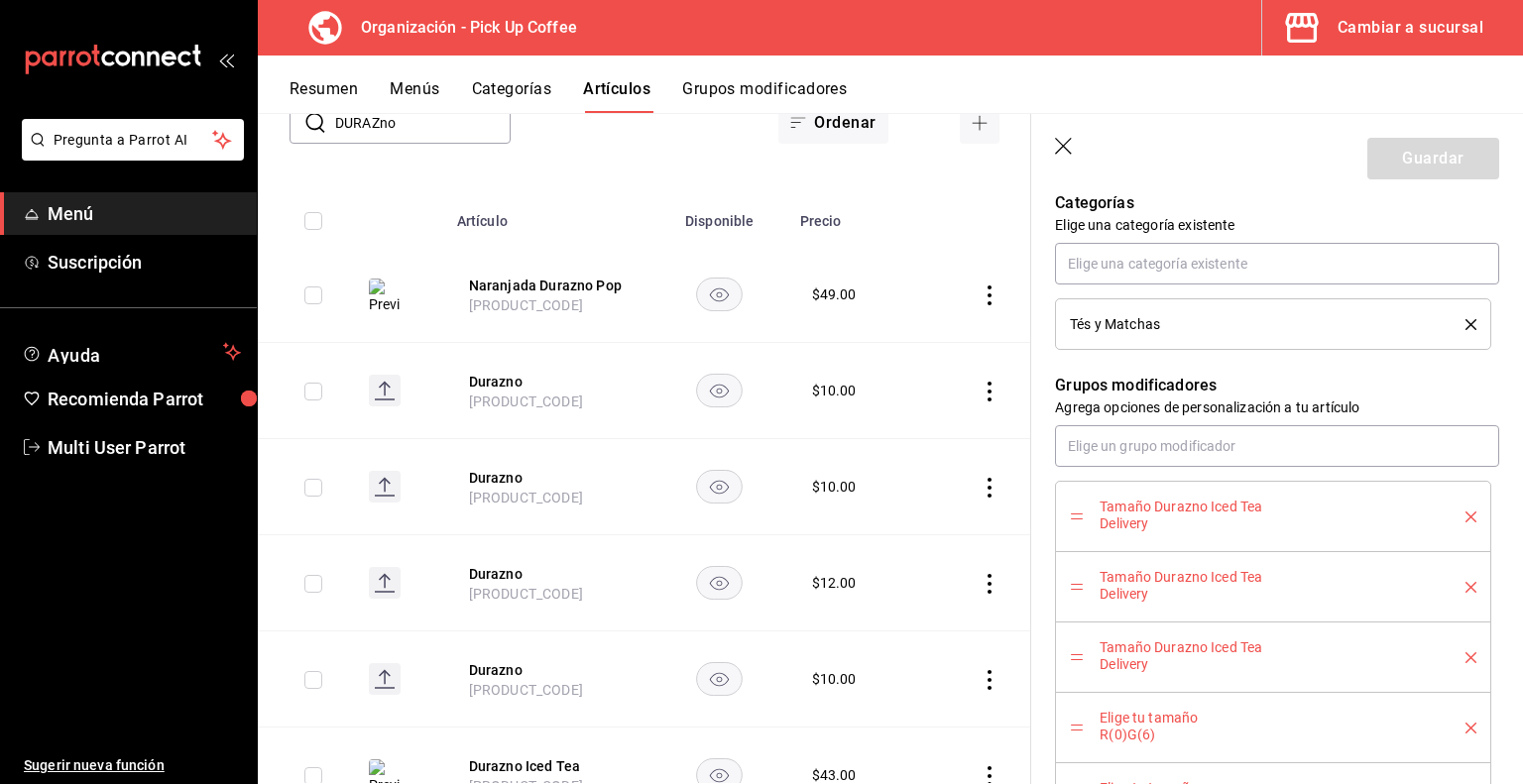 click 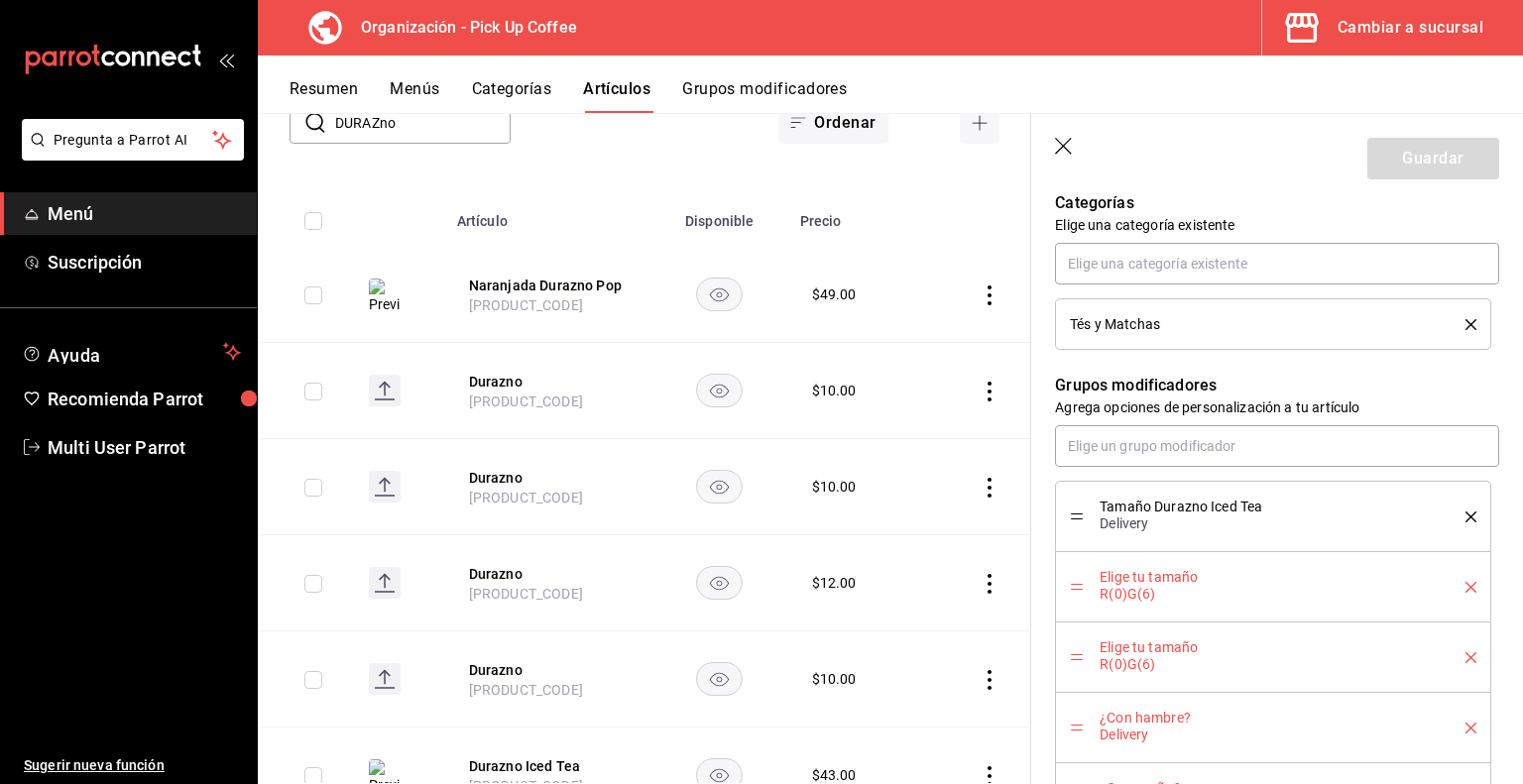 click 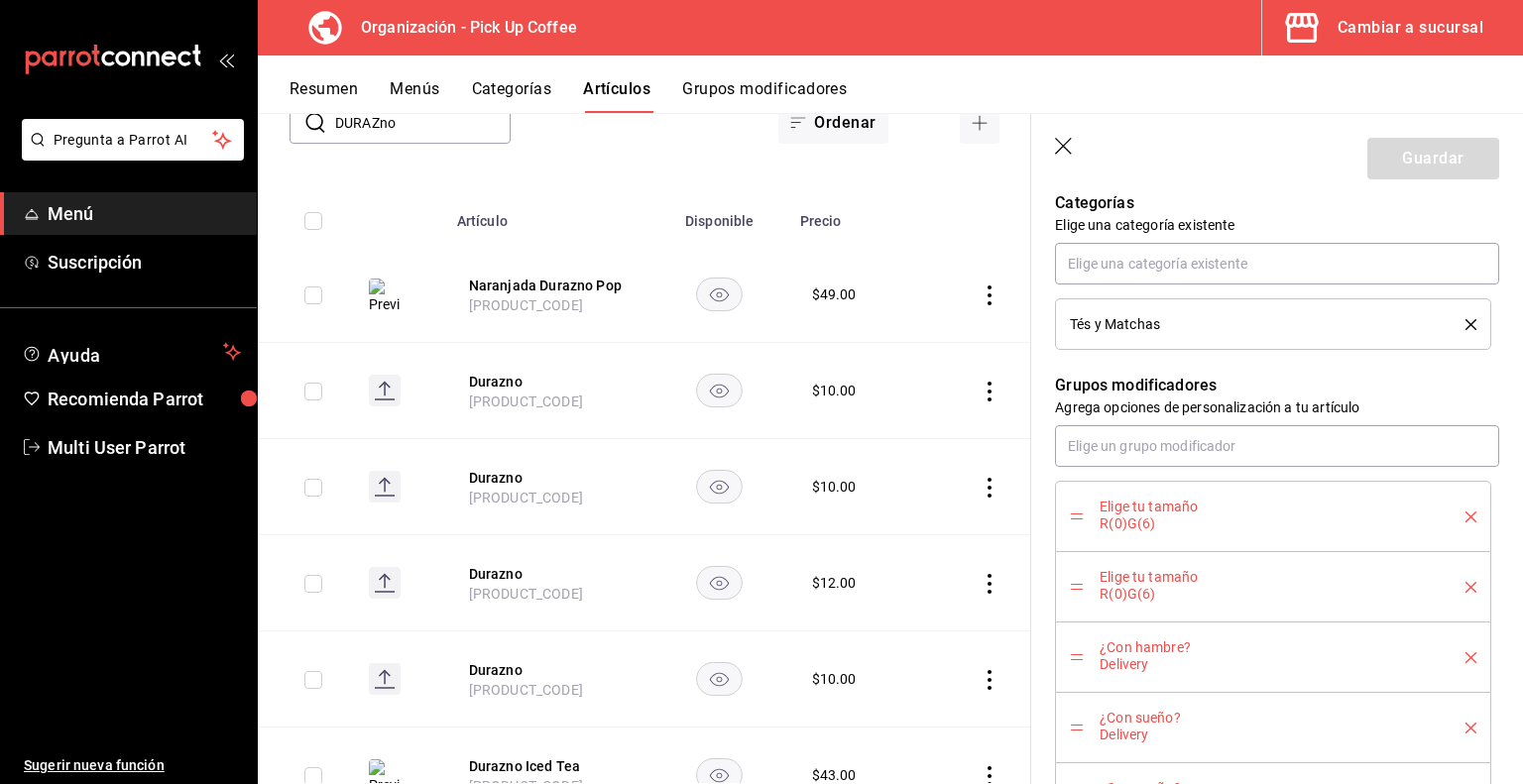 click 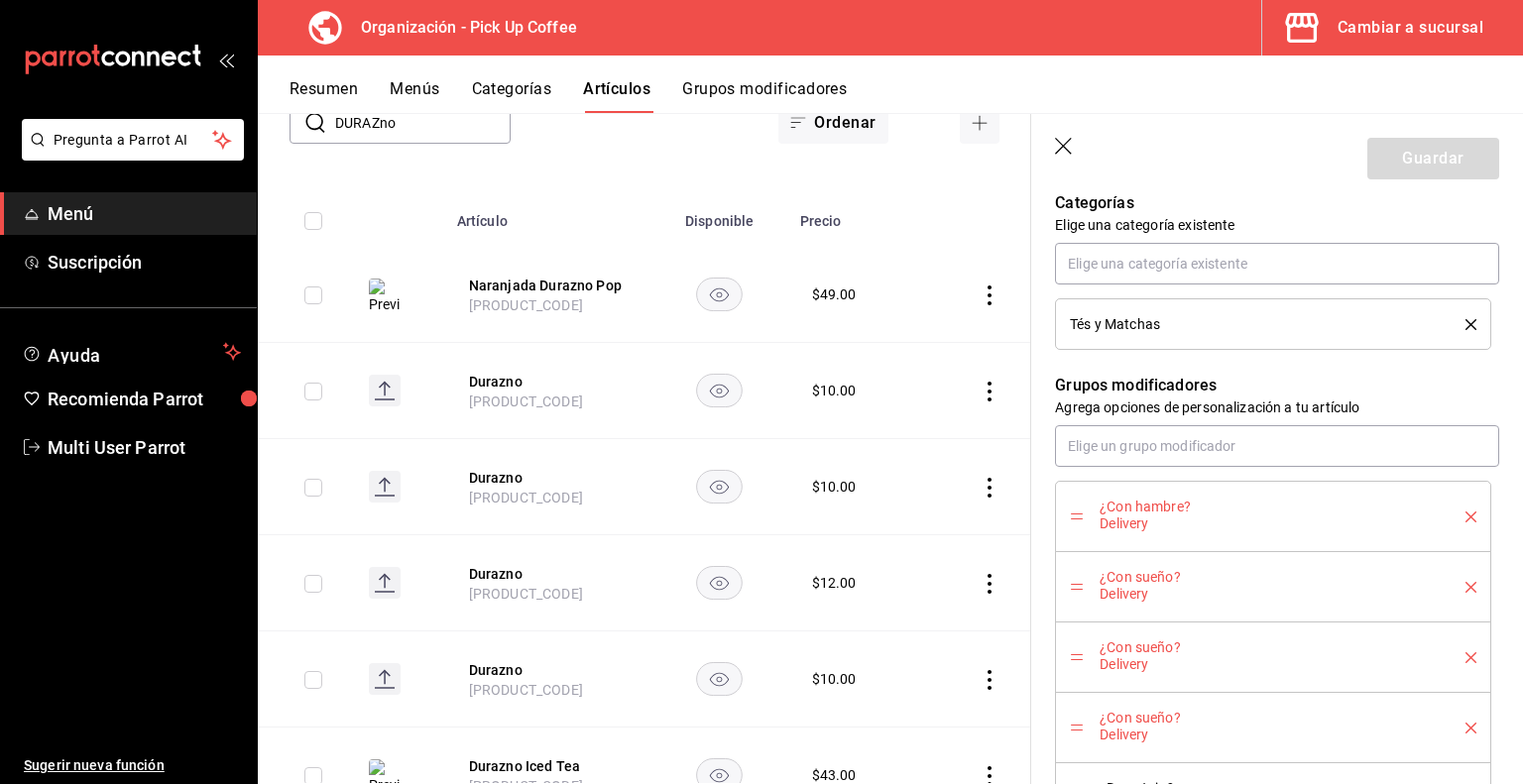click 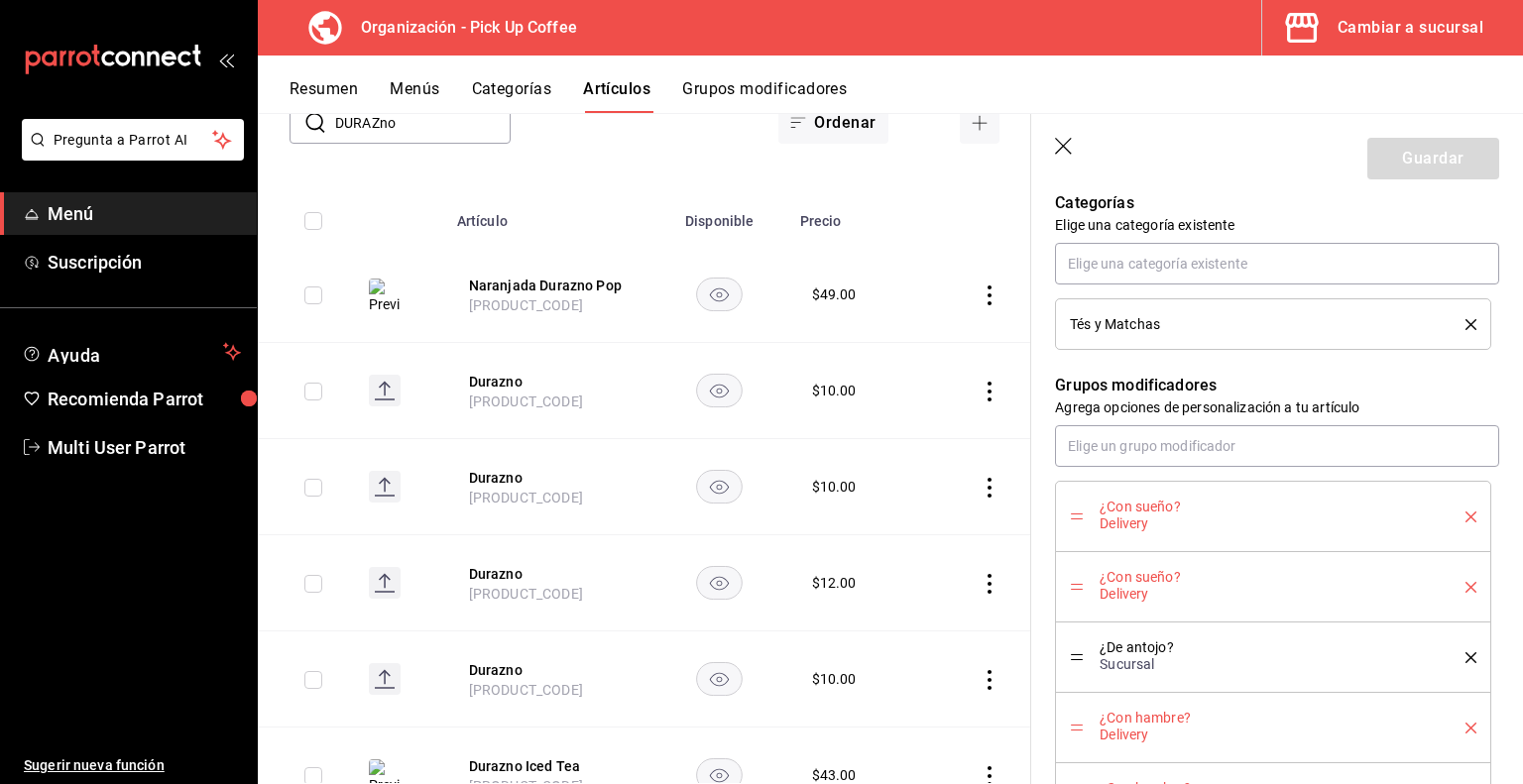 click 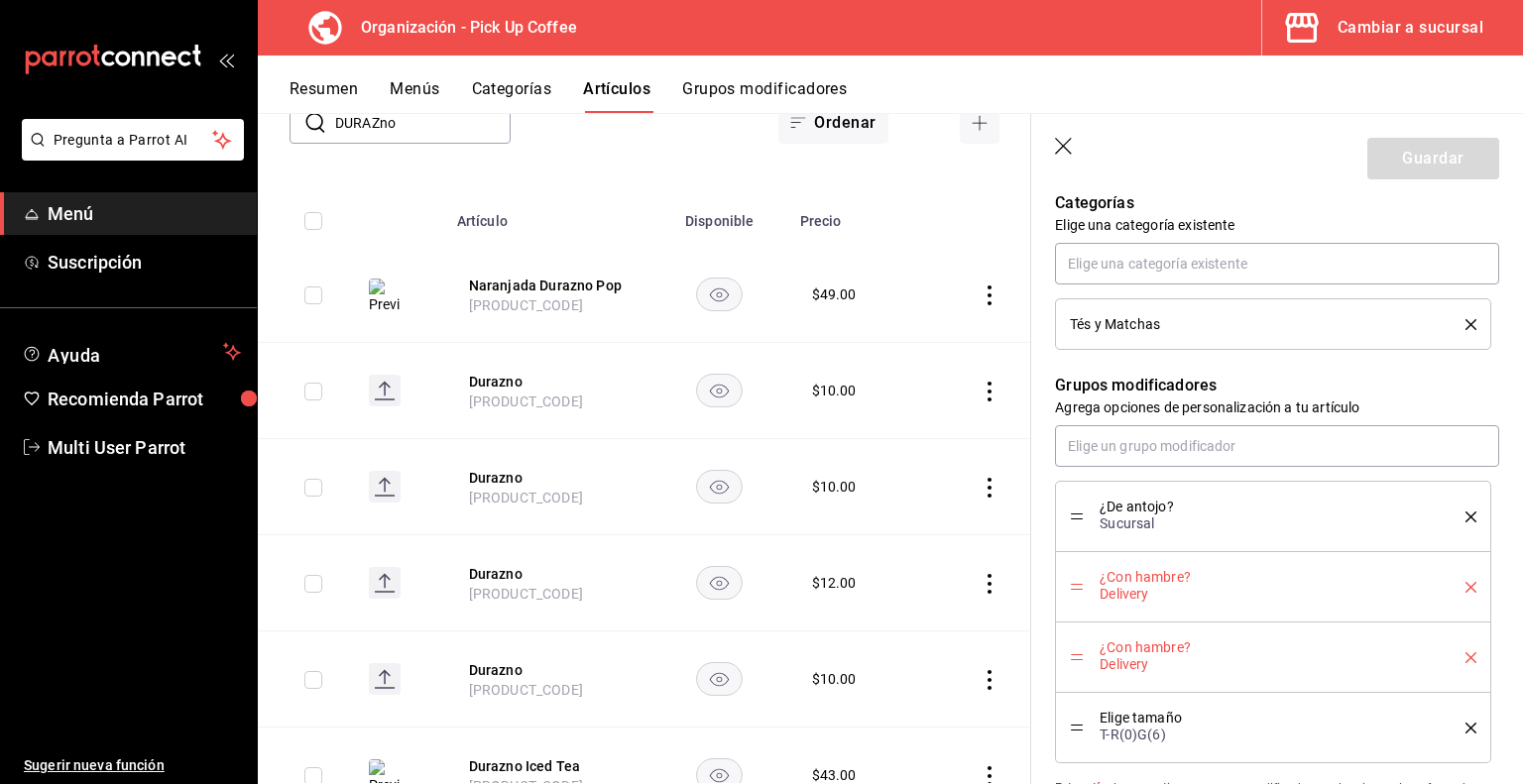 click 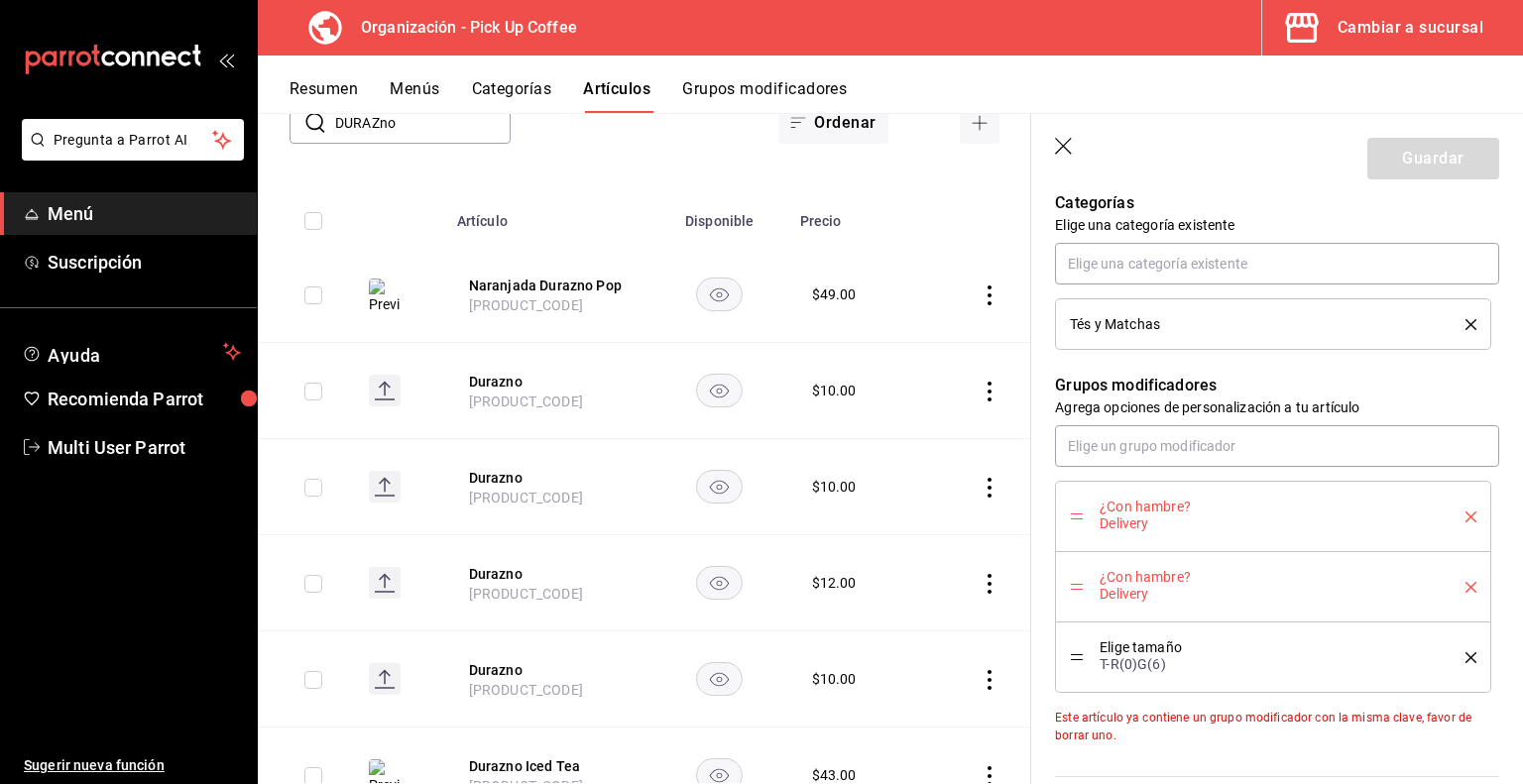click 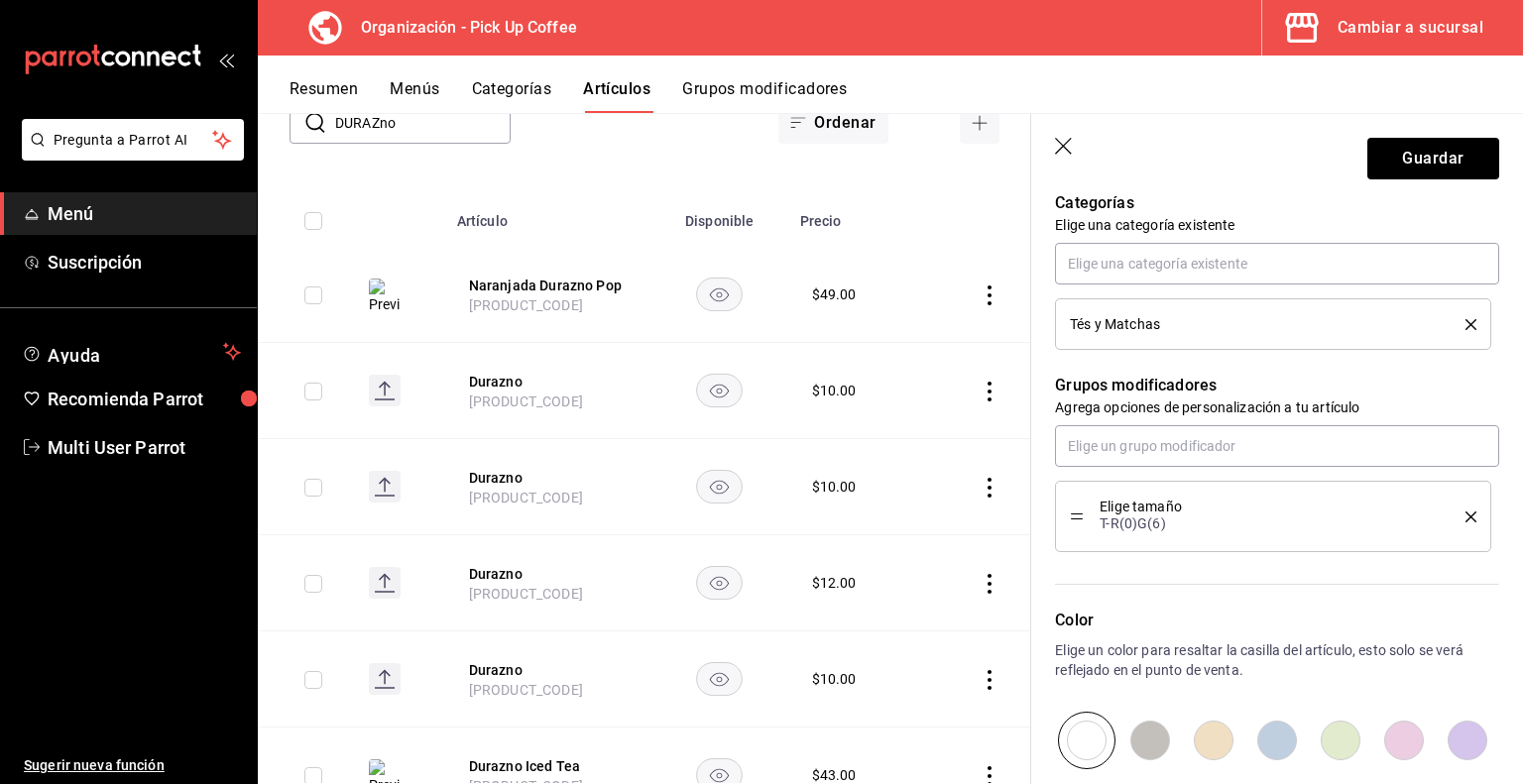 click 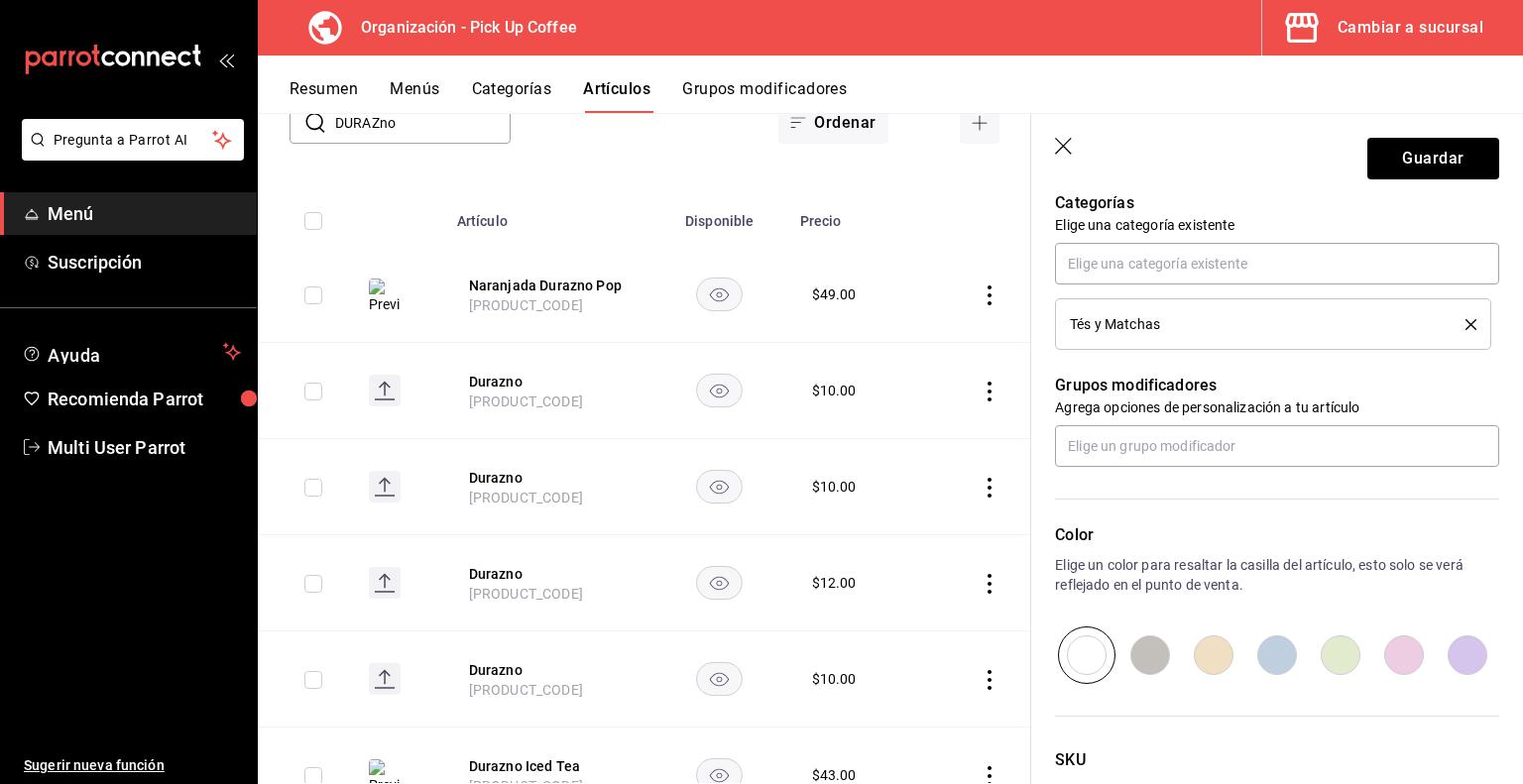 scroll, scrollTop: 1098, scrollLeft: 0, axis: vertical 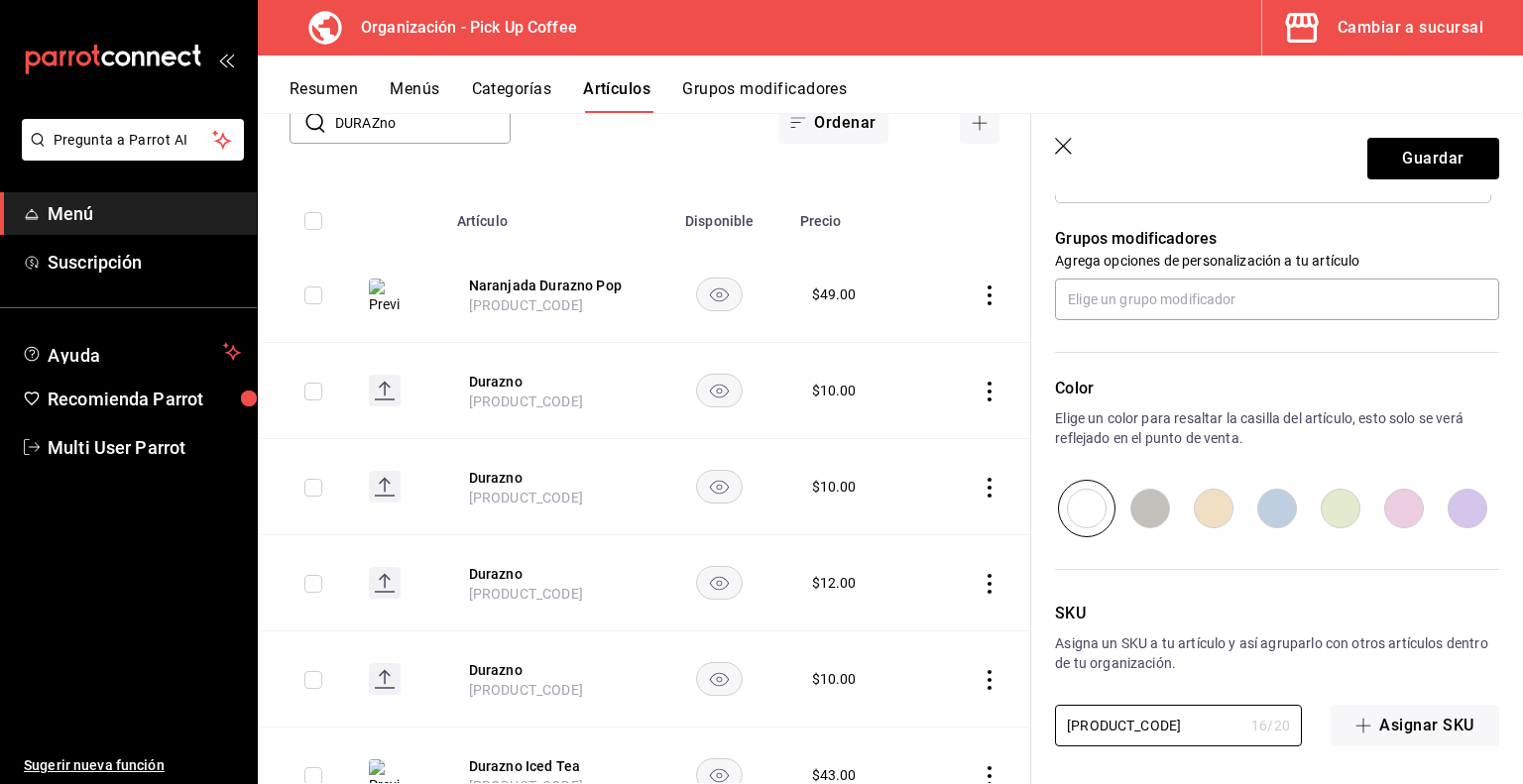 drag, startPoint x: 1205, startPoint y: 732, endPoint x: 996, endPoint y: 721, distance: 209.28927 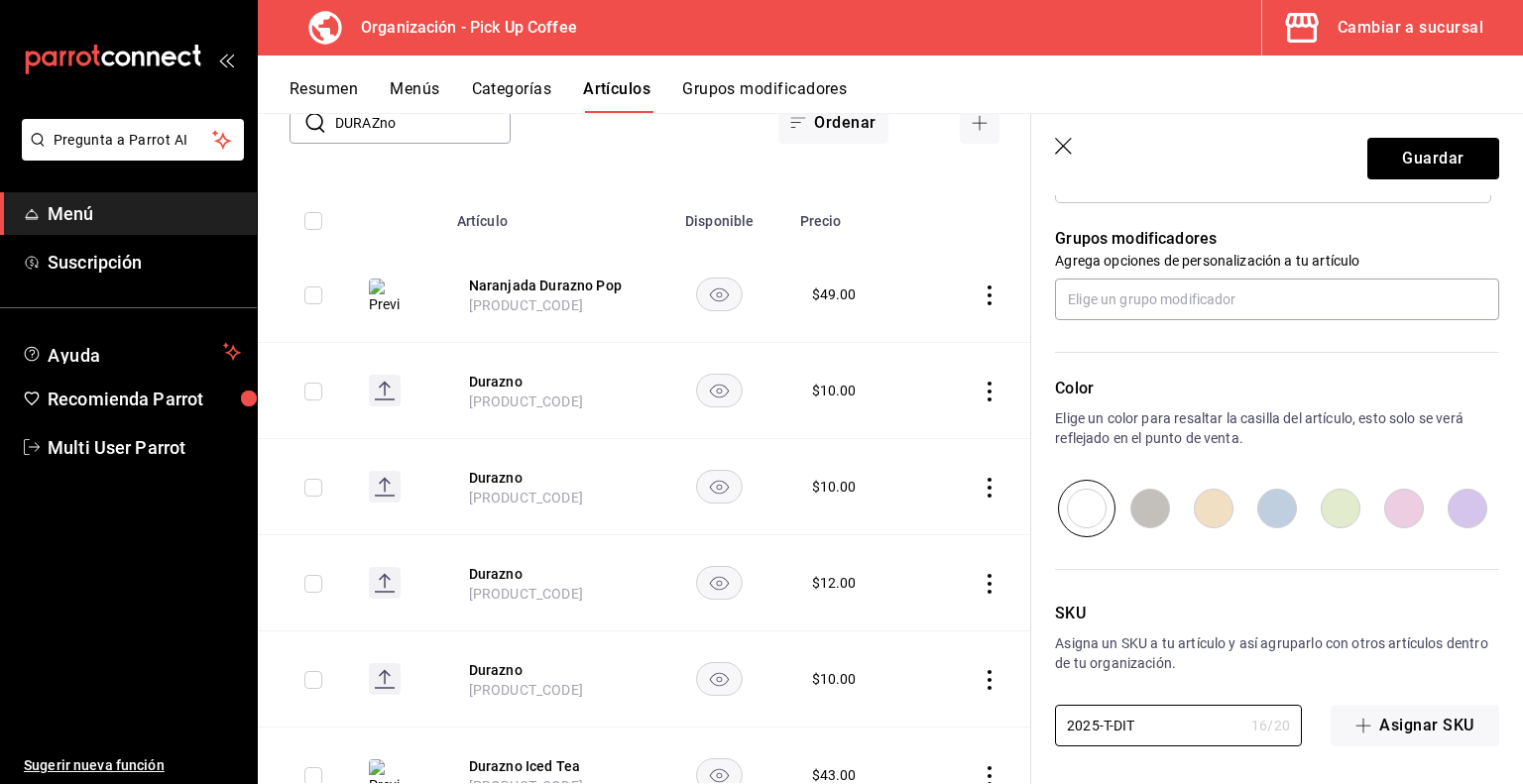 type on "x" 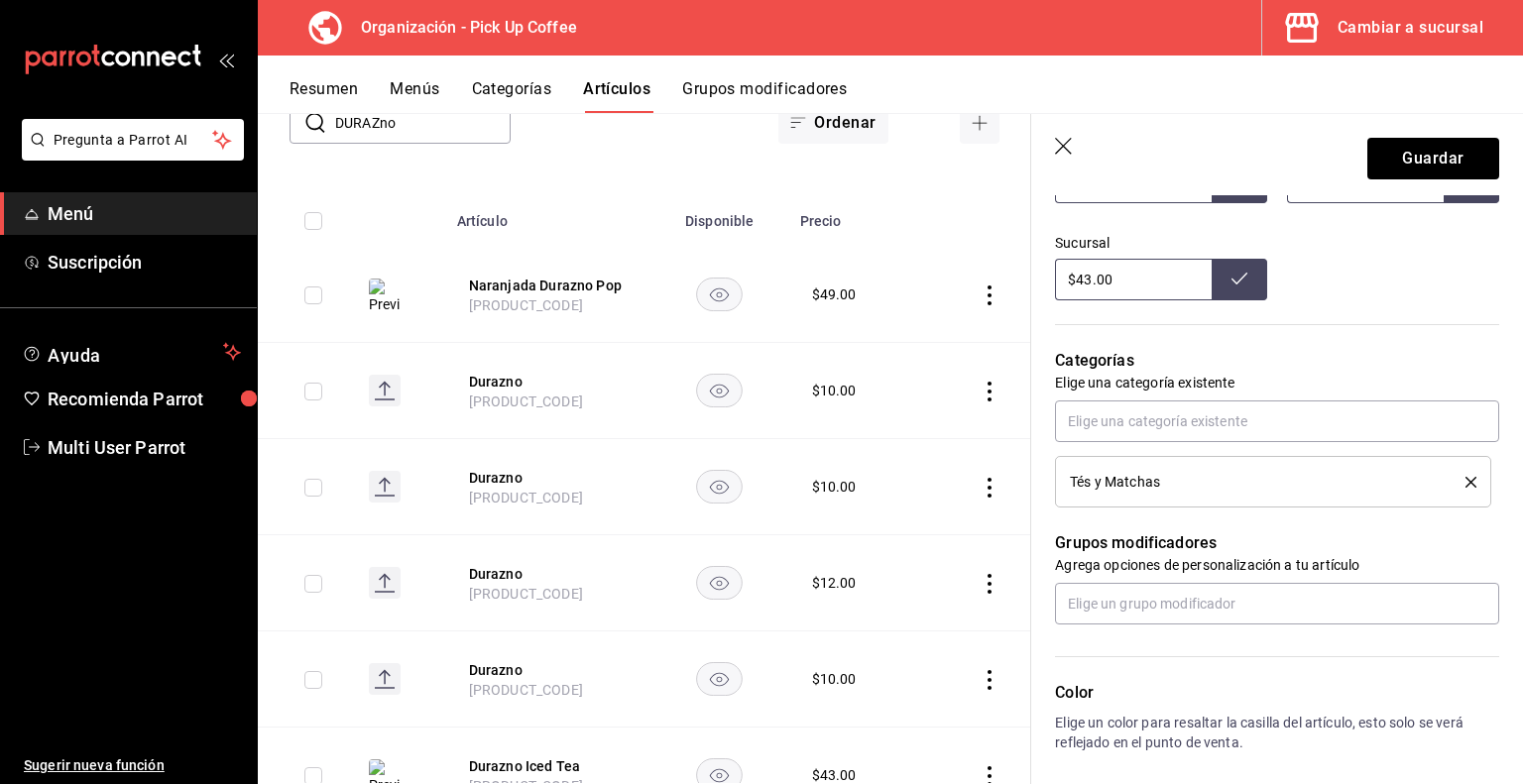 scroll, scrollTop: 793, scrollLeft: 0, axis: vertical 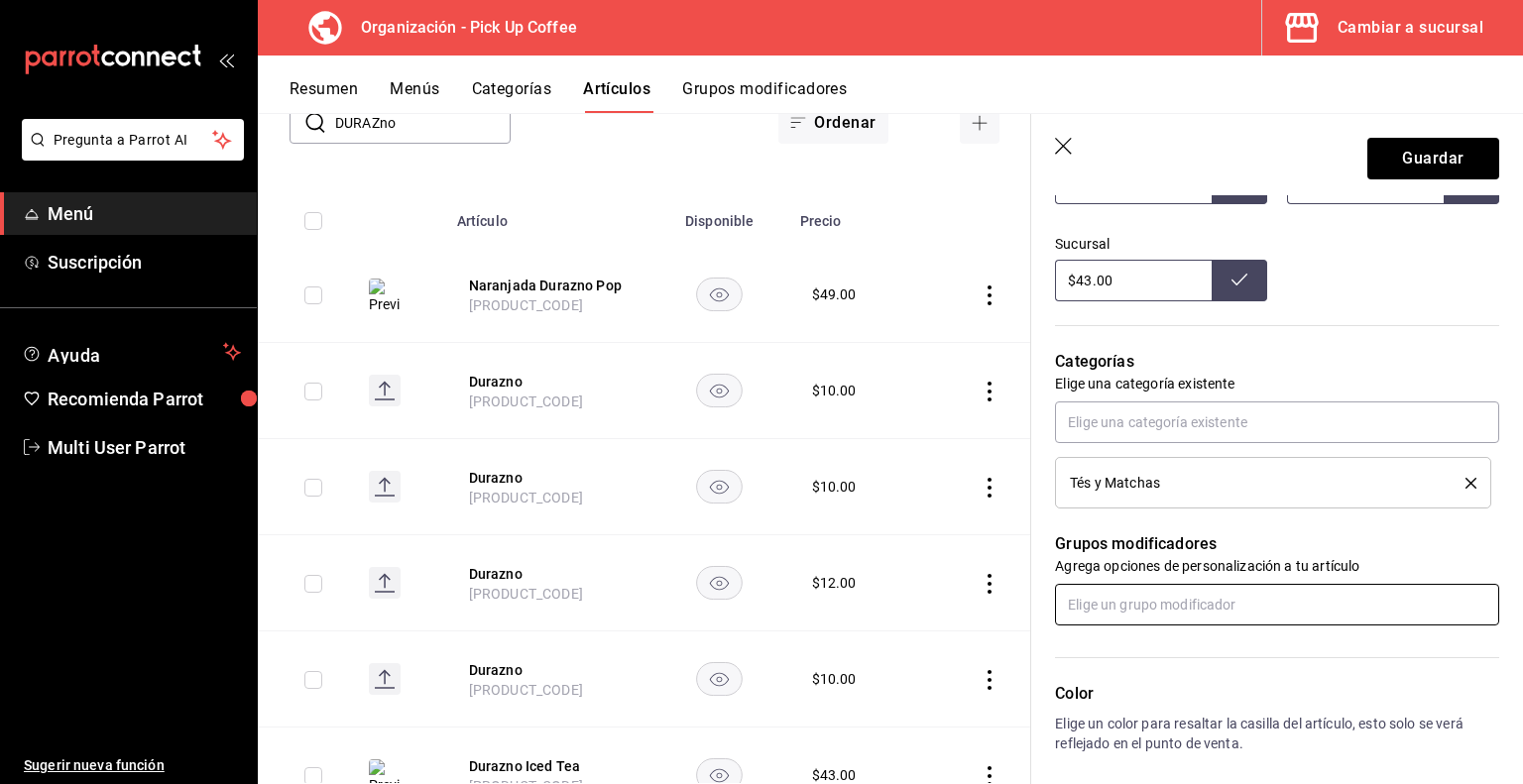 type on "2025-T-DIT" 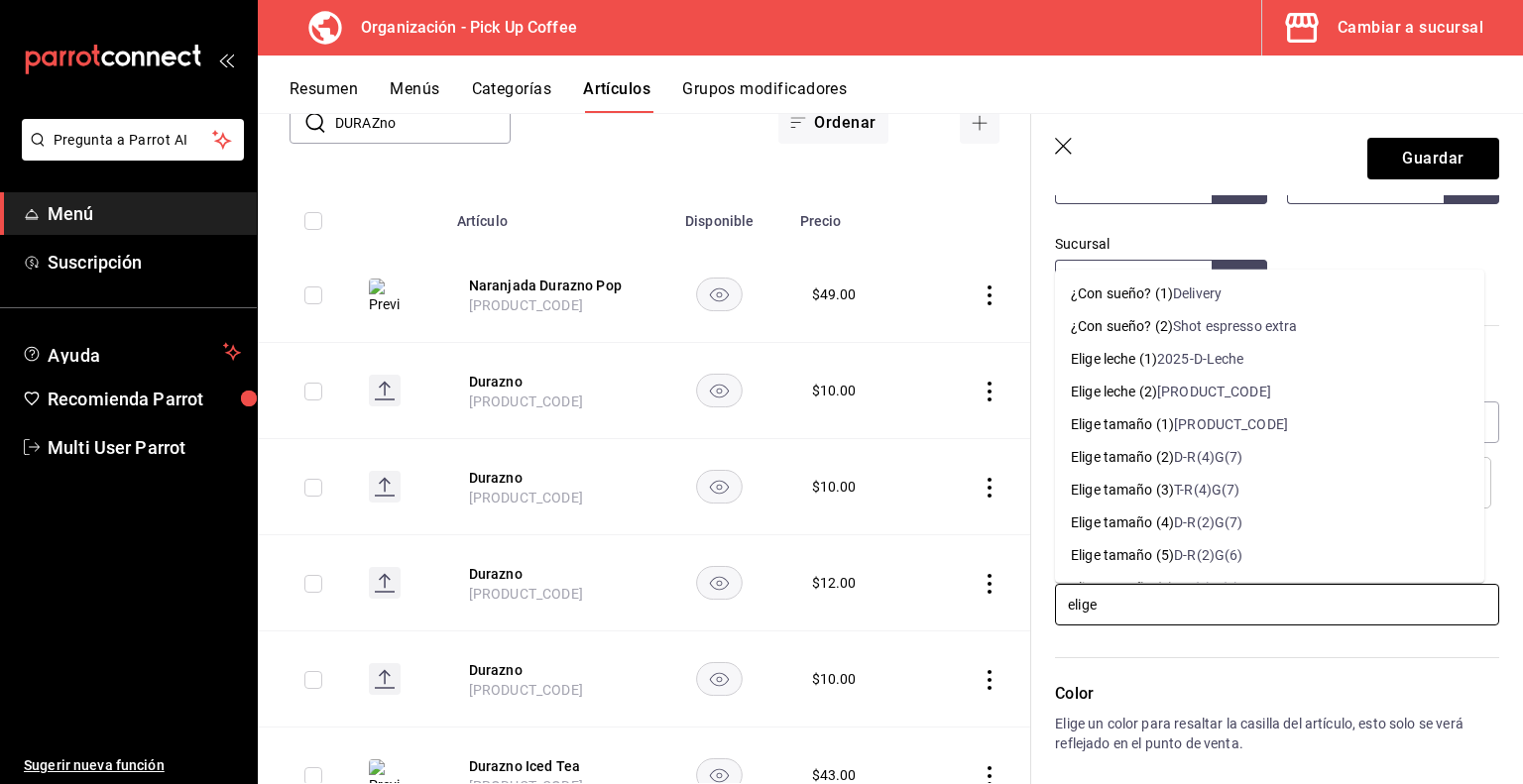 type on "elige" 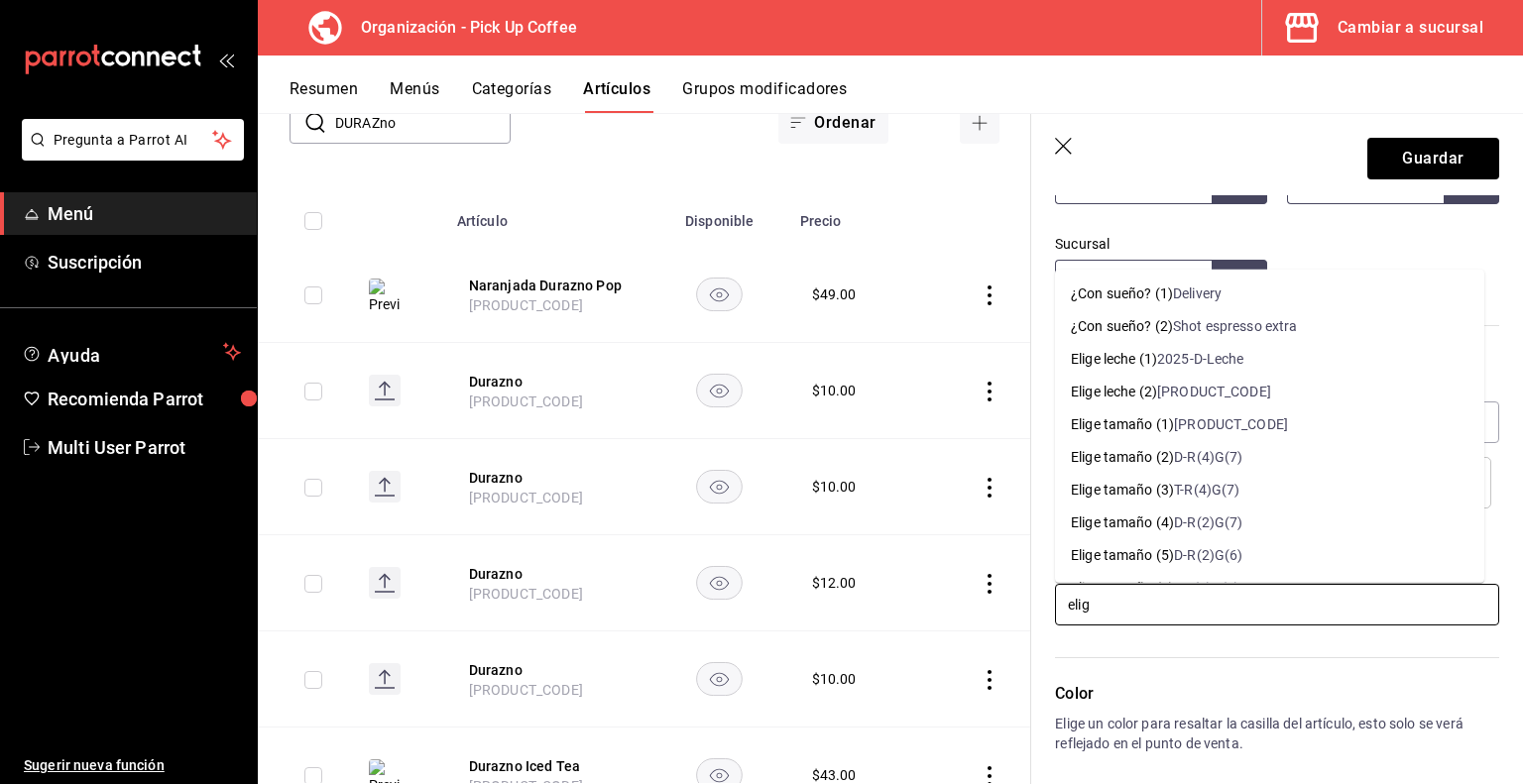 type on "elige" 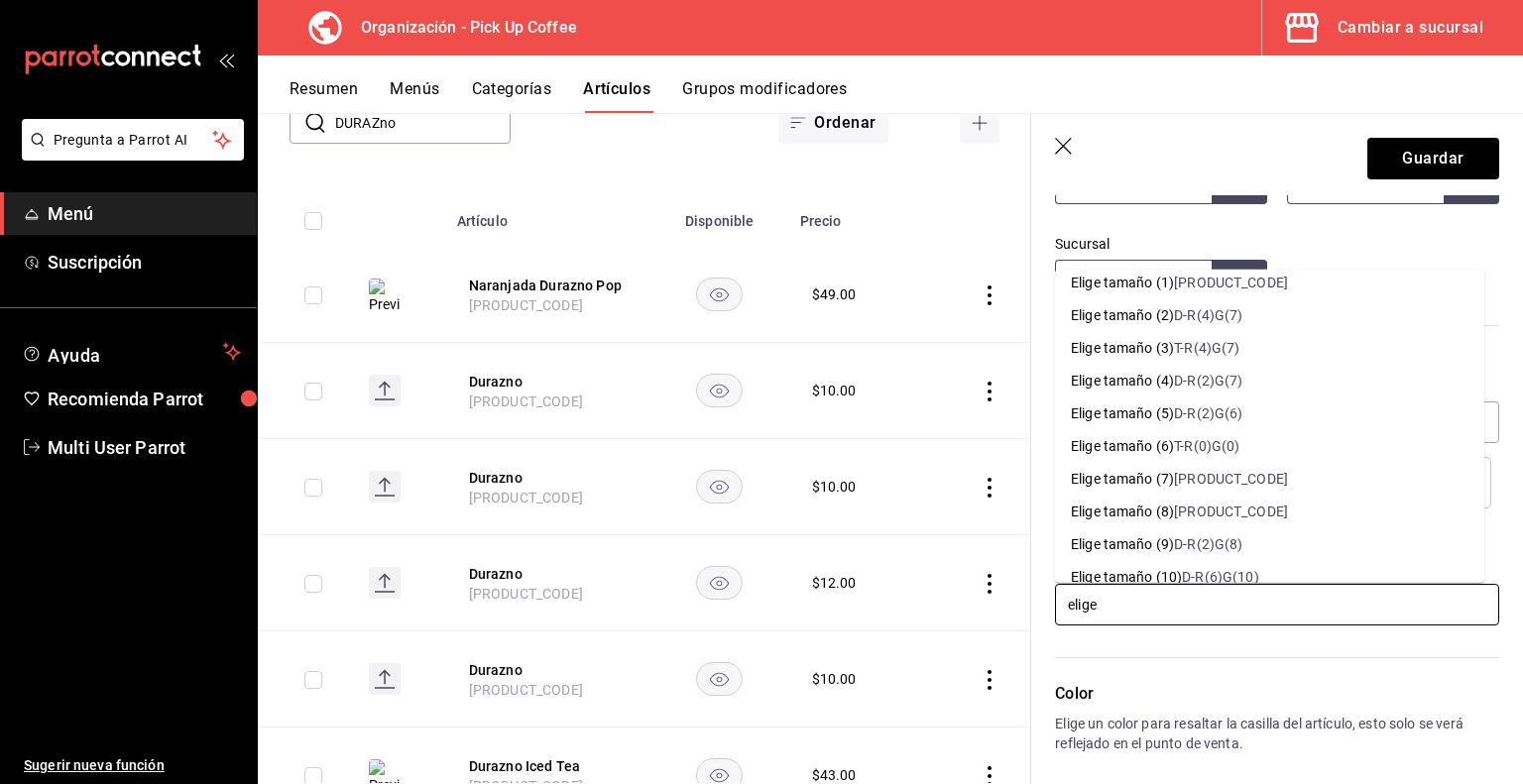 scroll, scrollTop: 149, scrollLeft: 0, axis: vertical 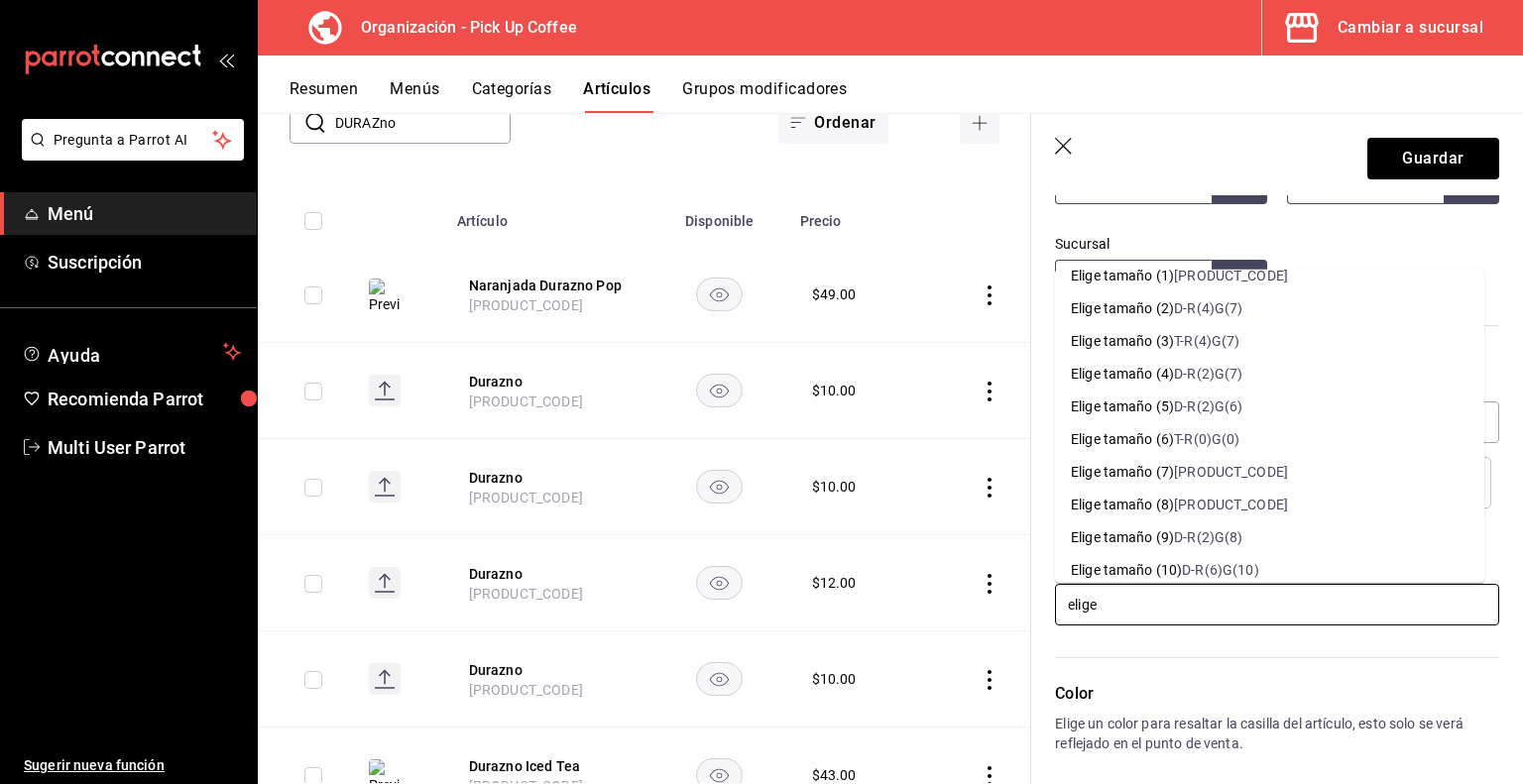 click on "[PRODUCT_CODE]" at bounding box center (1230, 471) 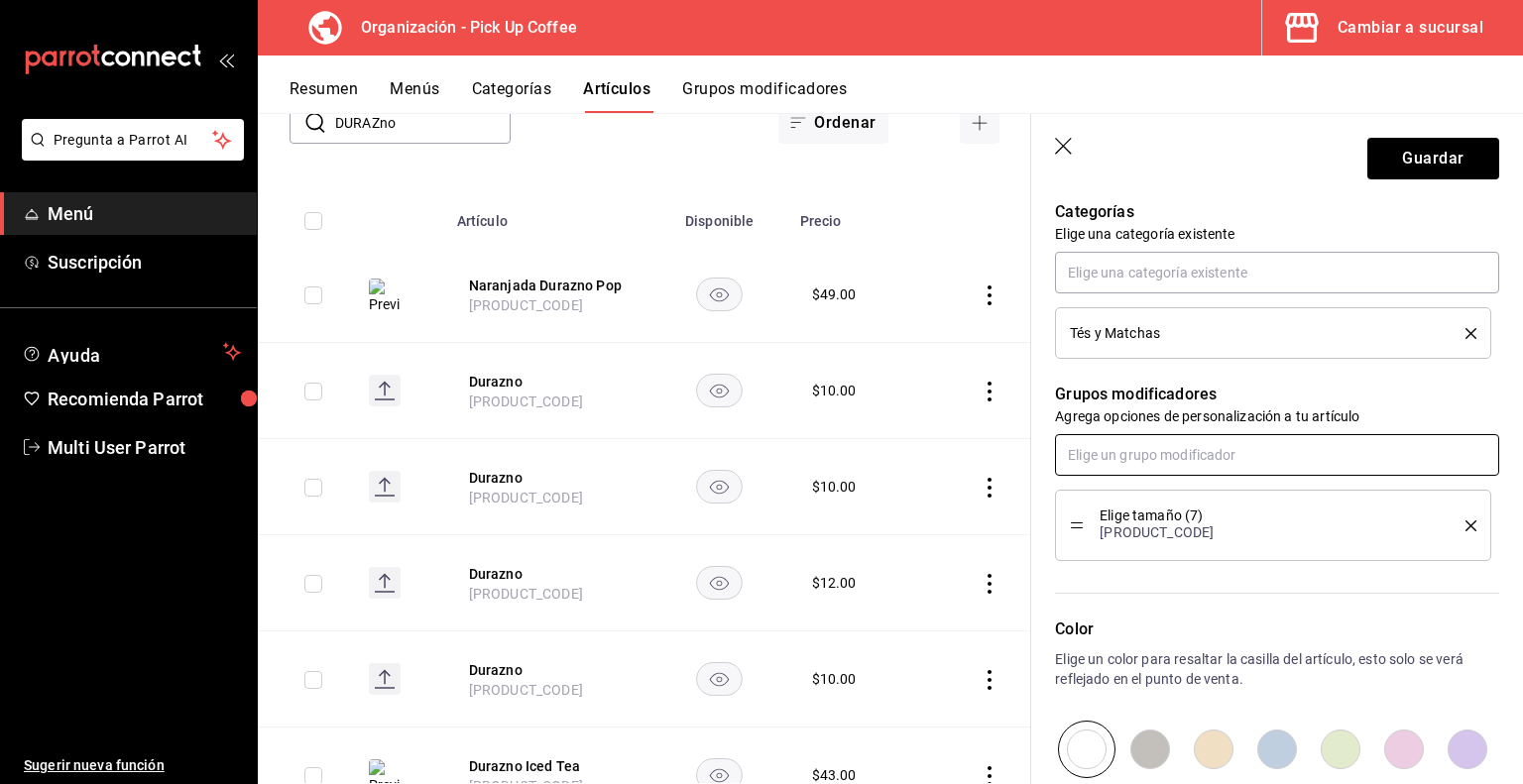 scroll, scrollTop: 960, scrollLeft: 0, axis: vertical 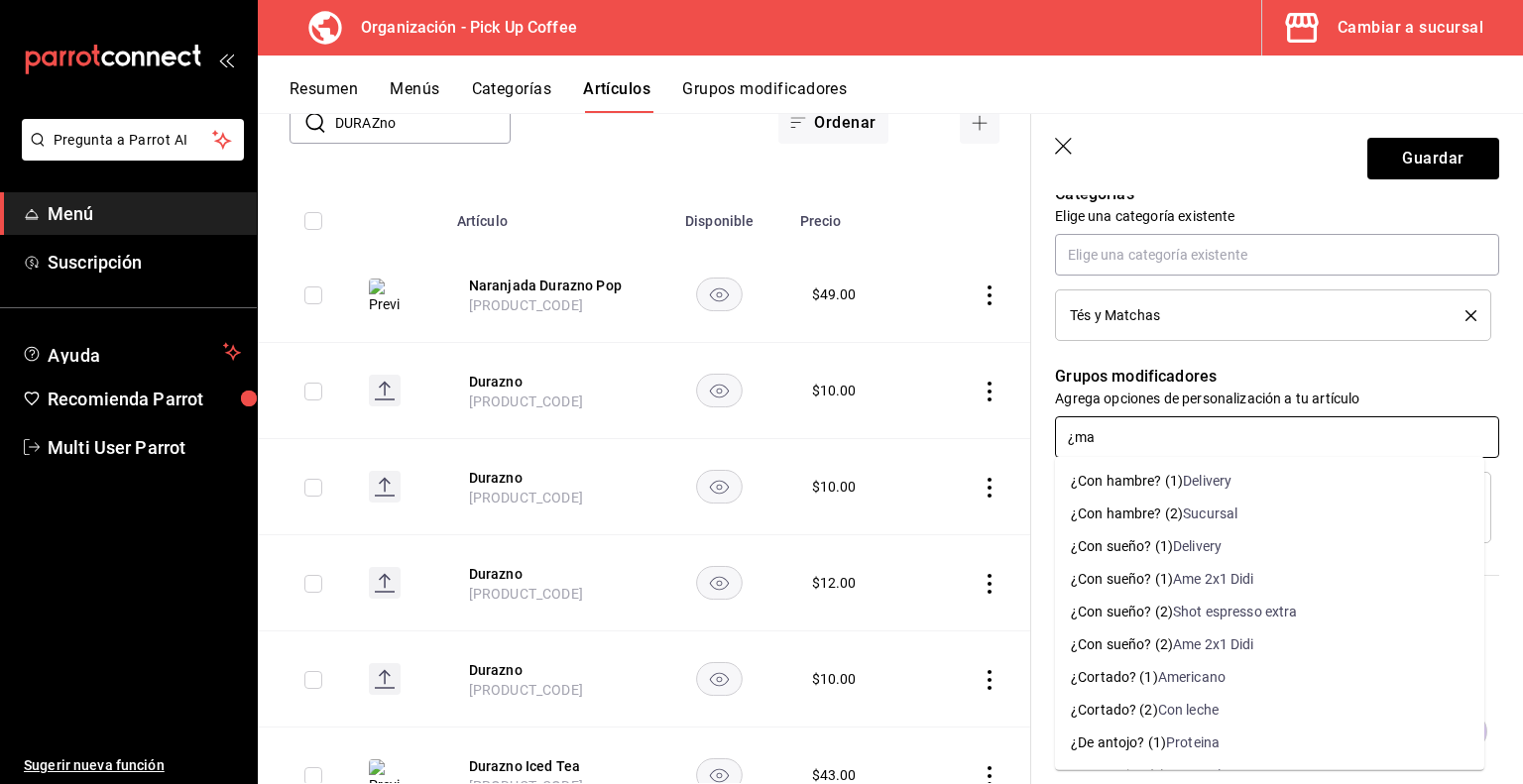 type on "¿mas" 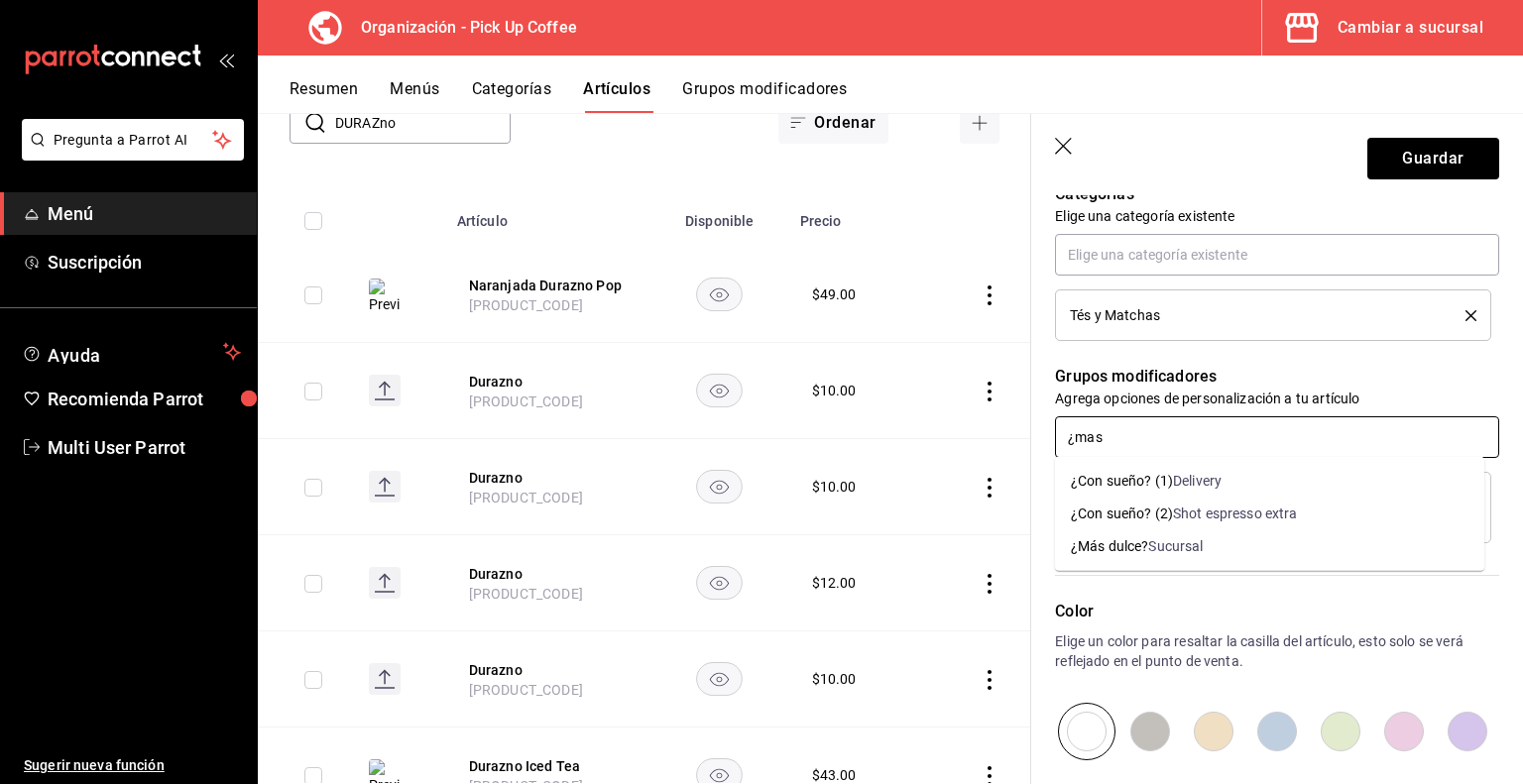click on "Sucursal" at bounding box center [1175, 546] 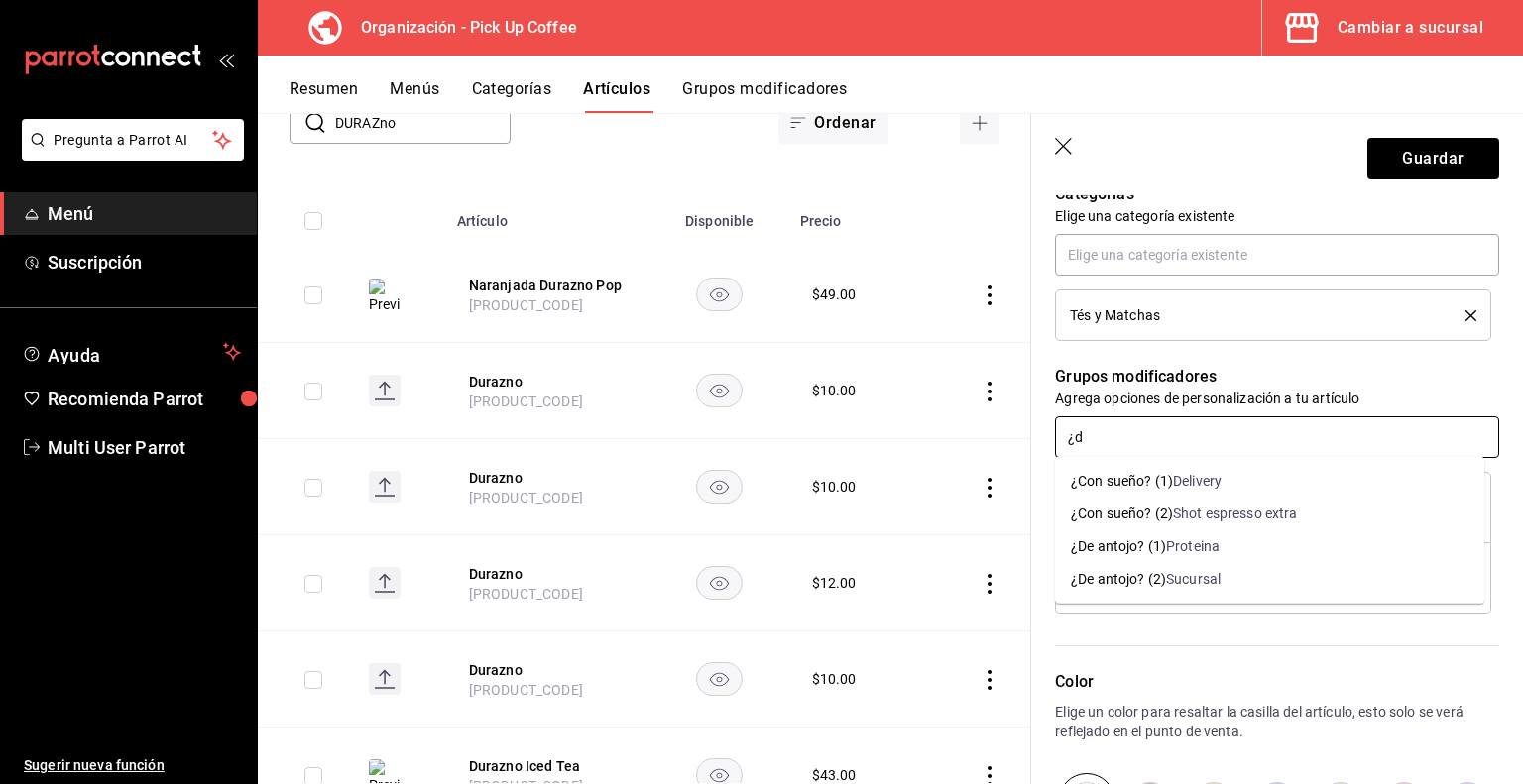 type on "¿de" 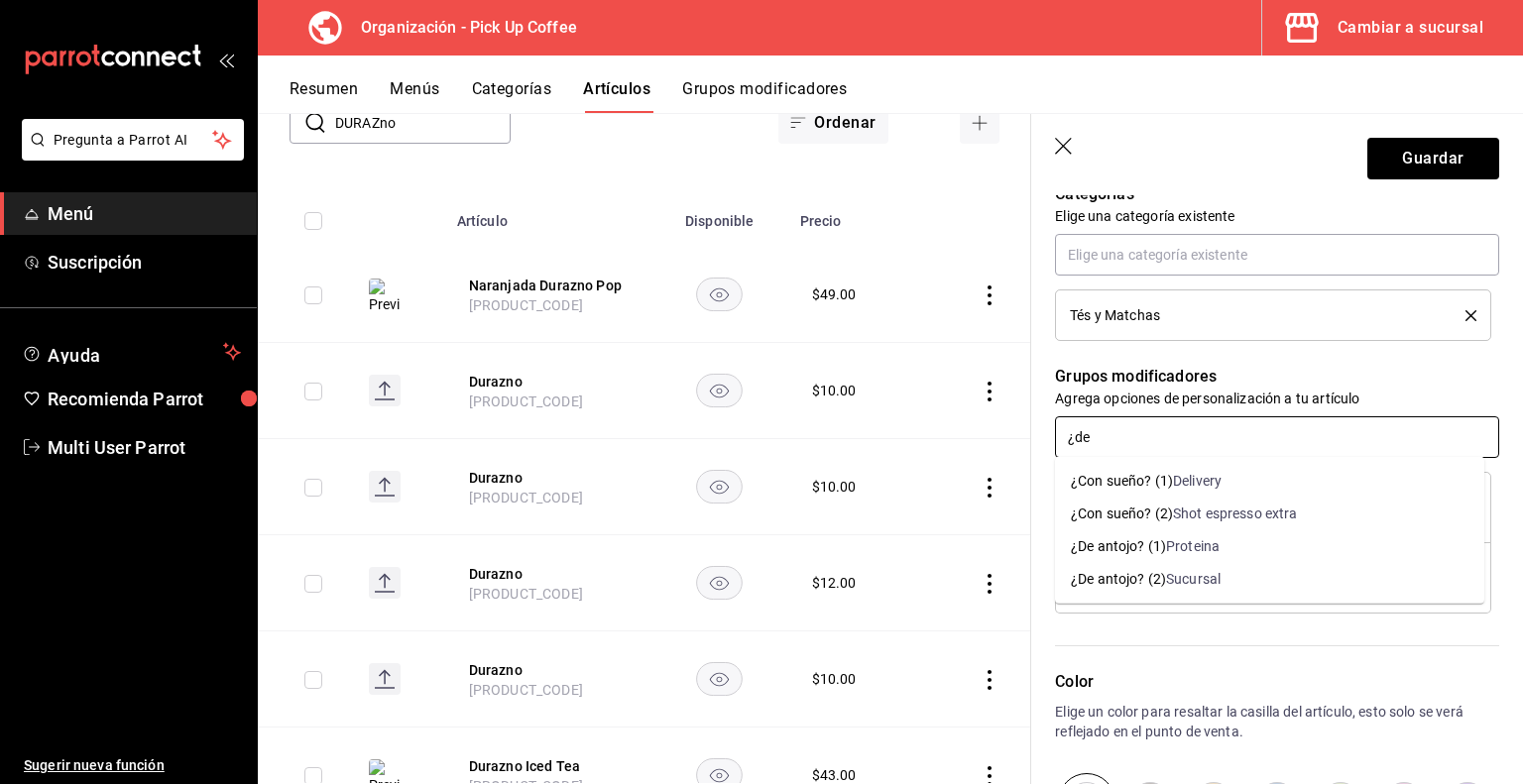 click on "¿De antojo? (2)" at bounding box center [1118, 579] 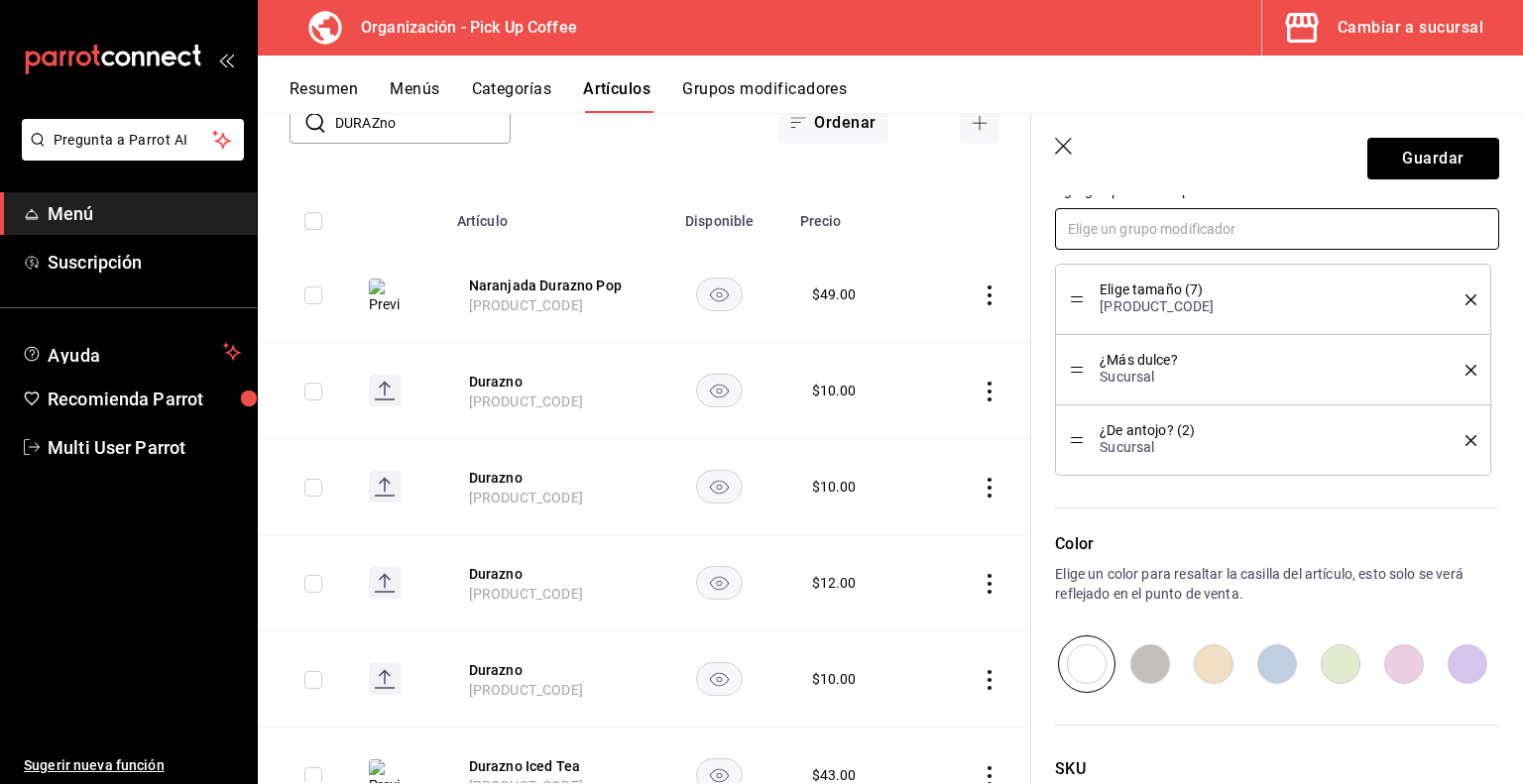scroll, scrollTop: 1324, scrollLeft: 0, axis: vertical 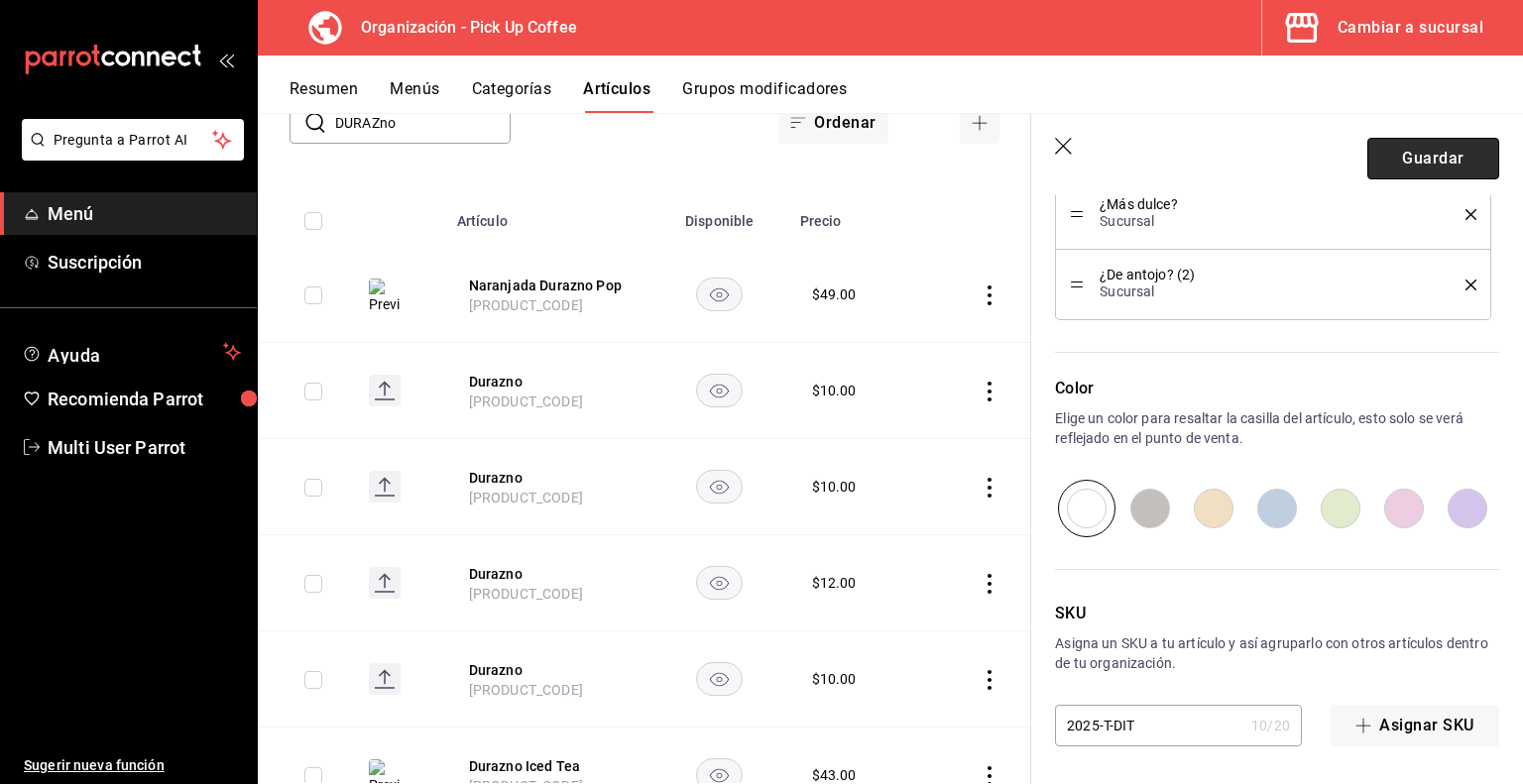 click on "Guardar" at bounding box center (1433, 159) 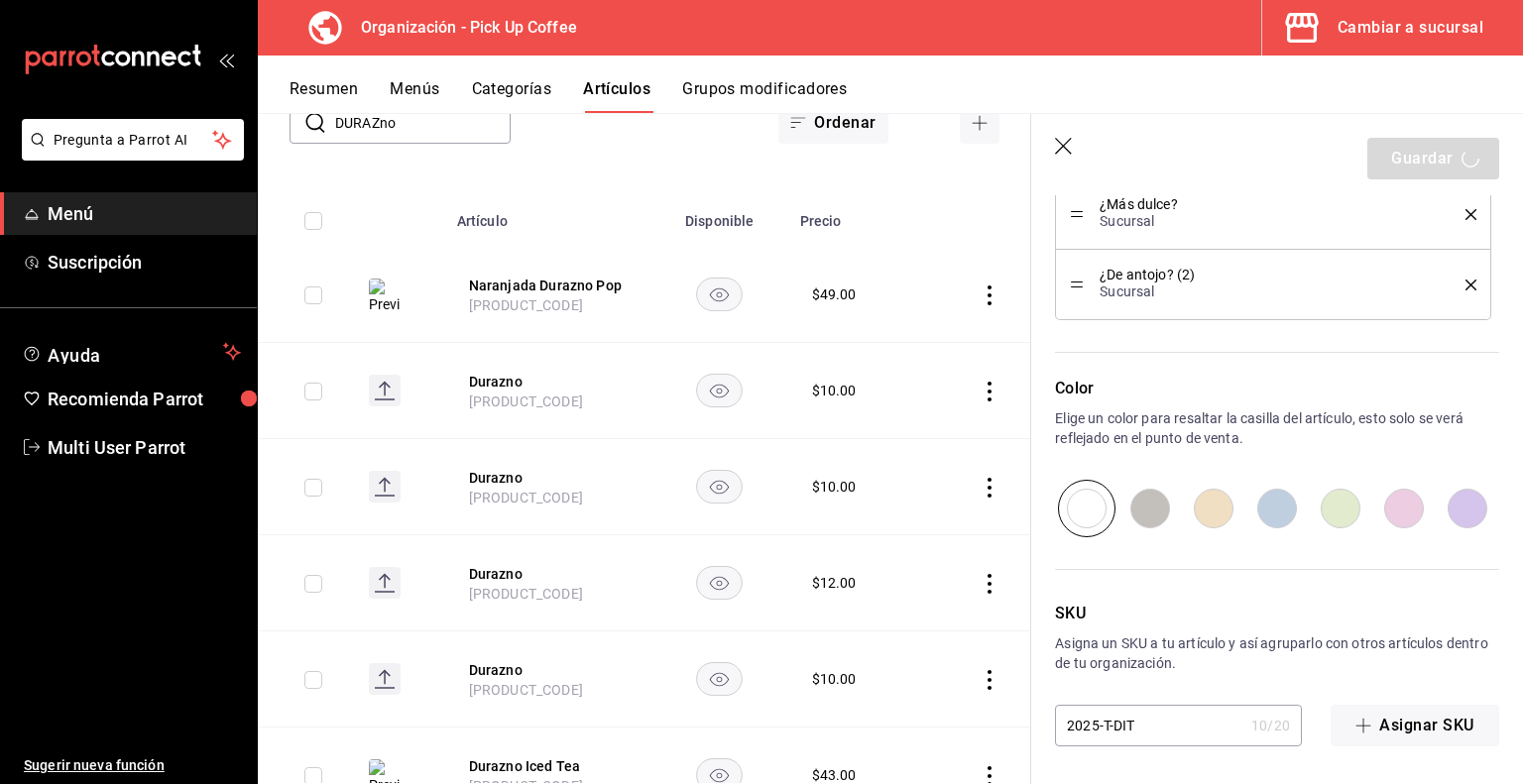 type on "x" 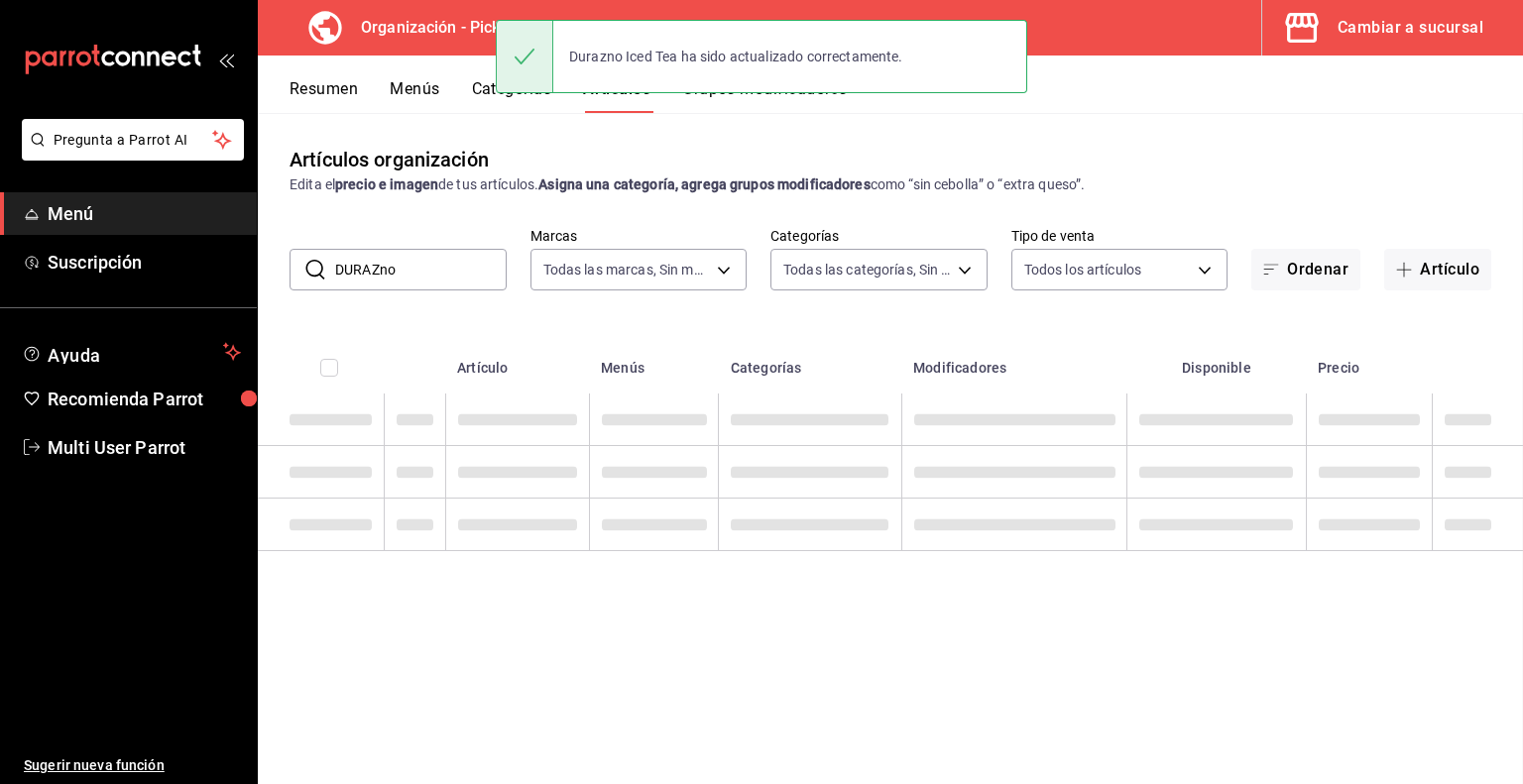scroll, scrollTop: 0, scrollLeft: 0, axis: both 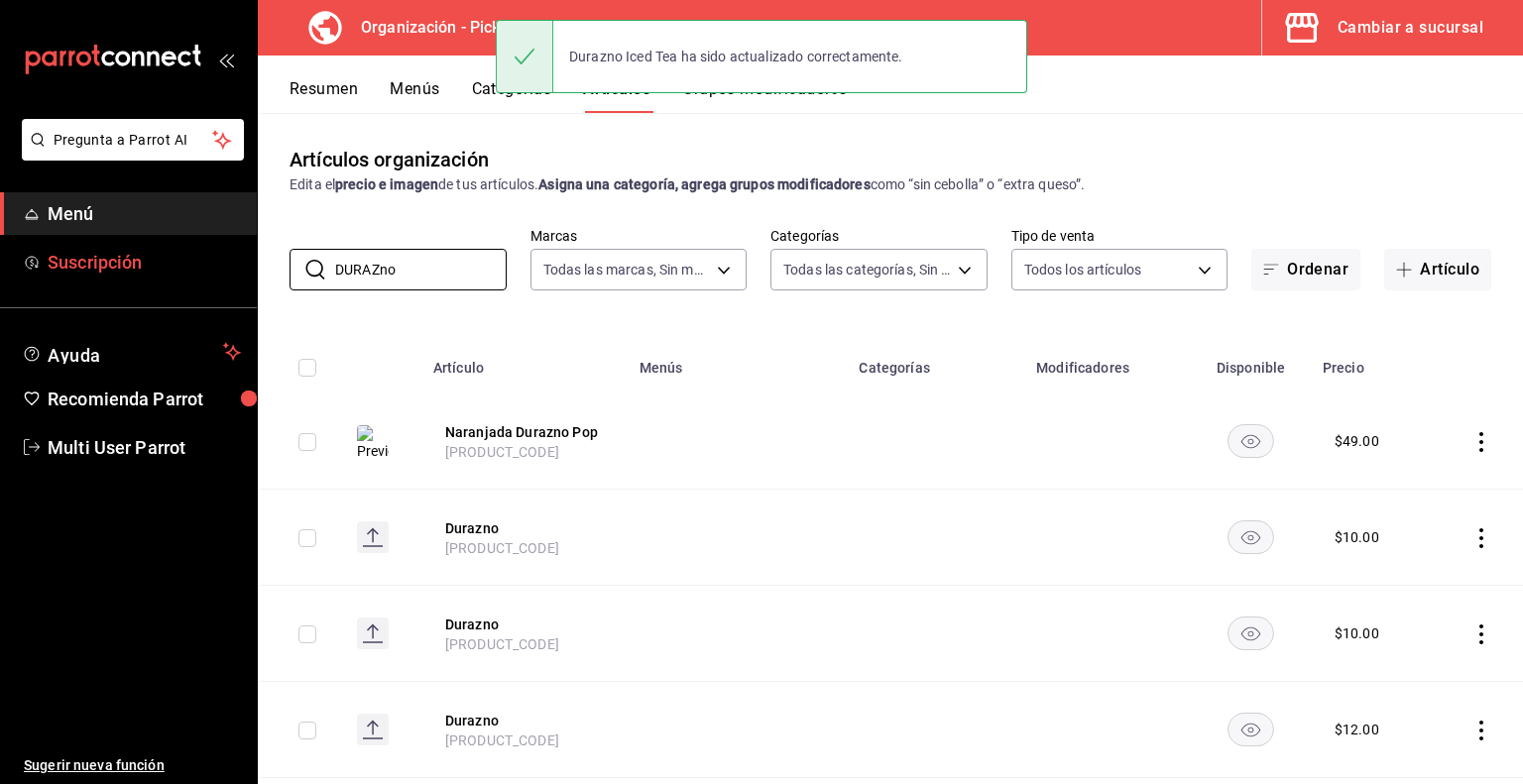 drag, startPoint x: 408, startPoint y: 269, endPoint x: 216, endPoint y: 249, distance: 193.03886 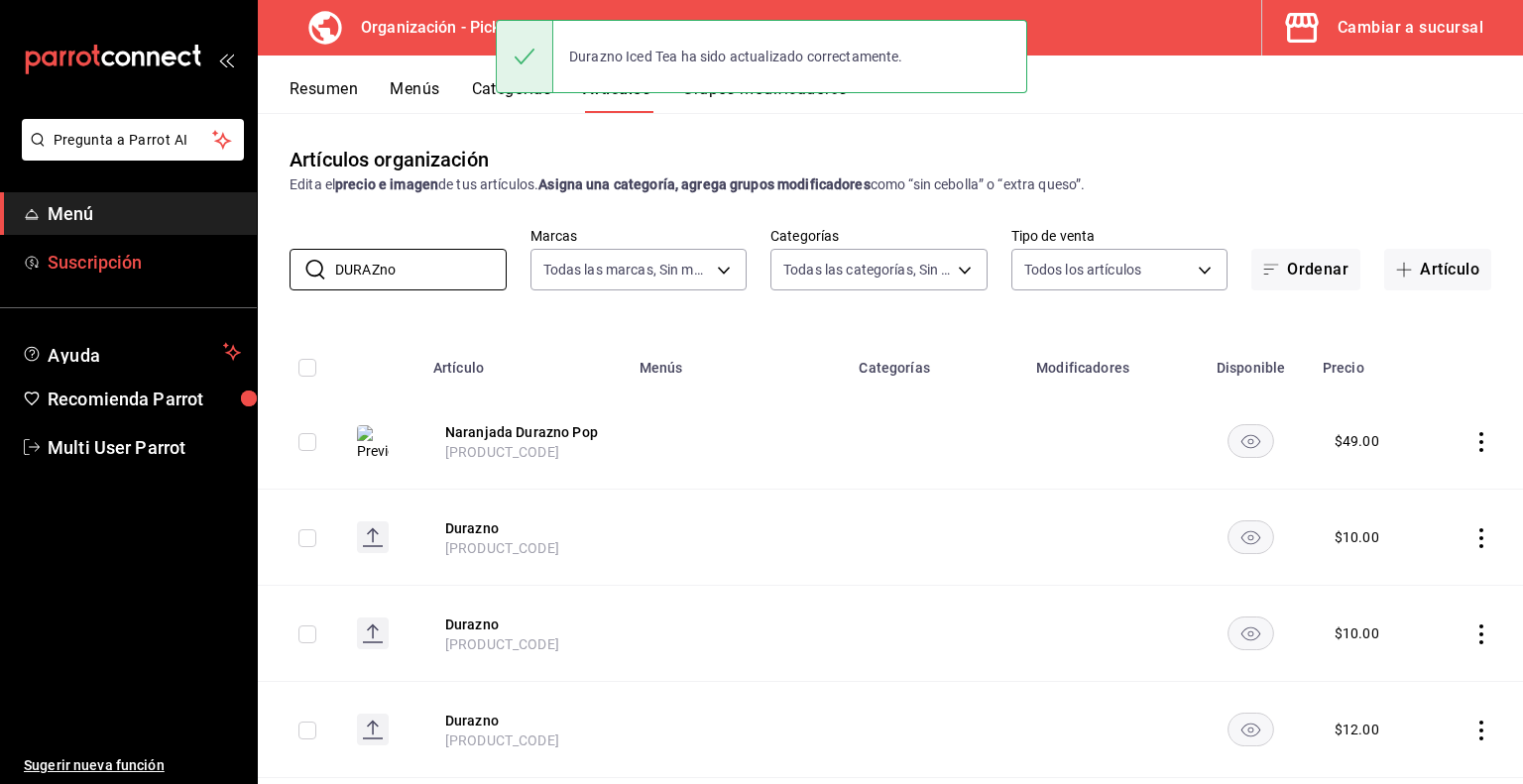 click on "Pregunta a Parrot AI Menú Suscripción Ayuda Recomienda Parrot Multi User Parrot Sugerir nueva función Organización - Pick Up Coffee Cambiar a sucursal Resumen Menús Categorías Artículos Grupos modificadores Artículos organización Edita el precio e imagen de tus artículos. Asigna una categoría, agrega grupos modificadores como “sin cebolla” o “extra queso”. ​ DURAZno ​ Marcas Todas las marcas, Sin marca [UUID] Categorías Todas las categorías, Sin categoría Tipo de venta Todos los artículos ALL Ordenar Artículo Artículo Menús Categorías Modificadores Disponible Precio Naranjada Durazno Pop [PRODUCT_CODE] $ 49.00 Durazno [PRODUCT_CODE] $ 10.00 Durazno [PRODUCT_CODE] $ 10.00 Durazno [PRODUCT_CODE] $ 12.00 Durazno [PRODUCT_CODE] $ 10.00 Durazno Iced Tea [PRODUCT_CODE] Delivery [PRODUCT_CODE] Delivery Turbo 2025 Sucursal Tés y Matchas Elige tamaño ¿Más dulce? ¿De antojo? $ 43.00 Guardar" at bounding box center [762, 392] 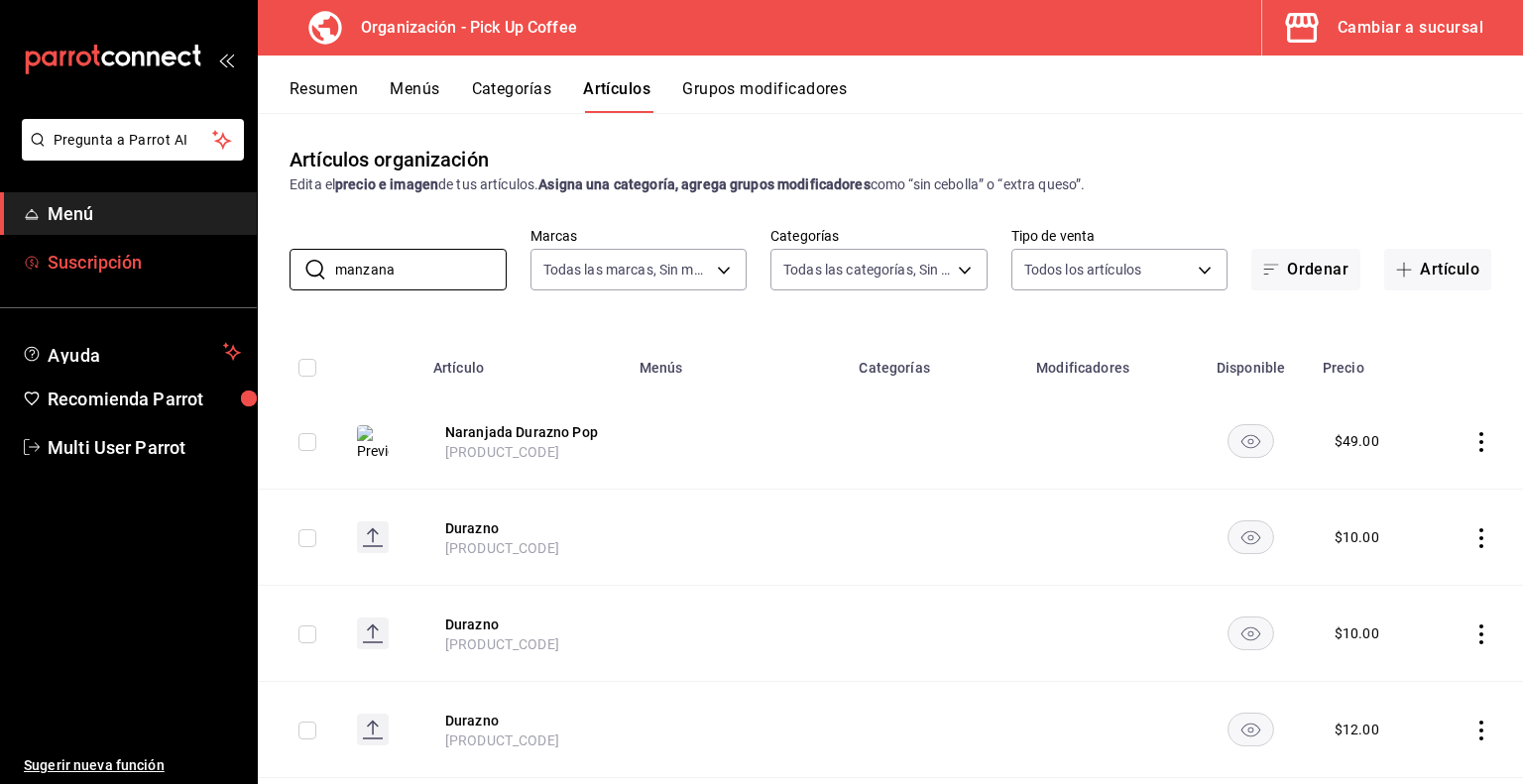 type on "manzana" 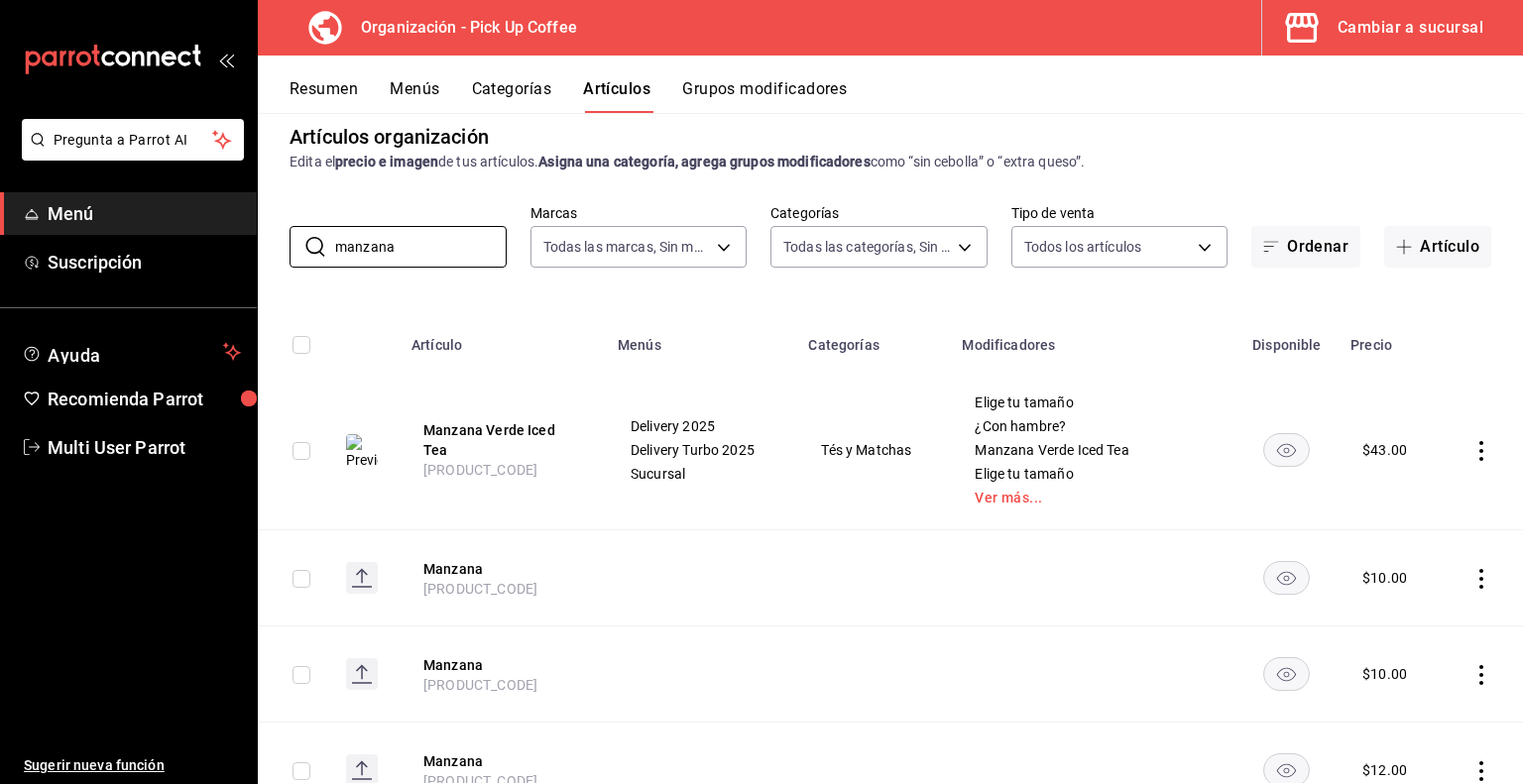 scroll, scrollTop: 24, scrollLeft: 0, axis: vertical 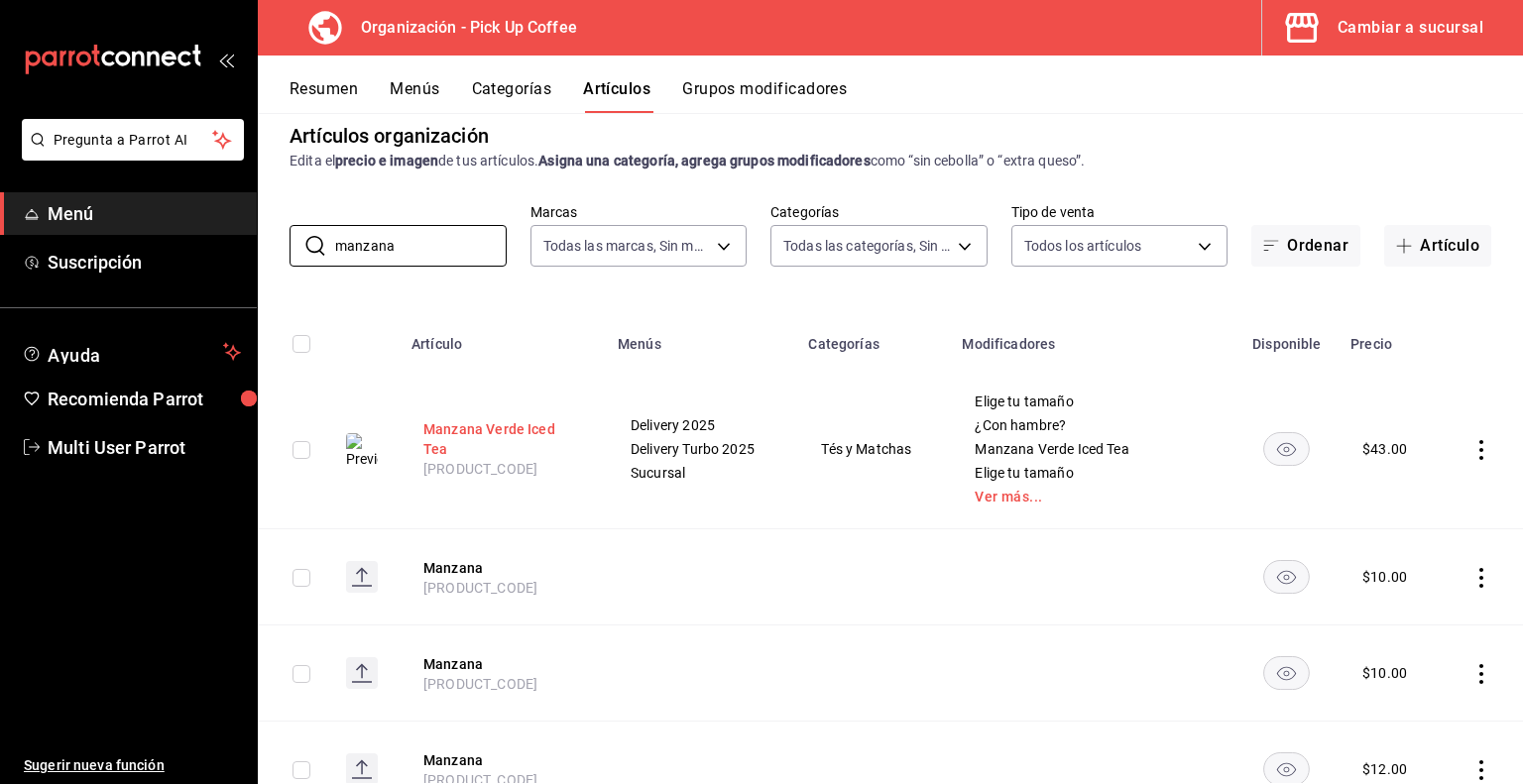 click on "Manzana Verde Iced Tea" at bounding box center [503, 439] 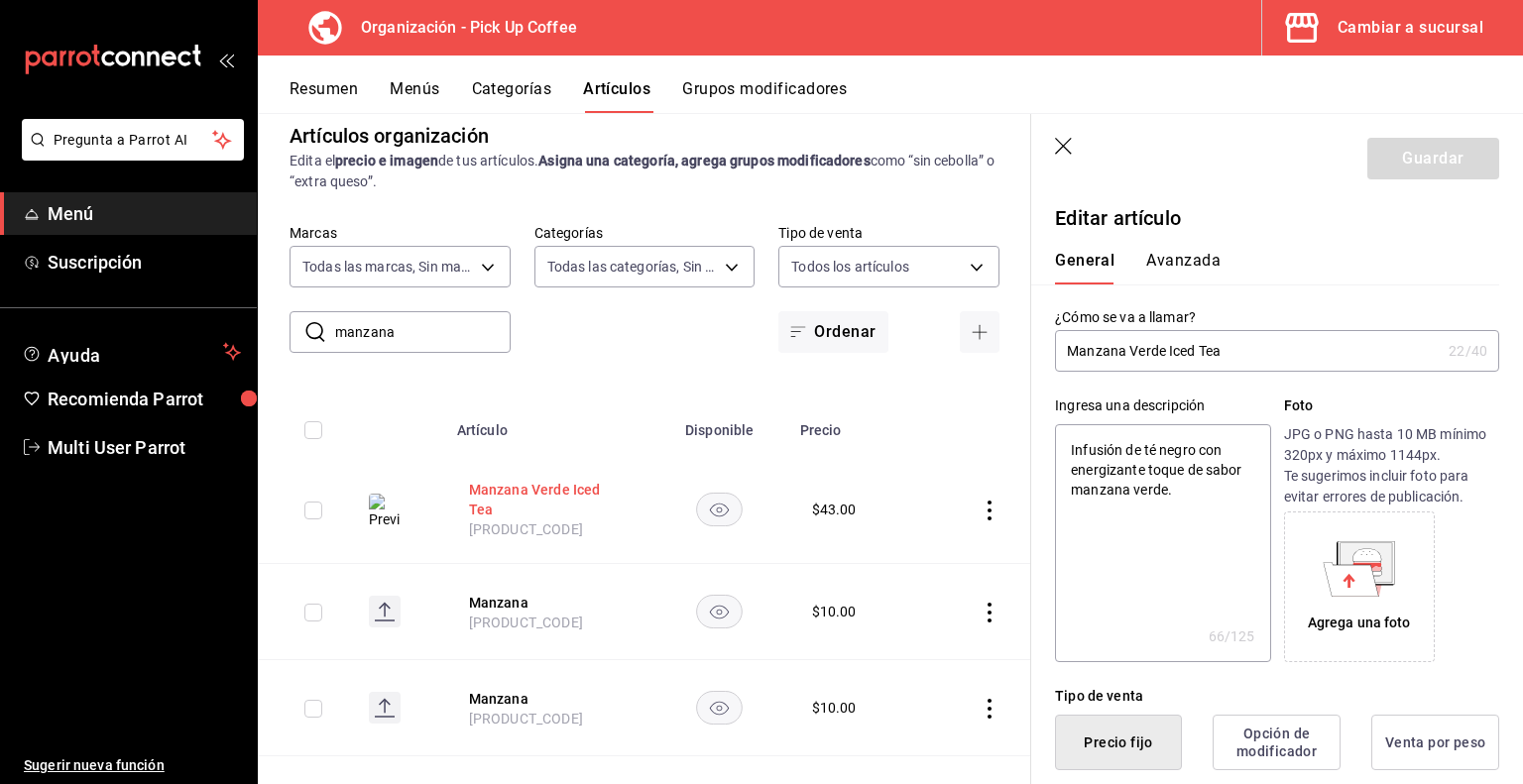 type on "x" 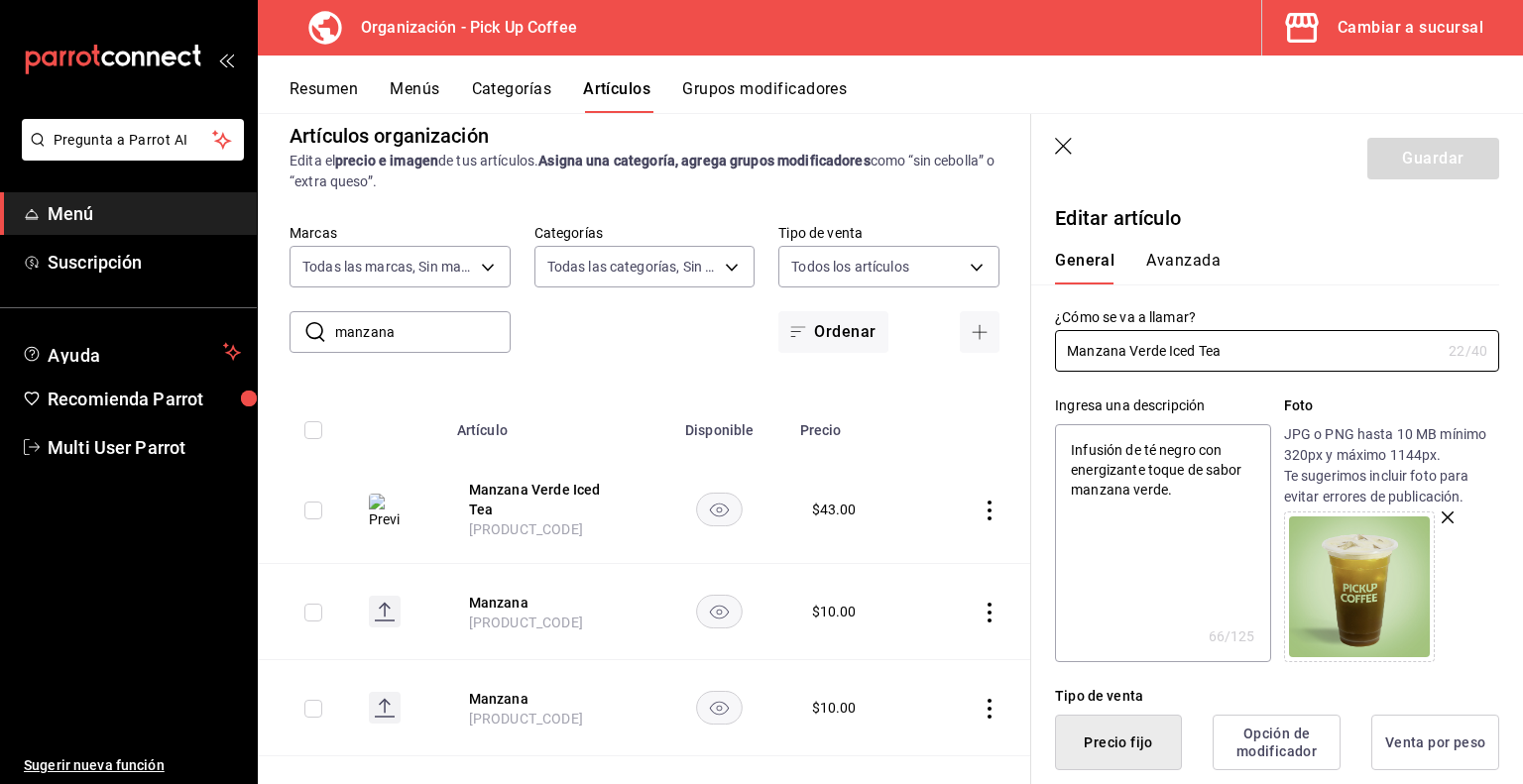 scroll, scrollTop: 318, scrollLeft: 0, axis: vertical 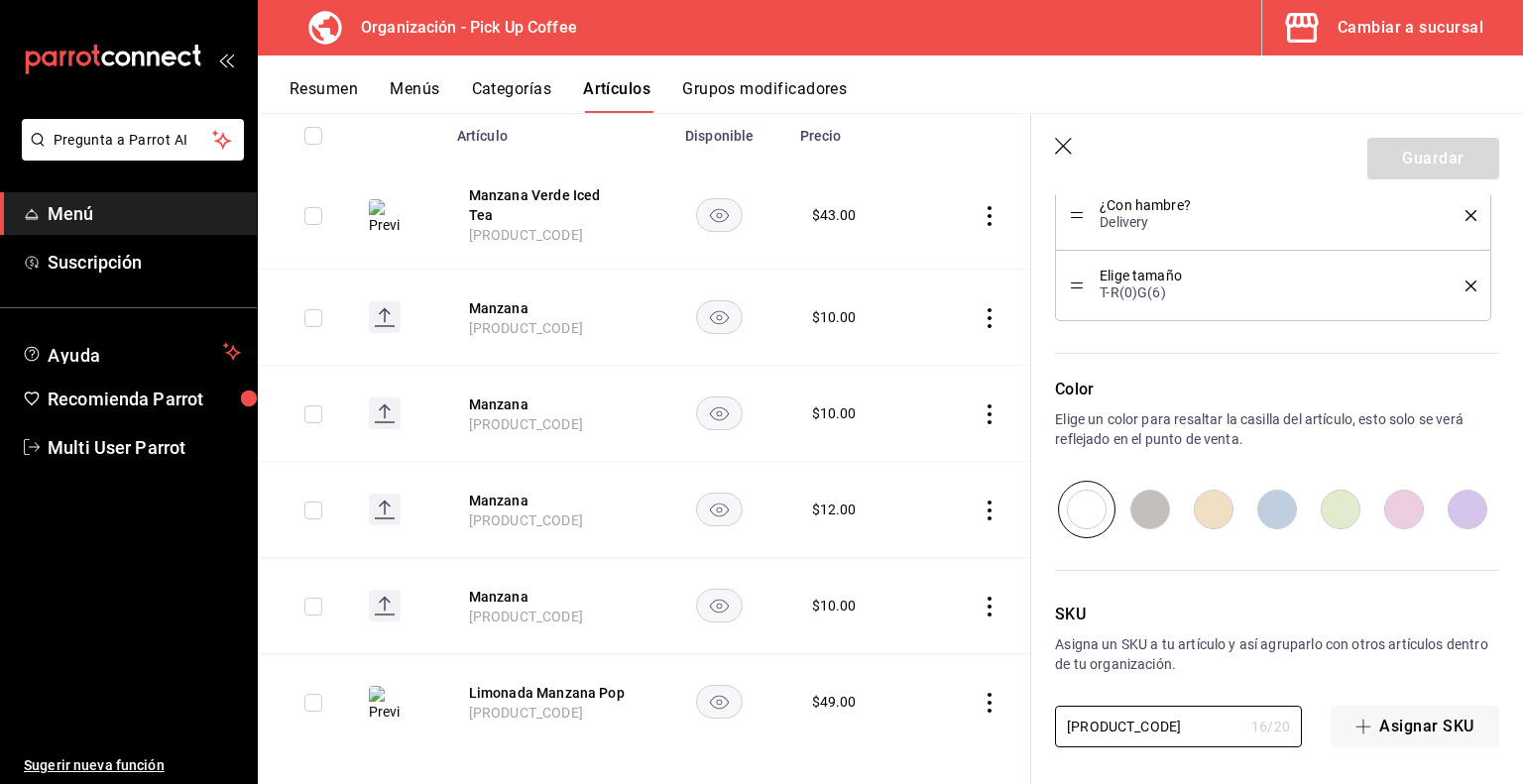 drag, startPoint x: 1214, startPoint y: 724, endPoint x: 944, endPoint y: 720, distance: 270.02963 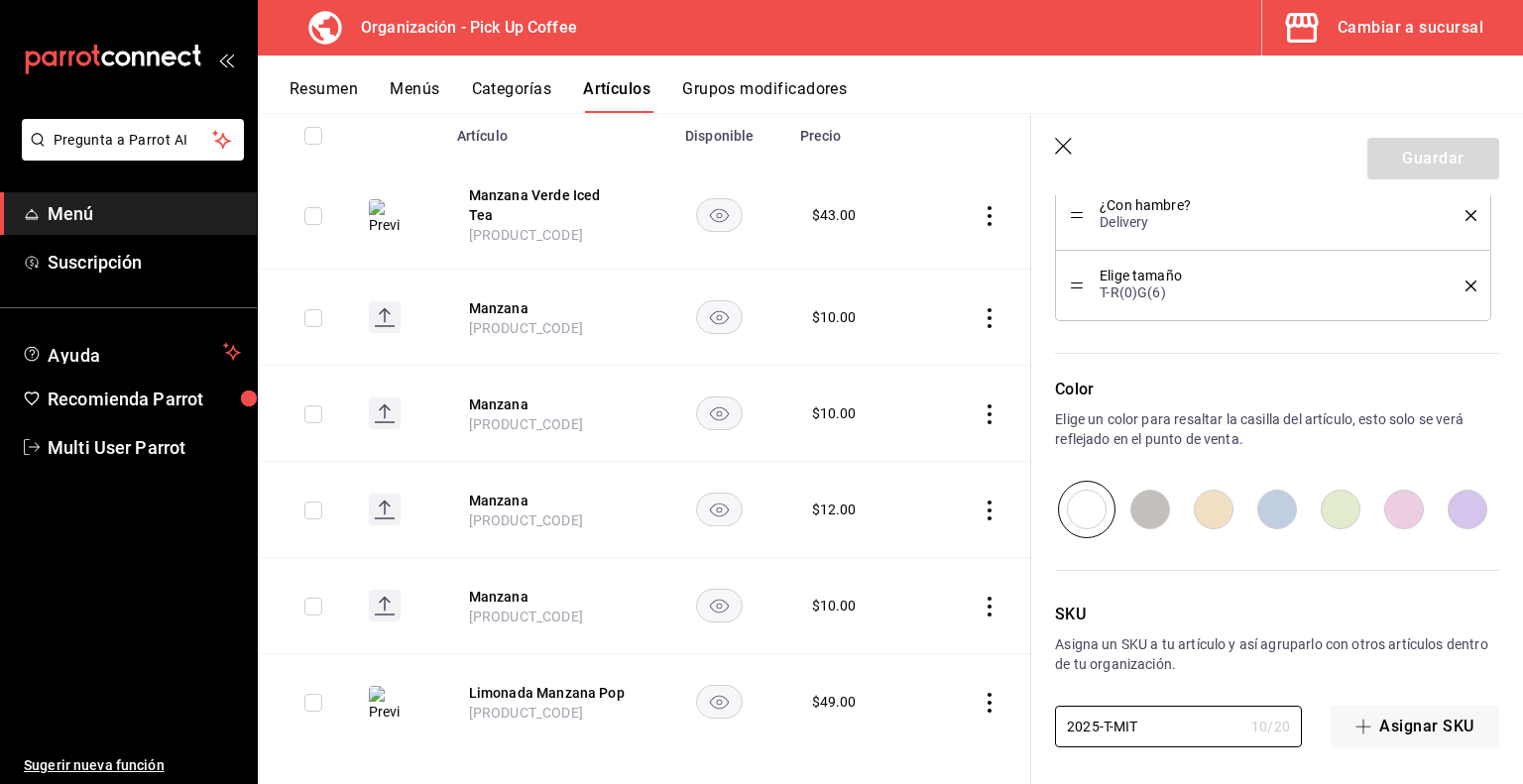 type on "x" 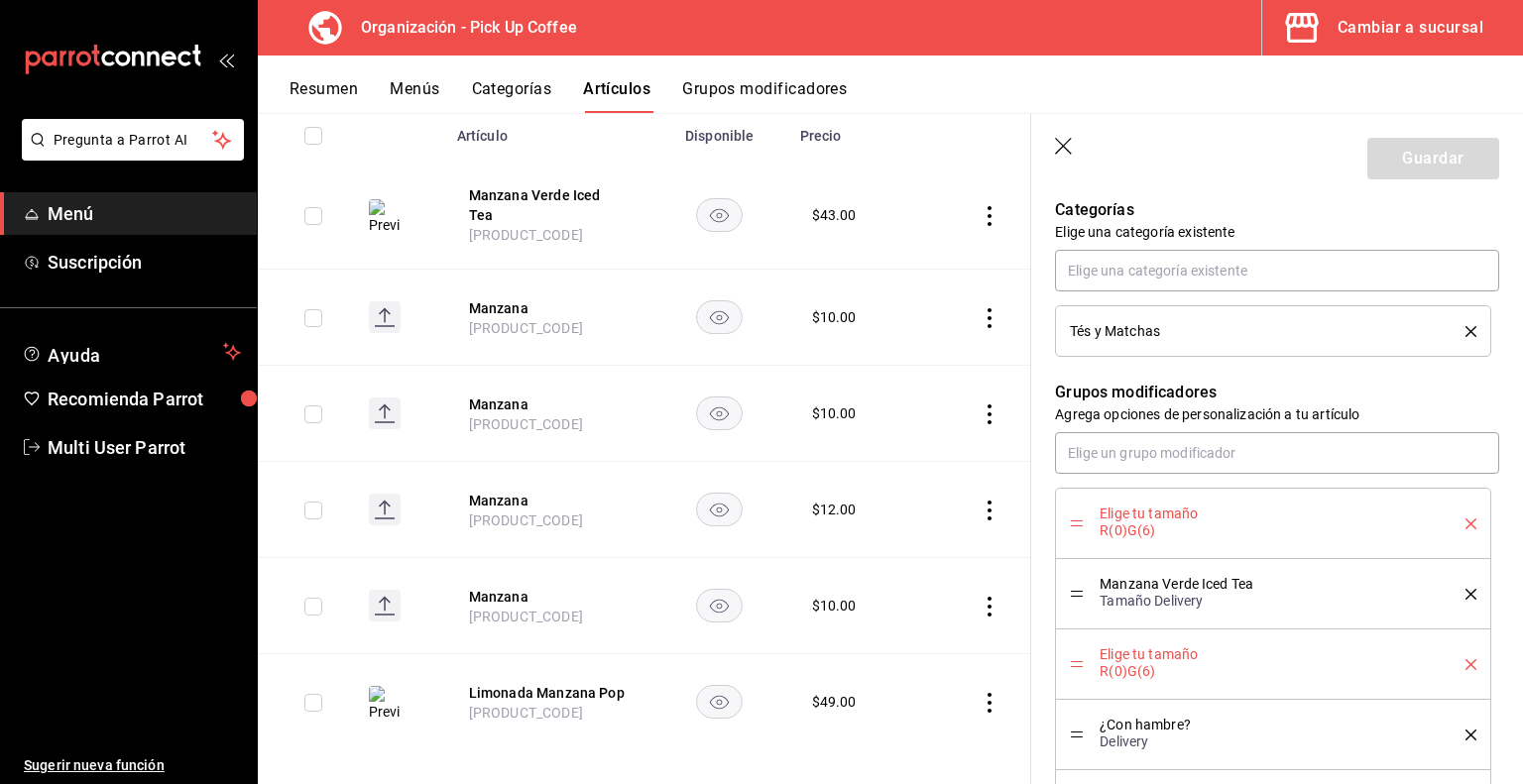 scroll, scrollTop: 938, scrollLeft: 0, axis: vertical 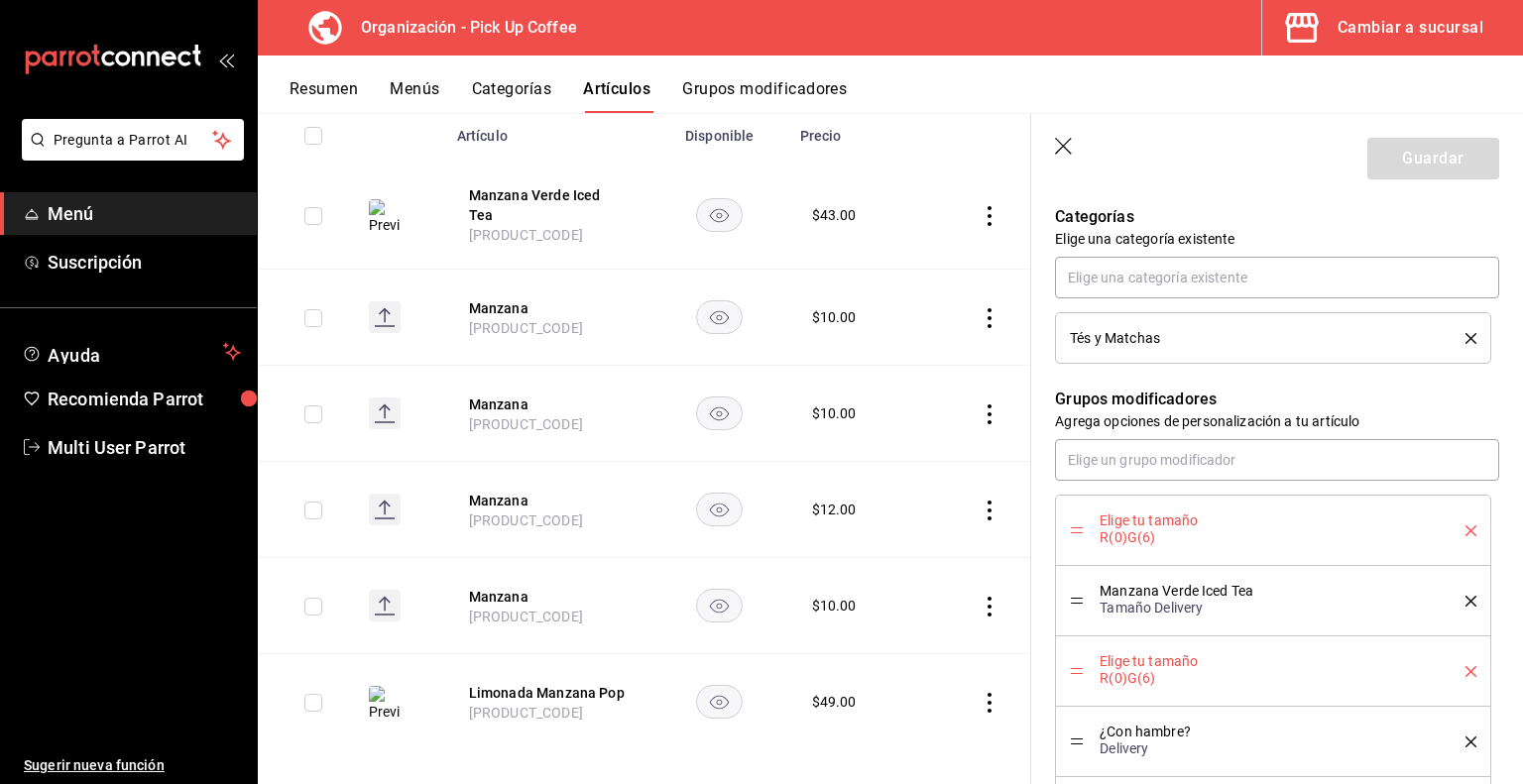type on "2025-T-MIT" 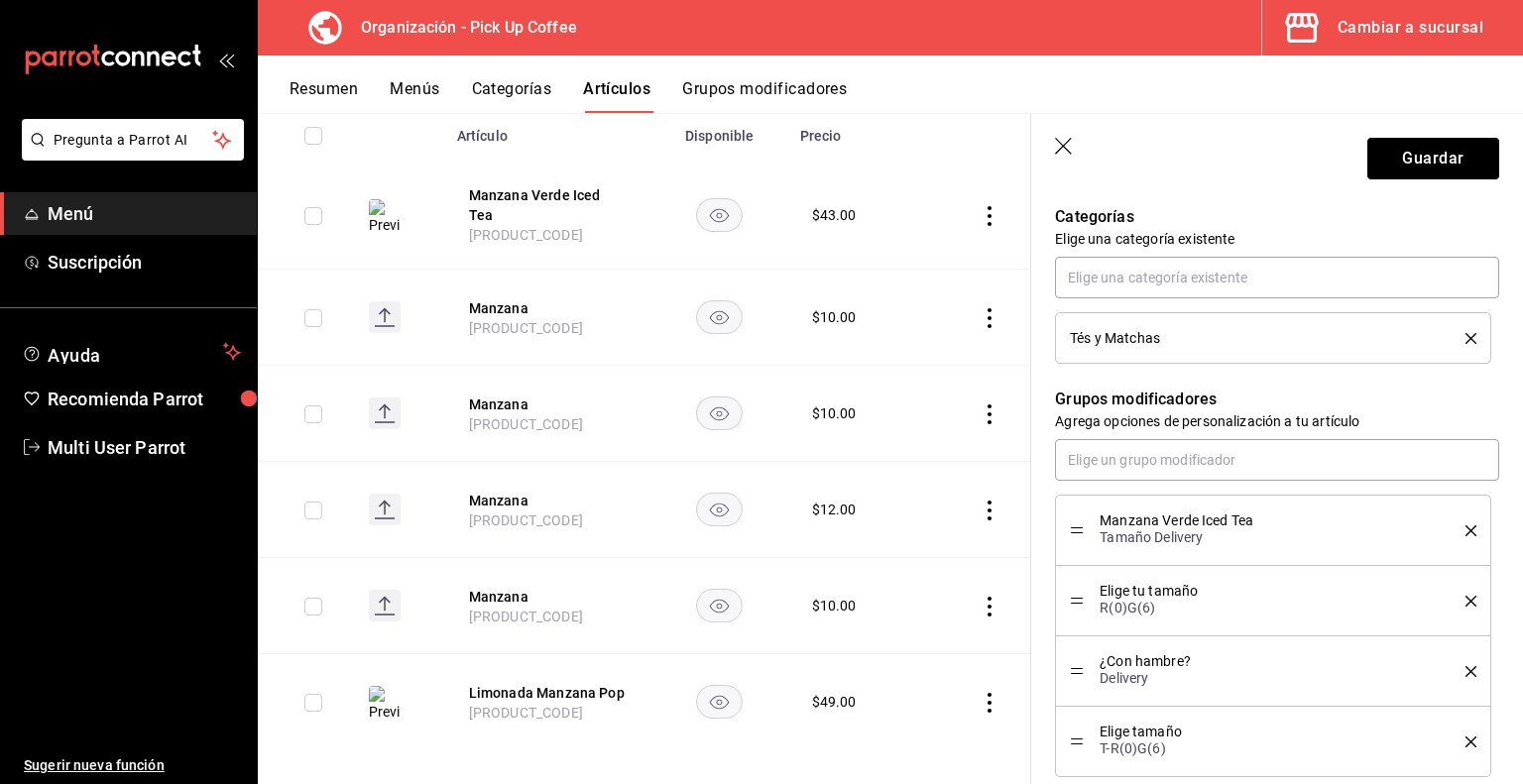 click 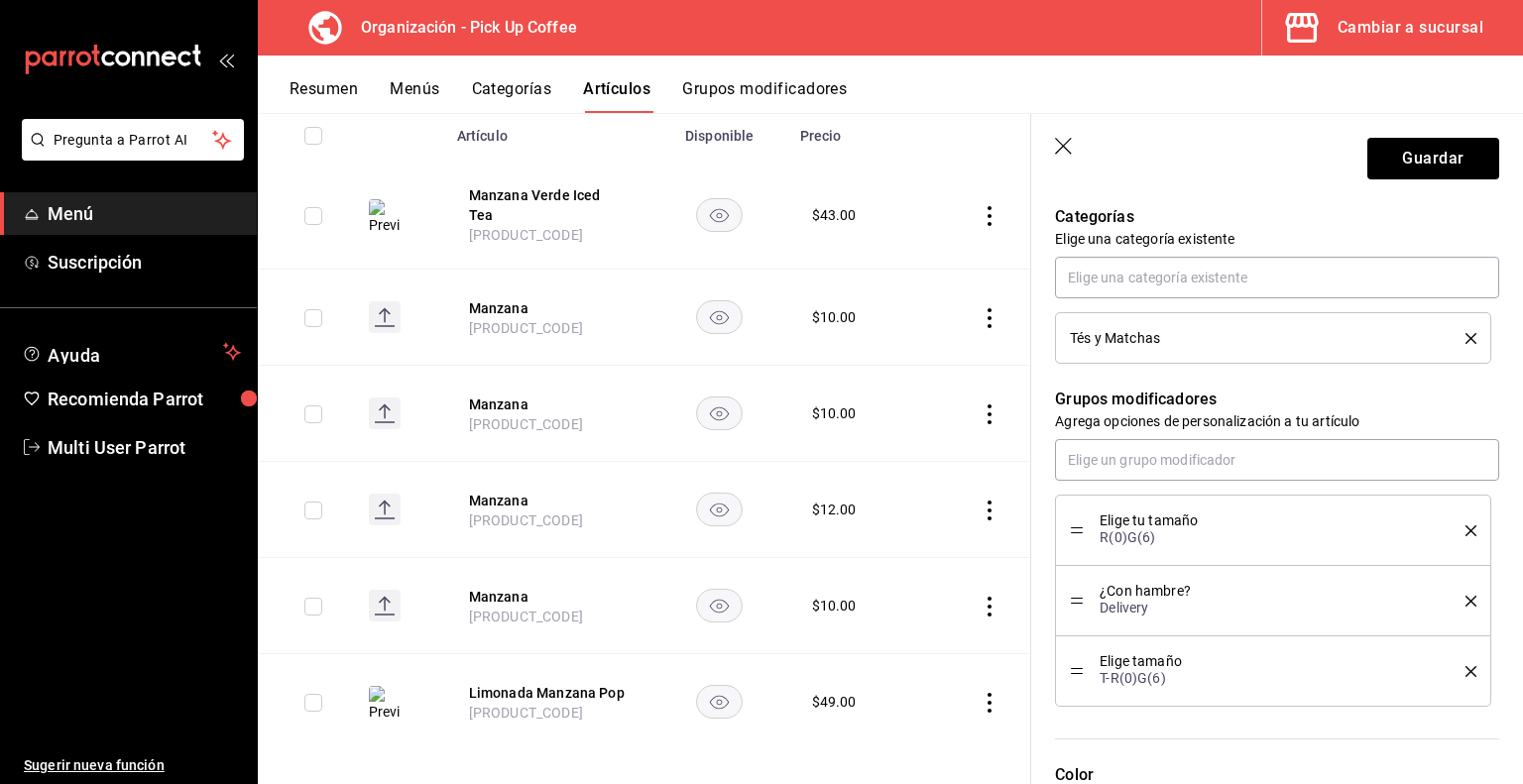 click 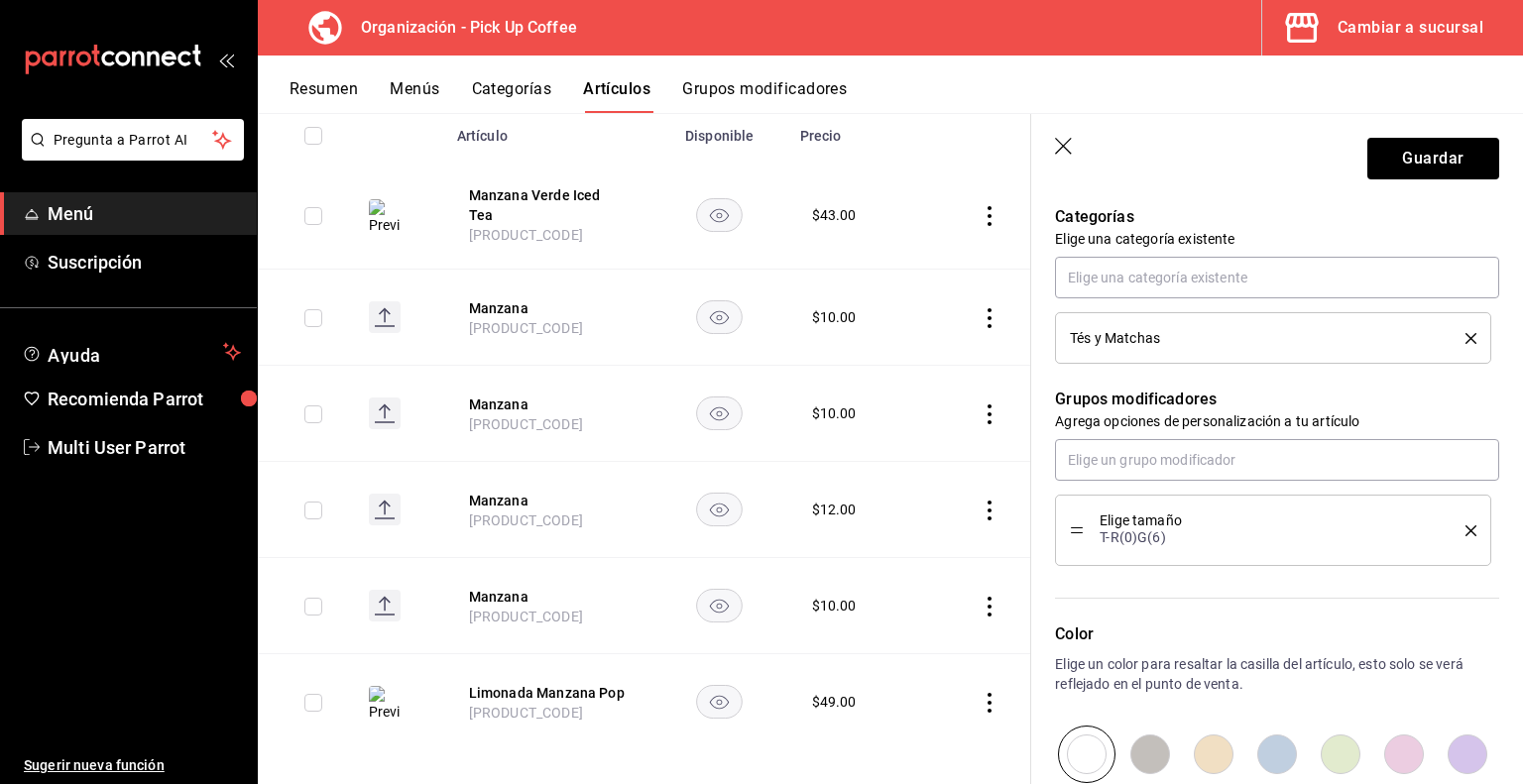 click 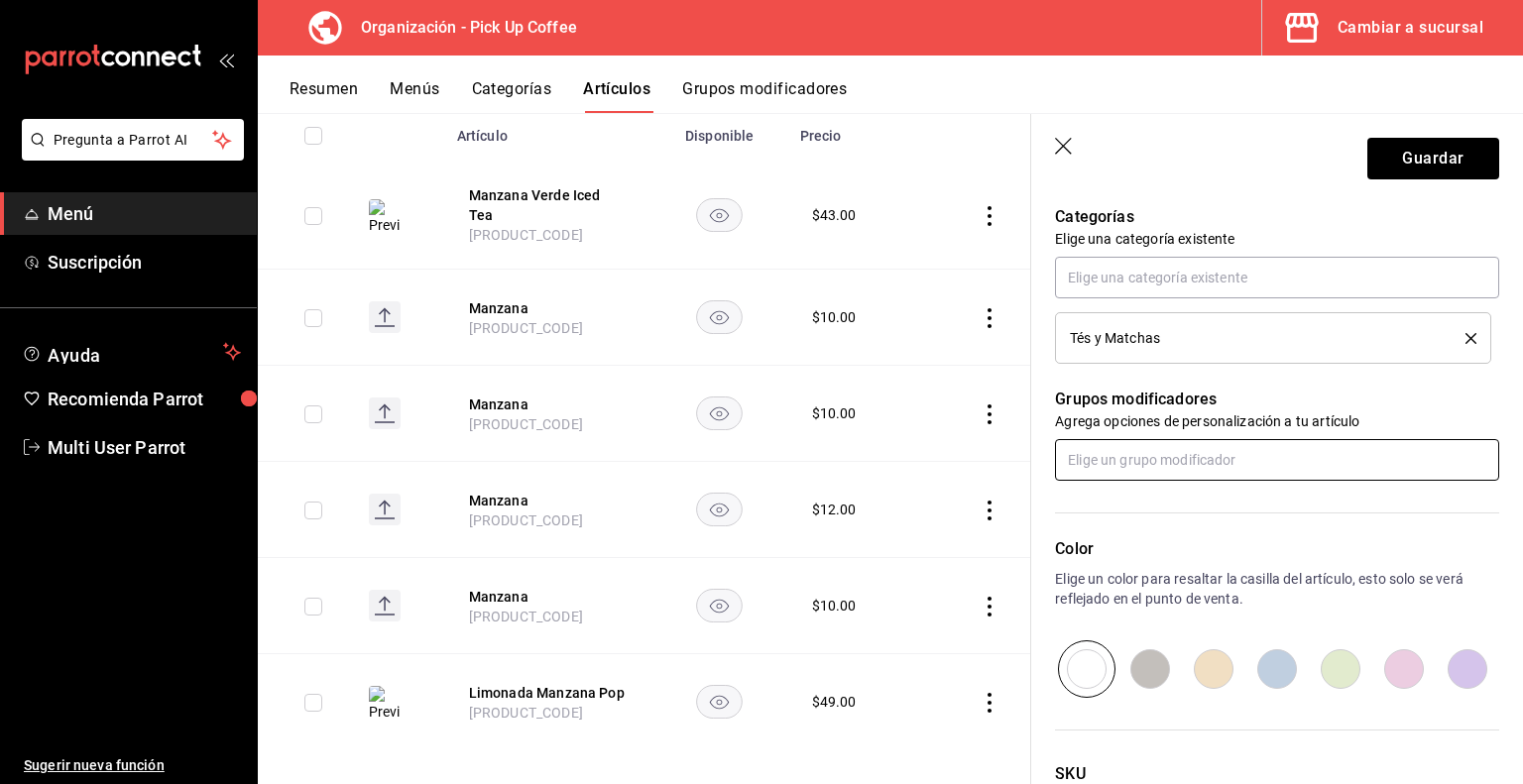 click at bounding box center [1277, 460] 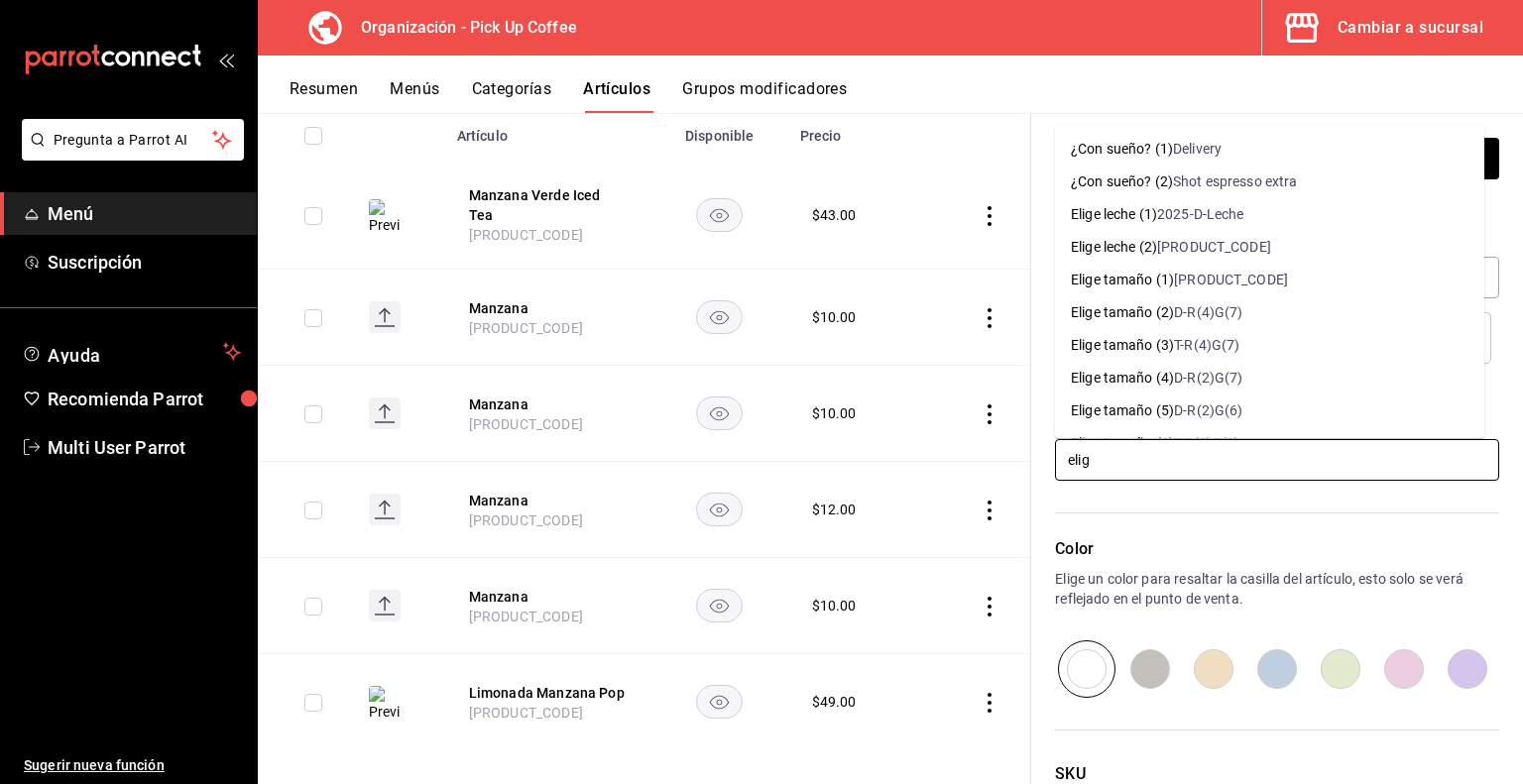 type on "elige" 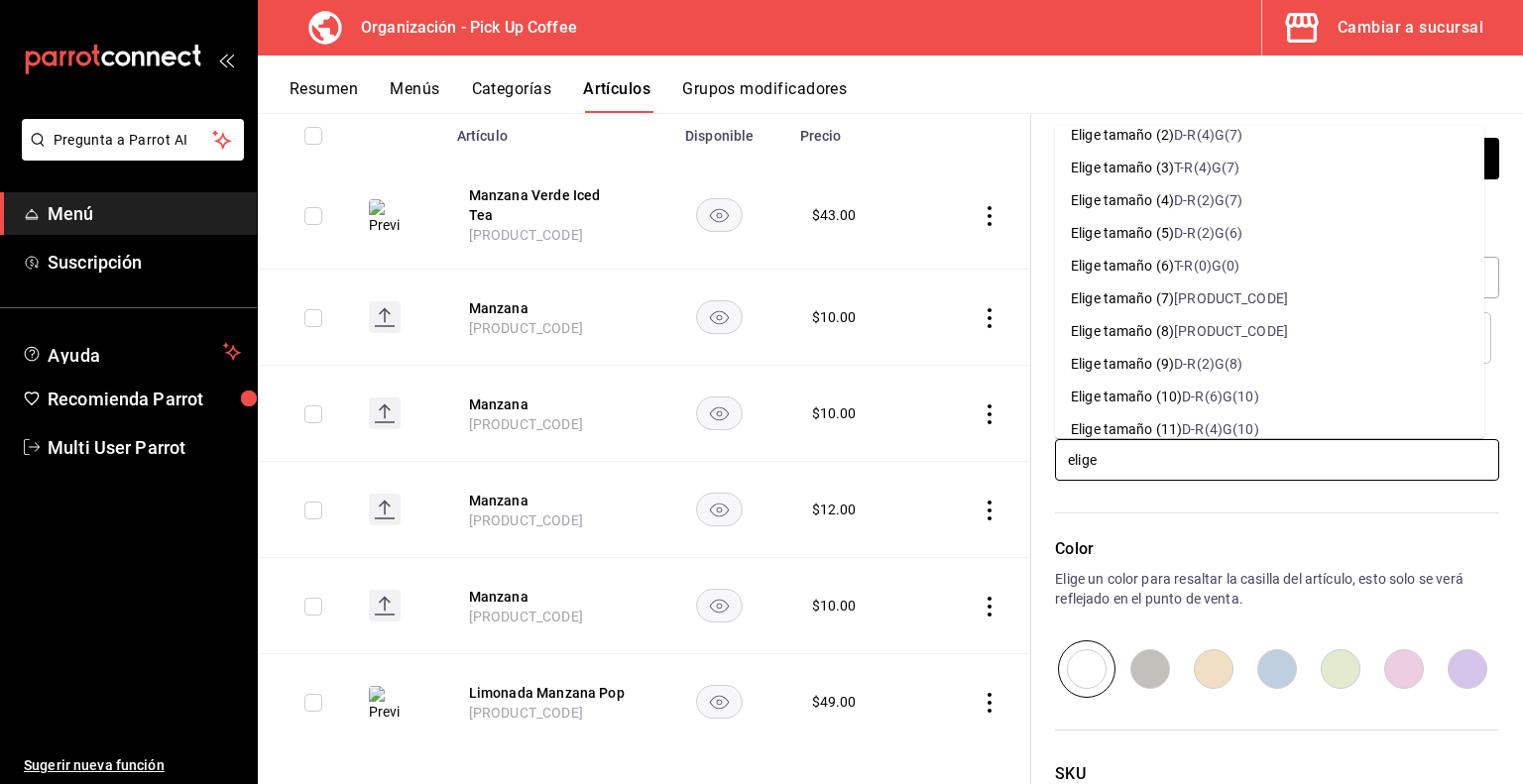 scroll, scrollTop: 178, scrollLeft: 0, axis: vertical 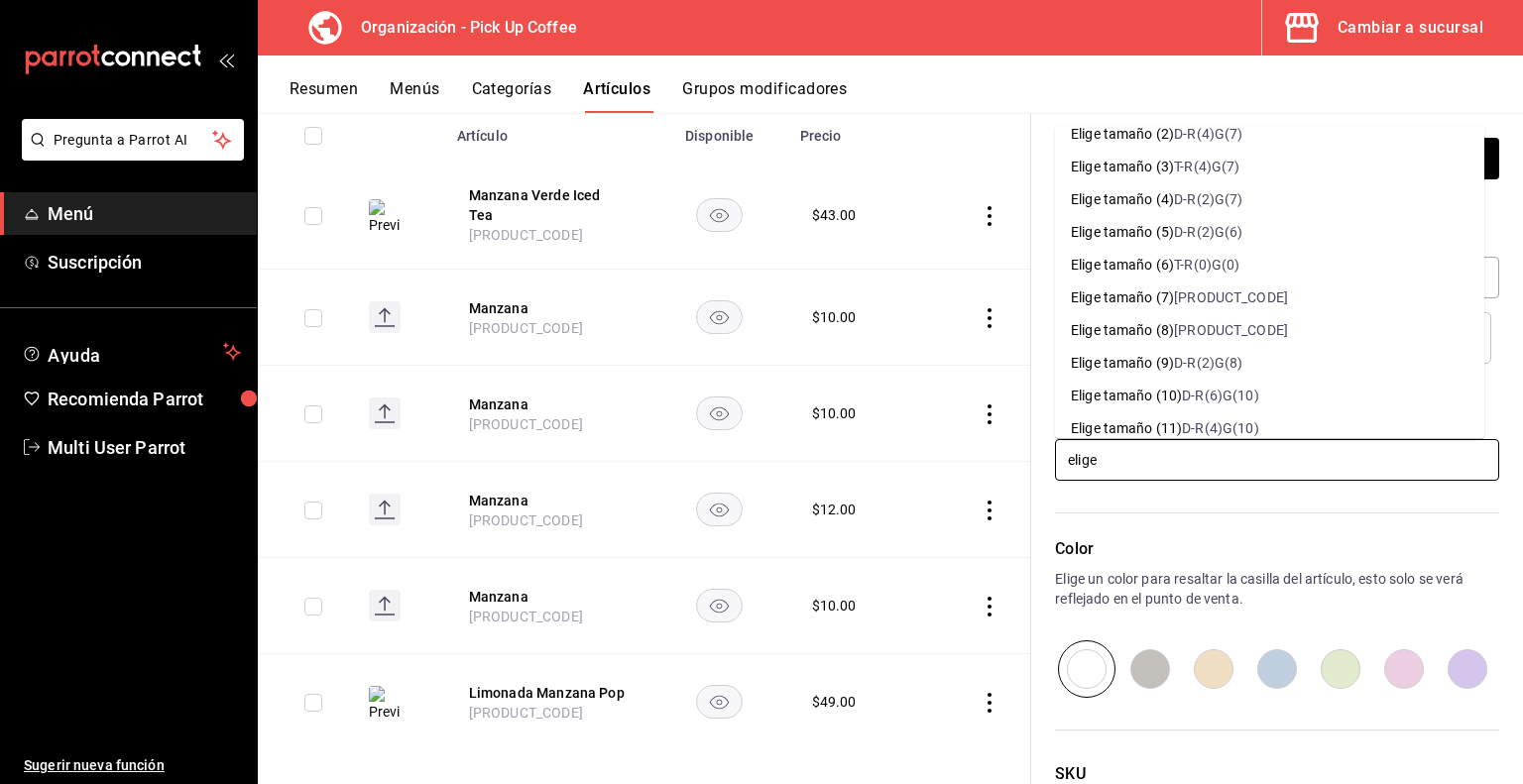 click on "[PRODUCT_CODE]" at bounding box center (1230, 297) 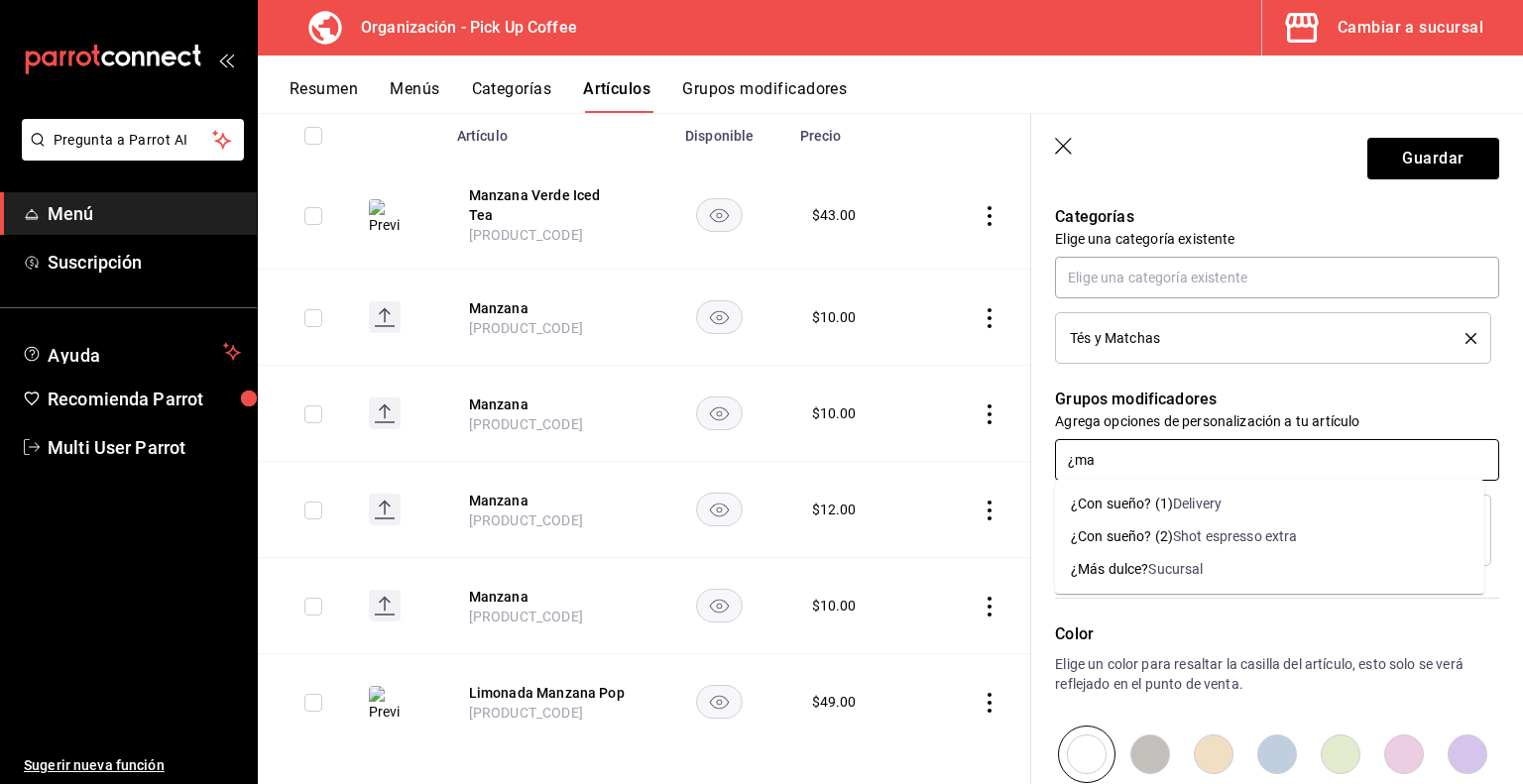type on "¿mas" 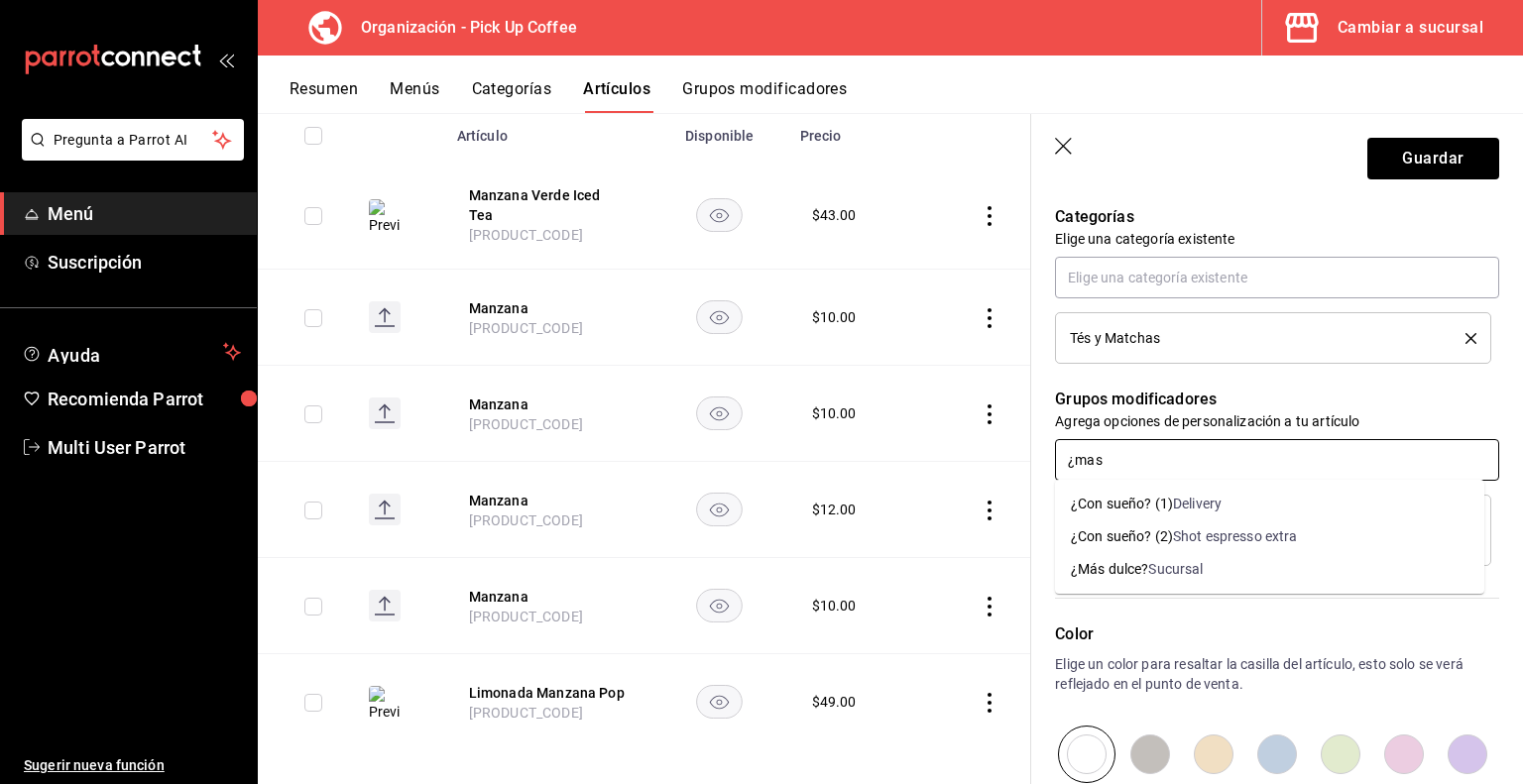 click on "Sucursal" at bounding box center [1175, 569] 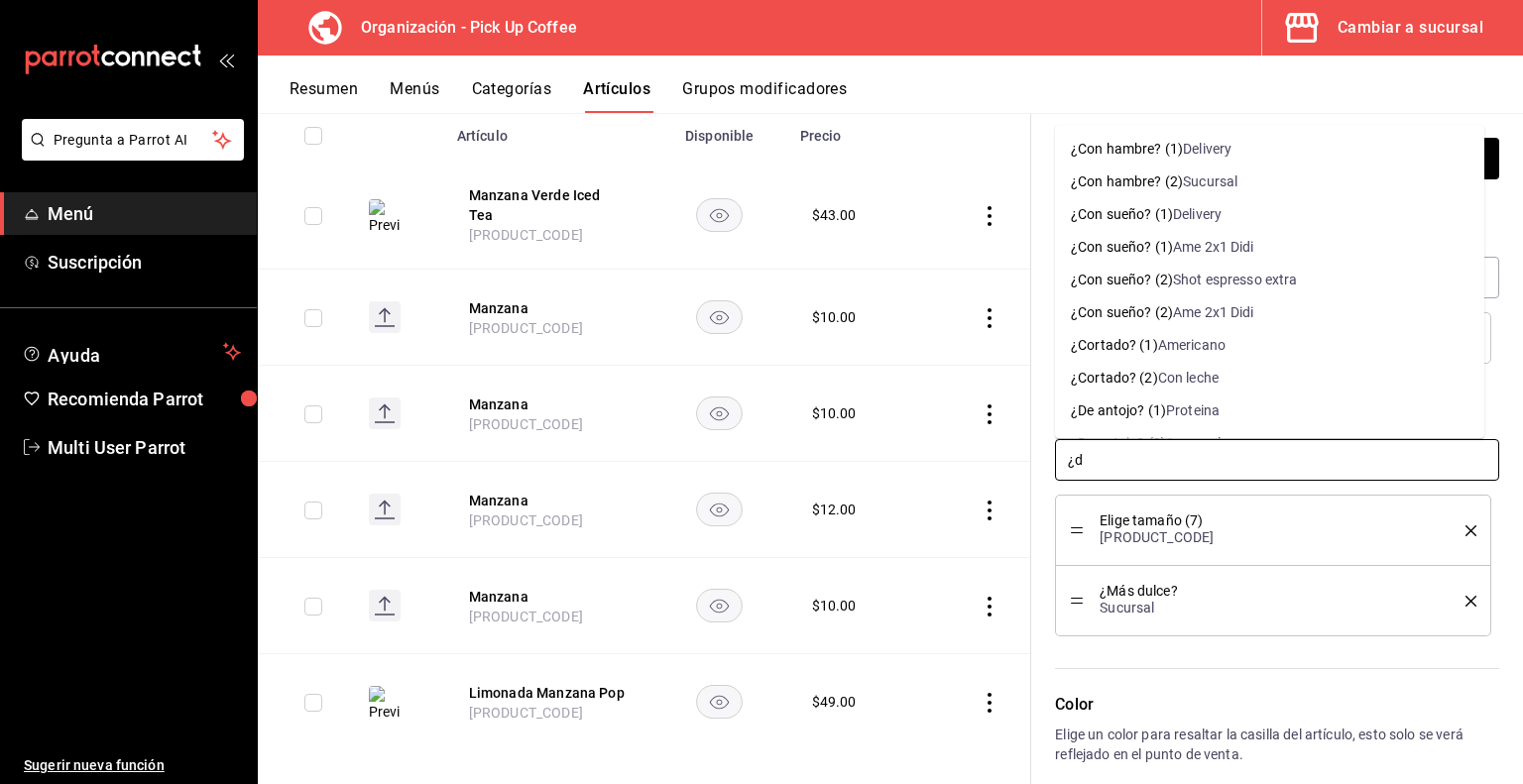 type on "¿de" 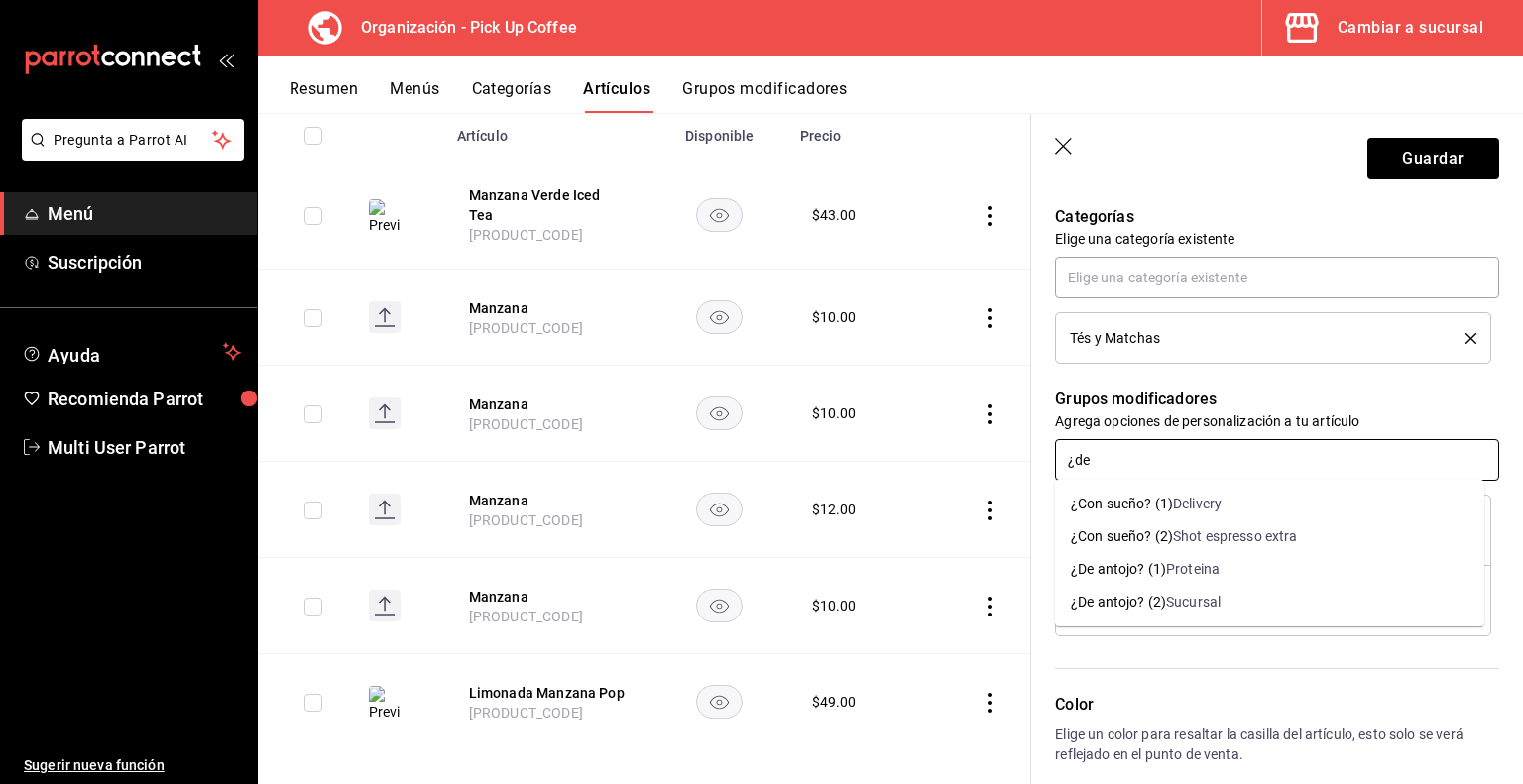 click on "¿De antojo? (2)" at bounding box center (1118, 602) 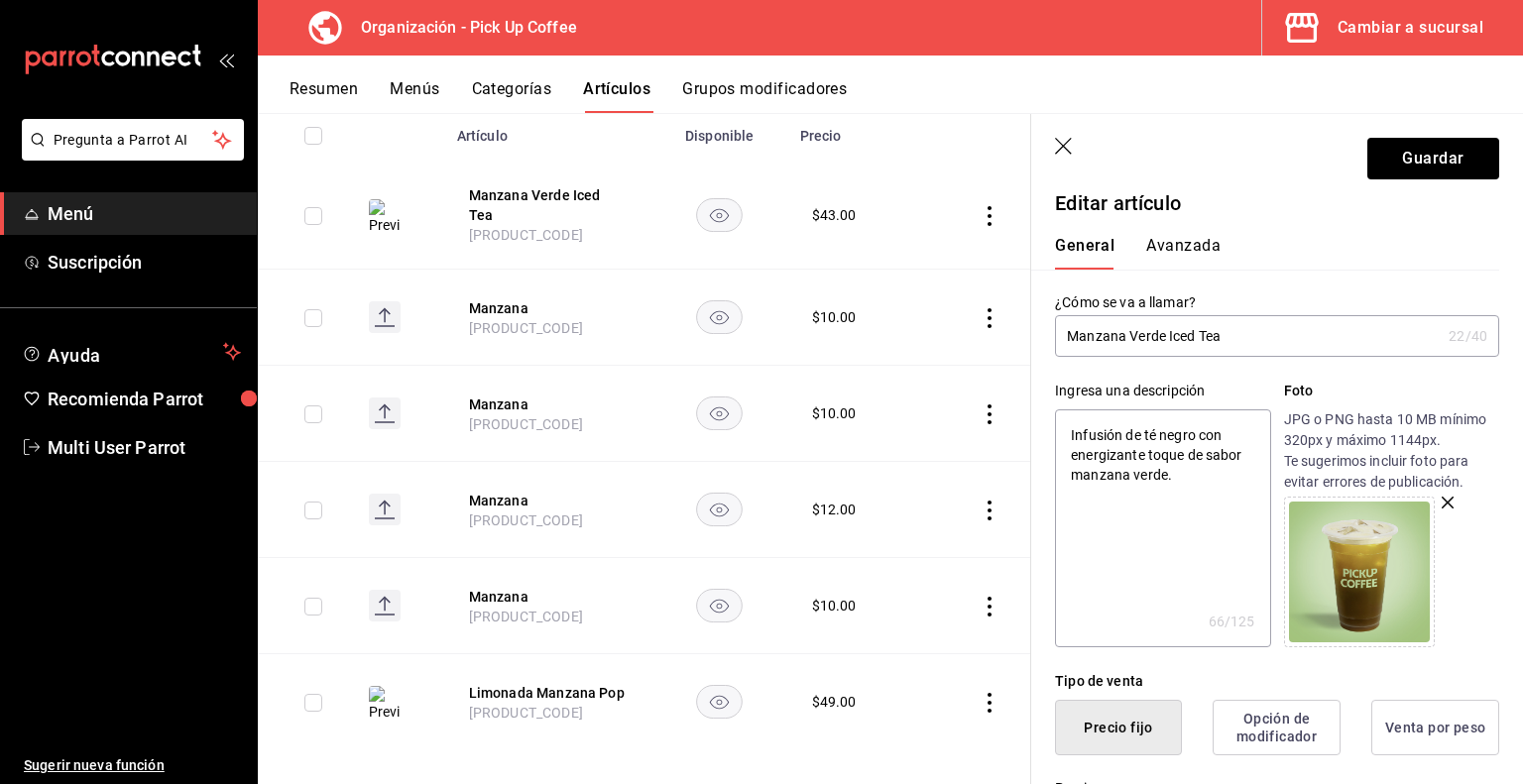 scroll, scrollTop: 0, scrollLeft: 0, axis: both 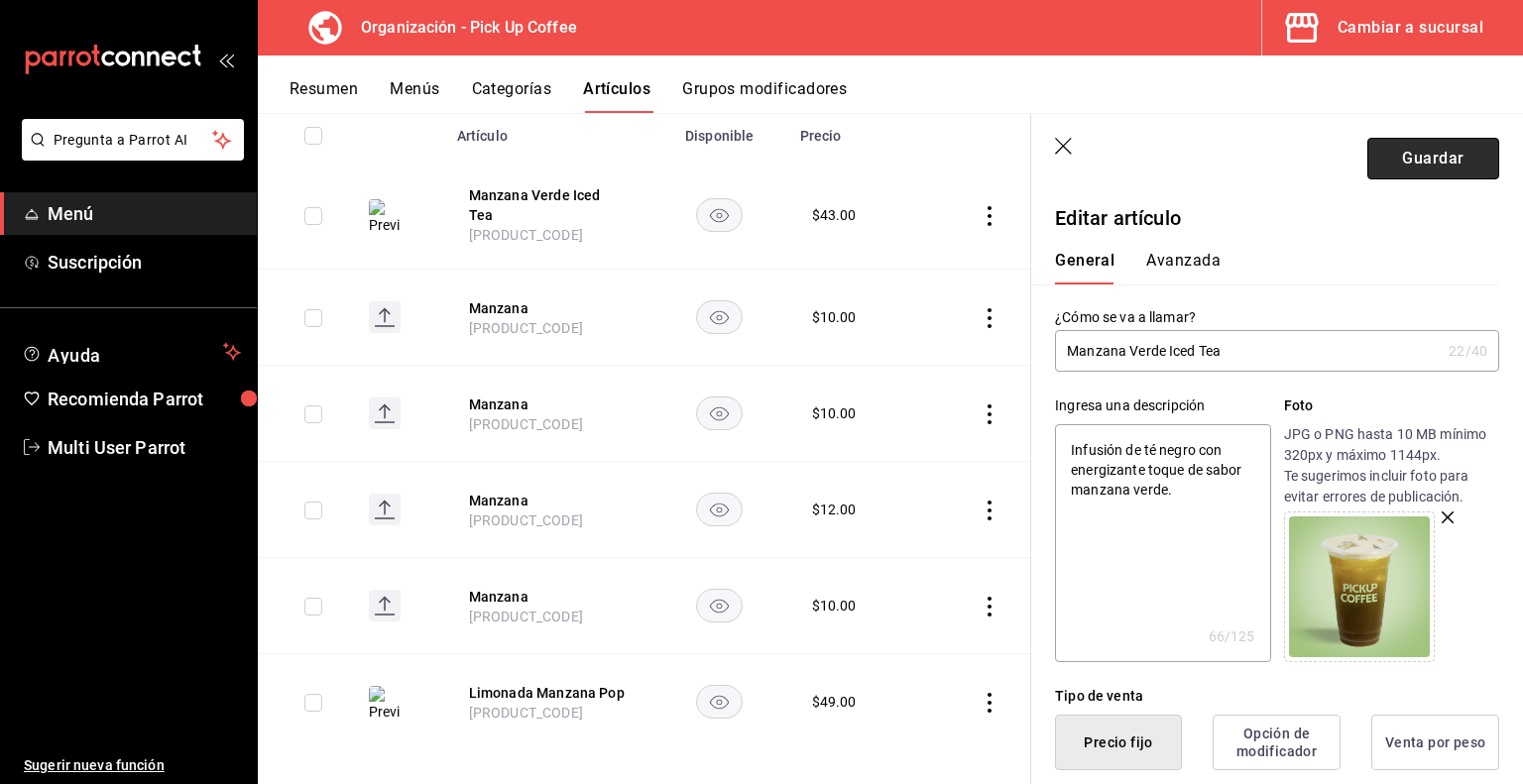 click on "Guardar" at bounding box center [1433, 159] 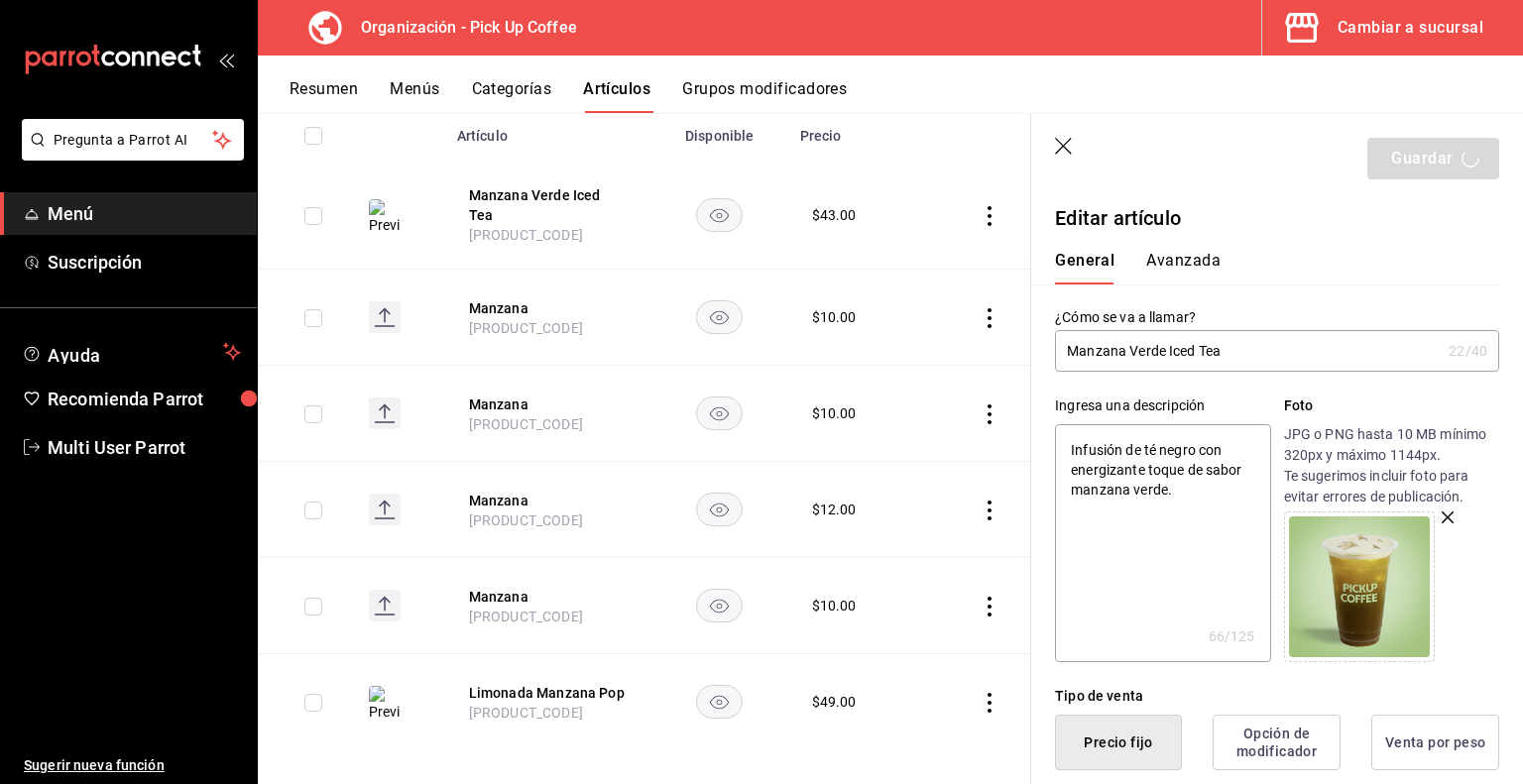 type on "x" 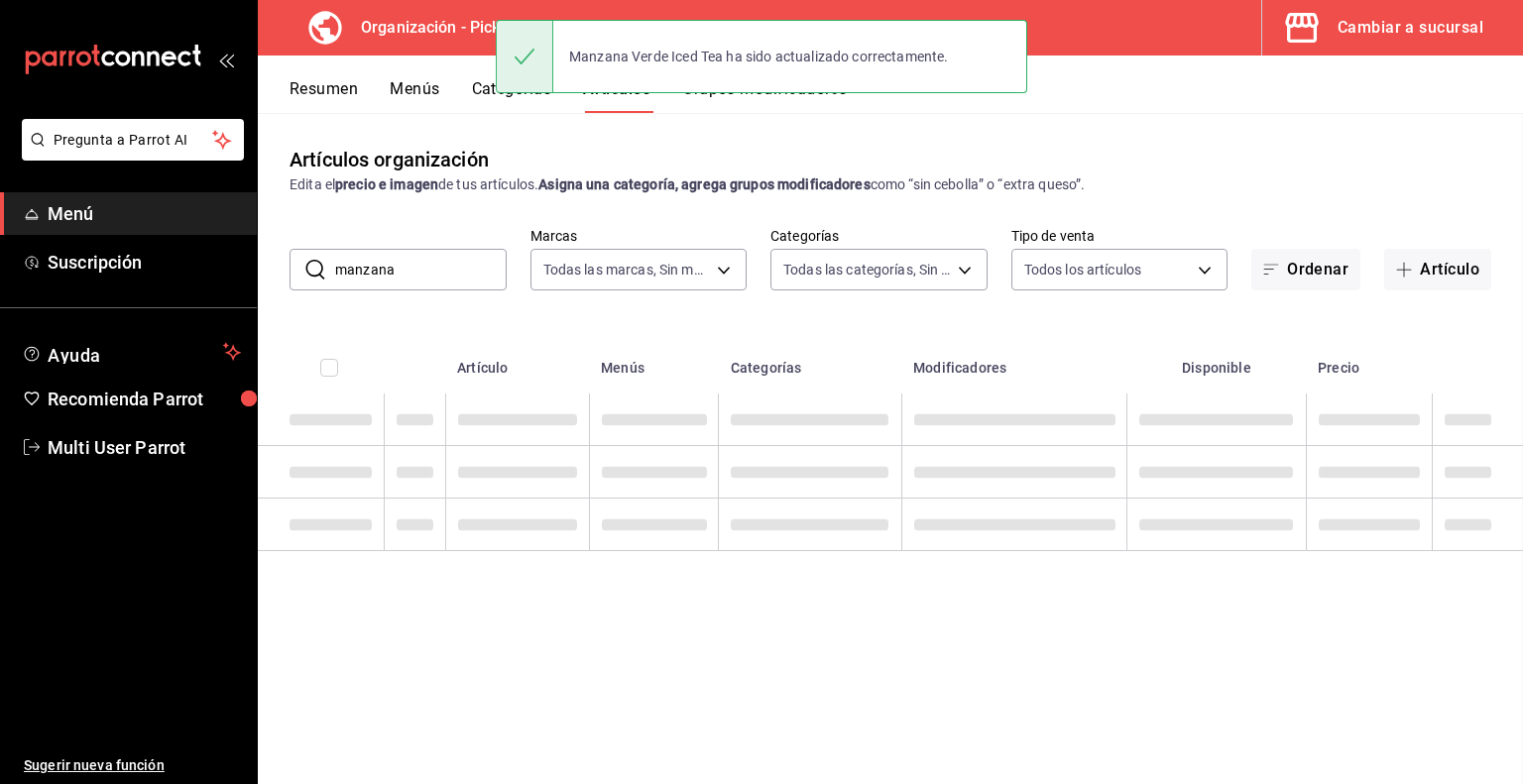 scroll, scrollTop: 0, scrollLeft: 0, axis: both 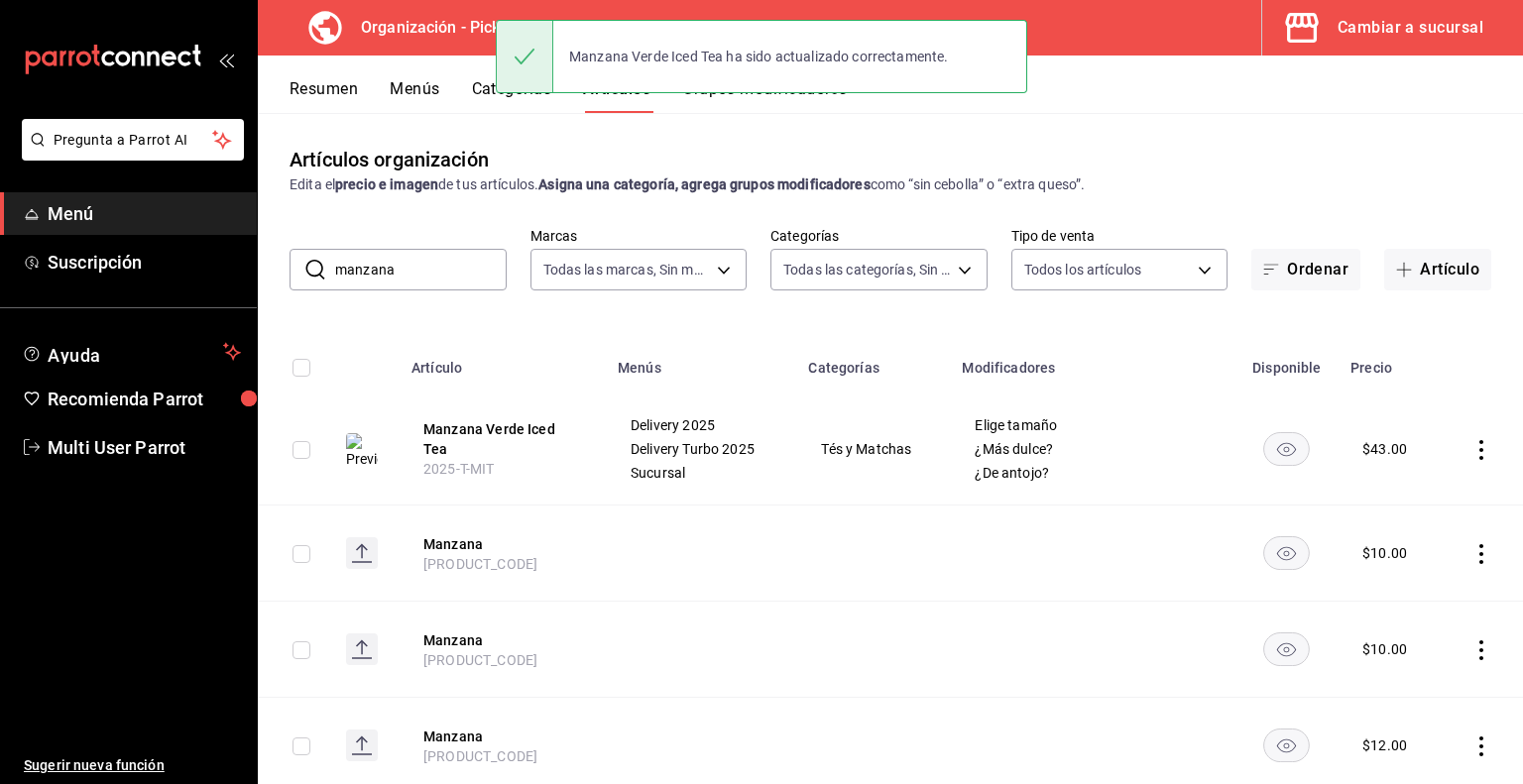 click on "Menús" at bounding box center (414, 96) 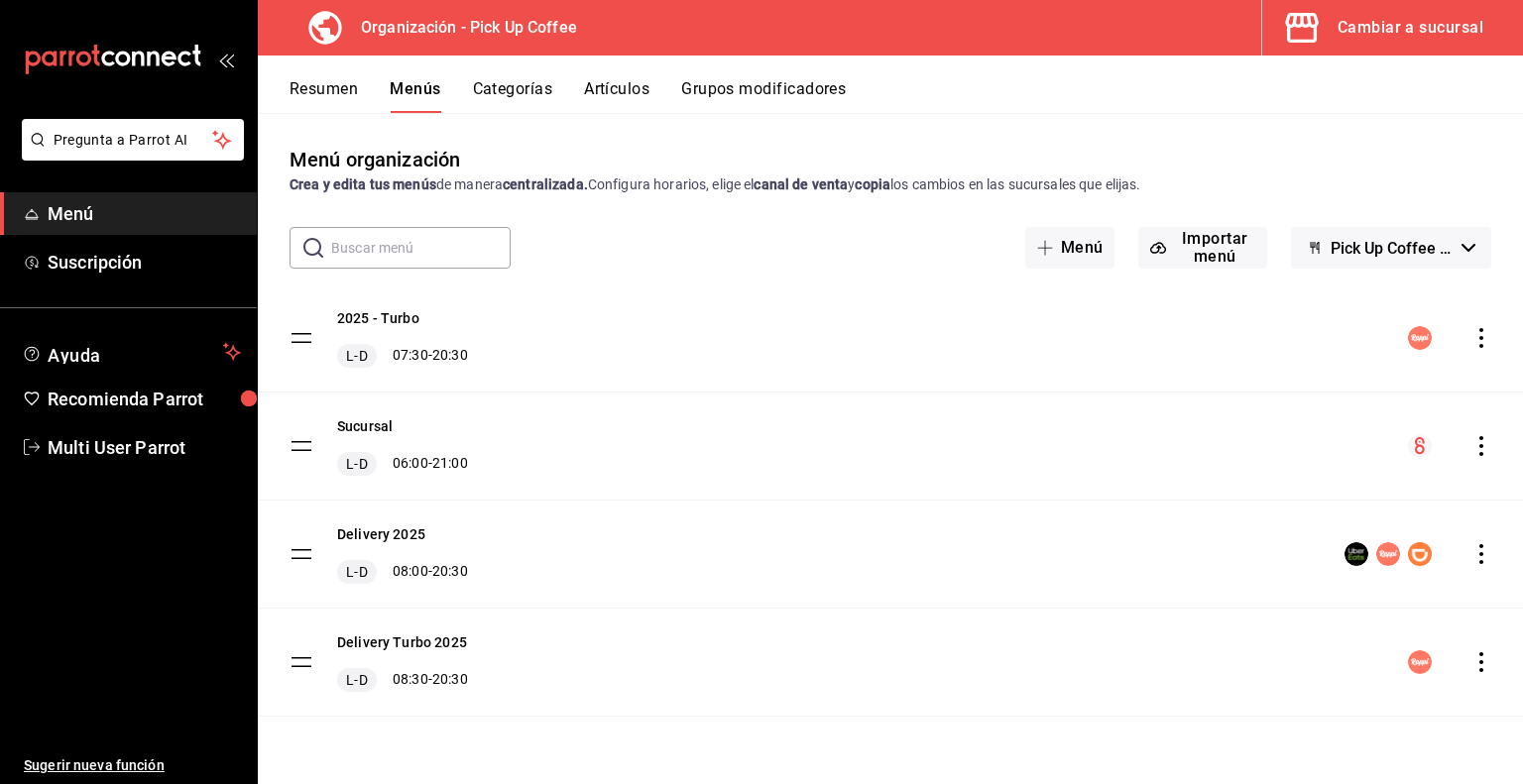 click 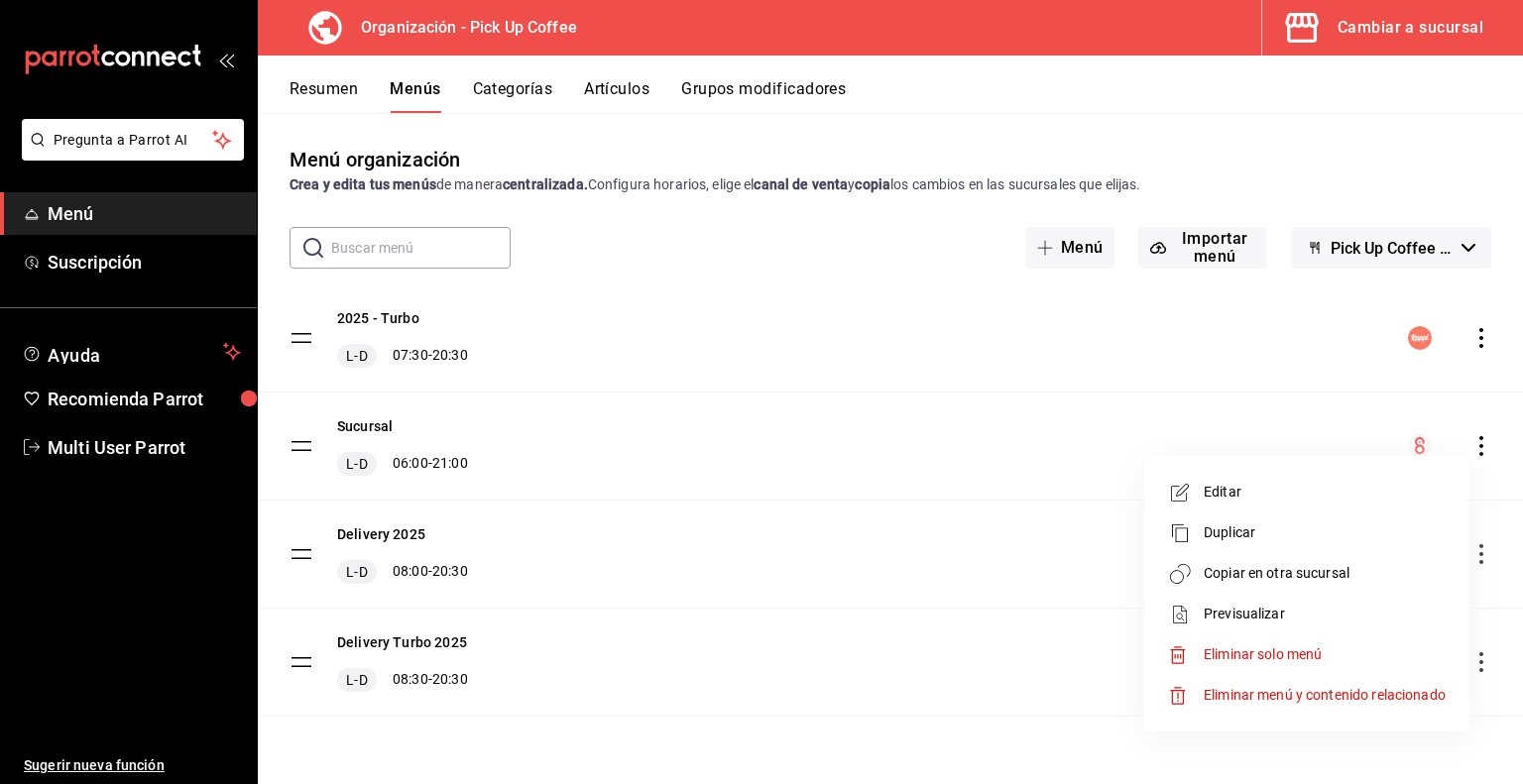 click on "Previsualizar" at bounding box center [1325, 614] 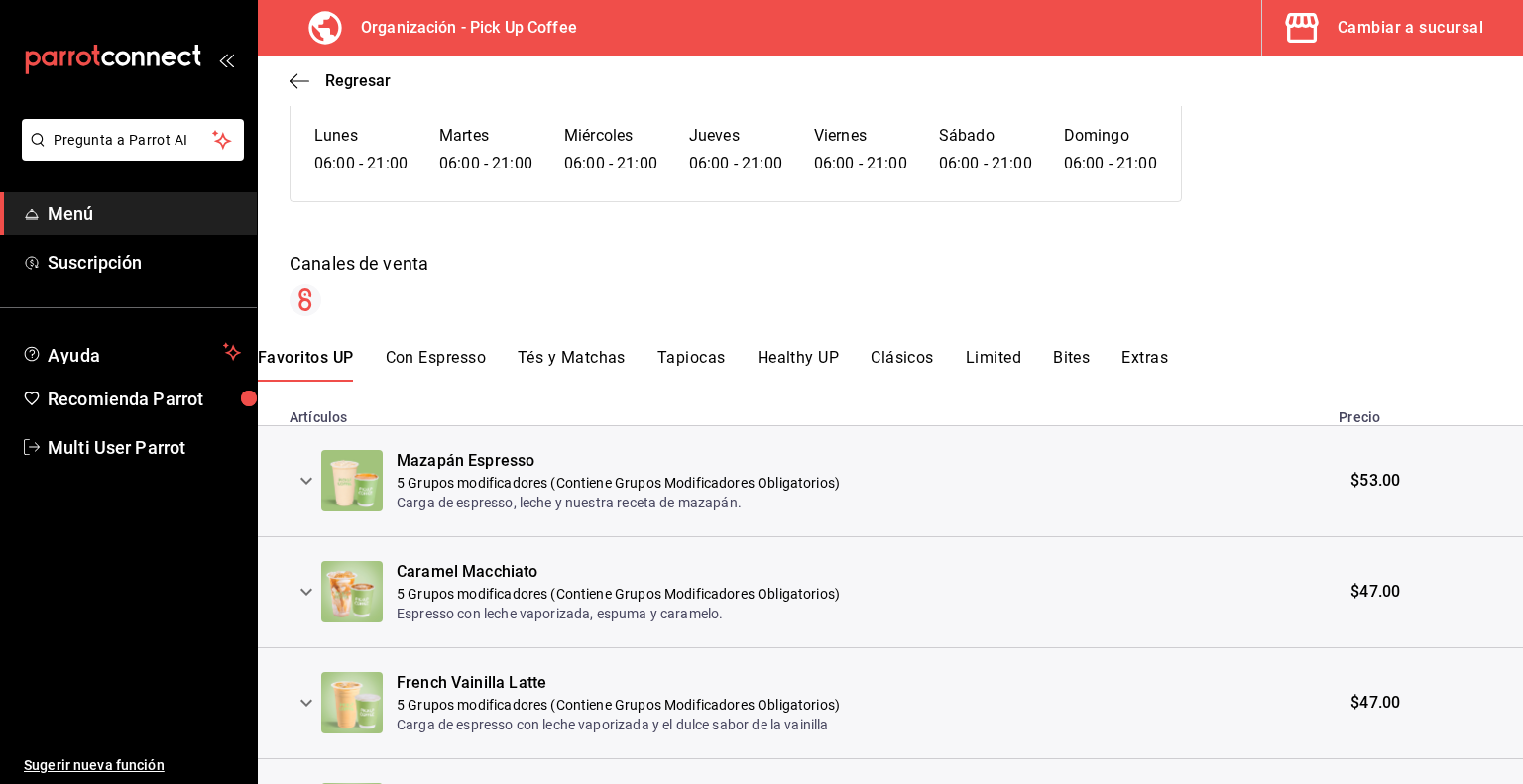 scroll, scrollTop: 167, scrollLeft: 0, axis: vertical 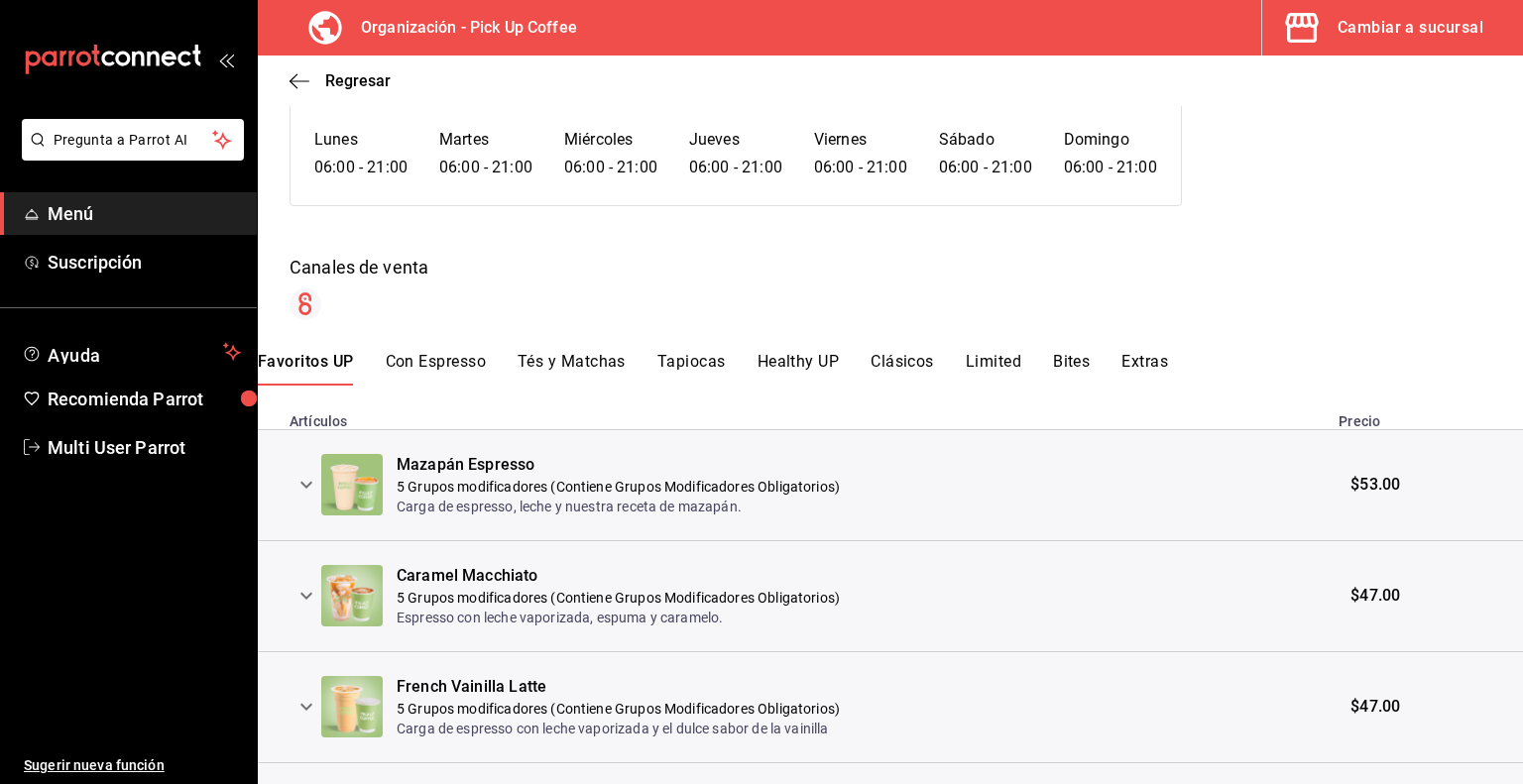 click on "Tés y Matchas" at bounding box center (571, 369) 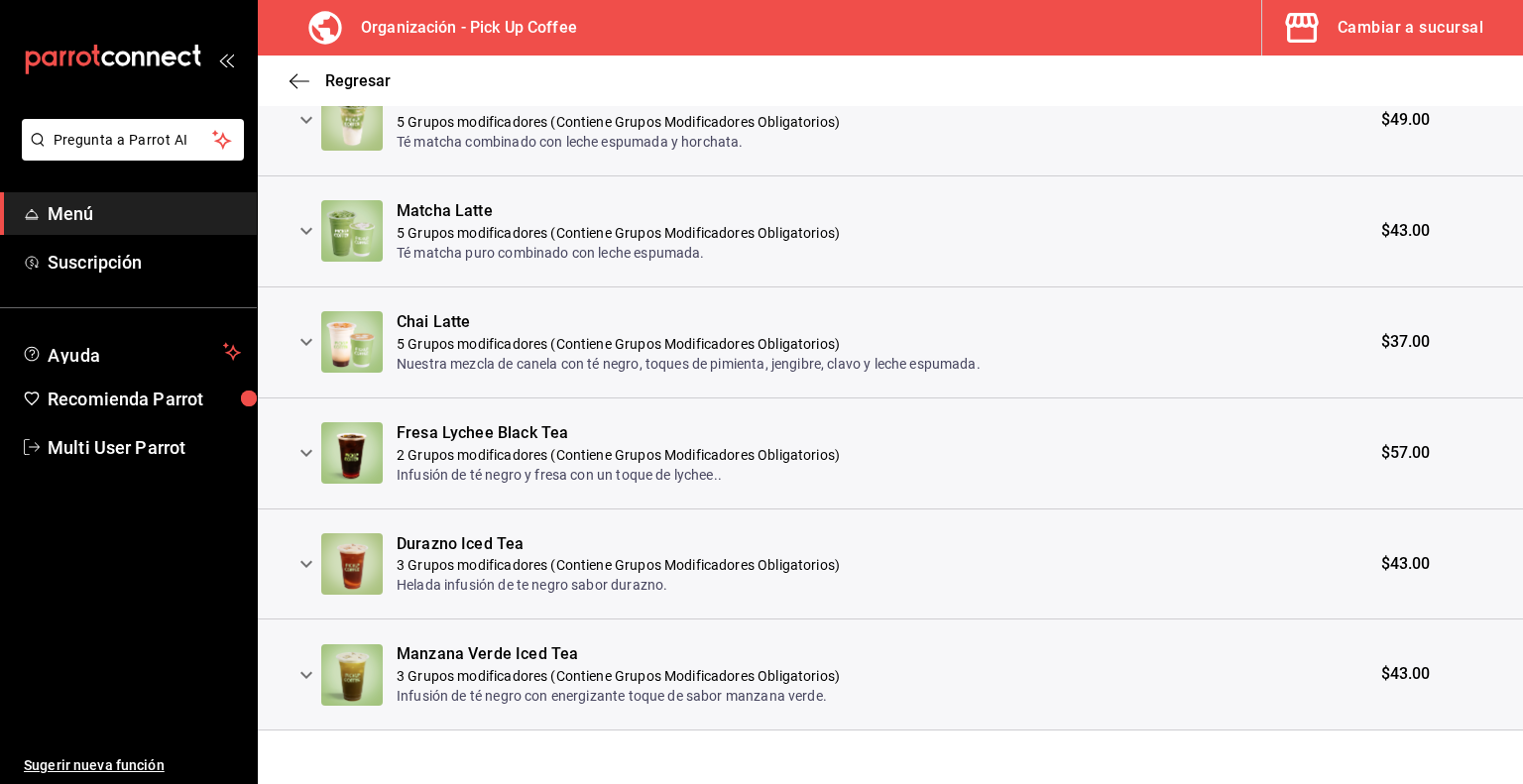 scroll, scrollTop: 650, scrollLeft: 0, axis: vertical 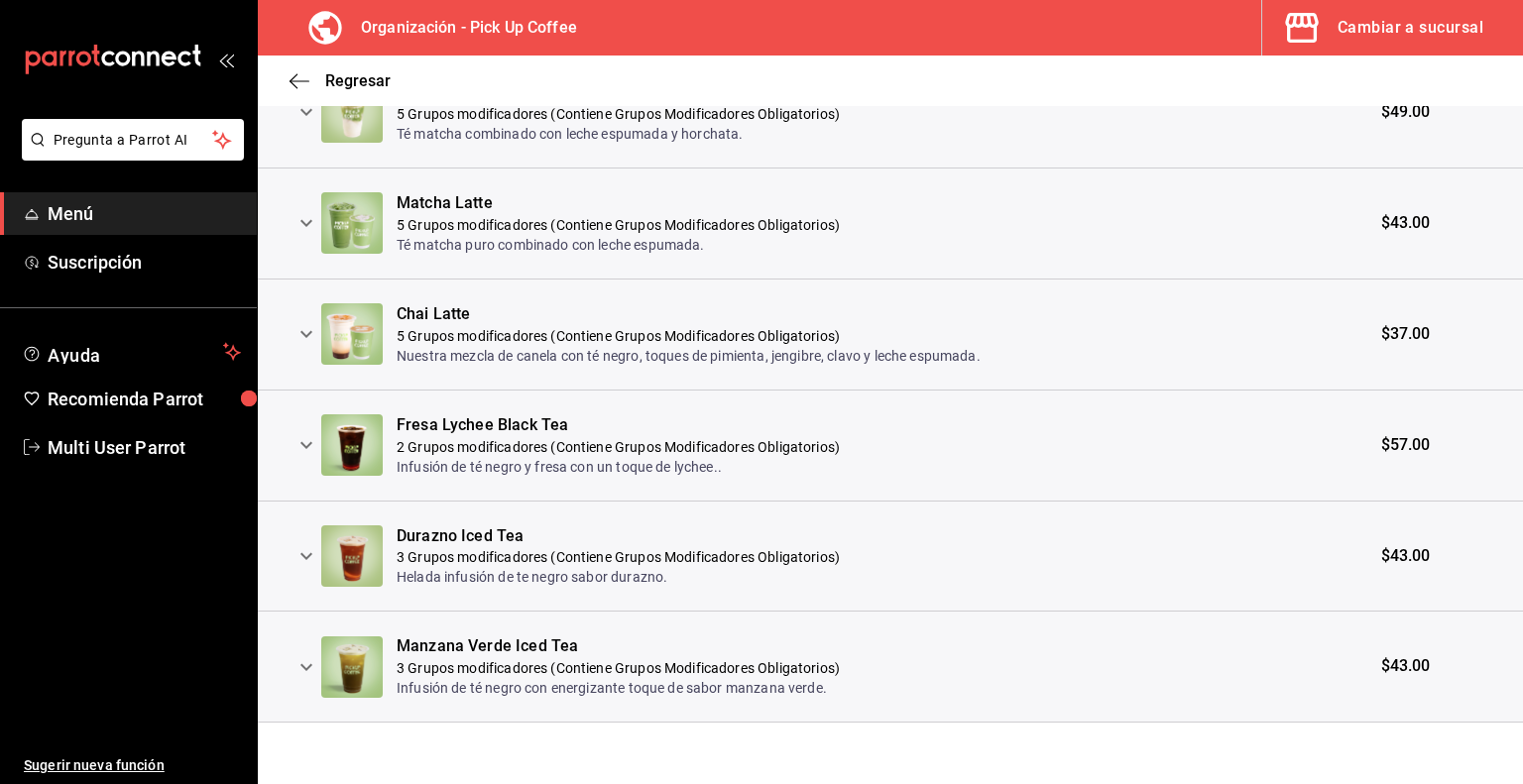 click 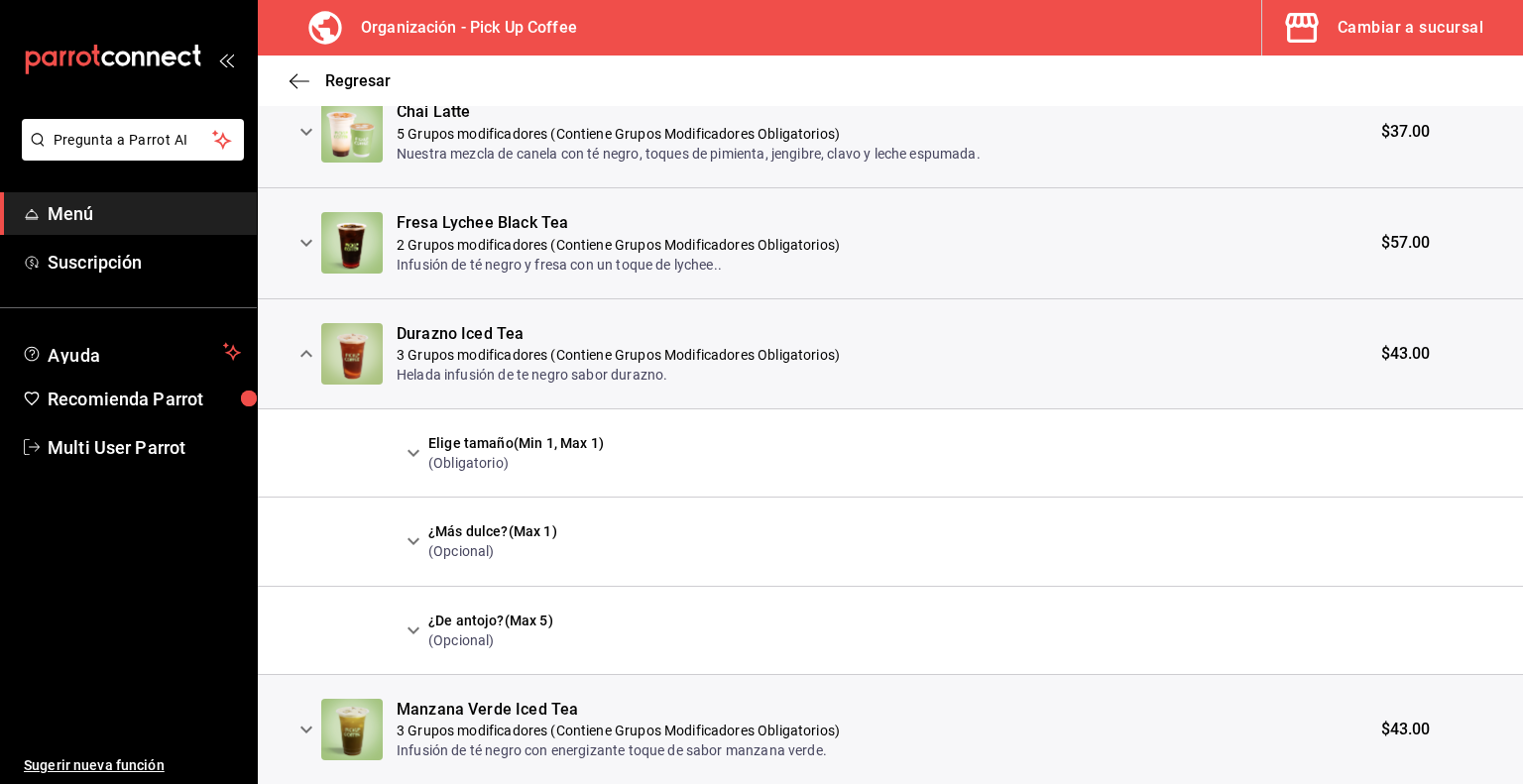 scroll, scrollTop: 860, scrollLeft: 0, axis: vertical 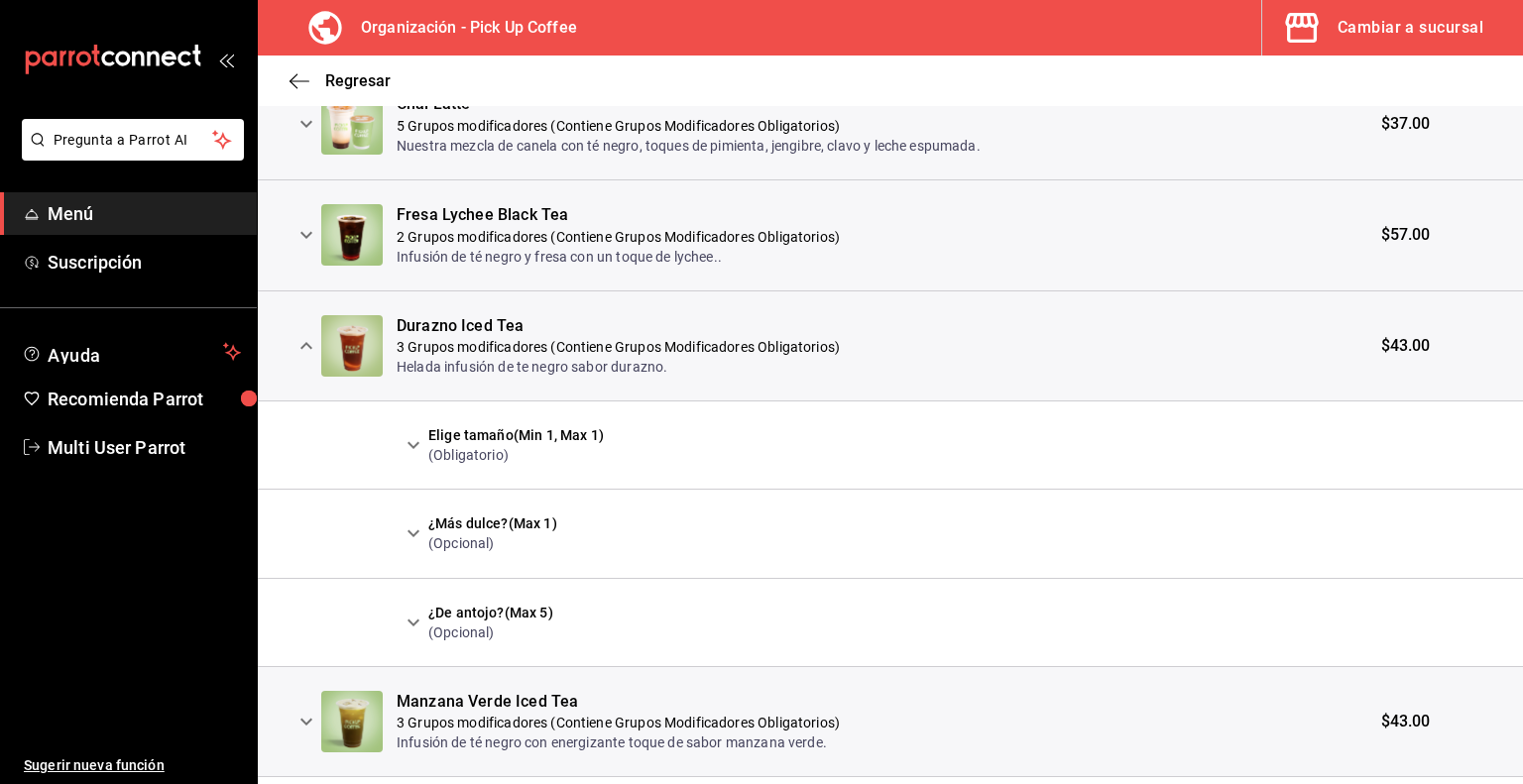 click 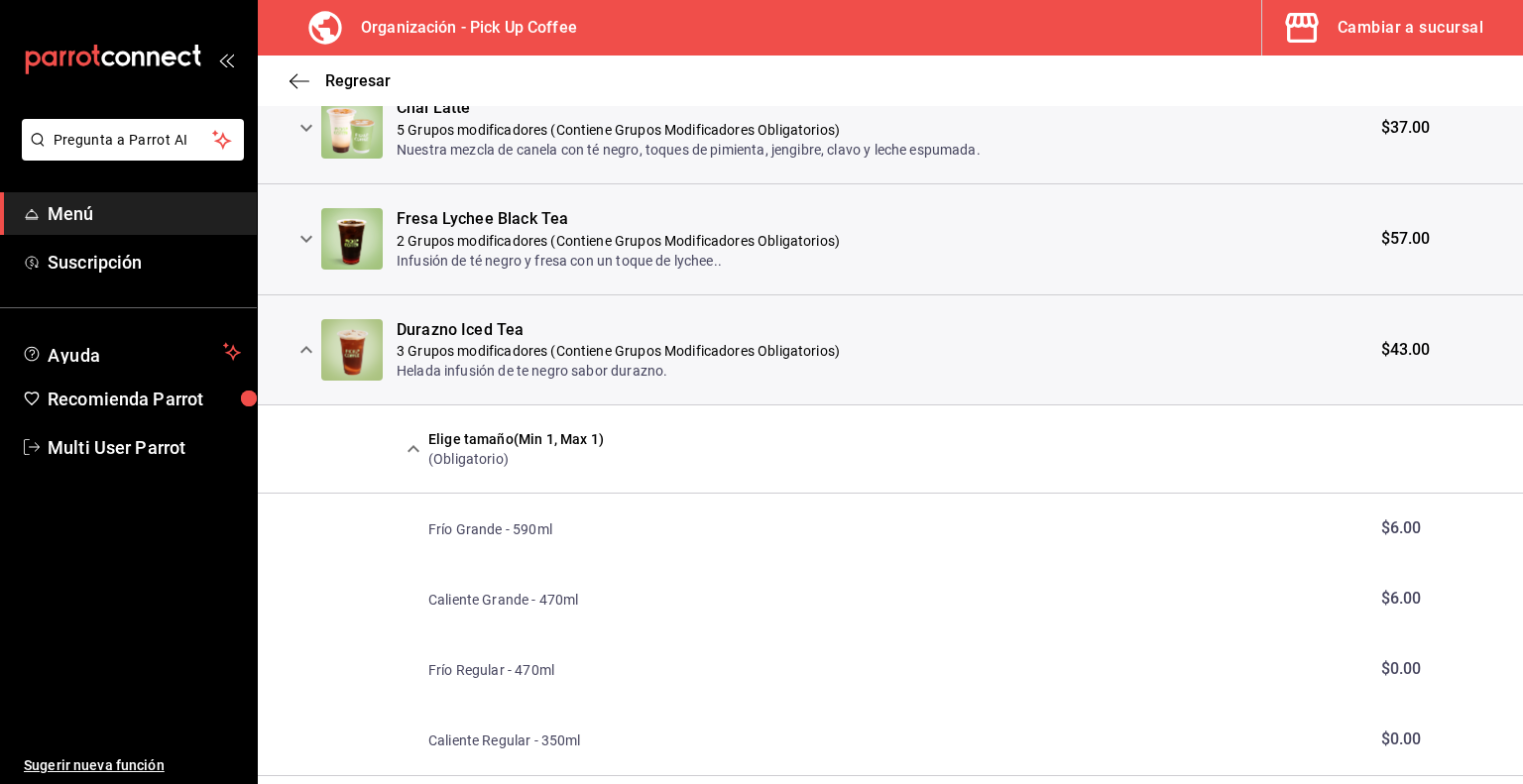 scroll, scrollTop: 836, scrollLeft: 0, axis: vertical 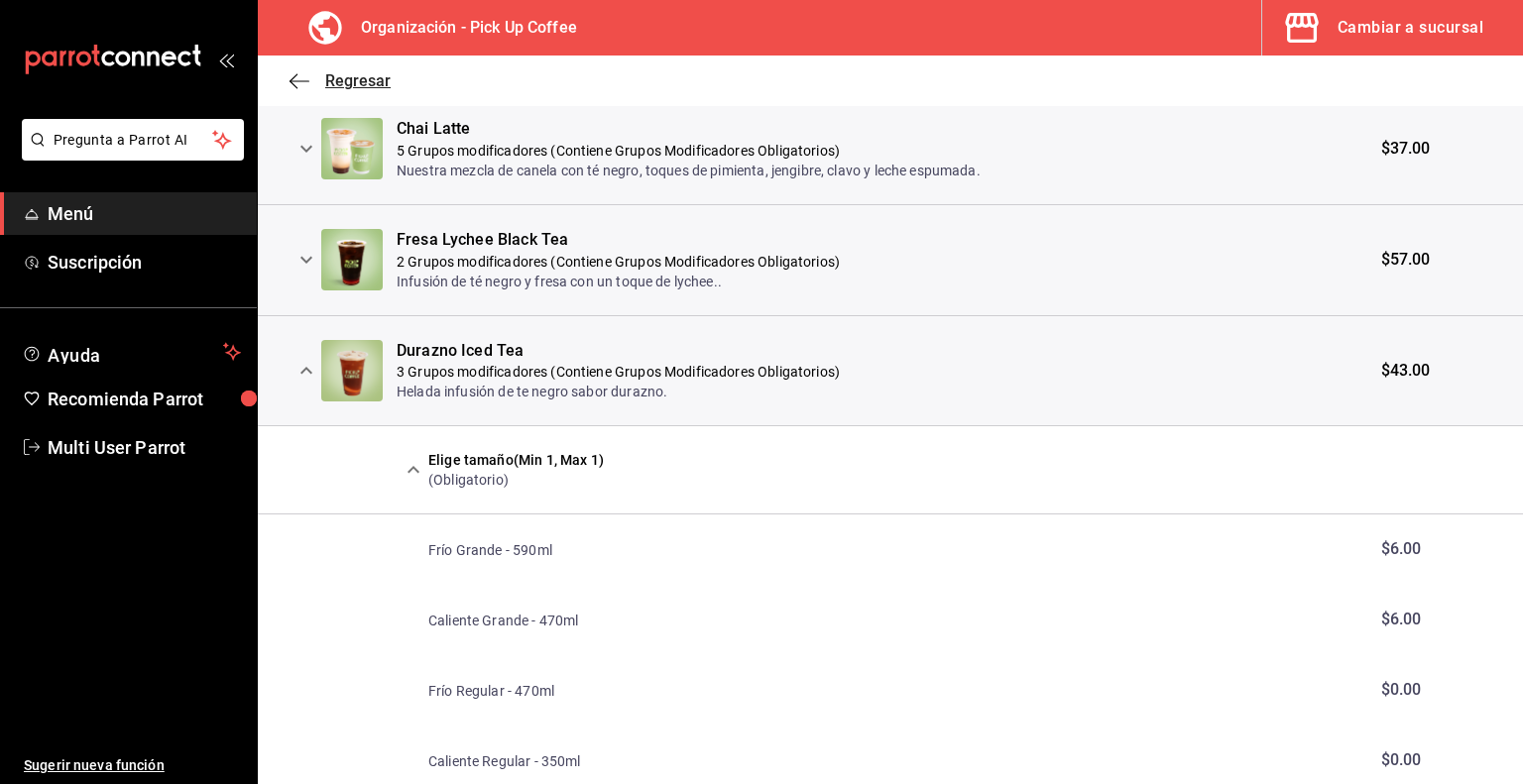 click 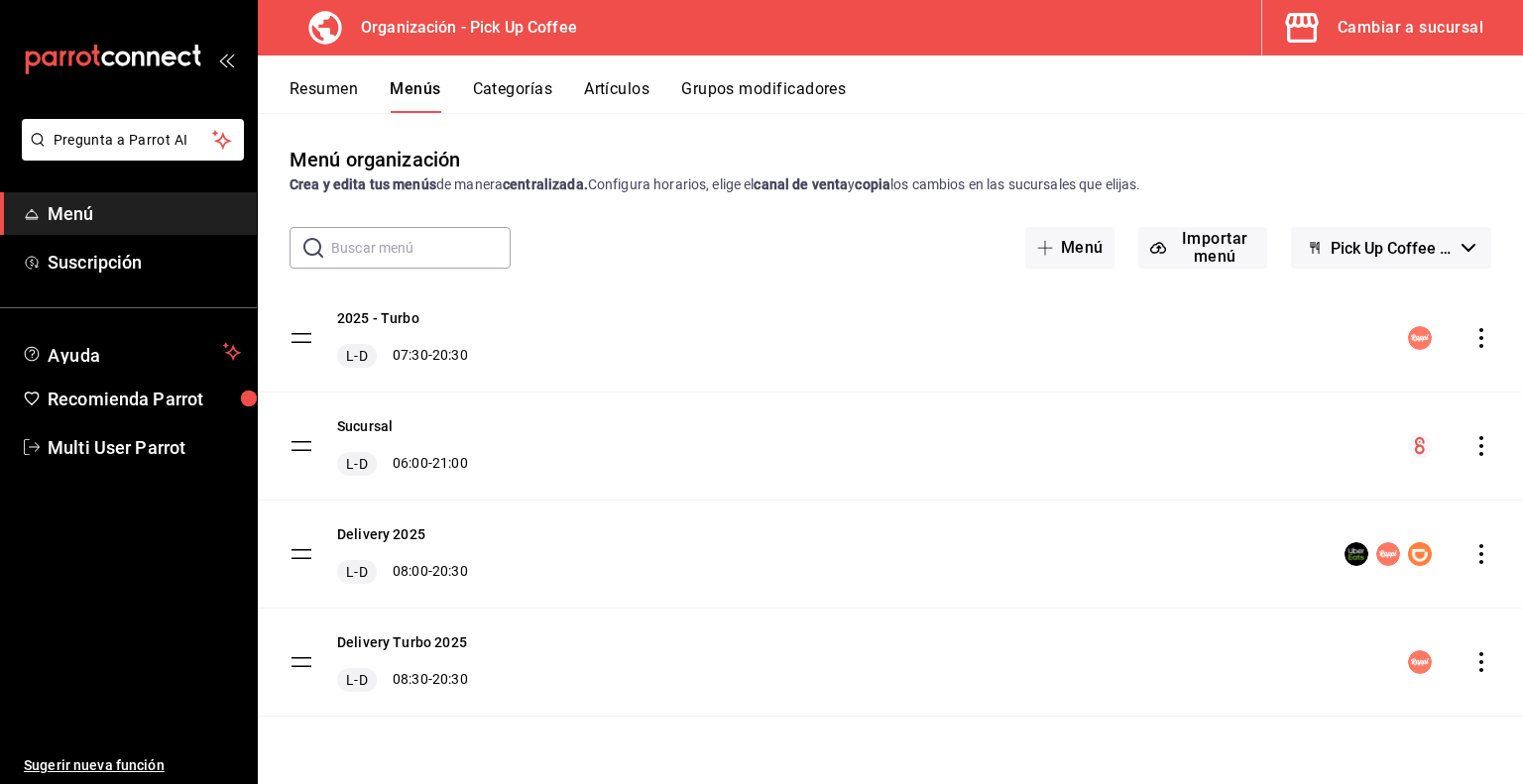 click on "Artículos" at bounding box center (617, 96) 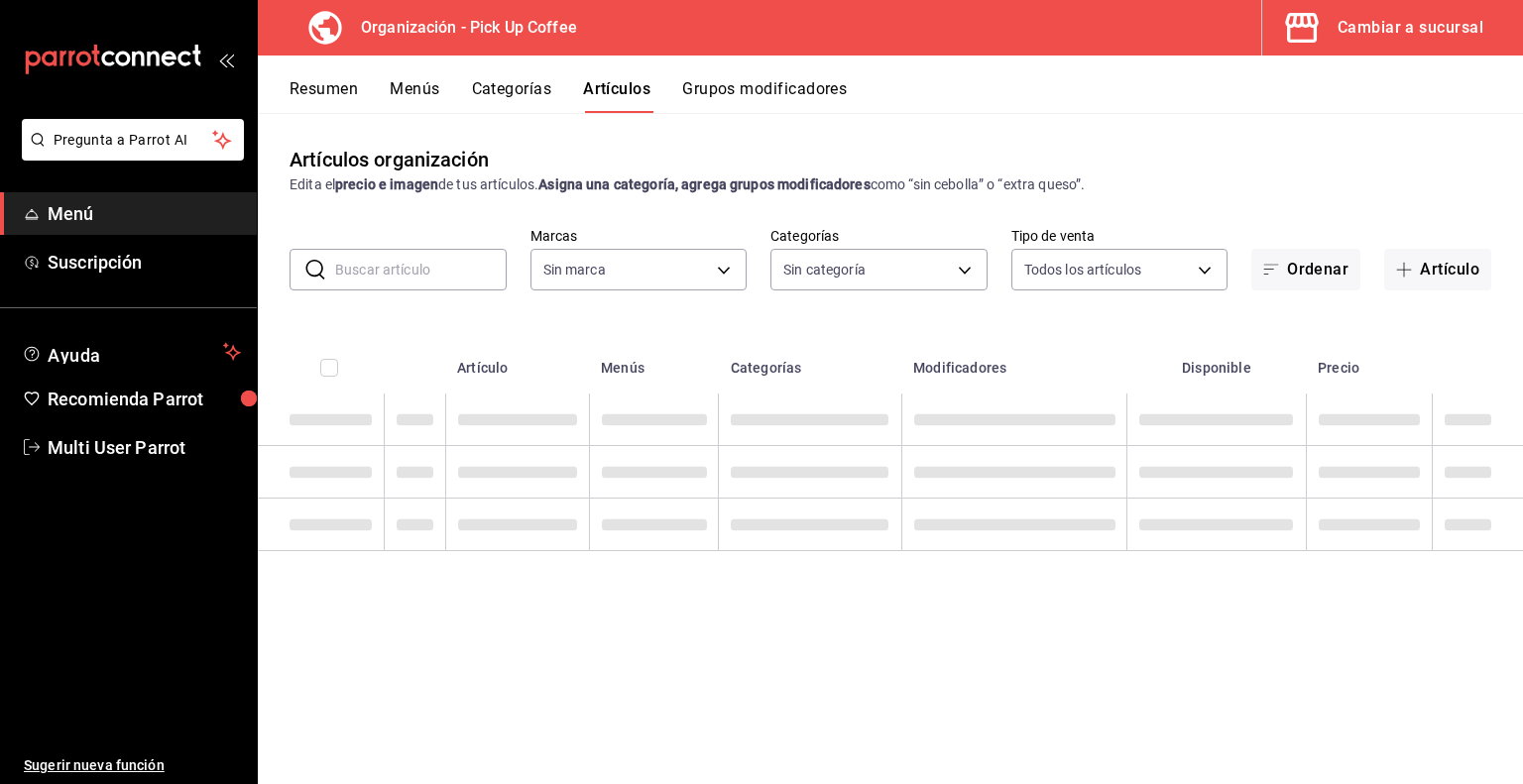 type on "[UUID]" 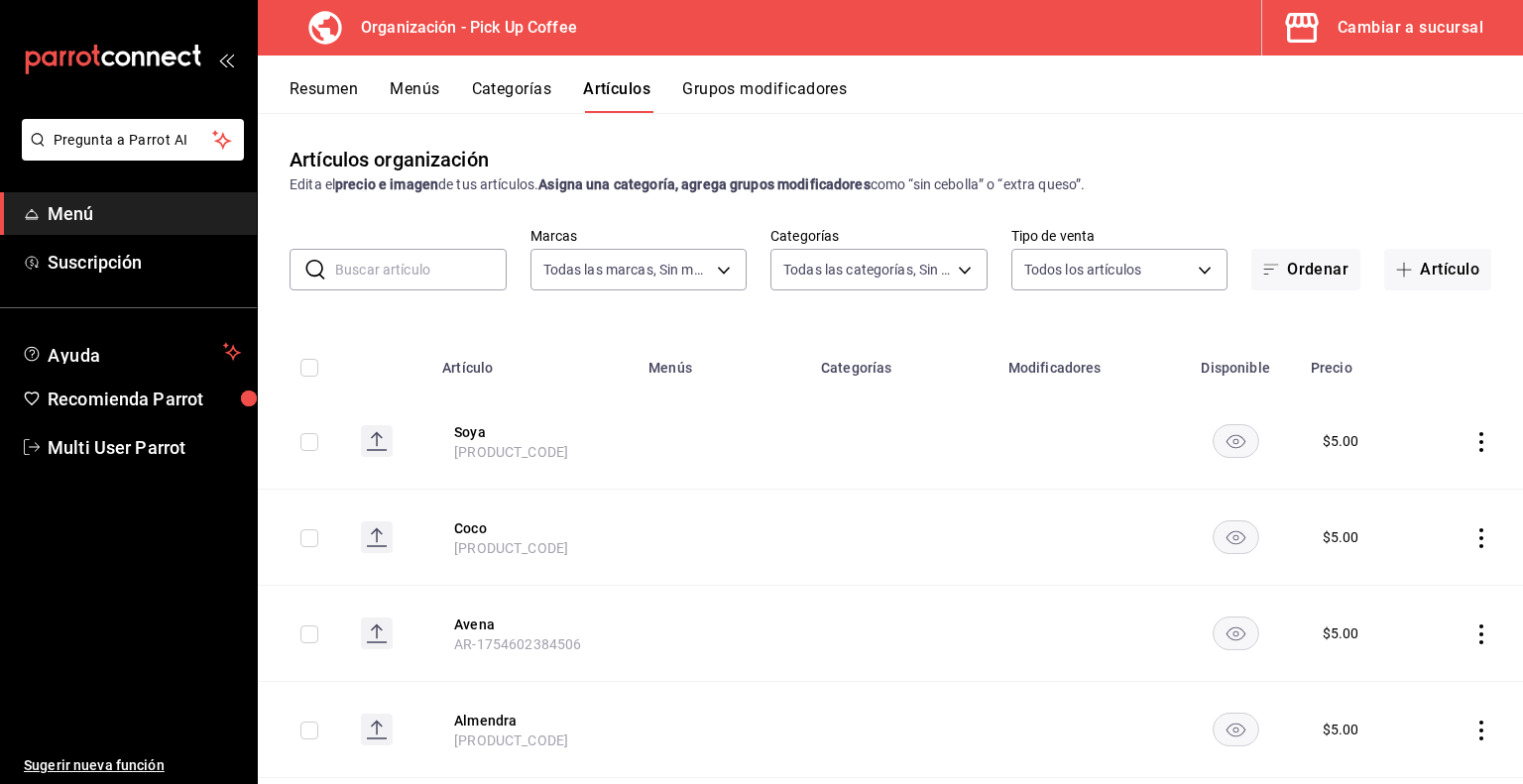 type on "[UUID],[UUID],[UUID],[UUID],[UUID],[UUID],[UUID],[UUID],[UUID],[UUID],[UUID],[UUID],[UUID],[UUID],[UUID],[UUID],[UUID],[UUID],[UUID]" 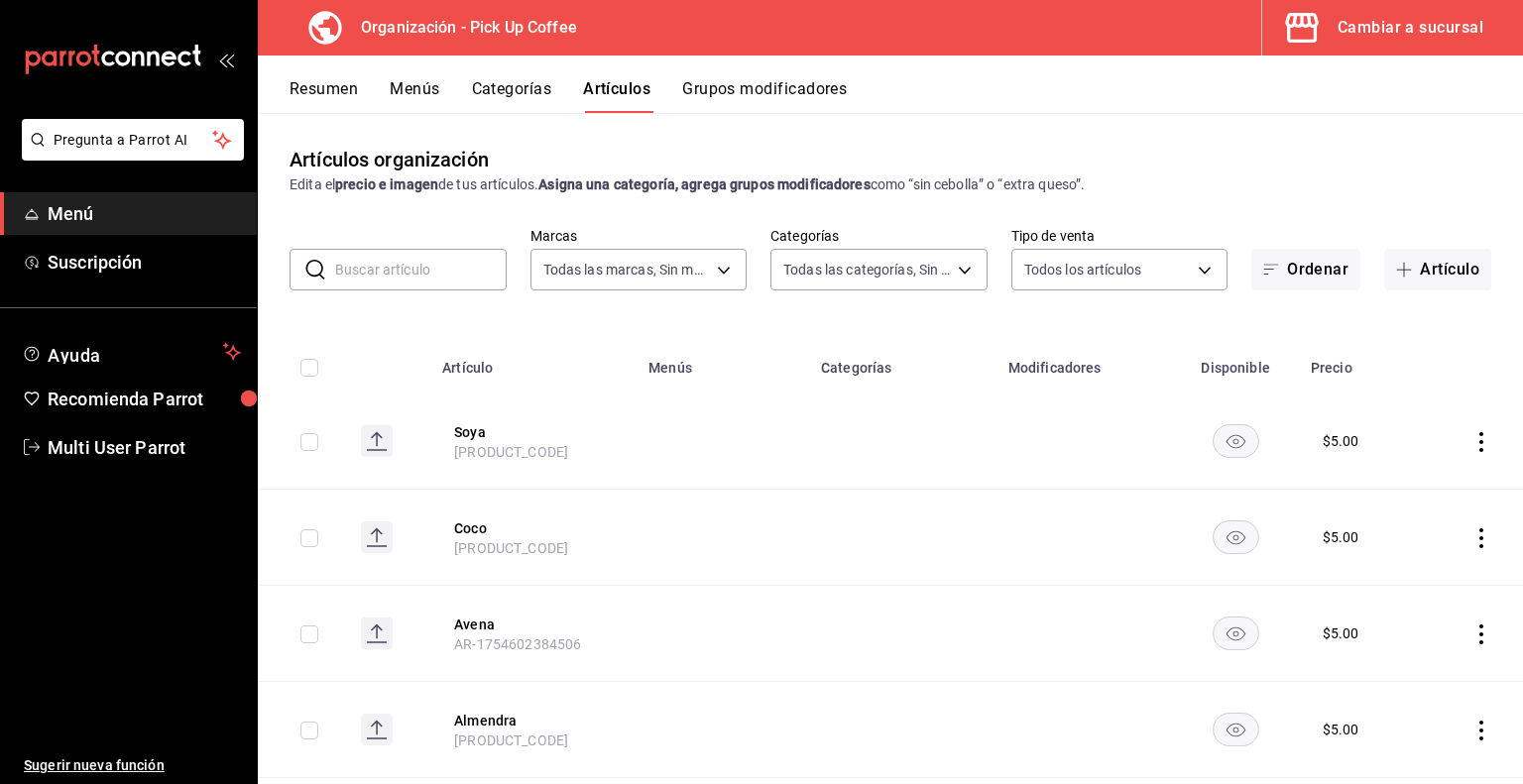 click at bounding box center (420, 270) 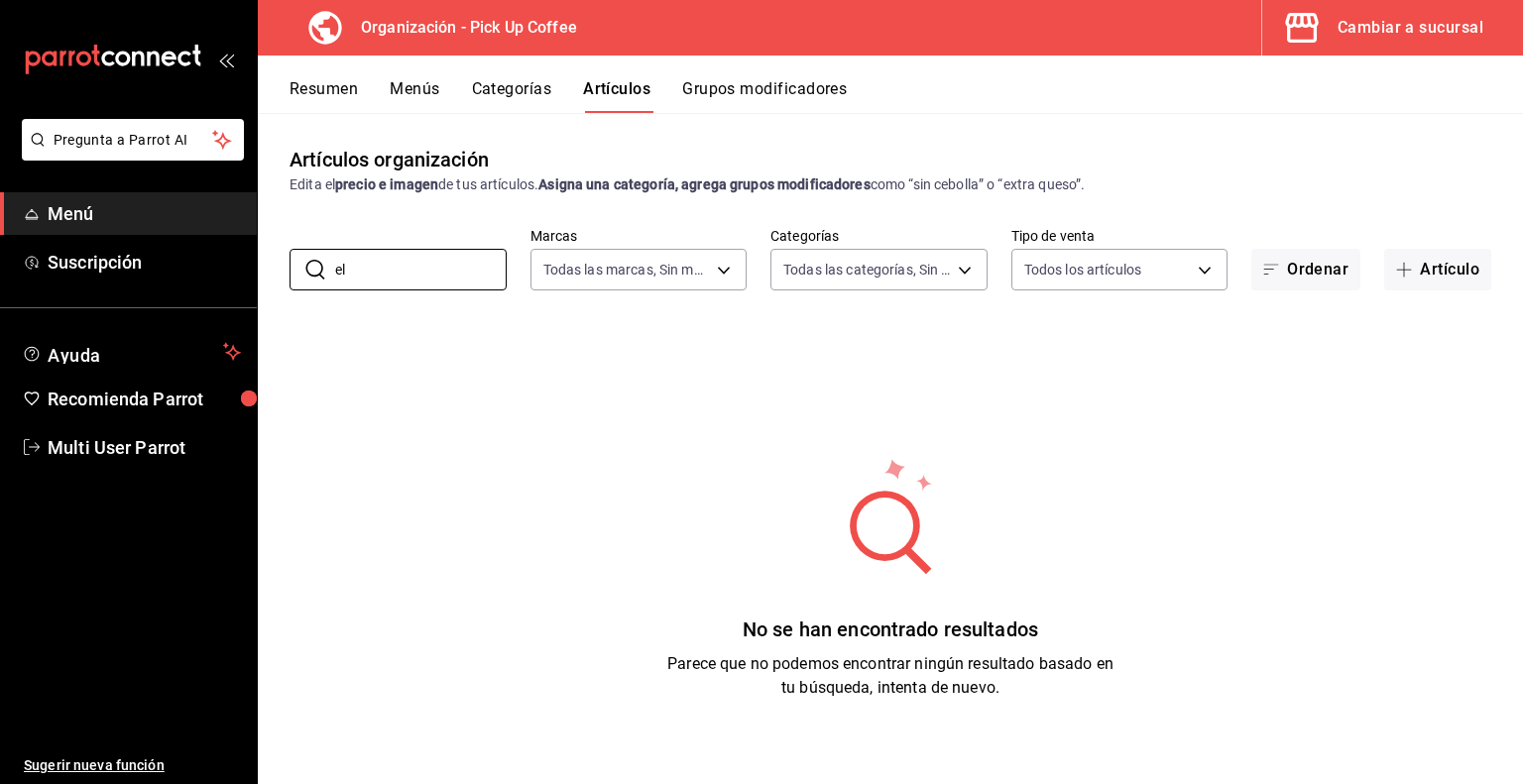 type on "e" 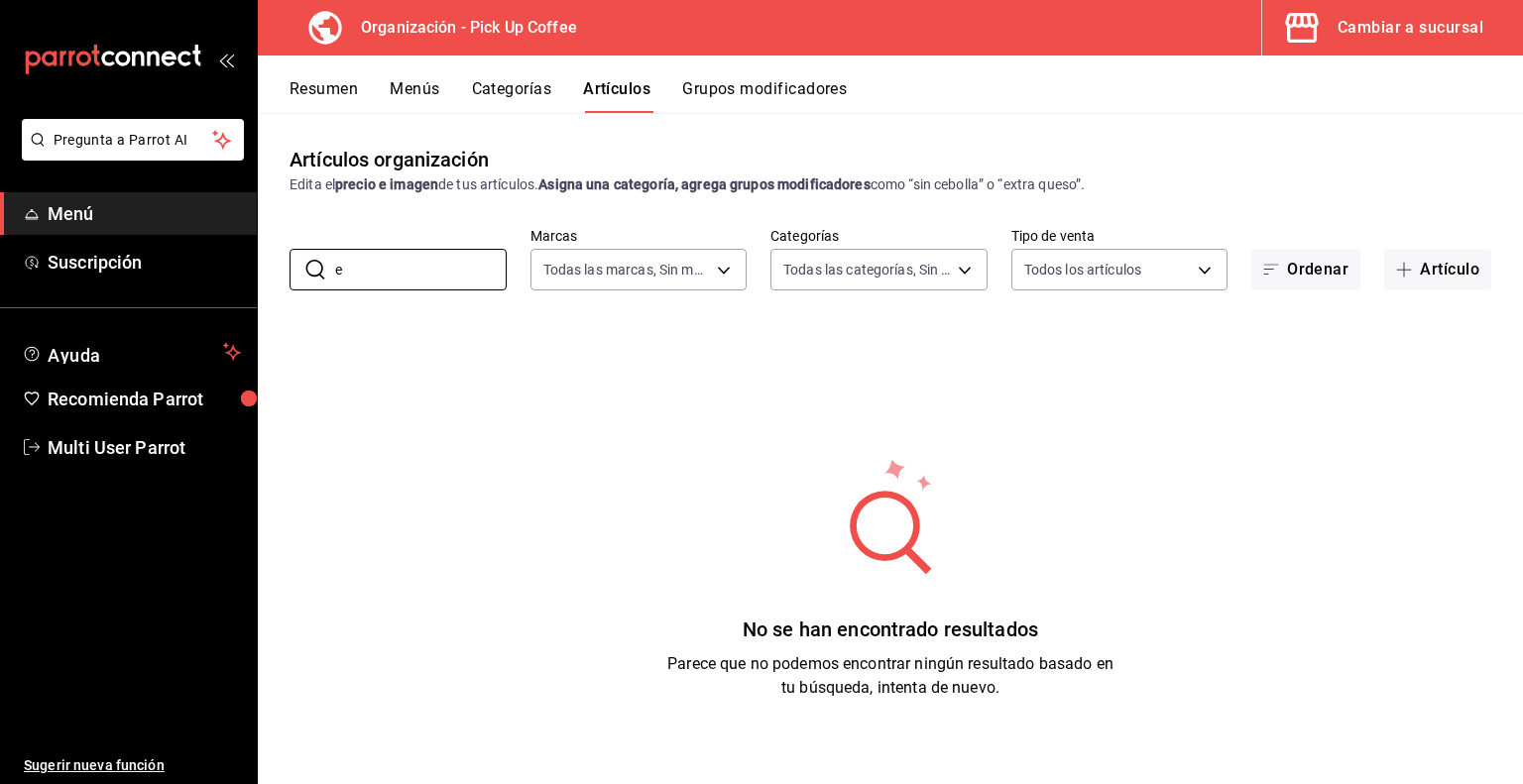 type 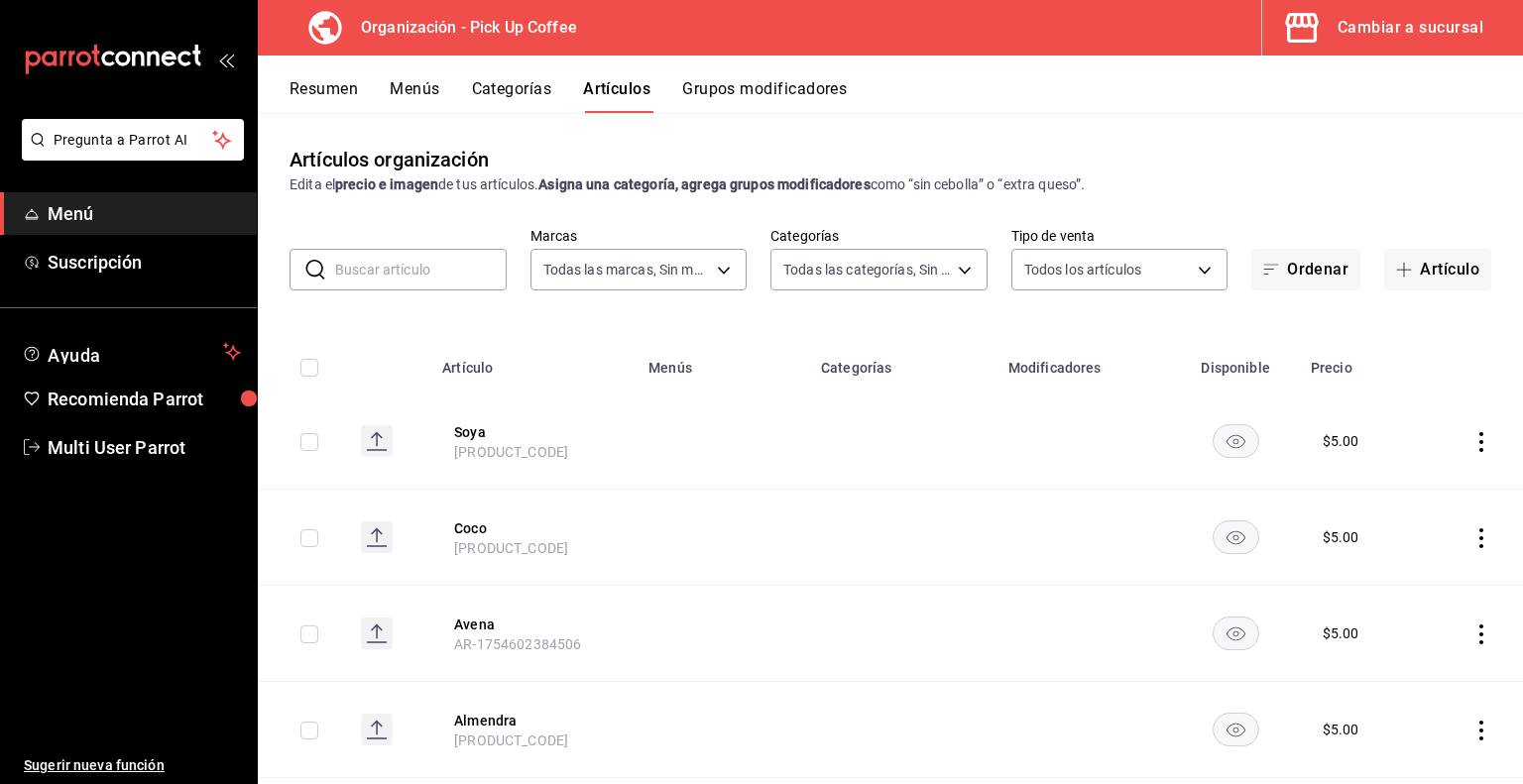 click on "Resumen" at bounding box center [323, 96] 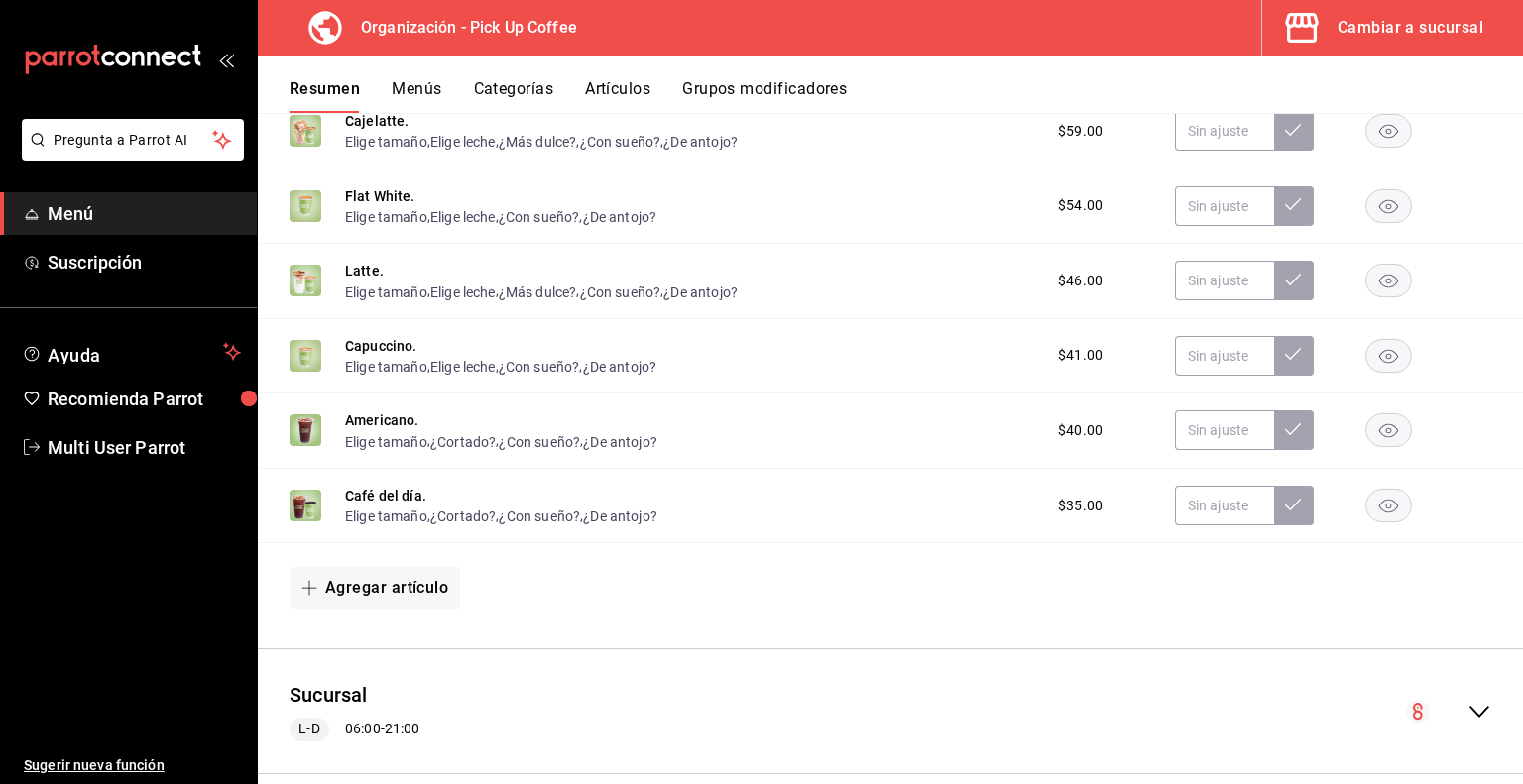 scroll, scrollTop: 1392, scrollLeft: 0, axis: vertical 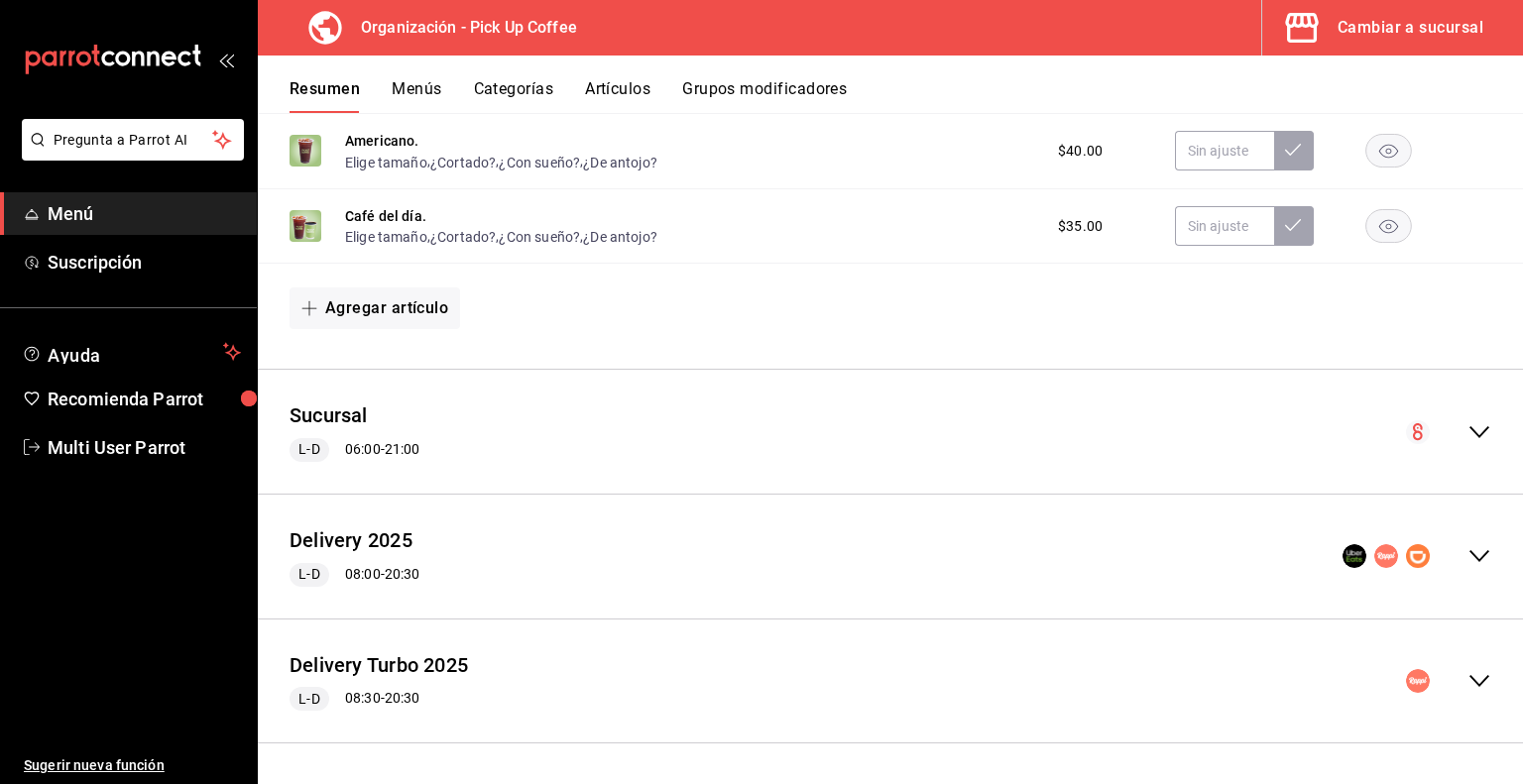 click 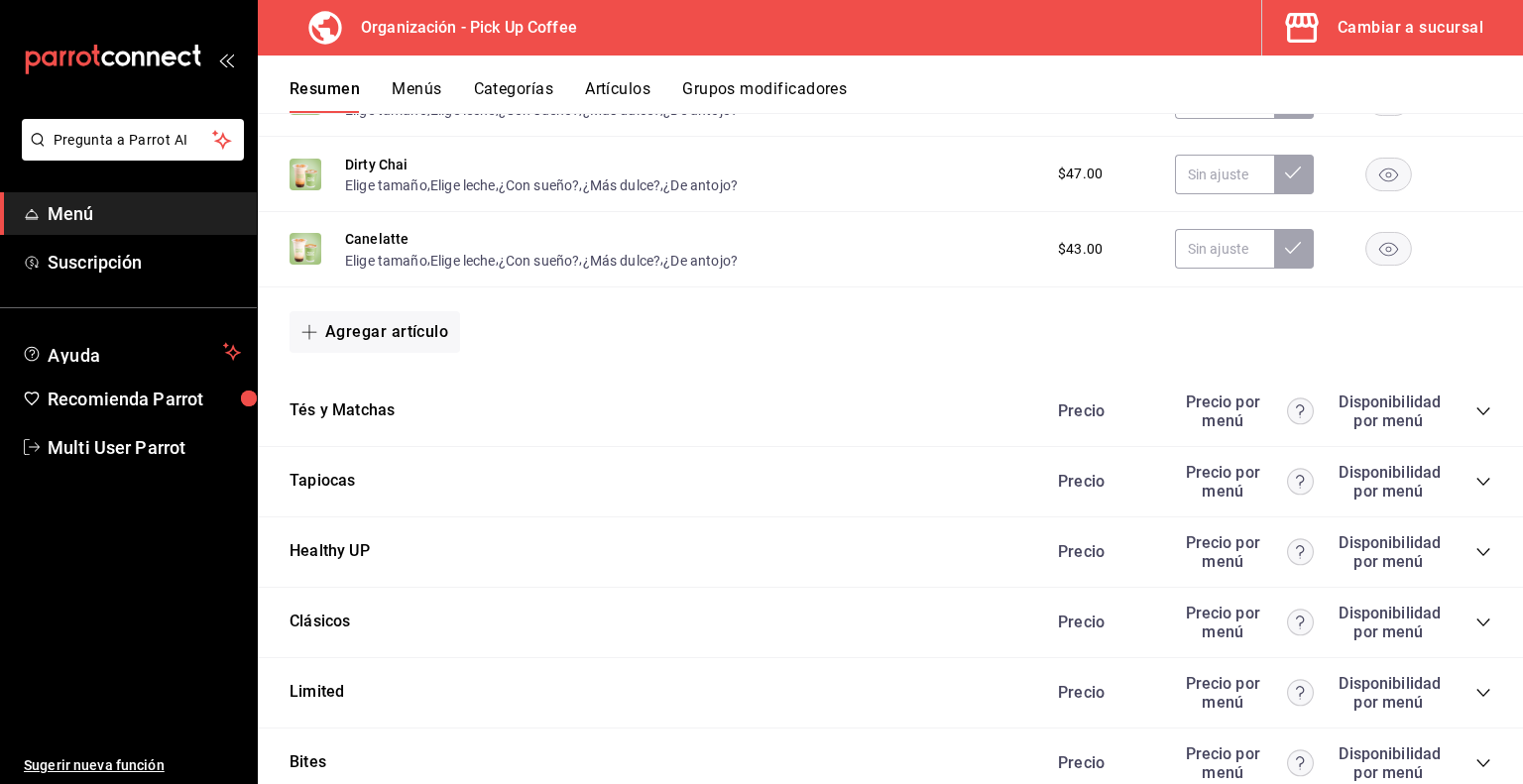 scroll, scrollTop: 3100, scrollLeft: 0, axis: vertical 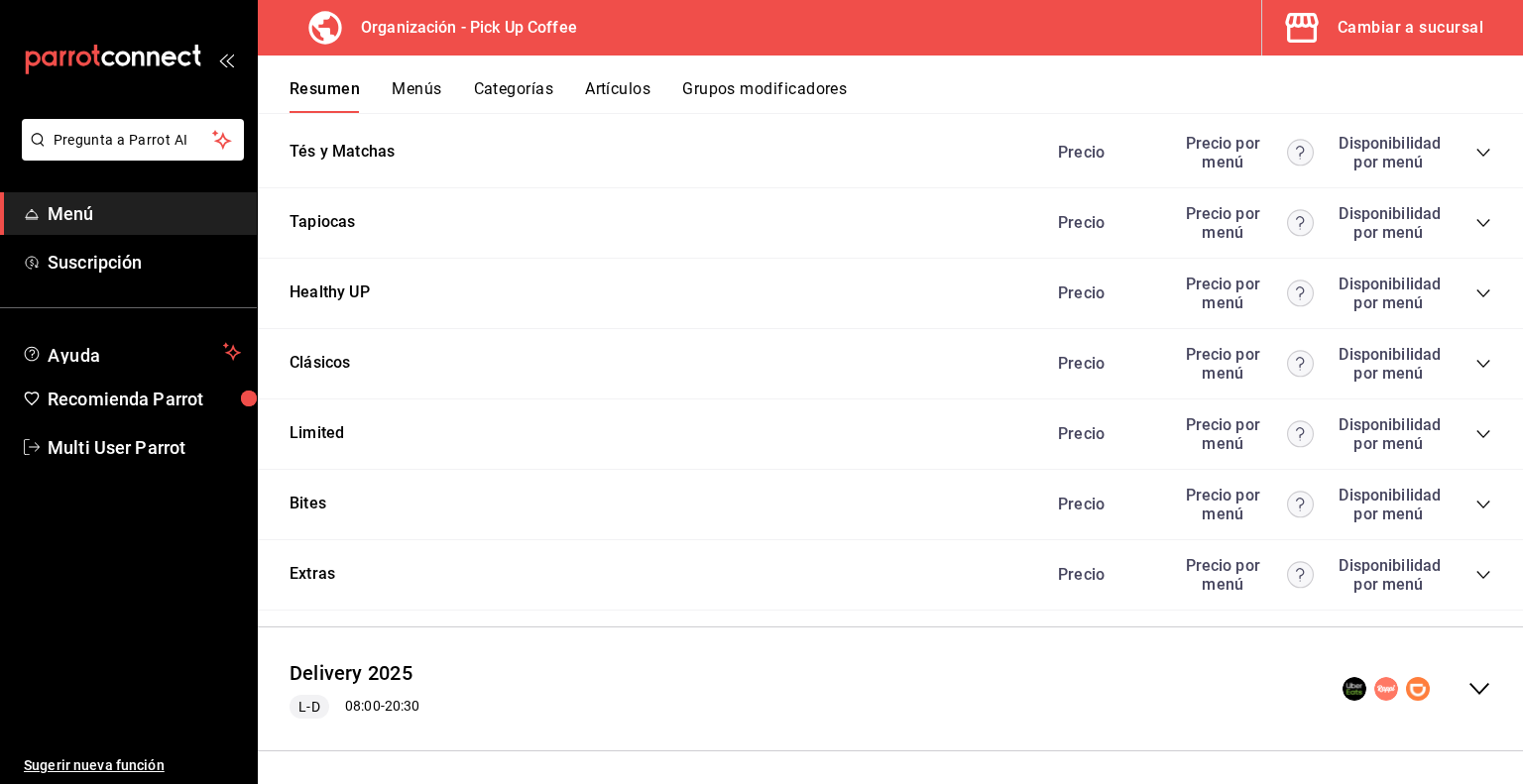 click 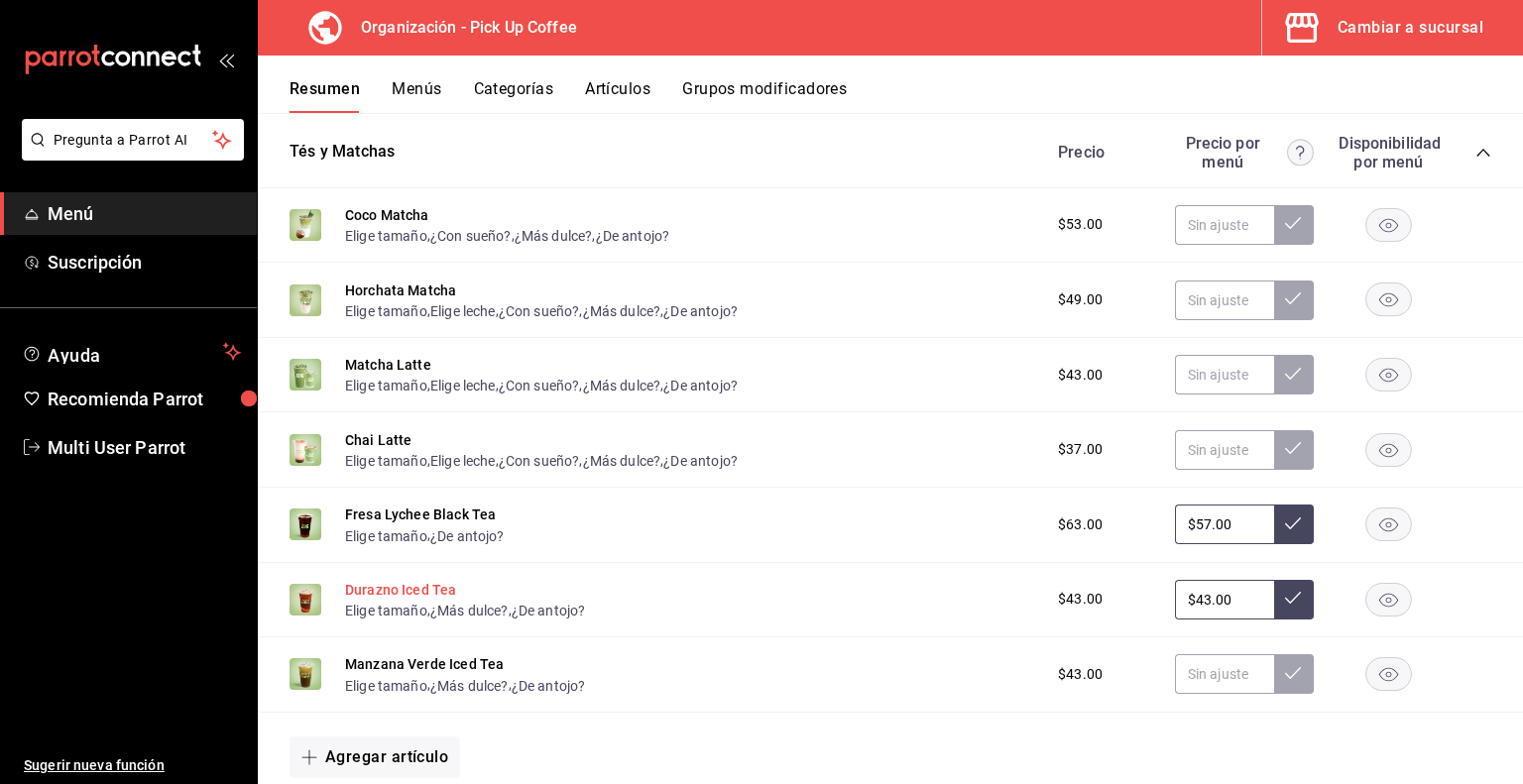 click on "Durazno Iced Tea" at bounding box center [401, 590] 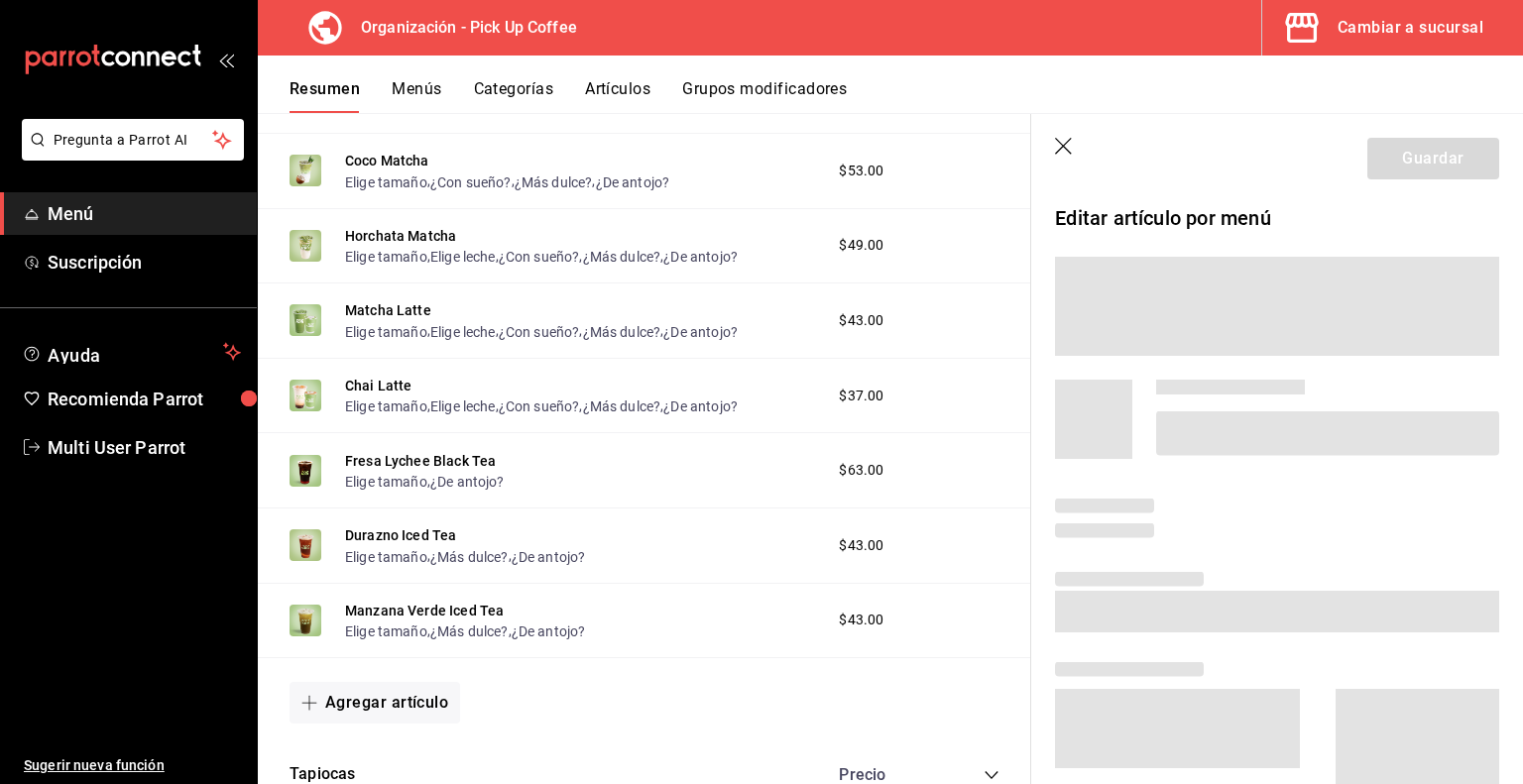 scroll, scrollTop: 3038, scrollLeft: 0, axis: vertical 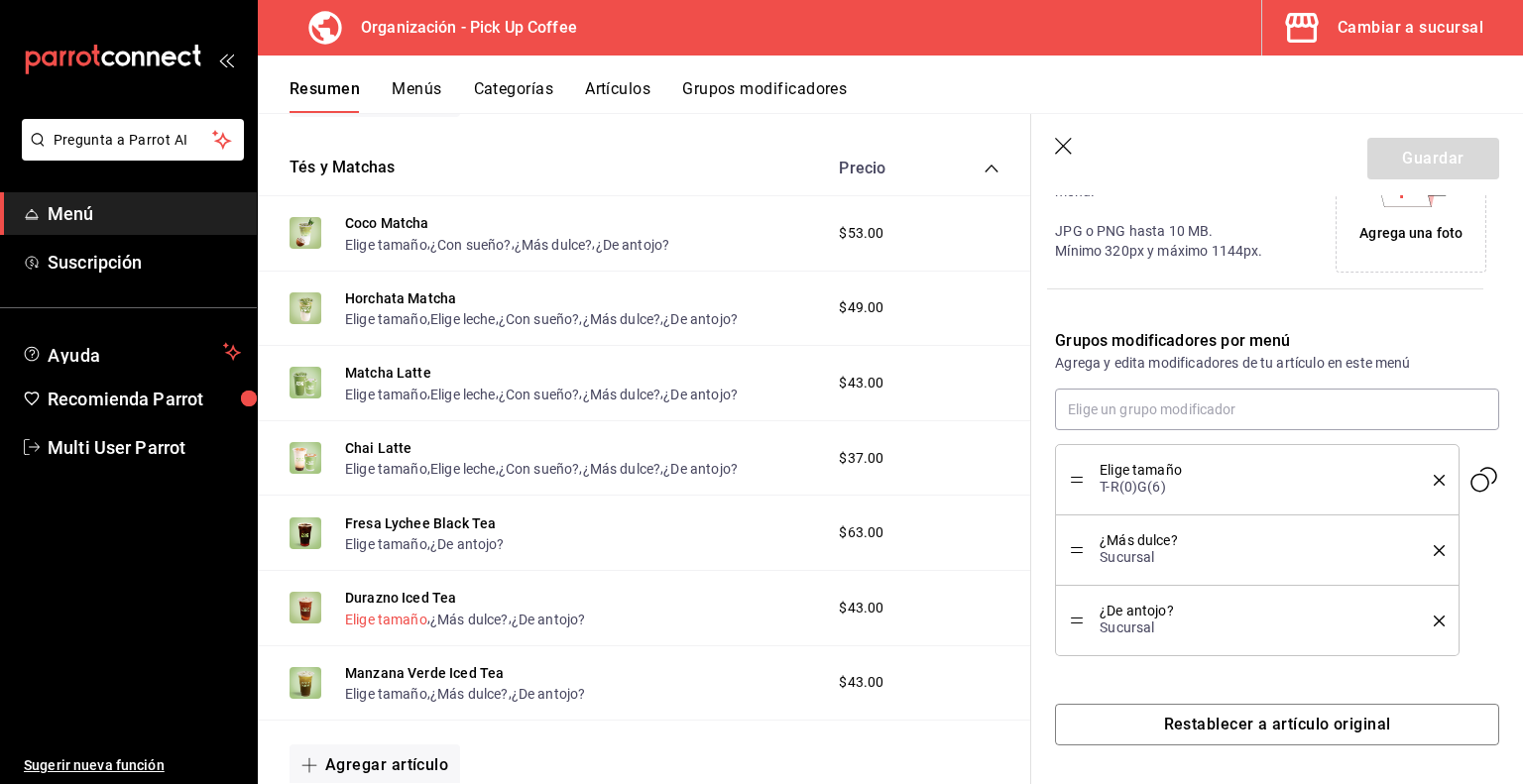 click on "Elige tamaño" at bounding box center [386, 619] 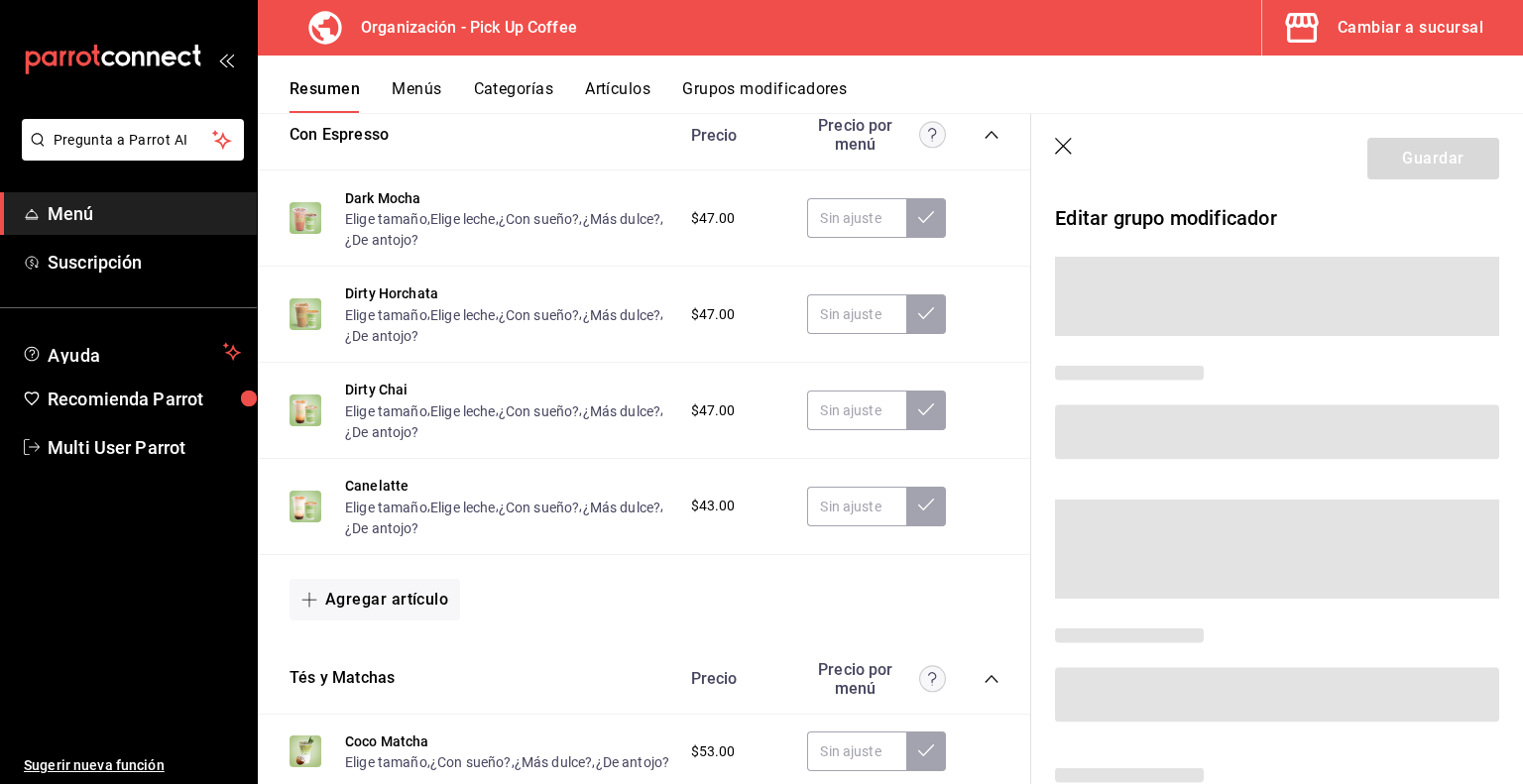 scroll, scrollTop: 3654, scrollLeft: 0, axis: vertical 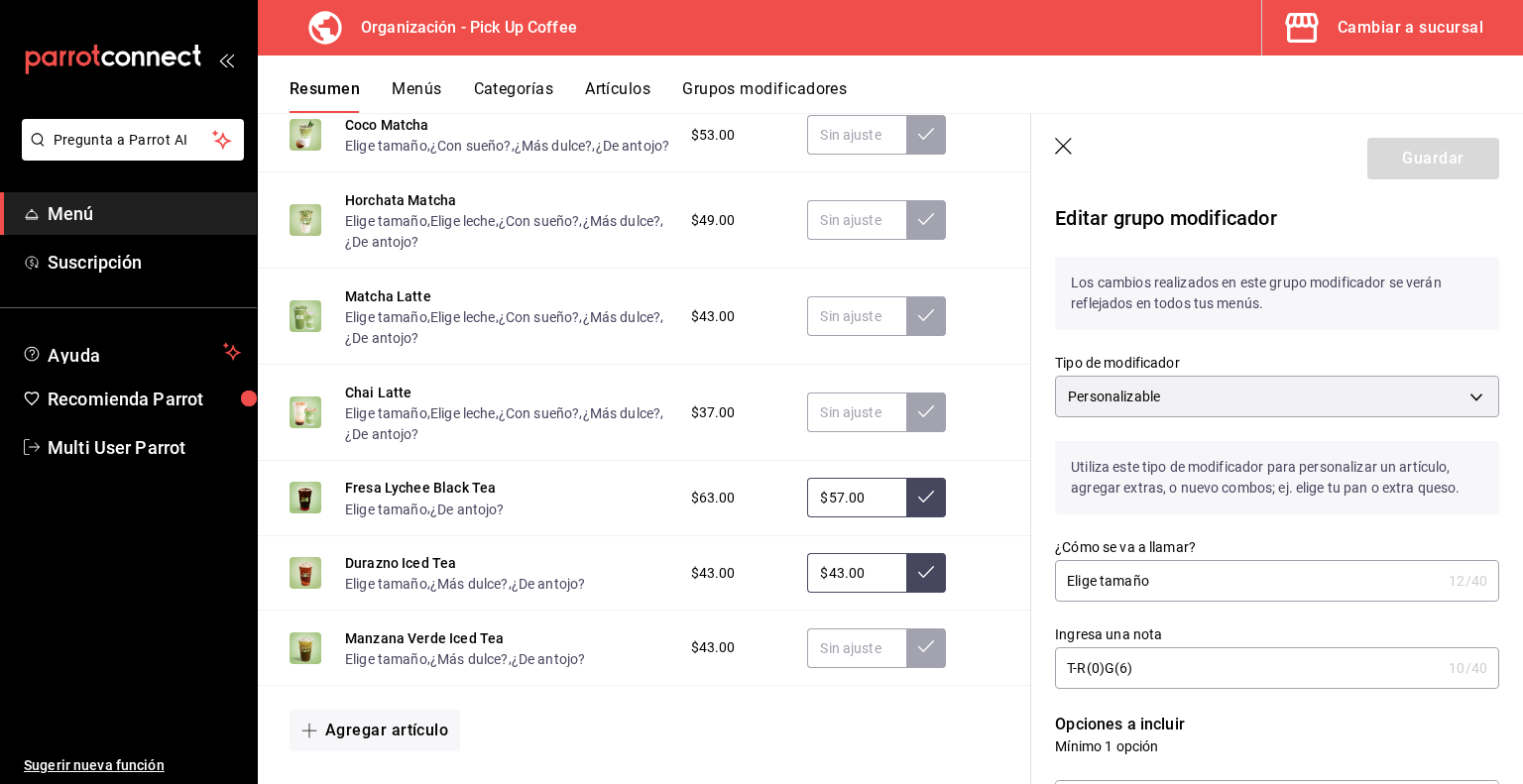 click on "Grupos modificadores" at bounding box center (764, 96) 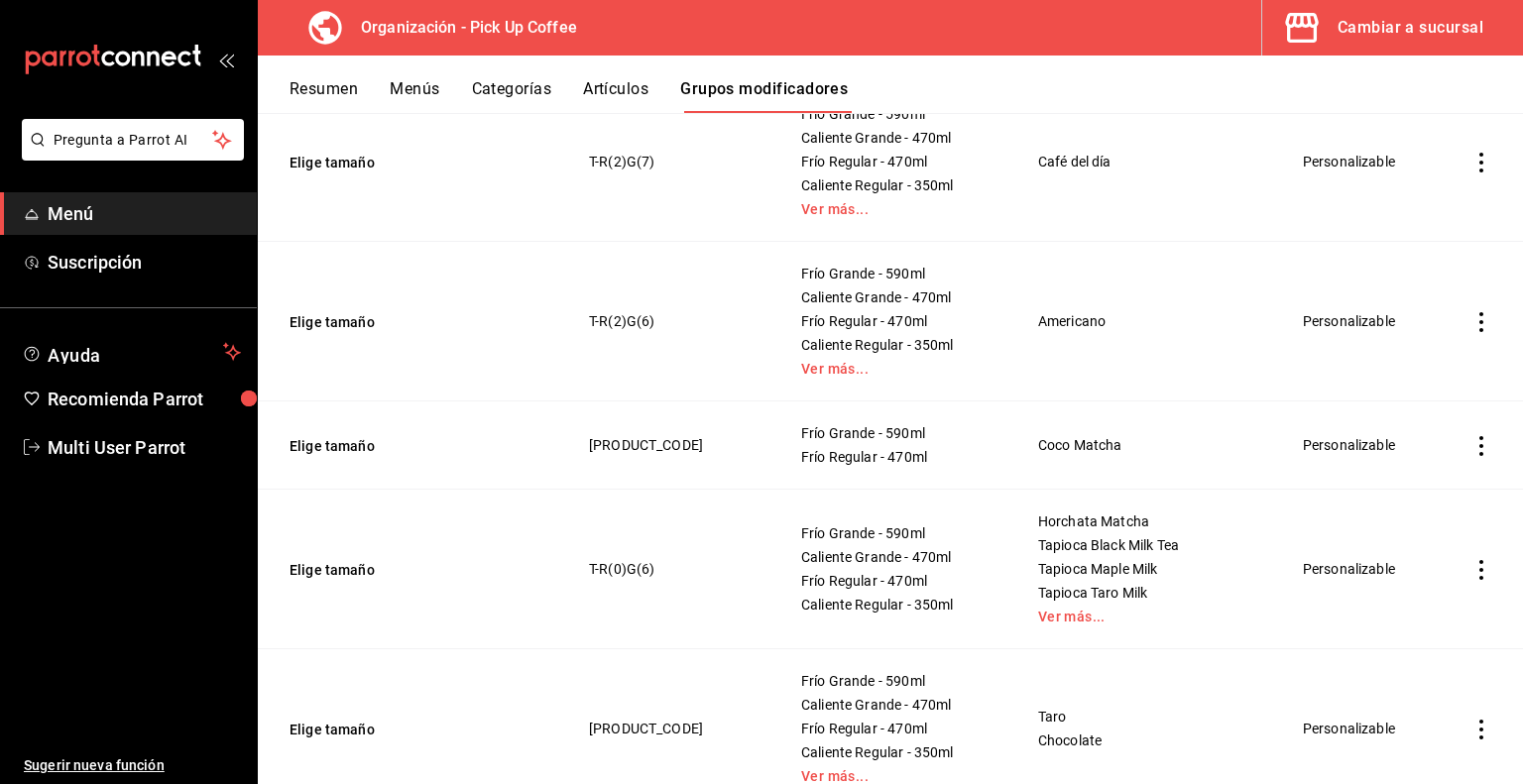scroll, scrollTop: 1855, scrollLeft: 0, axis: vertical 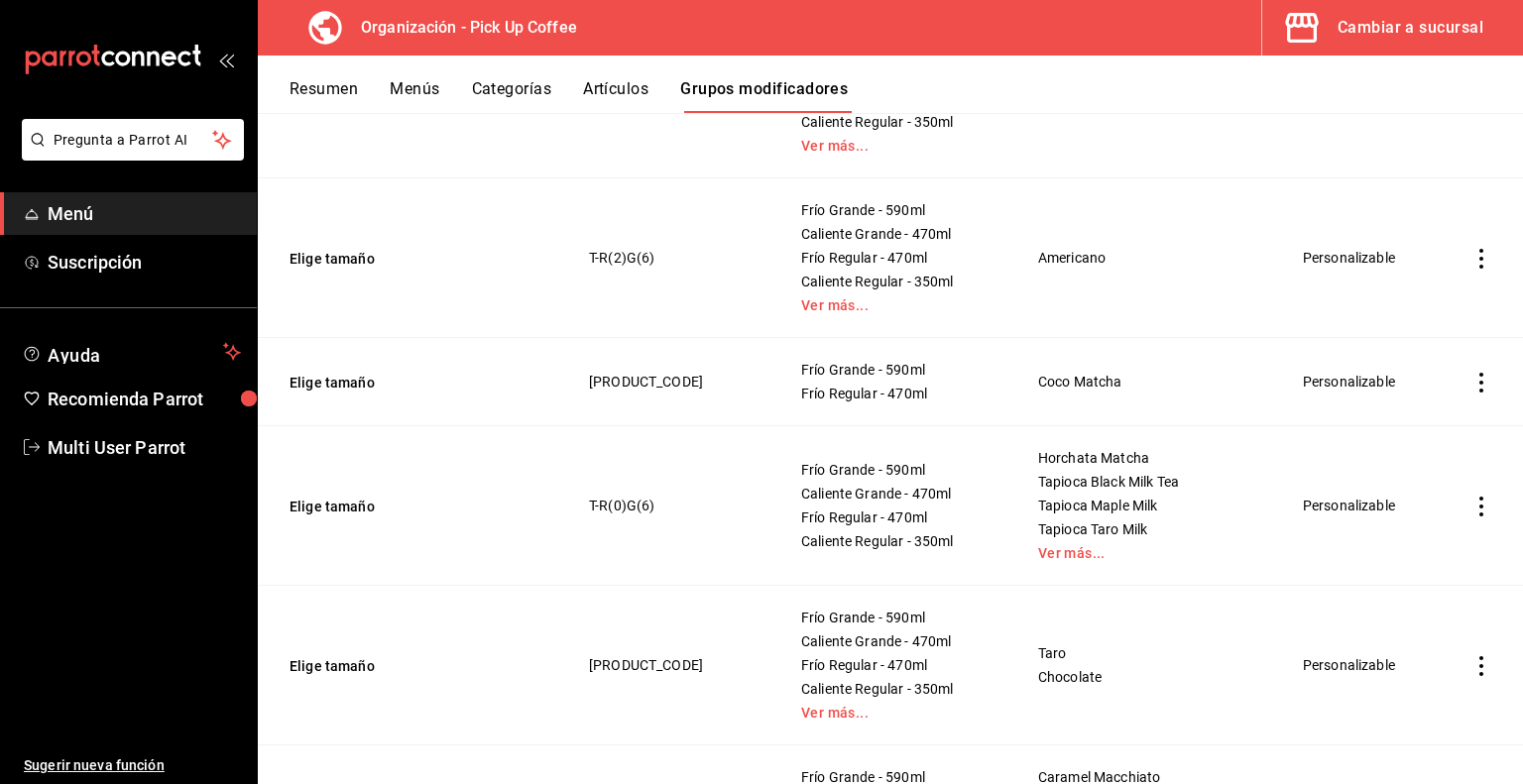 click 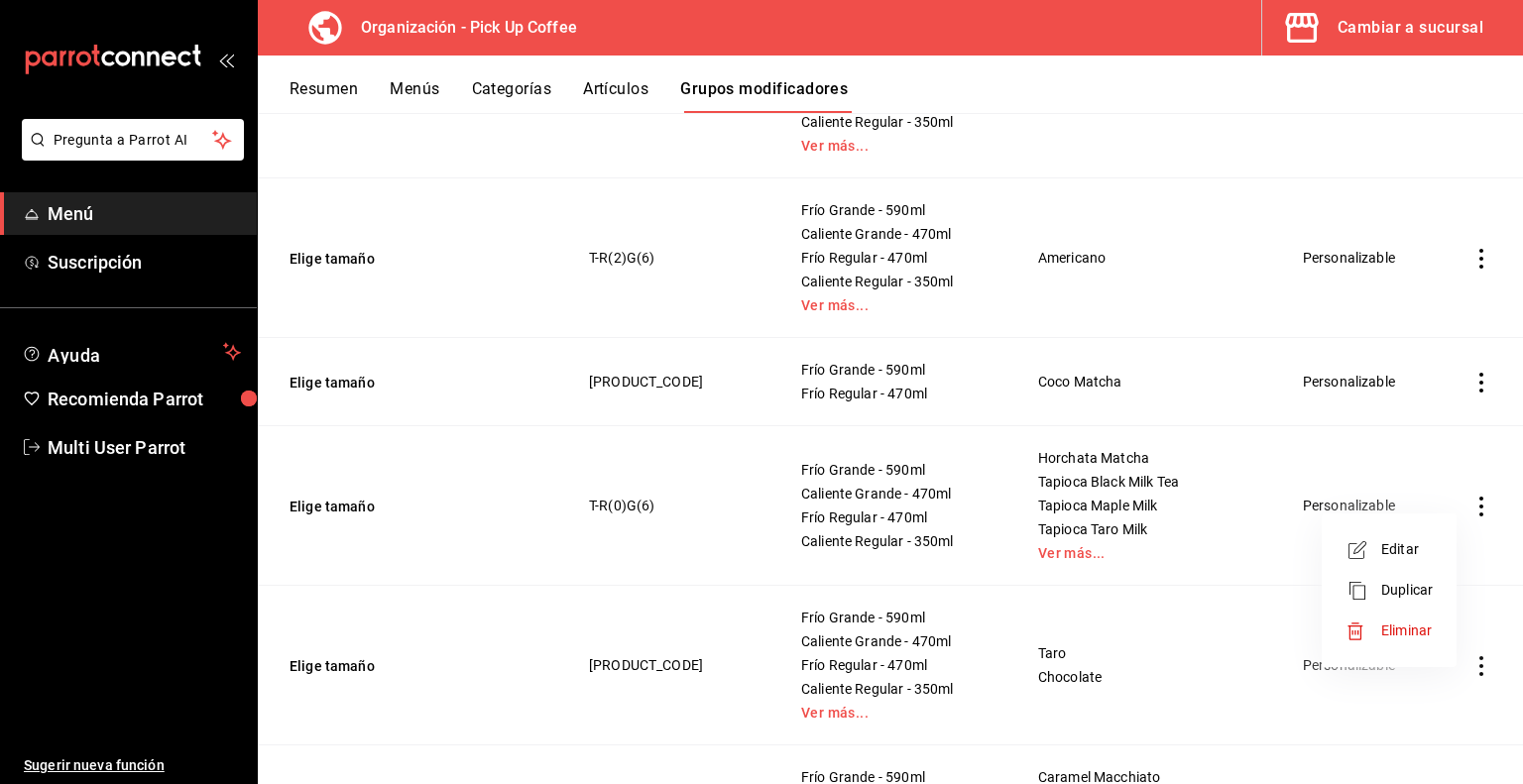 click at bounding box center (1363, 591) 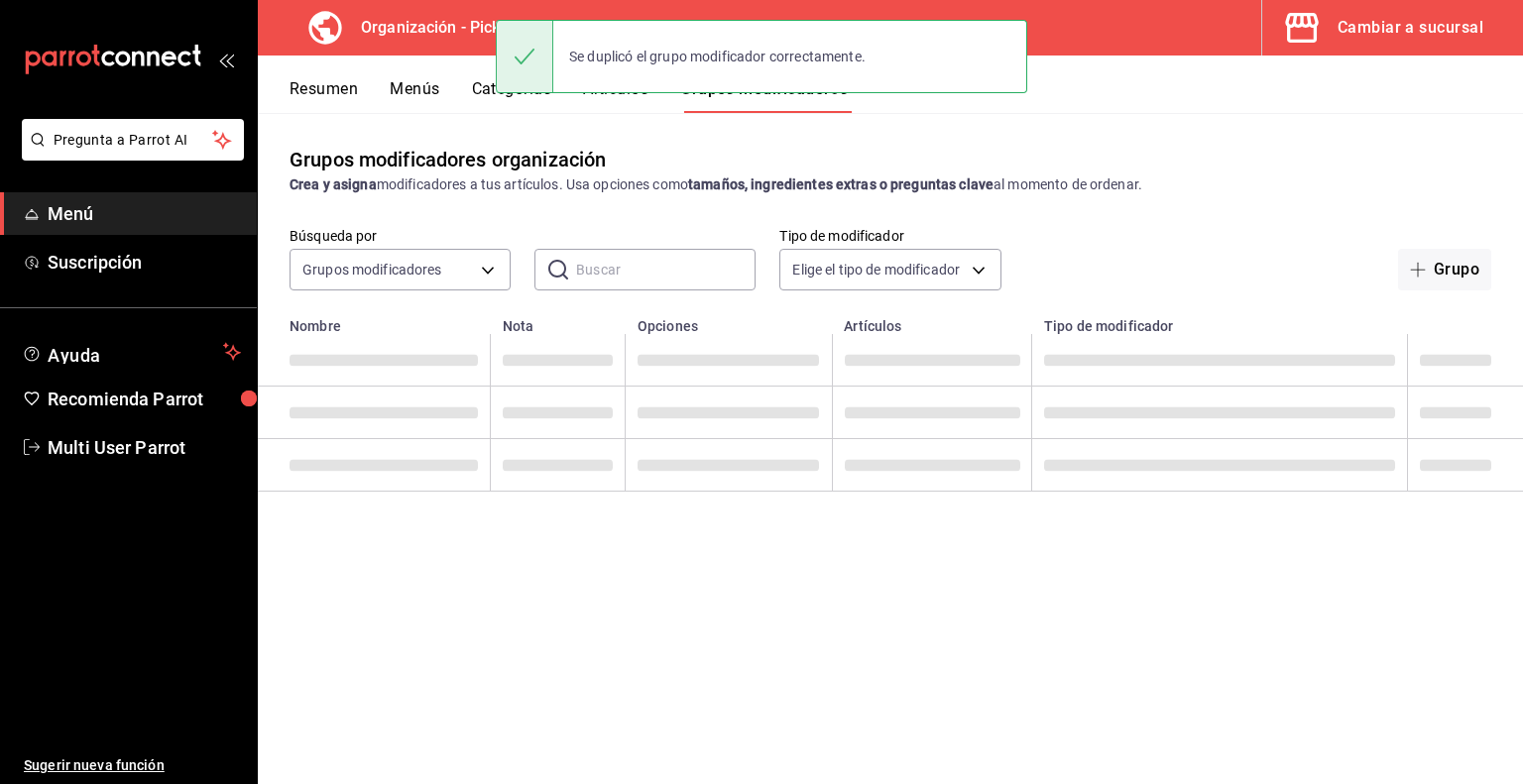 scroll, scrollTop: 0, scrollLeft: 0, axis: both 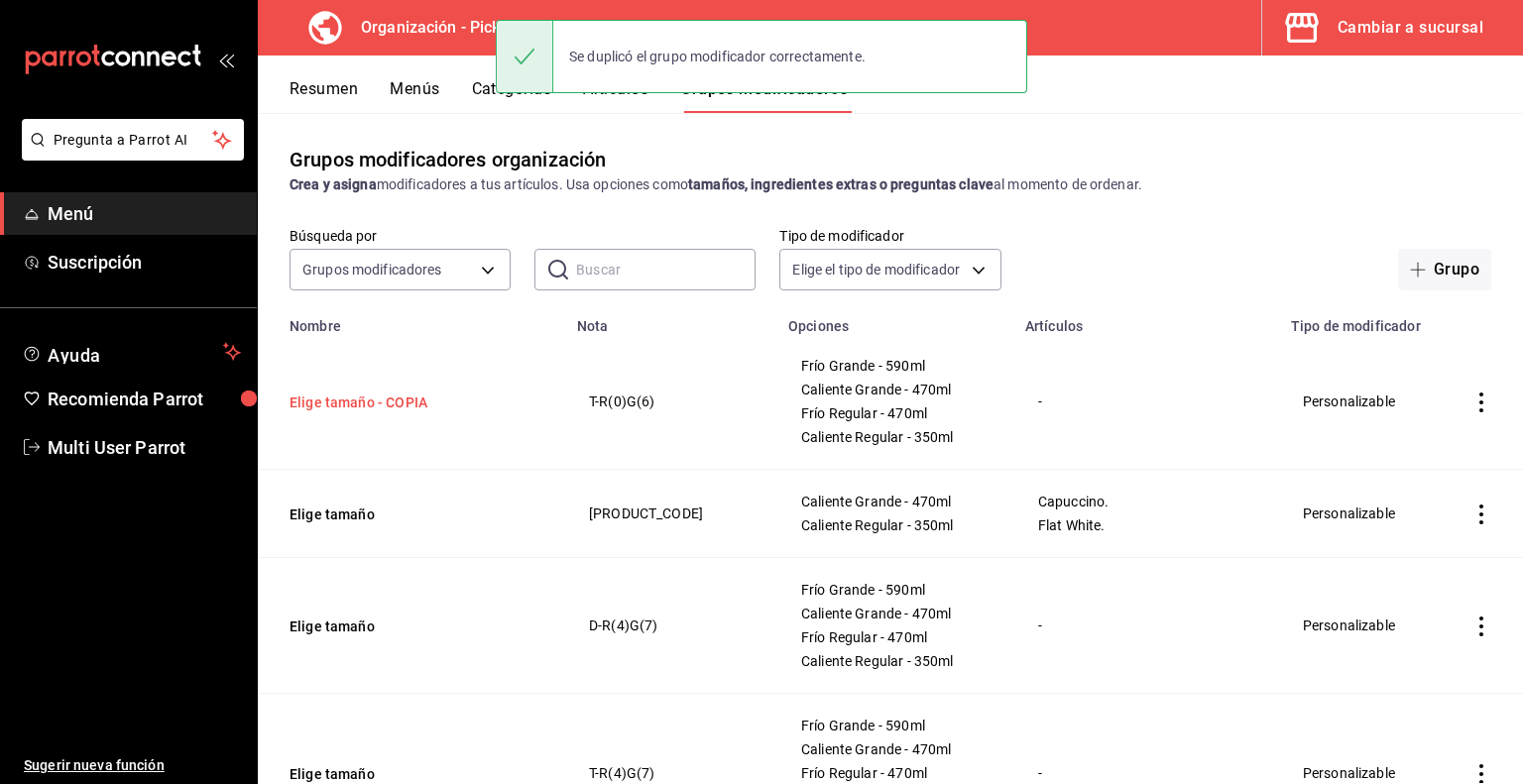 click on "Elige tamaño - COPIA" at bounding box center (409, 402) 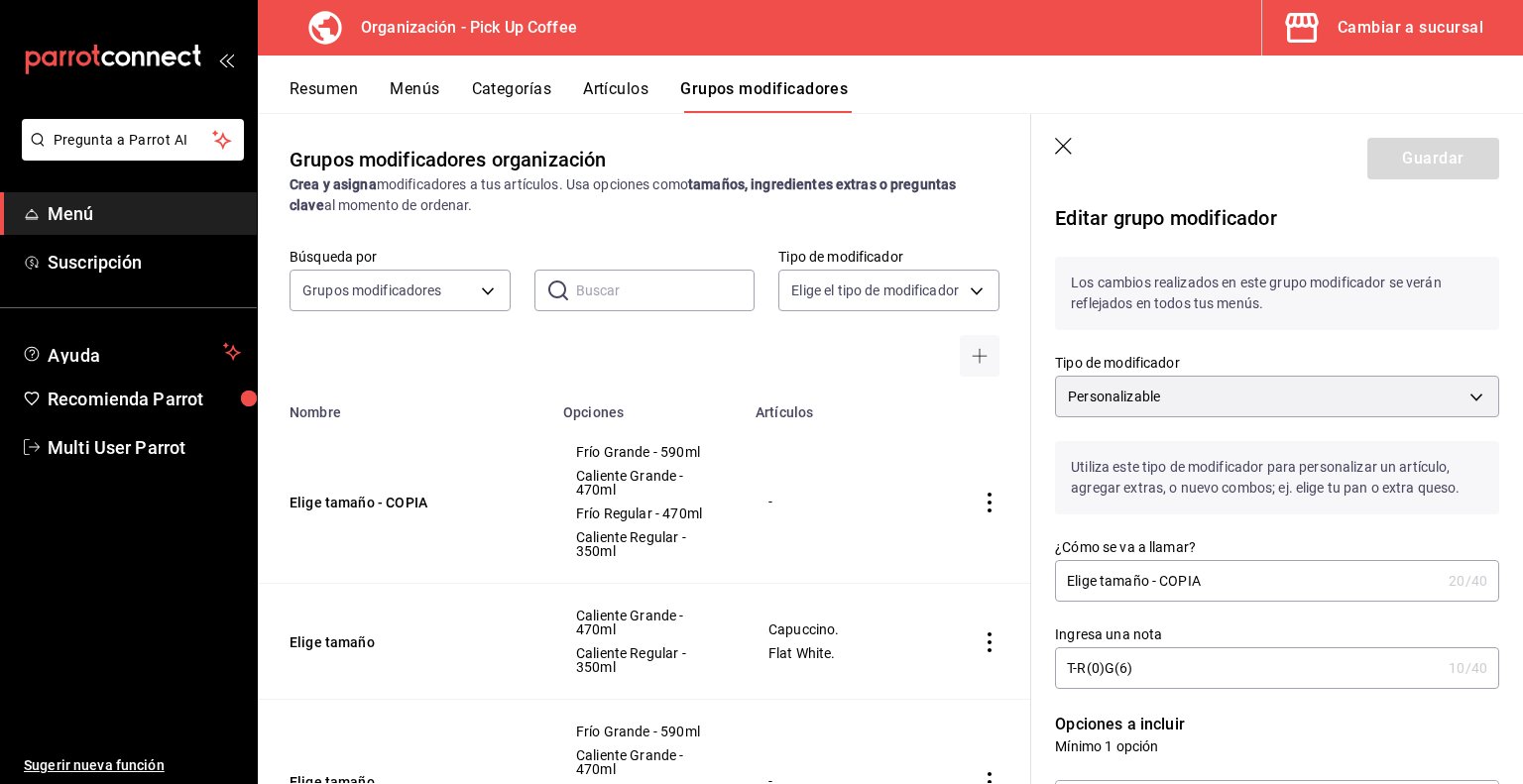 click on "Elige tamaño - COPIA" at bounding box center [1247, 581] 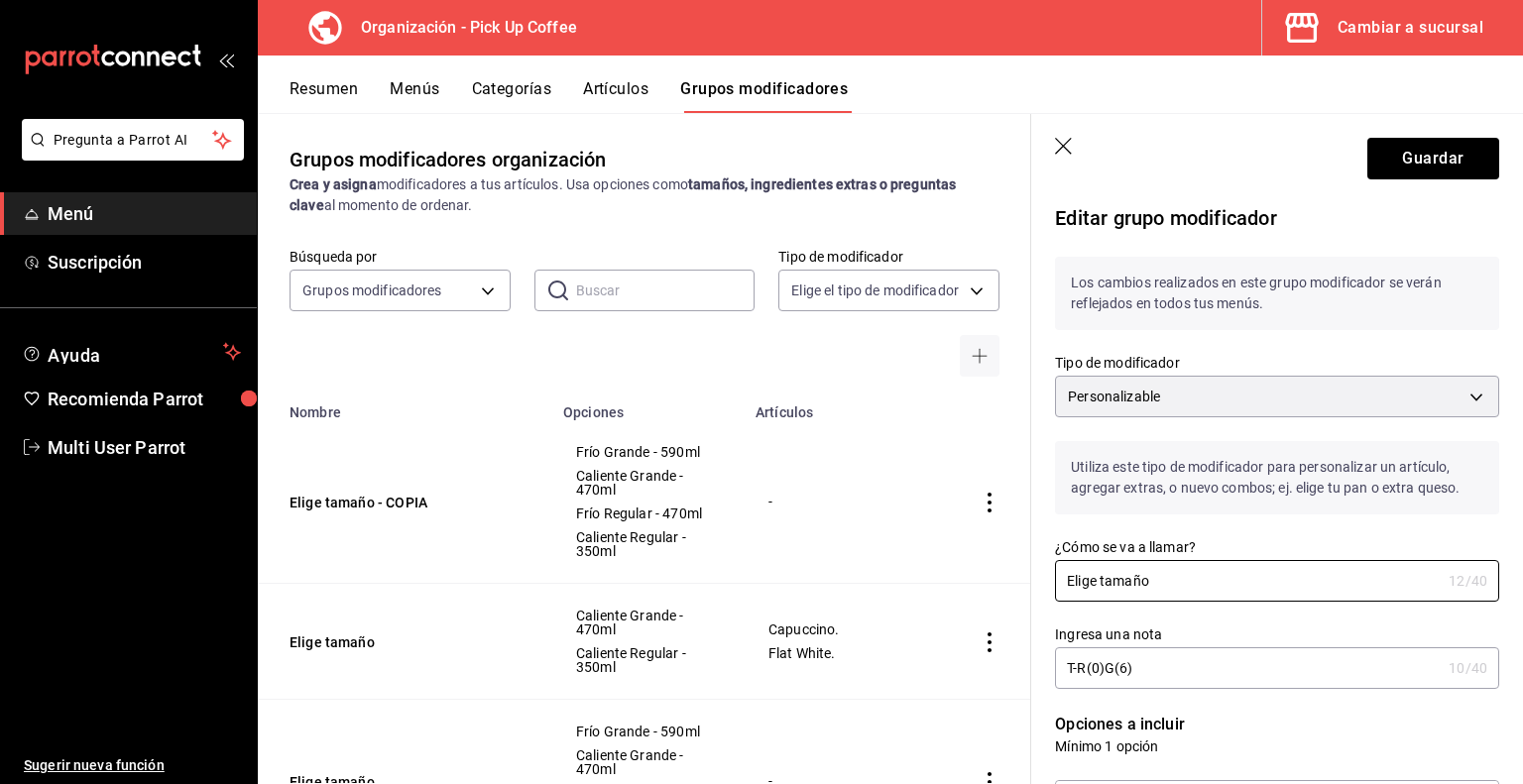 type on "Elige tamaño" 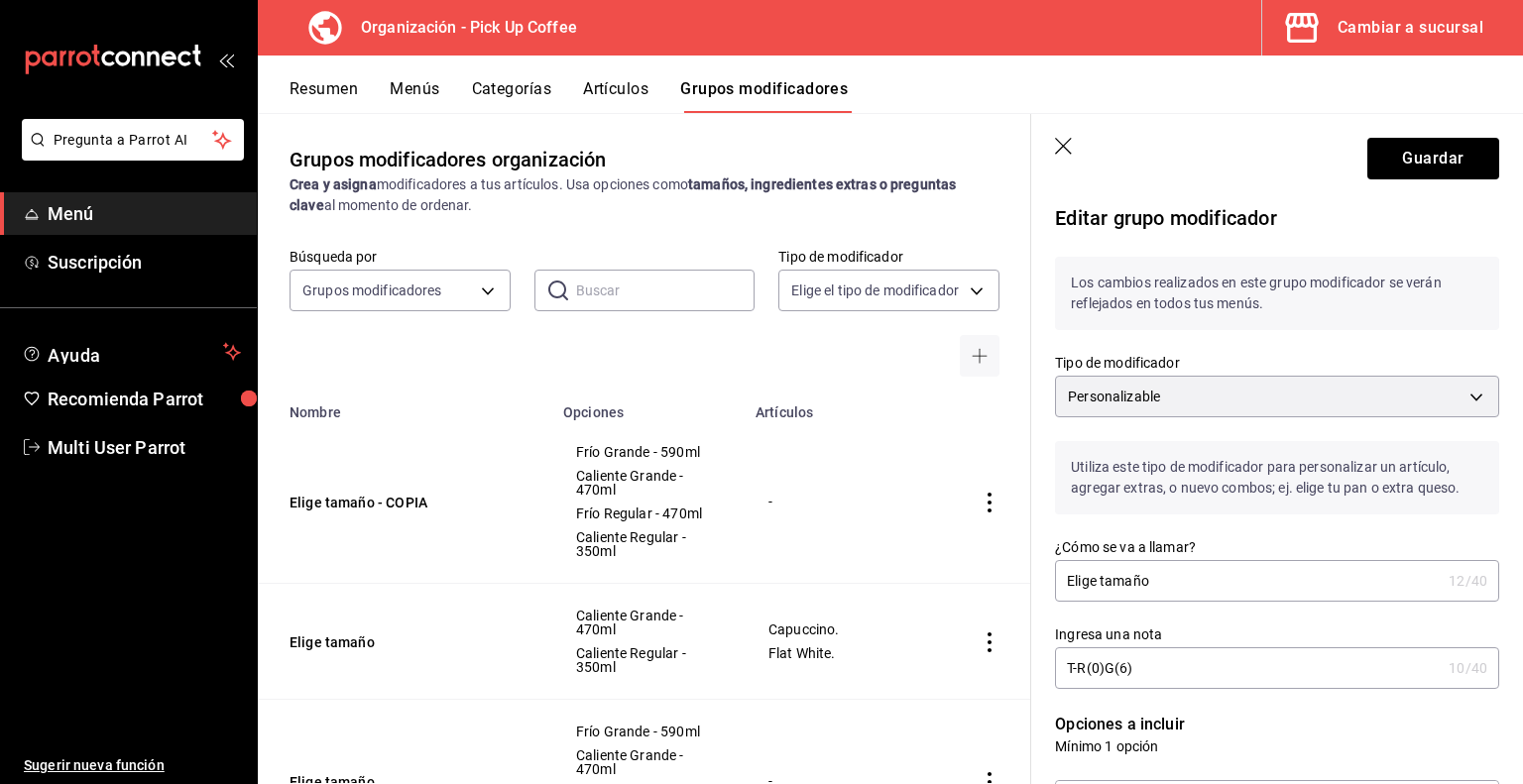 click on "T-R(0)G(6)" at bounding box center [1247, 668] 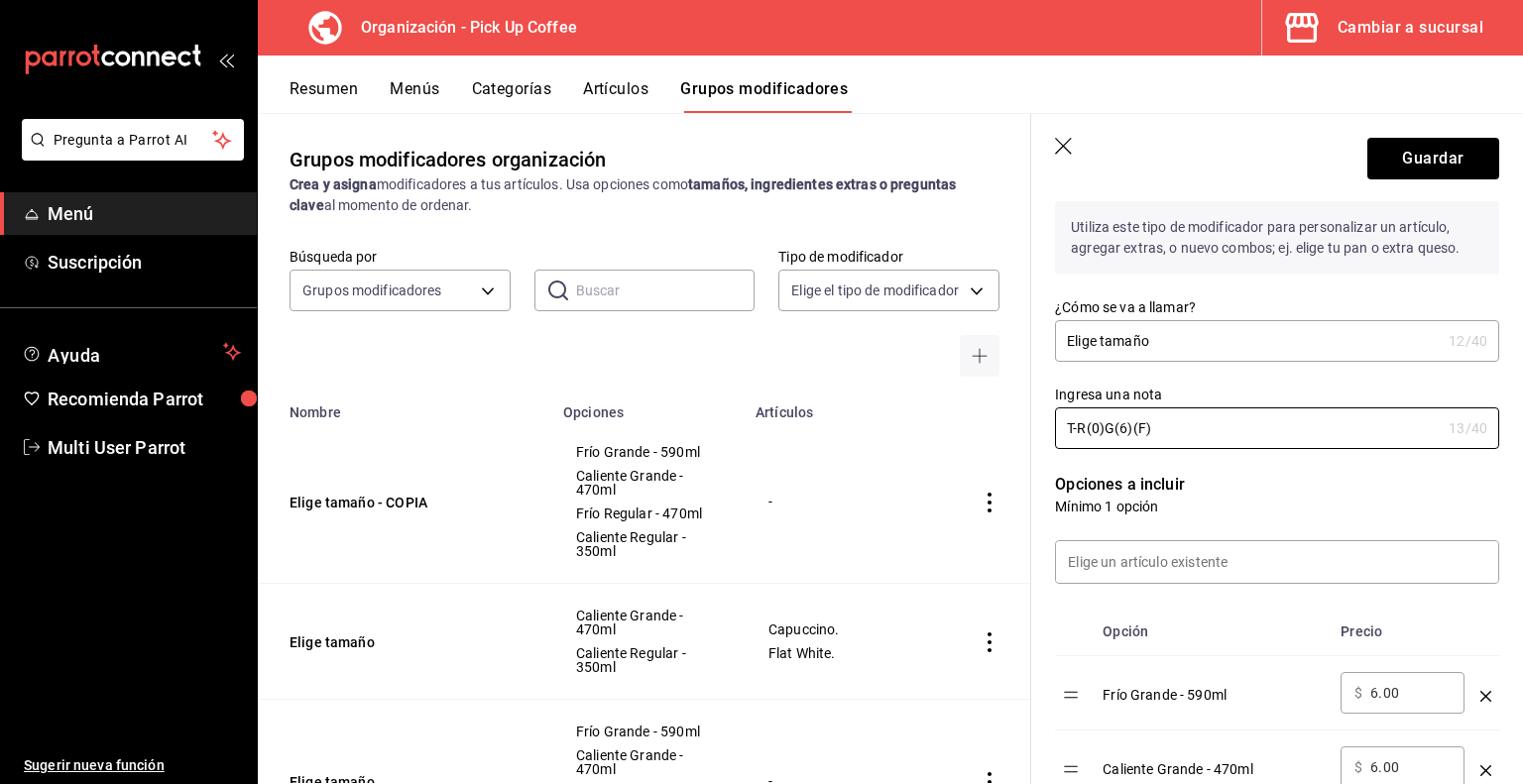 scroll, scrollTop: 241, scrollLeft: 0, axis: vertical 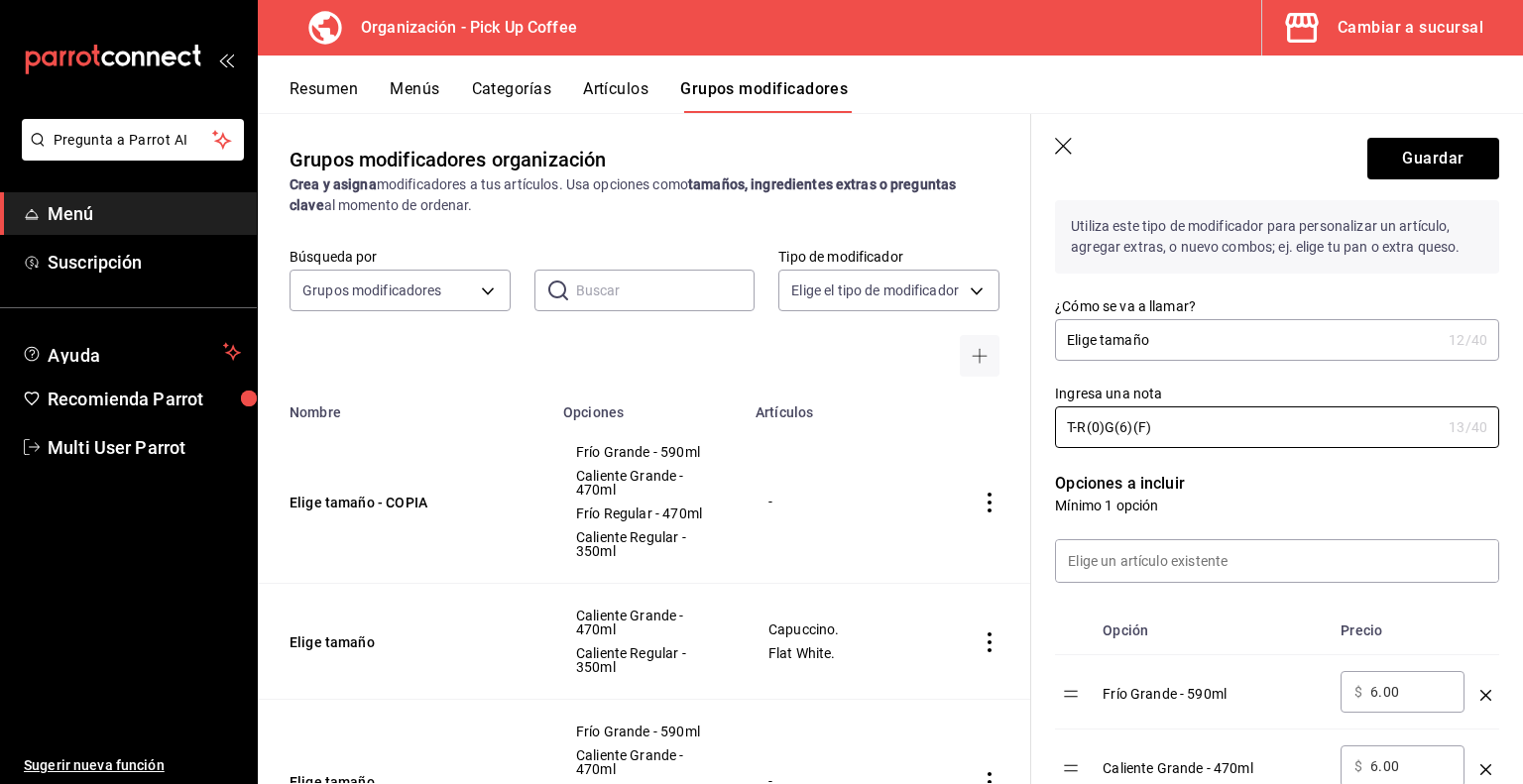 drag, startPoint x: 1200, startPoint y: 427, endPoint x: 1008, endPoint y: 419, distance: 192.16659 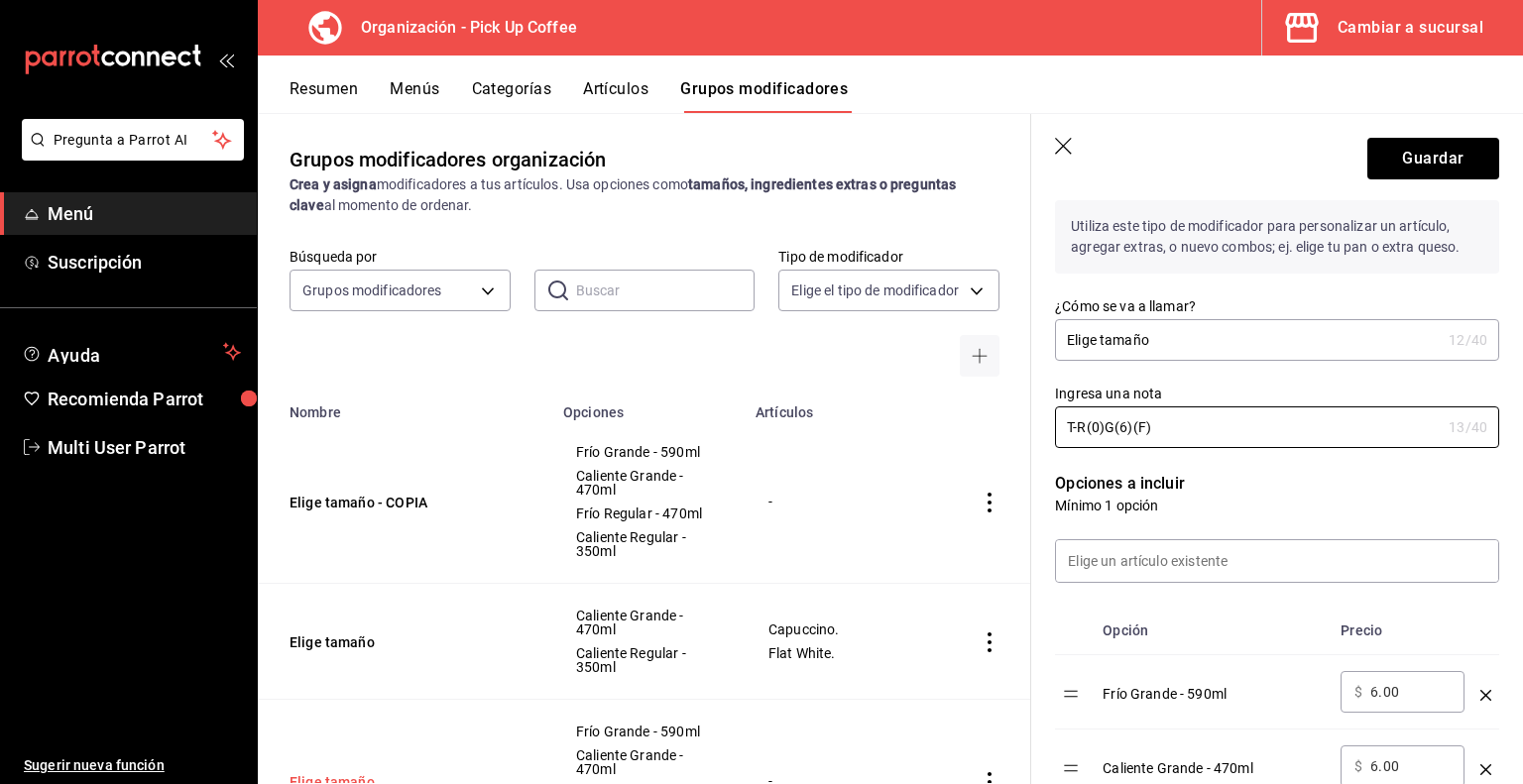 type on "T-R(0)G(6)(F)" 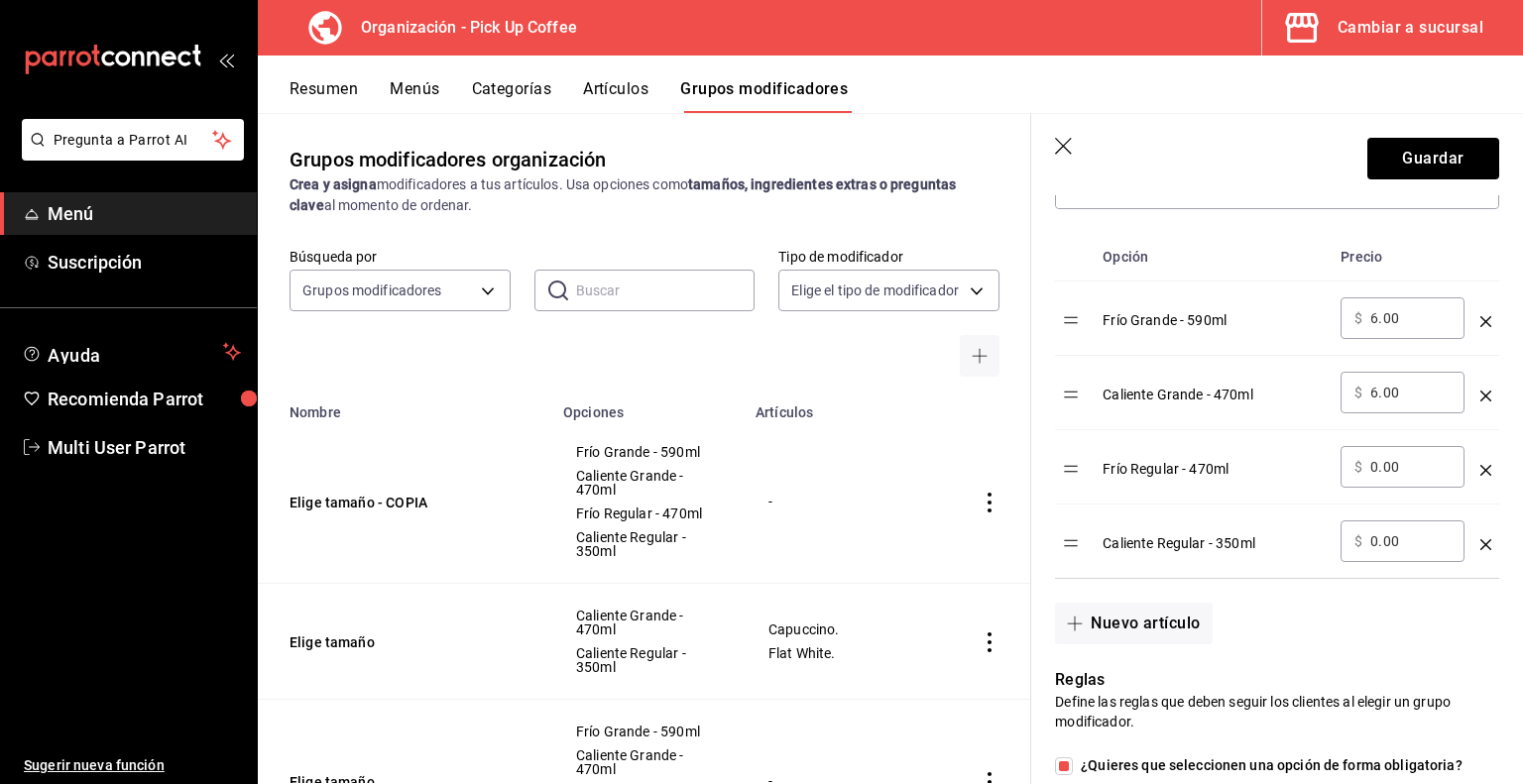 scroll, scrollTop: 580, scrollLeft: 0, axis: vertical 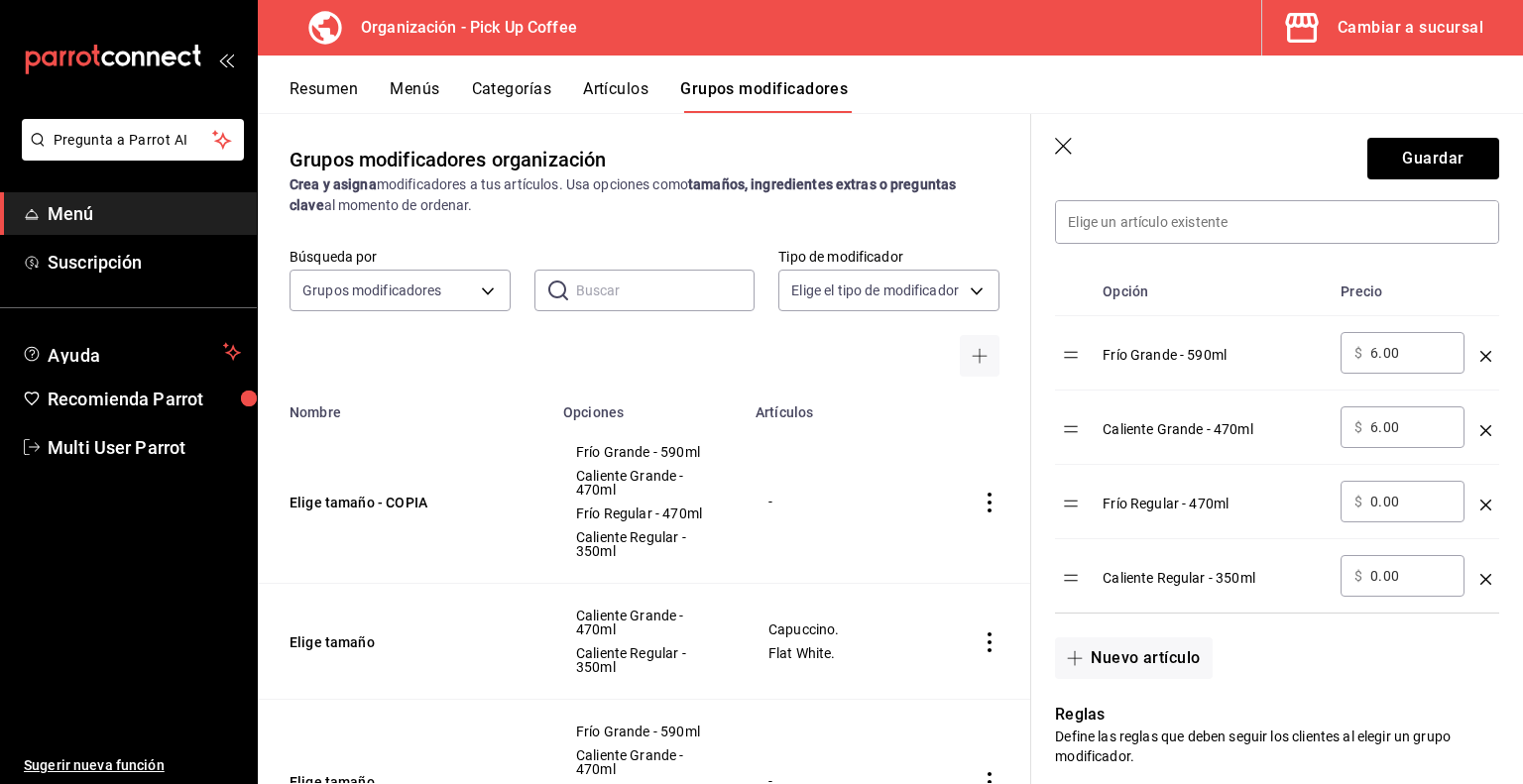 click 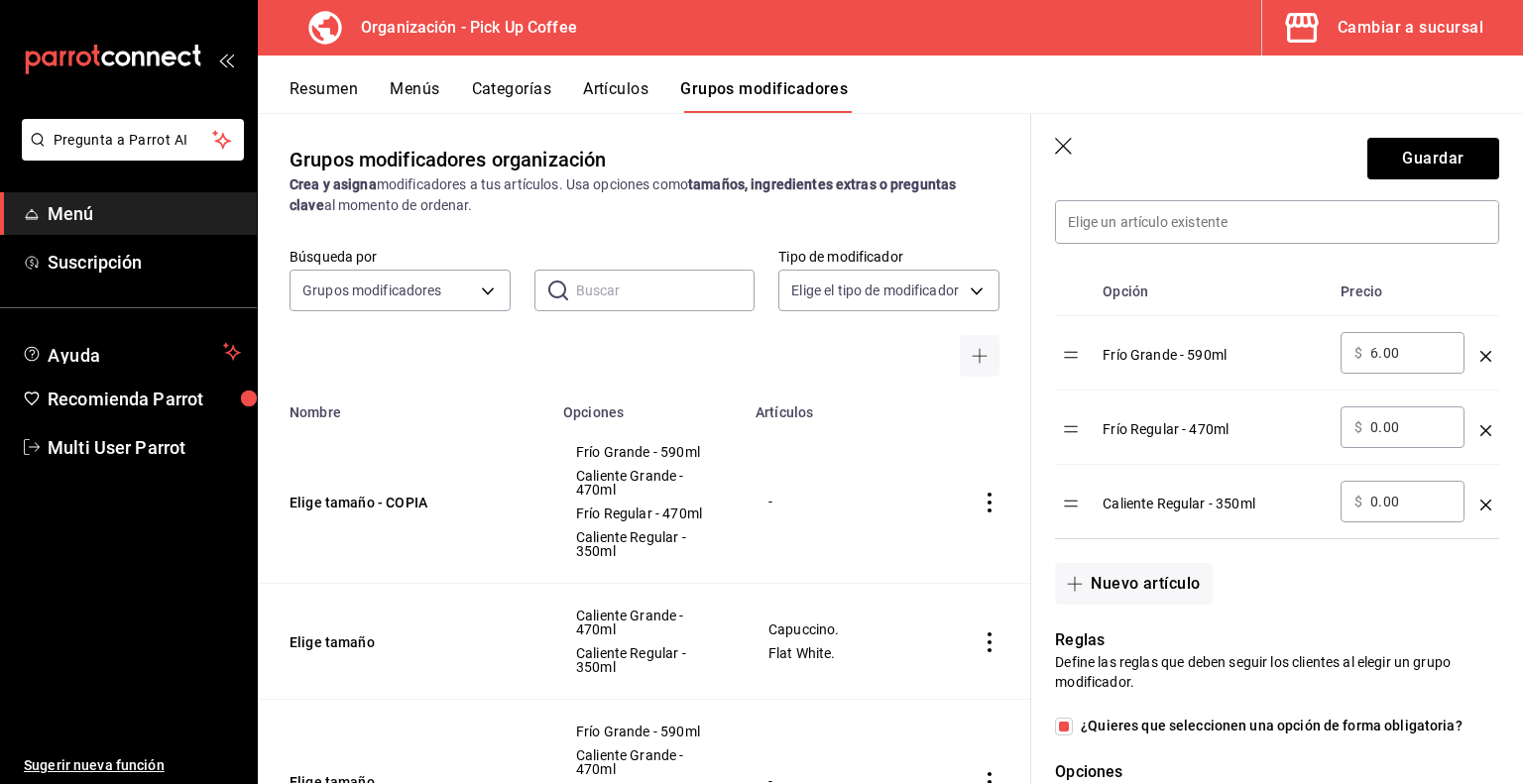 click 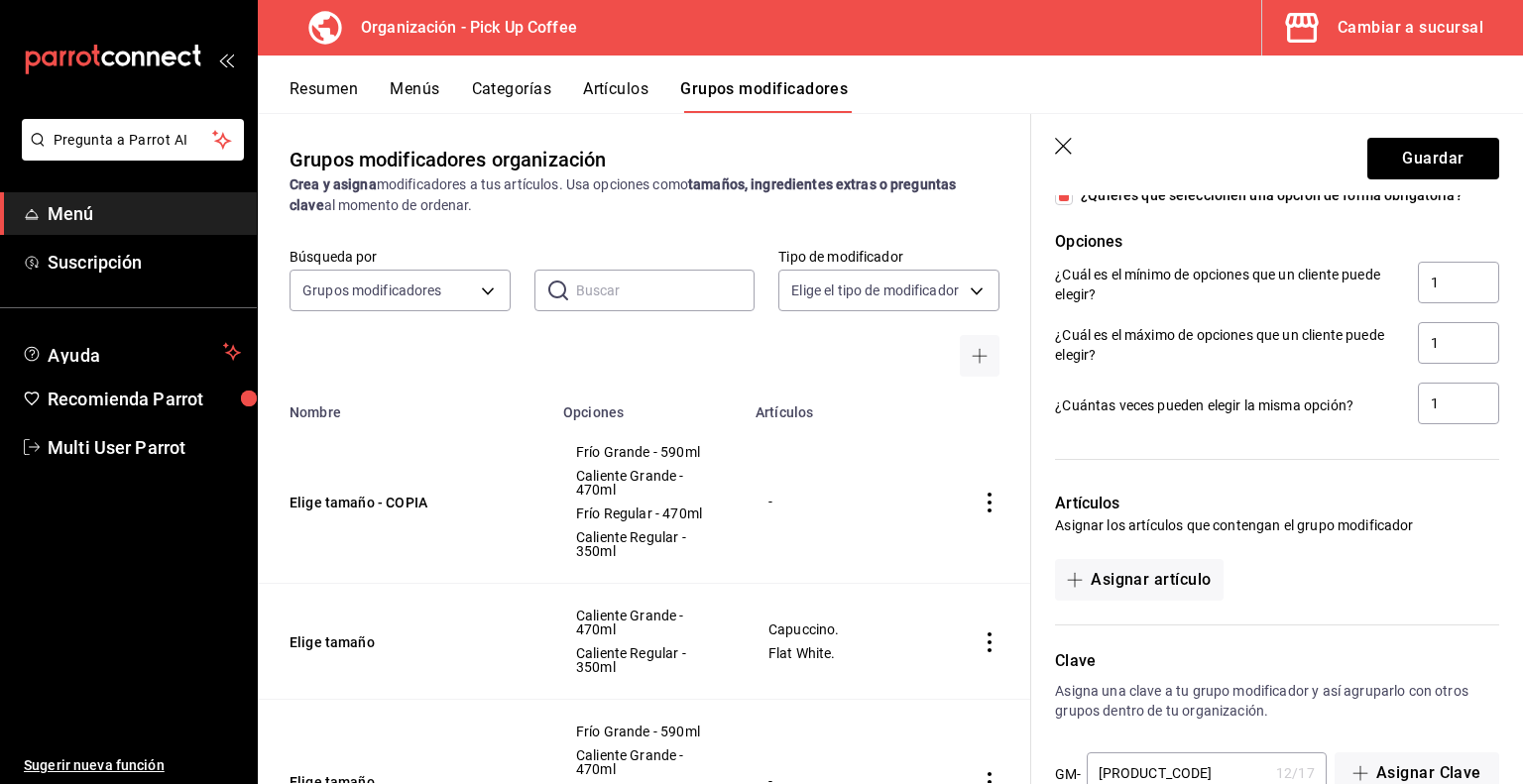 scroll, scrollTop: 1086, scrollLeft: 0, axis: vertical 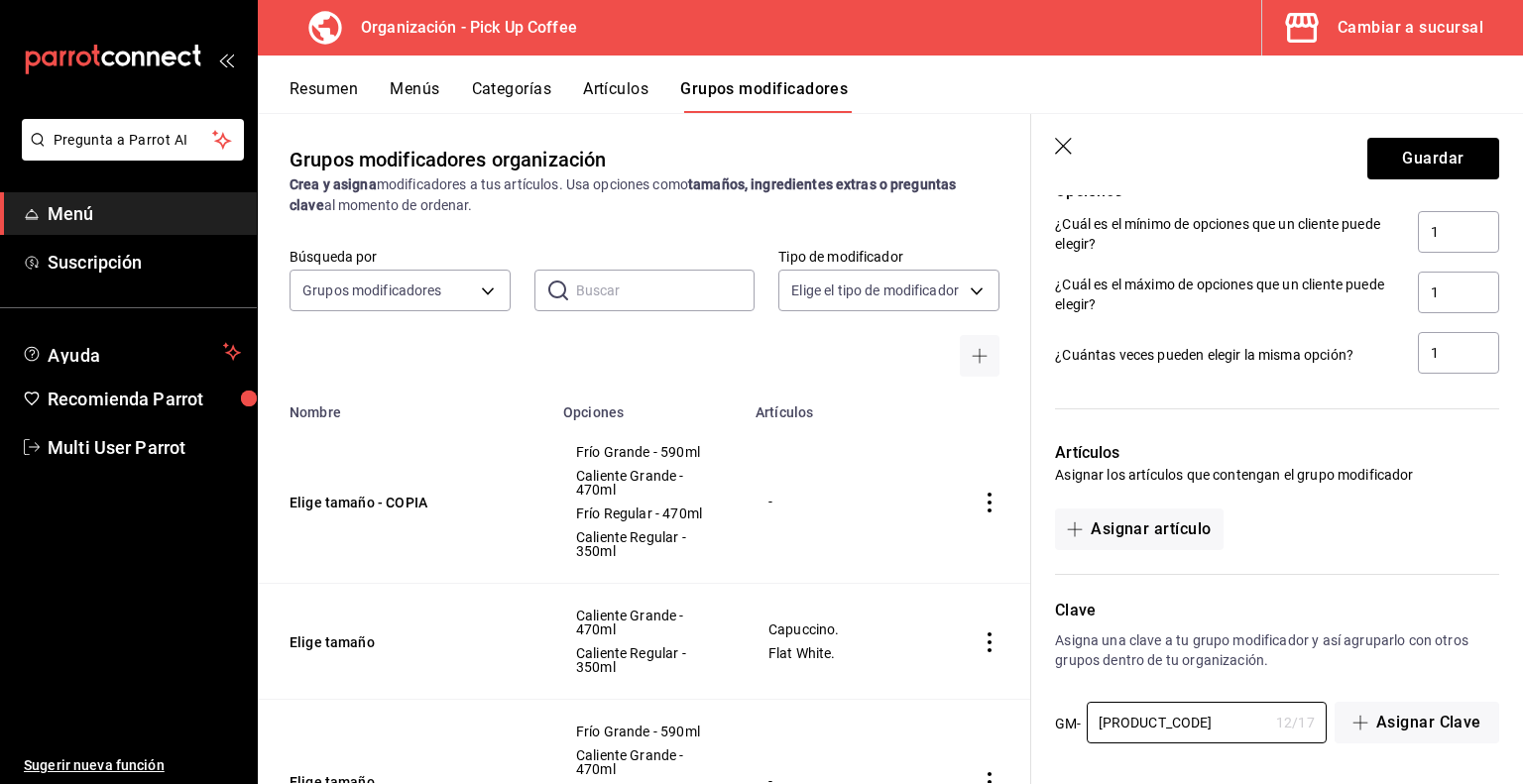 drag, startPoint x: 1230, startPoint y: 724, endPoint x: 1057, endPoint y: 714, distance: 173.28878 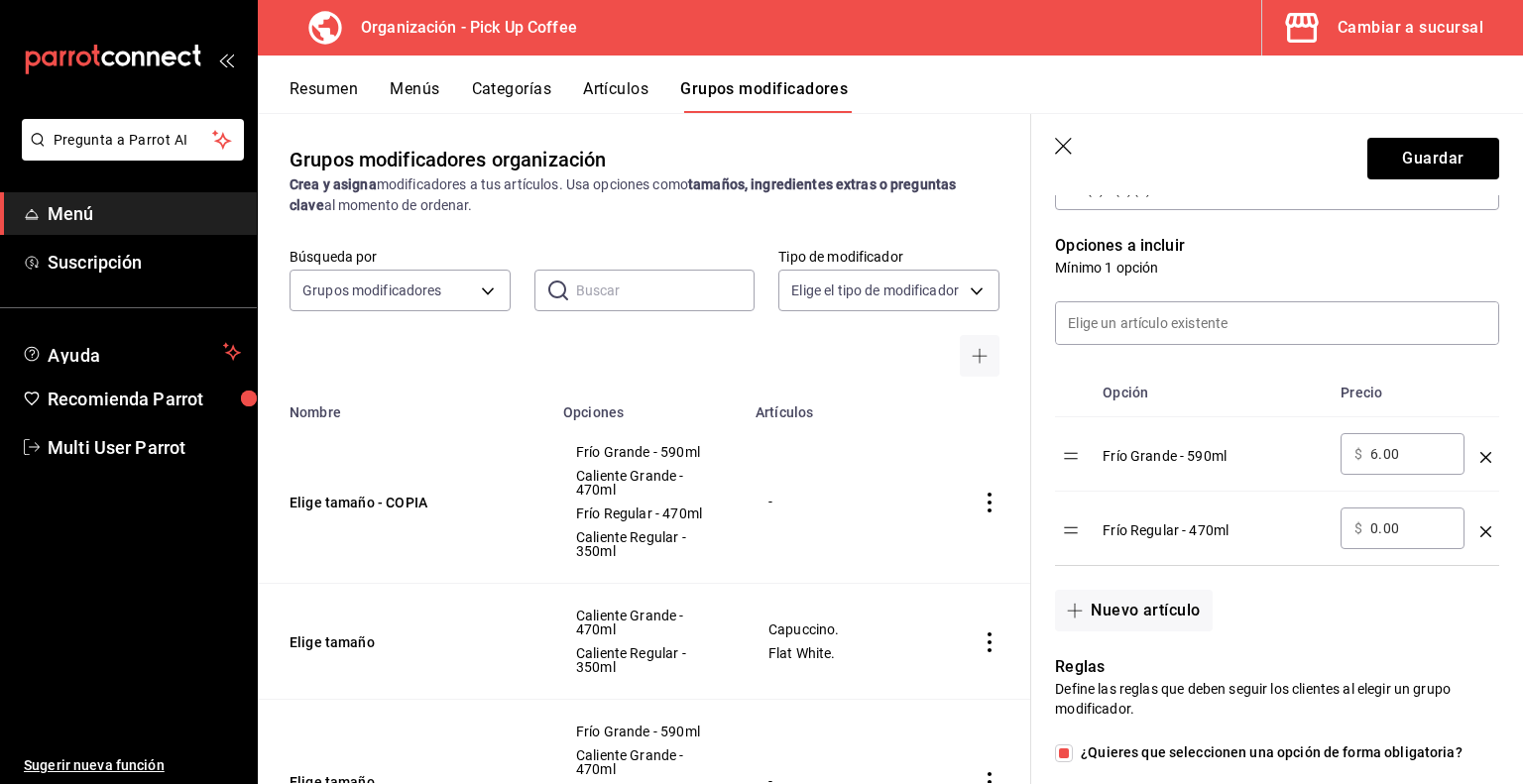 scroll, scrollTop: 0, scrollLeft: 0, axis: both 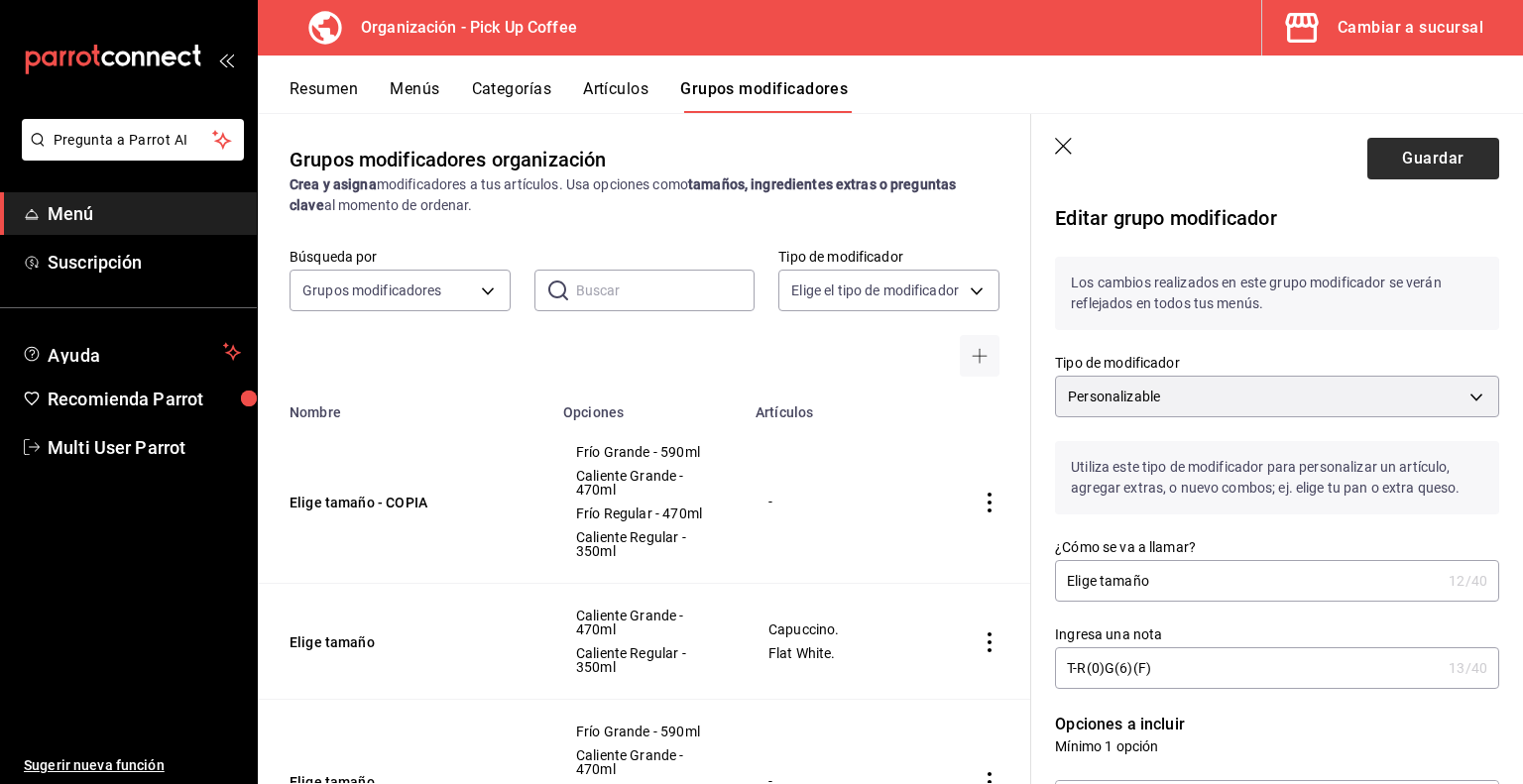 type on "2025-T-R0-G6-F" 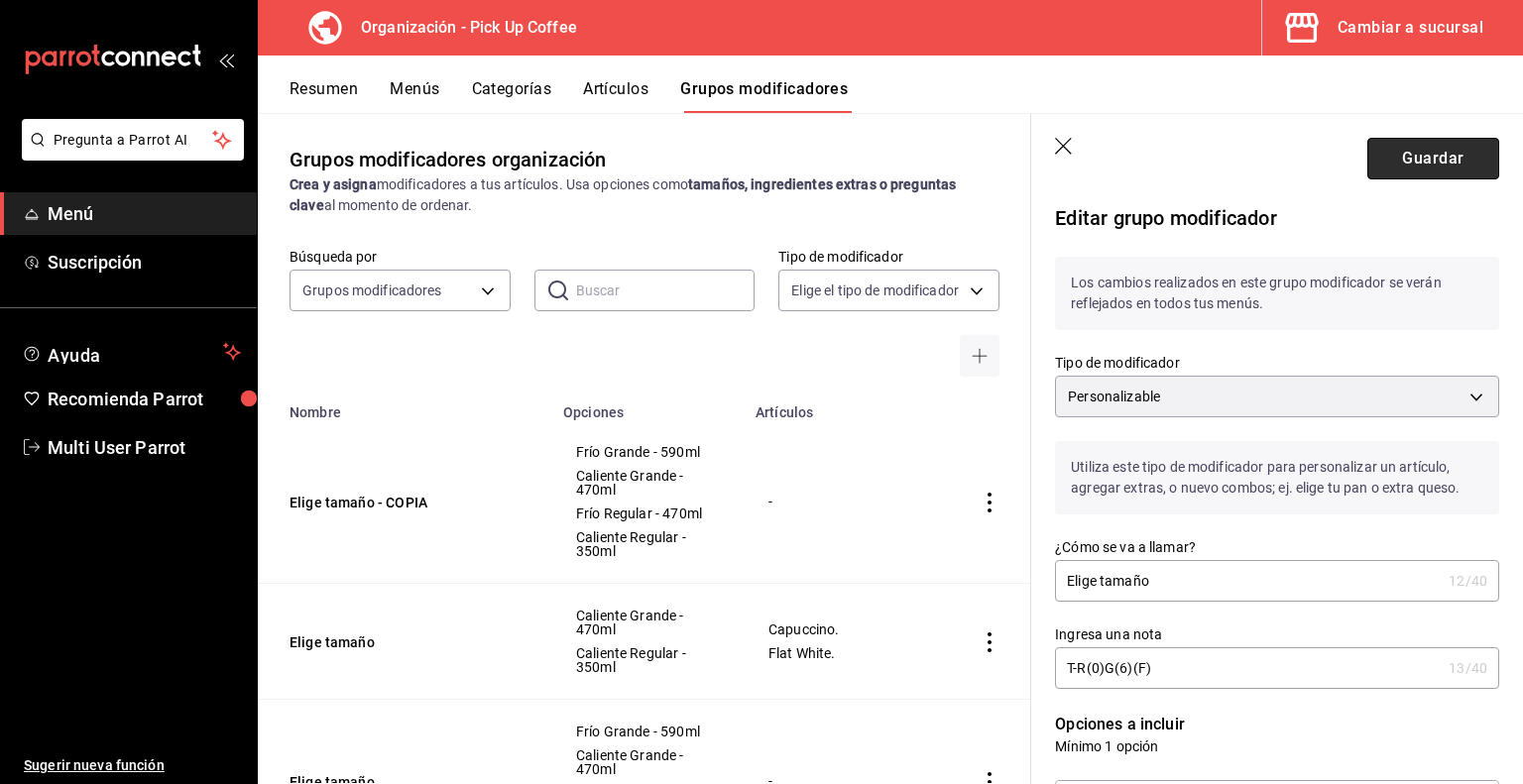 click on "Guardar" at bounding box center (1433, 159) 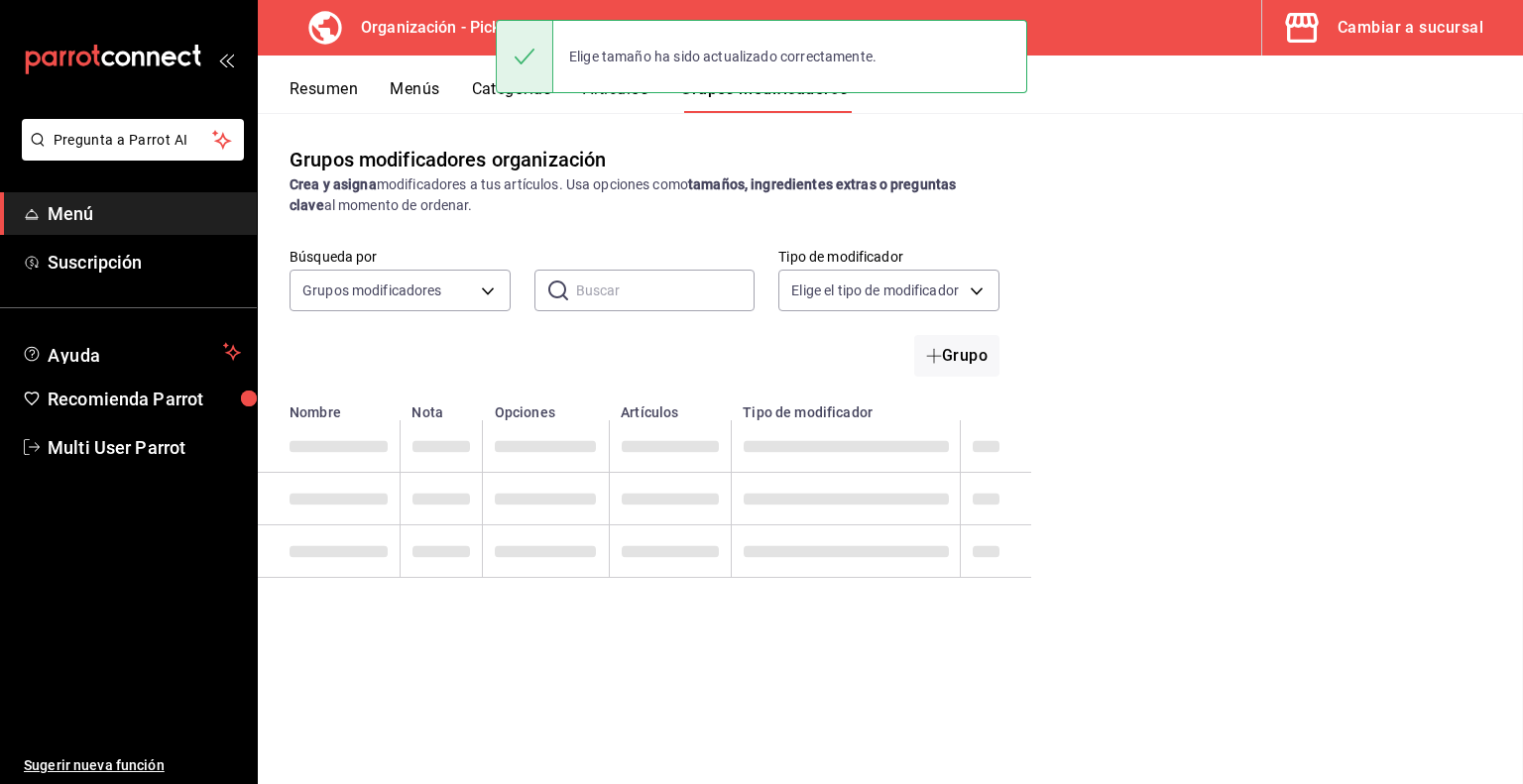 scroll, scrollTop: 0, scrollLeft: 0, axis: both 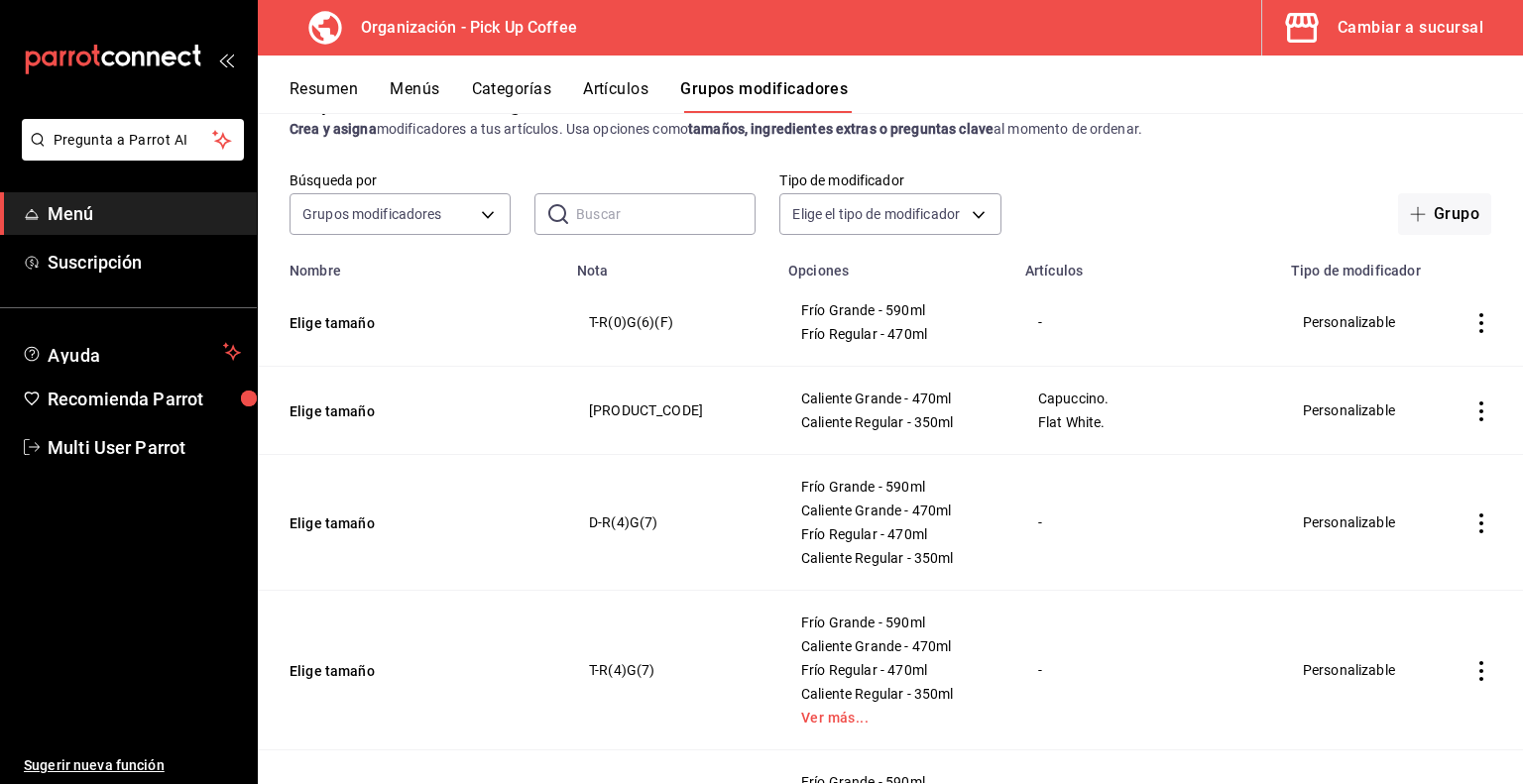 click on "Artículos" at bounding box center (616, 96) 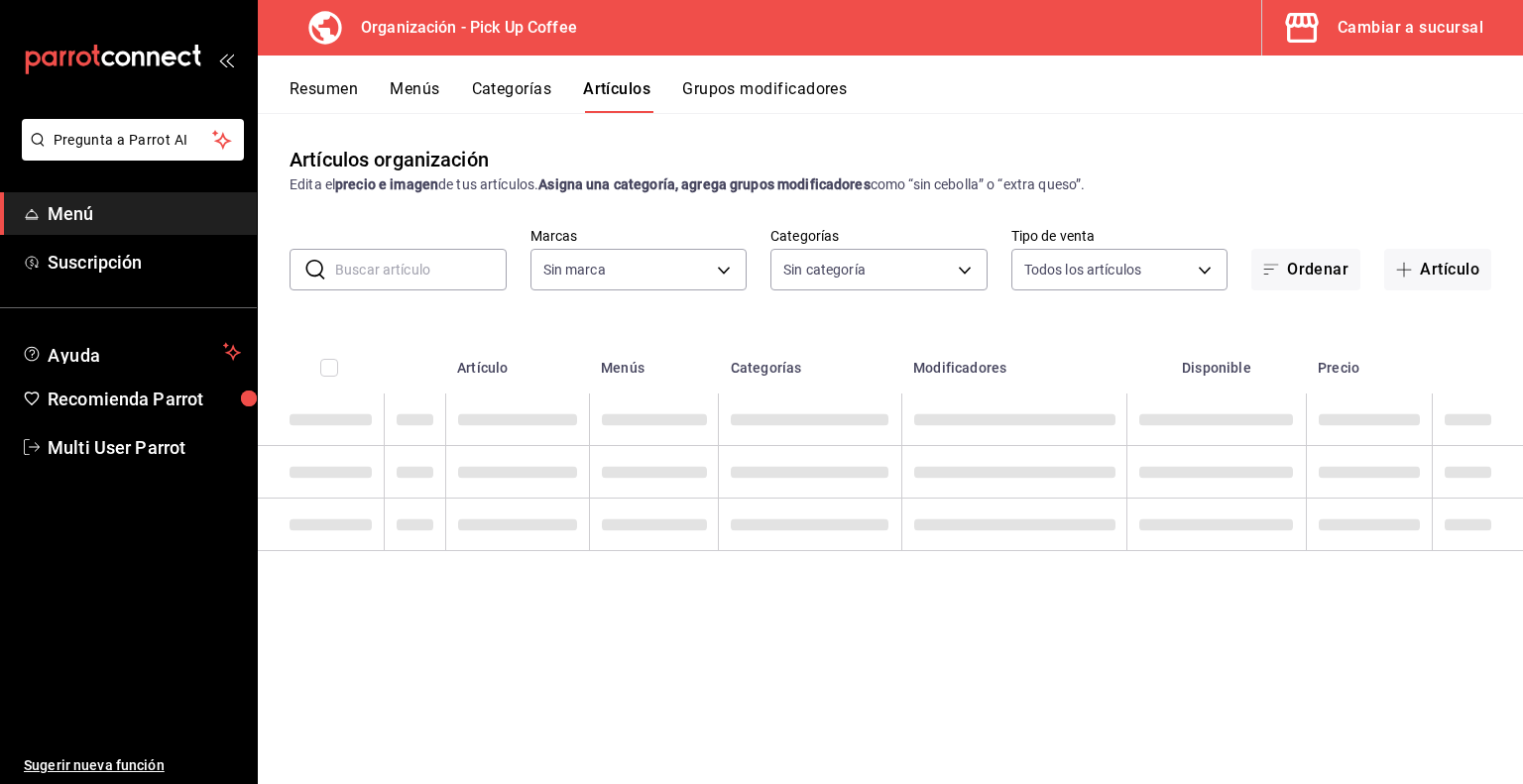 click at bounding box center [420, 270] 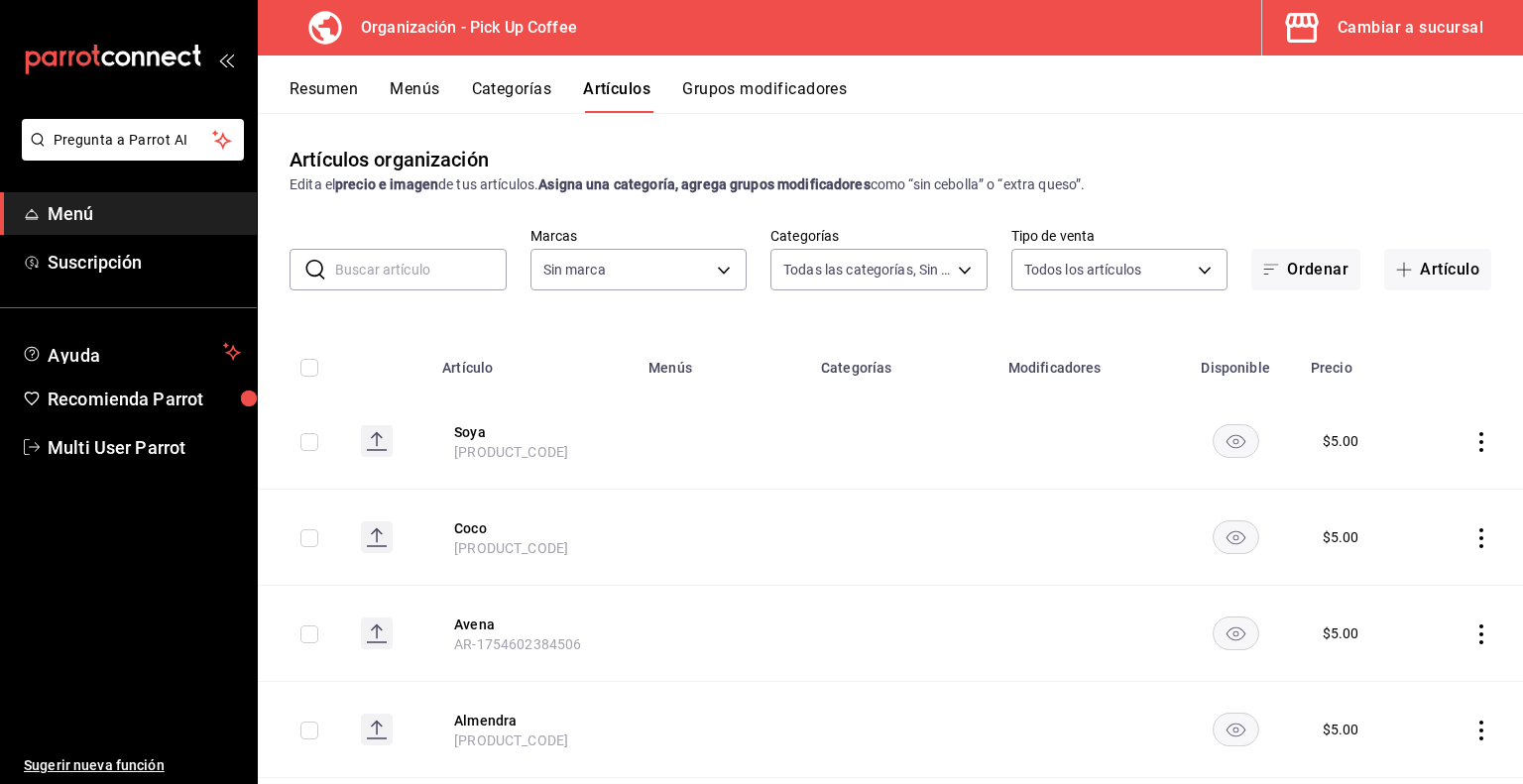 type on "[UUID],[UUID],[UUID],[UUID],[UUID],[UUID],[UUID],[UUID],[UUID],[UUID],[UUID],[UUID],[UUID],[UUID],[UUID],[UUID],[UUID],[UUID],[UUID]" 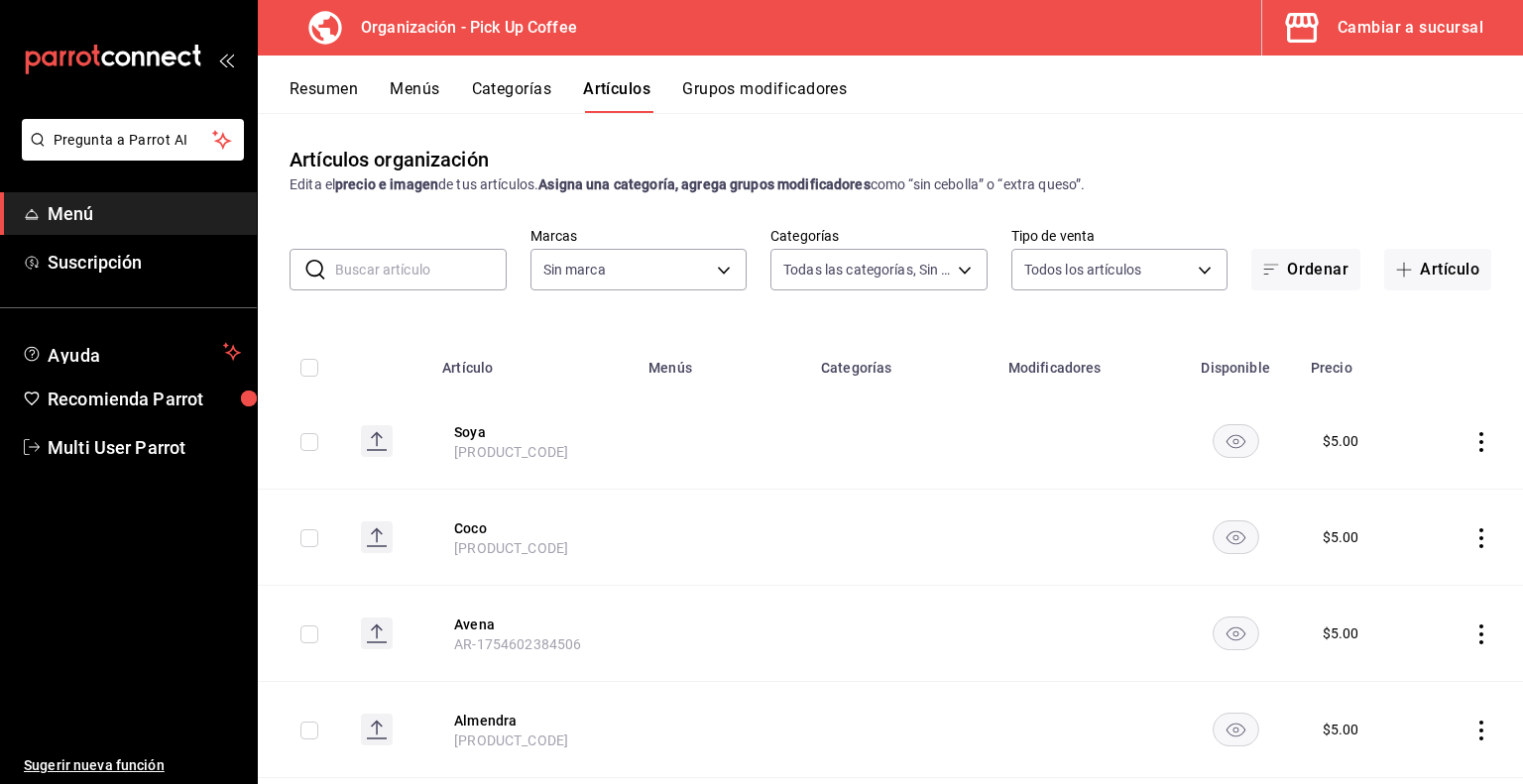 type on "[UUID]" 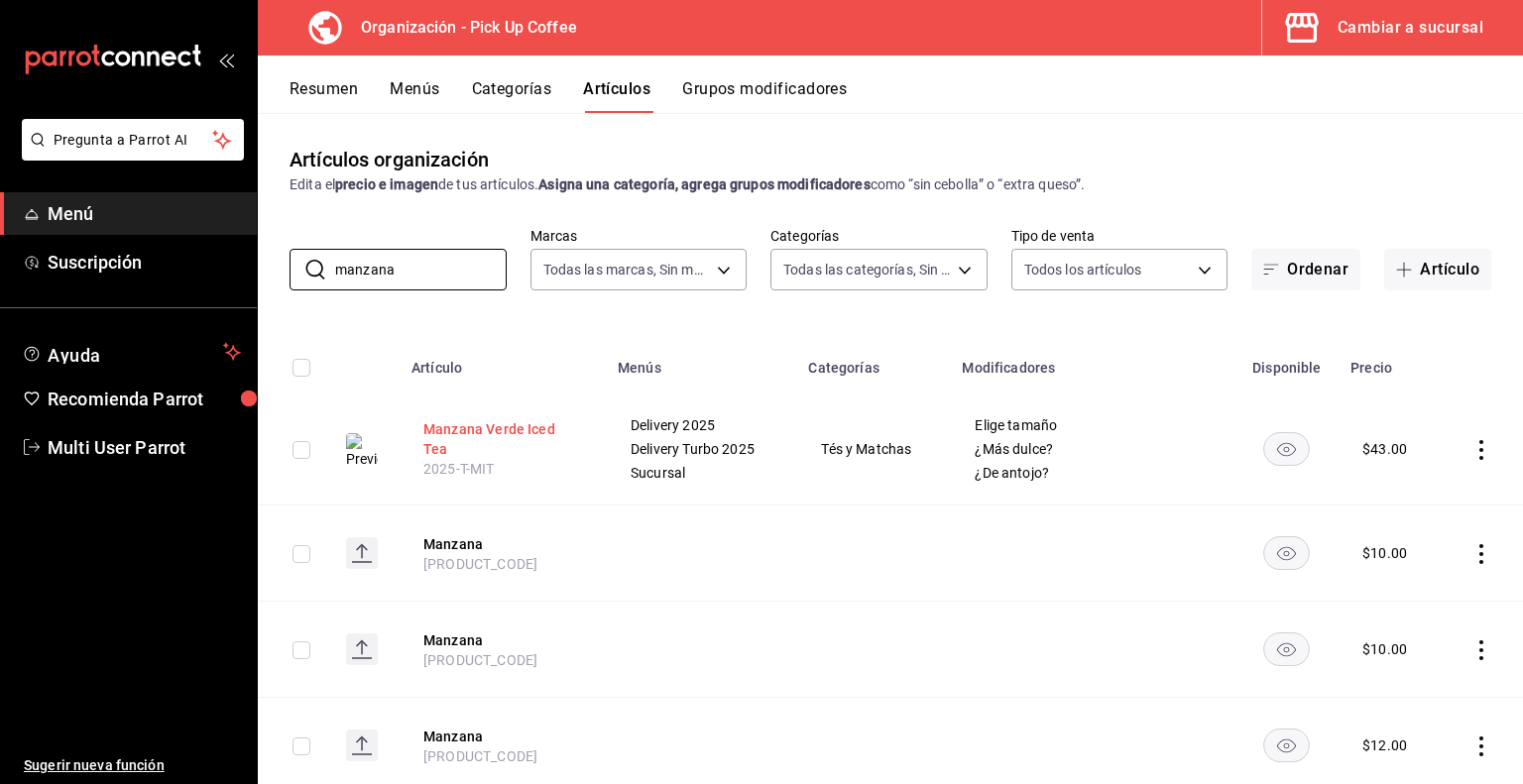 type on "manzana" 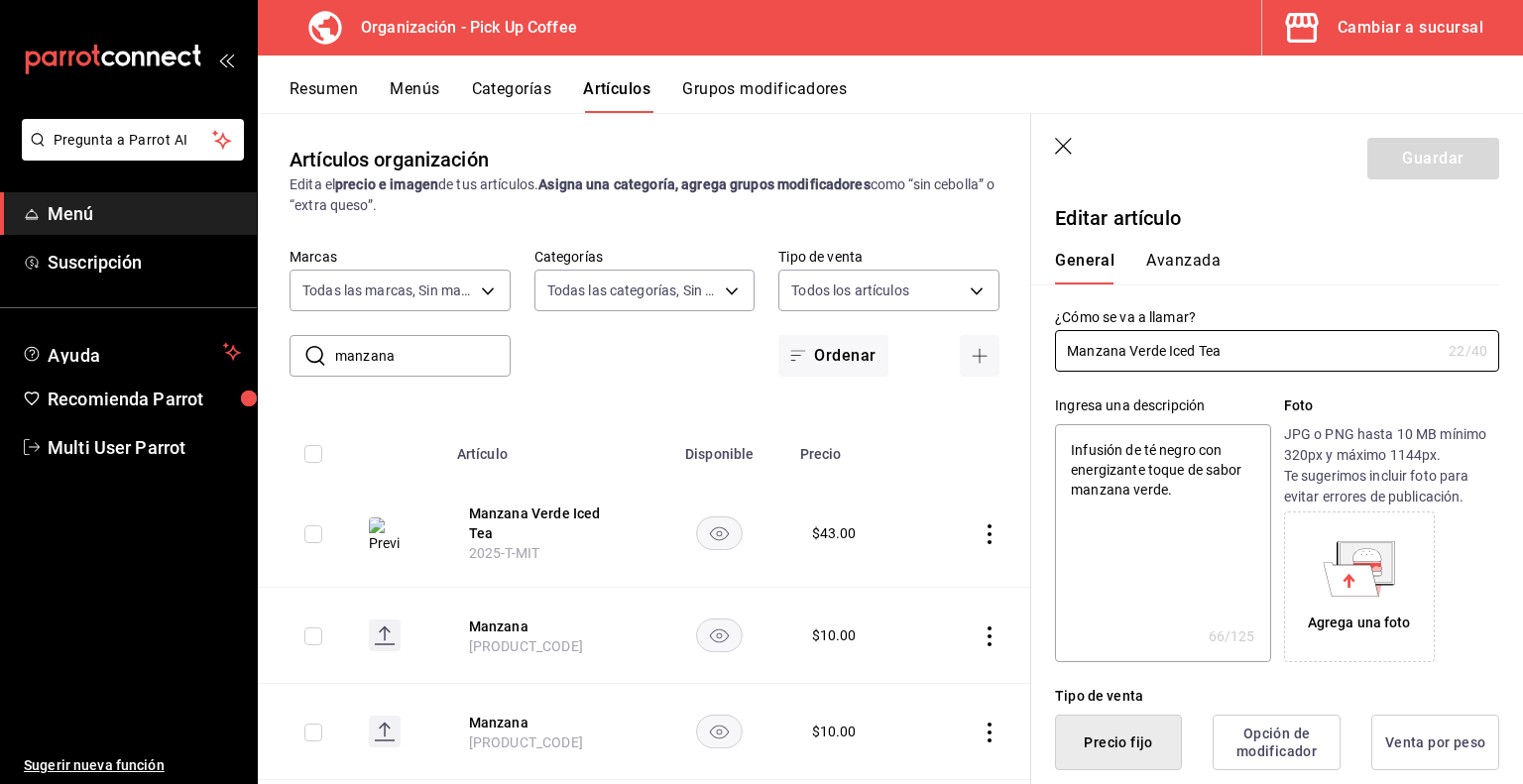 type on "x" 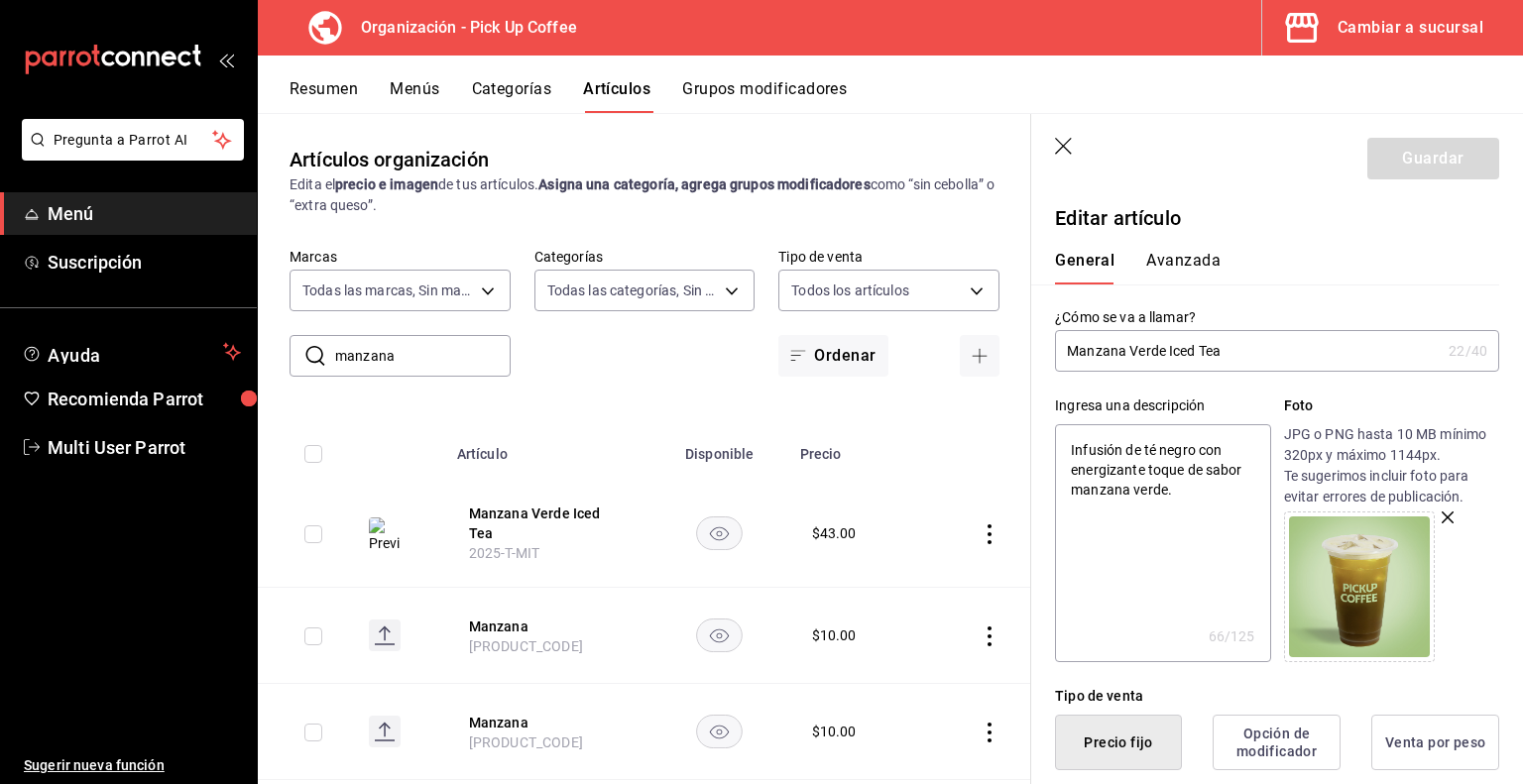 drag, startPoint x: 1310, startPoint y: 447, endPoint x: 1402, endPoint y: 286, distance: 185.43193 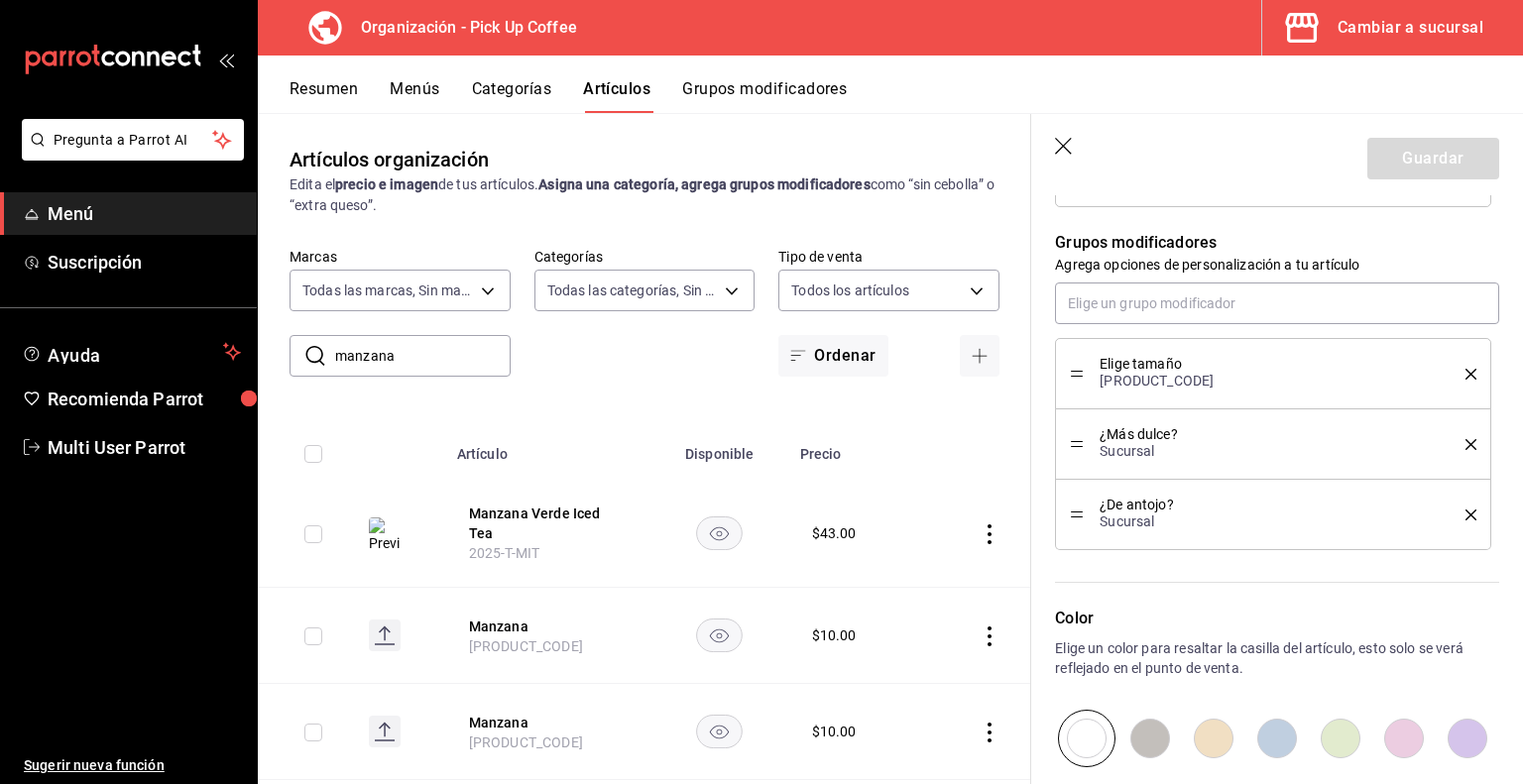 scroll, scrollTop: 1094, scrollLeft: 0, axis: vertical 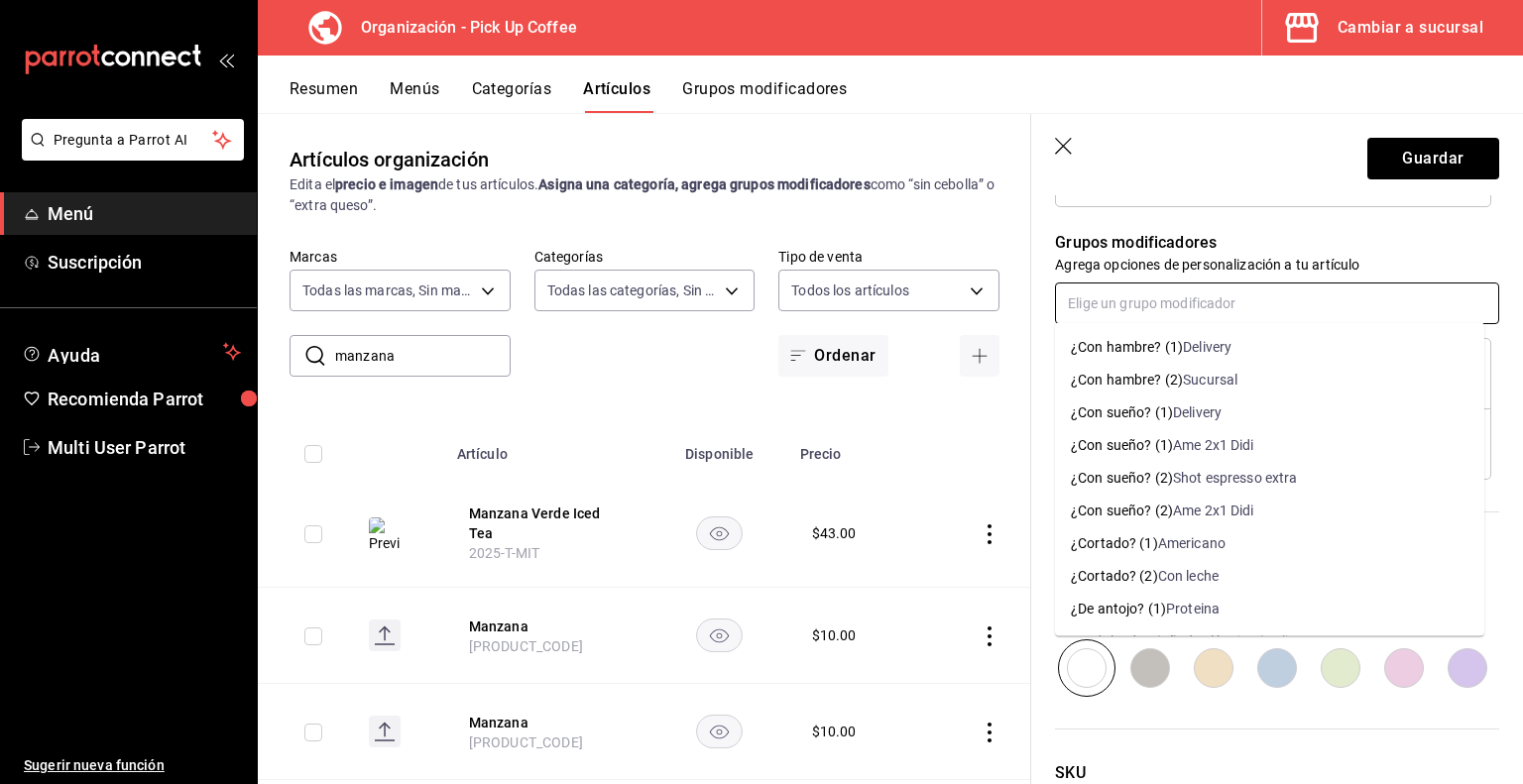 click at bounding box center (1277, 303) 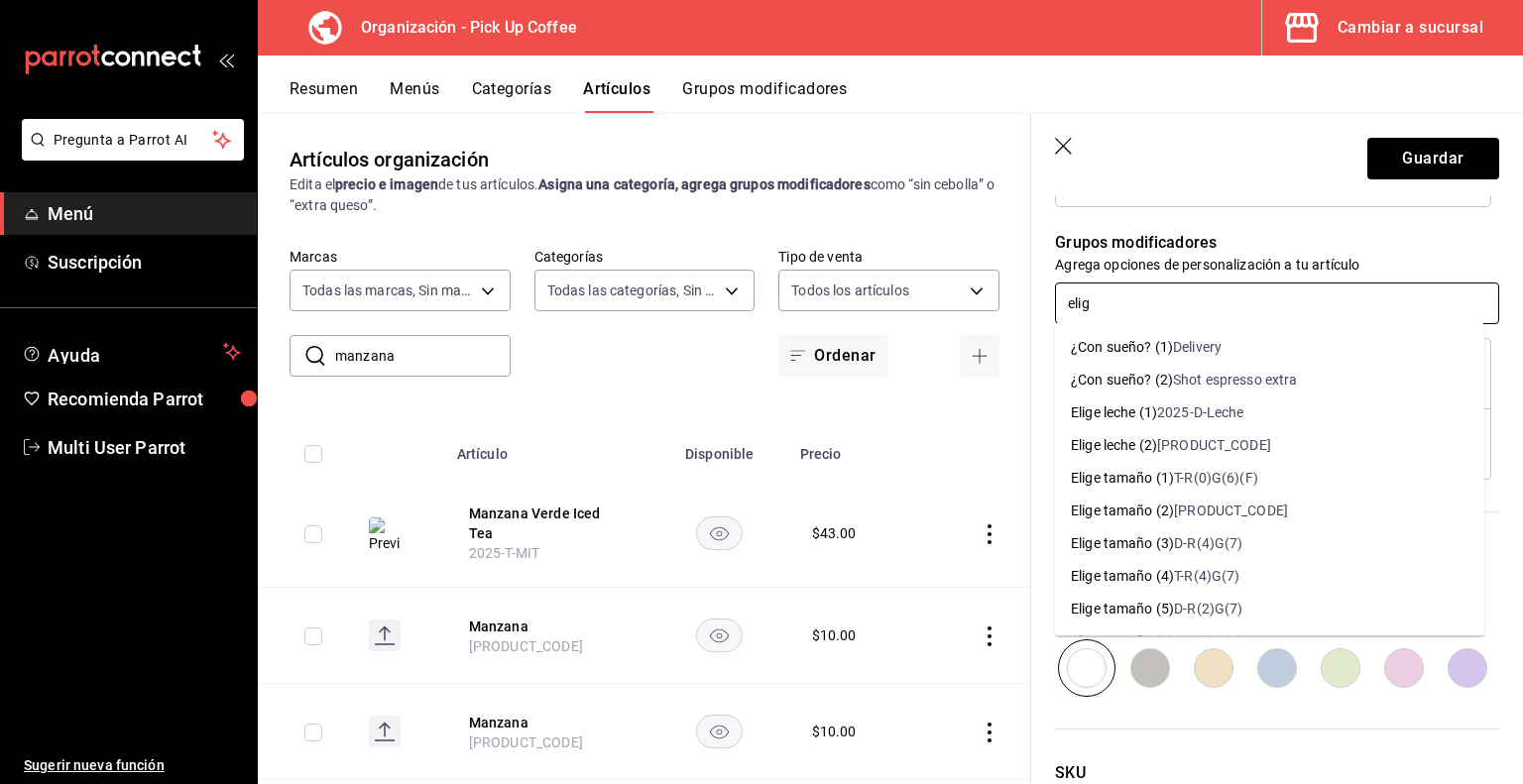 type on "elige" 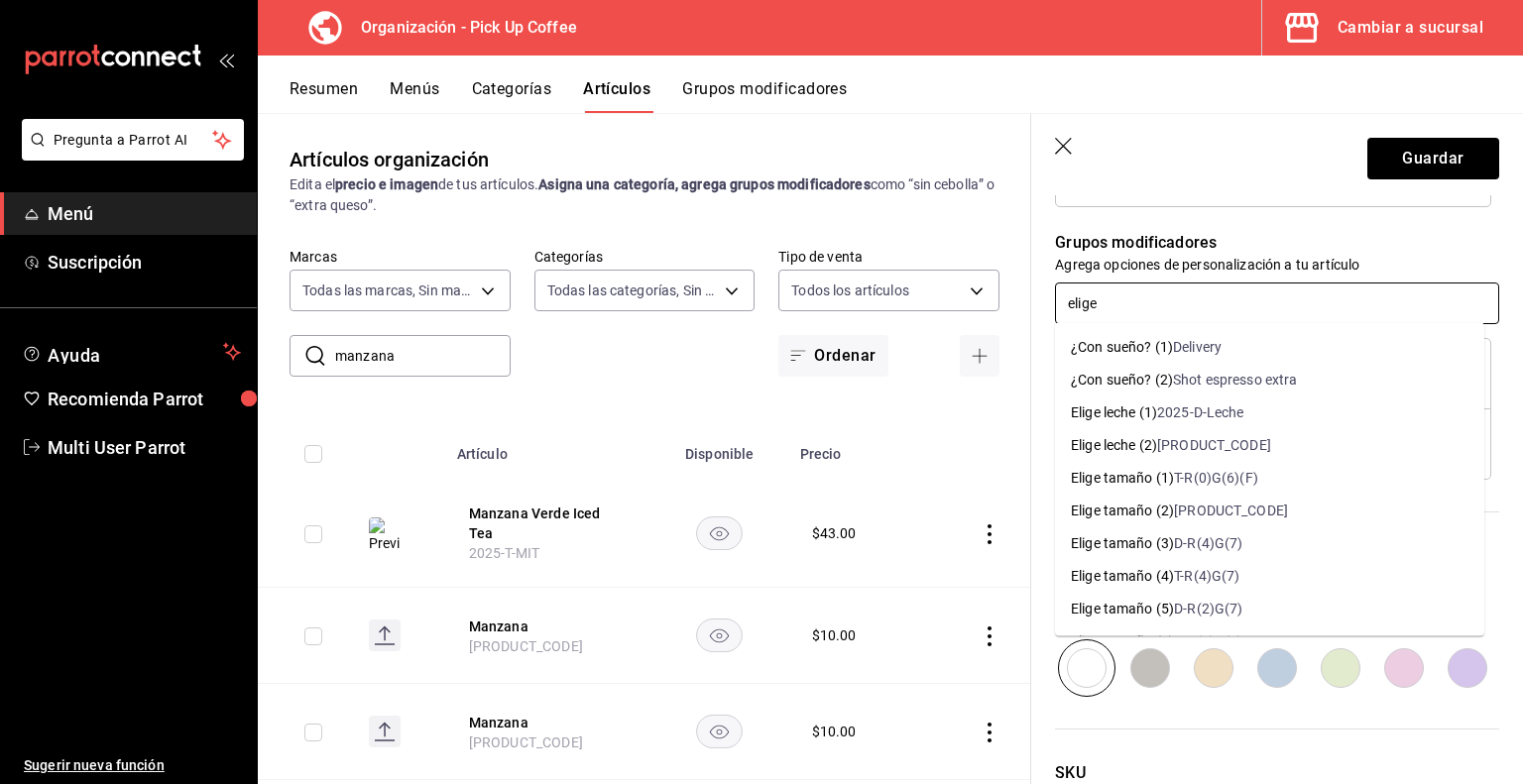 click on "T-R(0)G(6)(F)" at bounding box center [1216, 478] 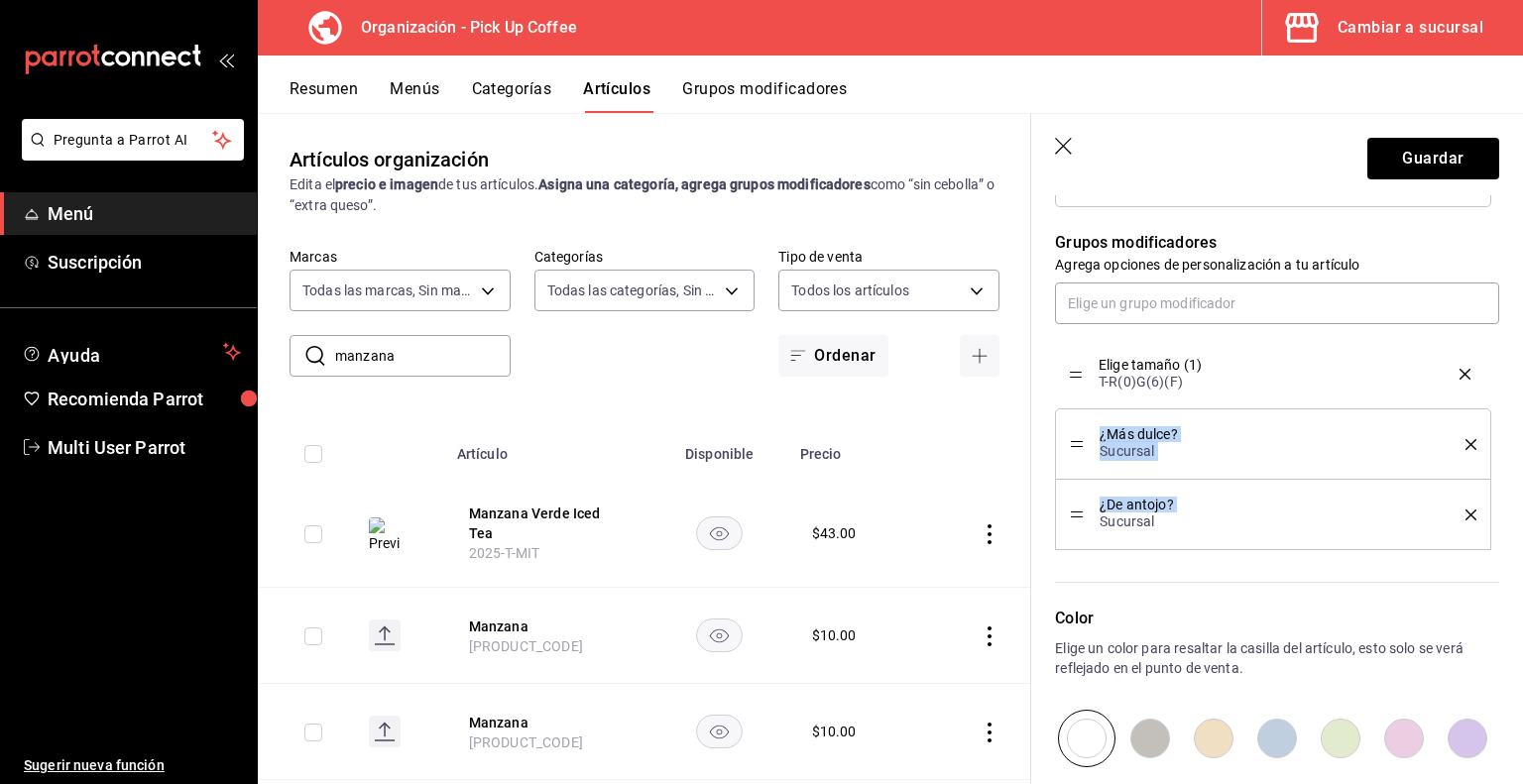 drag, startPoint x: 1074, startPoint y: 514, endPoint x: 1087, endPoint y: 380, distance: 134.6291 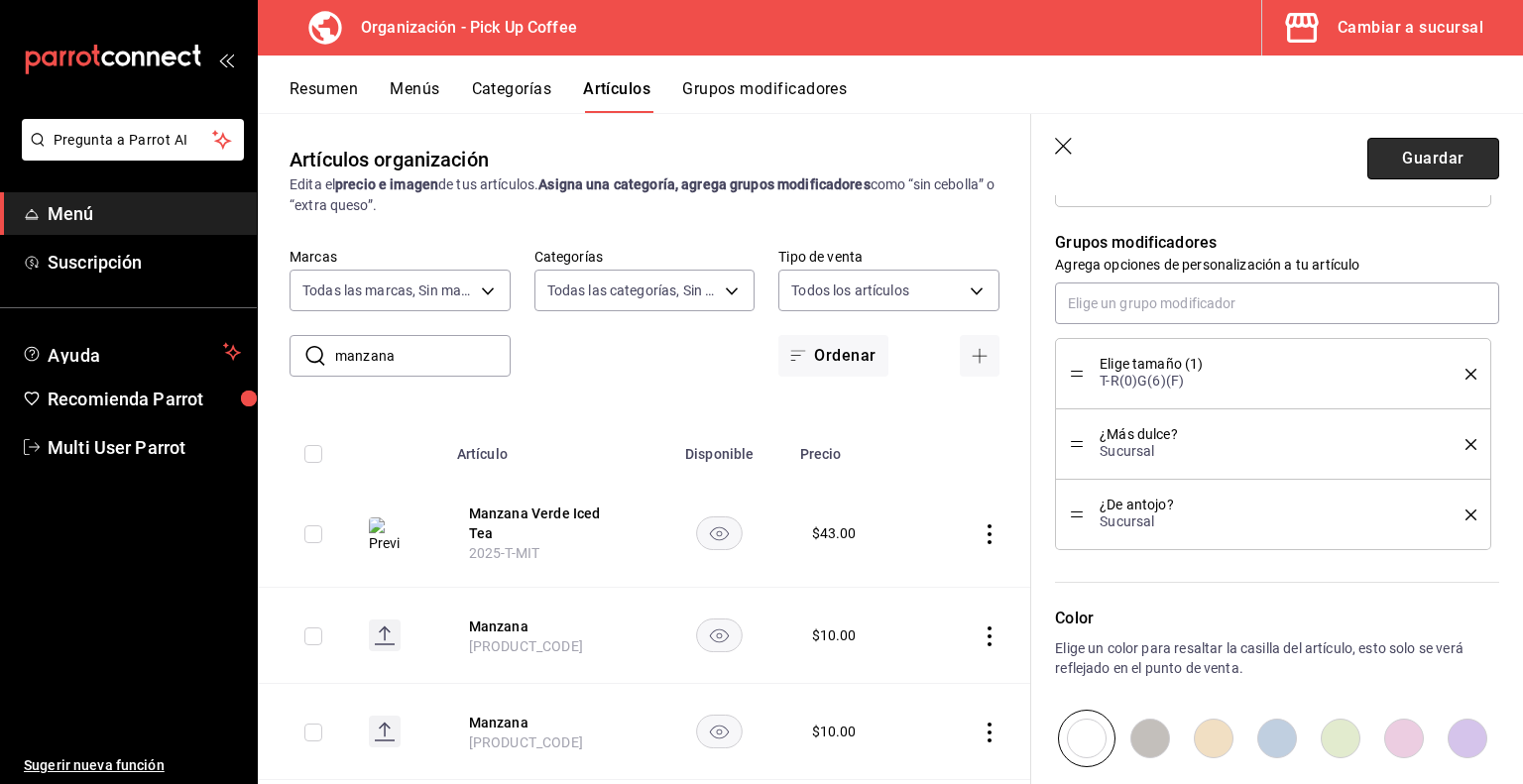 click on "Guardar" at bounding box center (1433, 159) 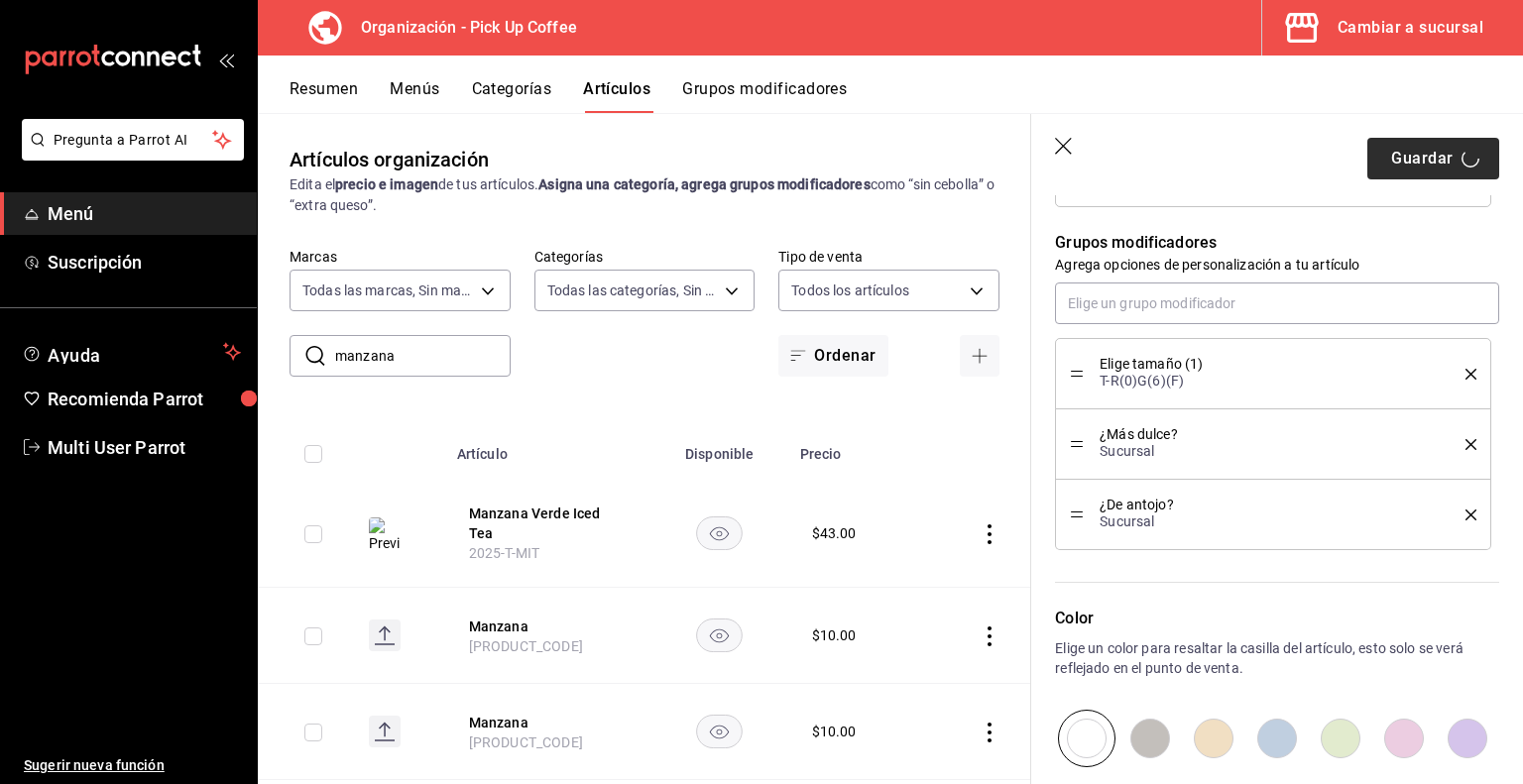 type on "x" 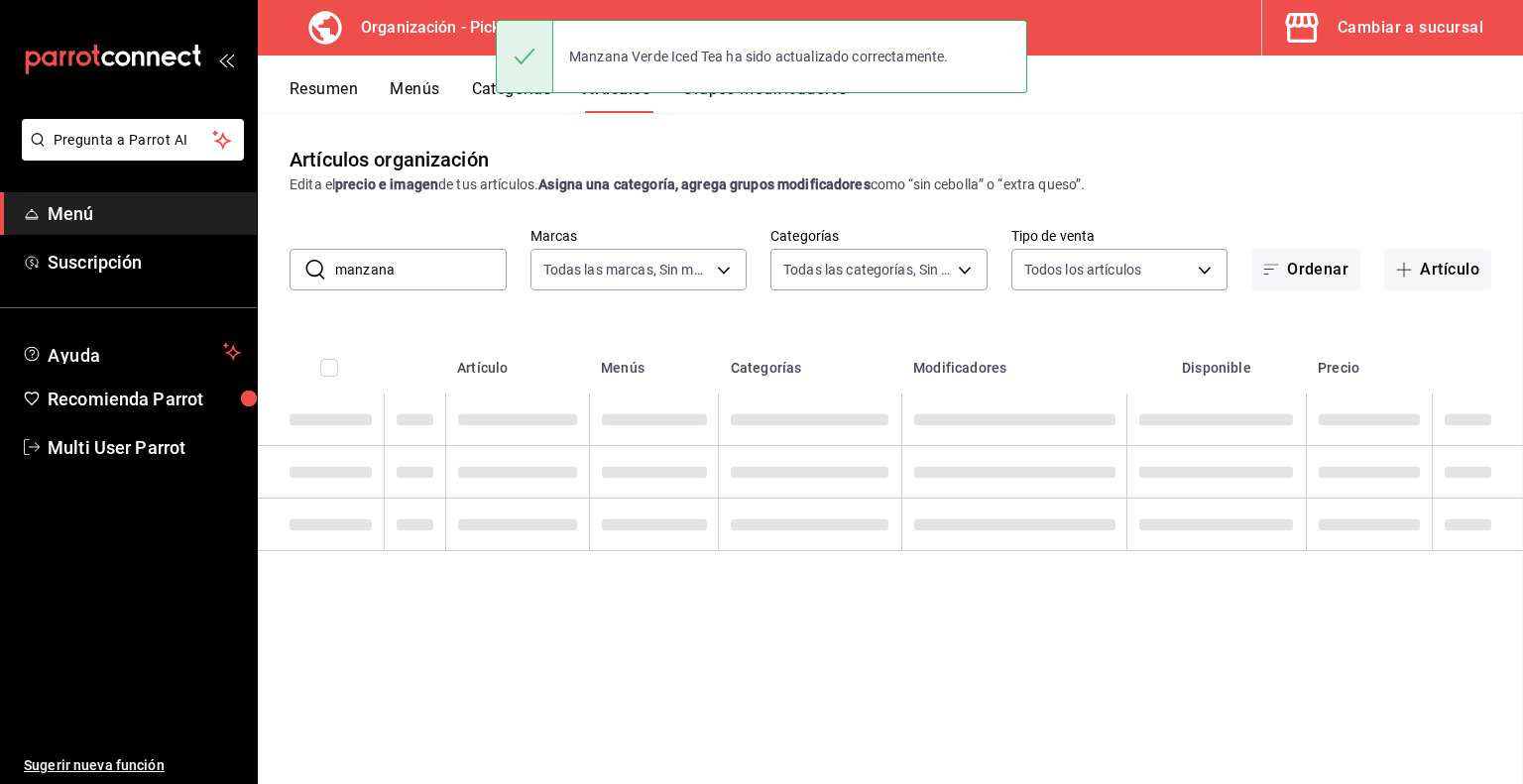 scroll, scrollTop: 0, scrollLeft: 0, axis: both 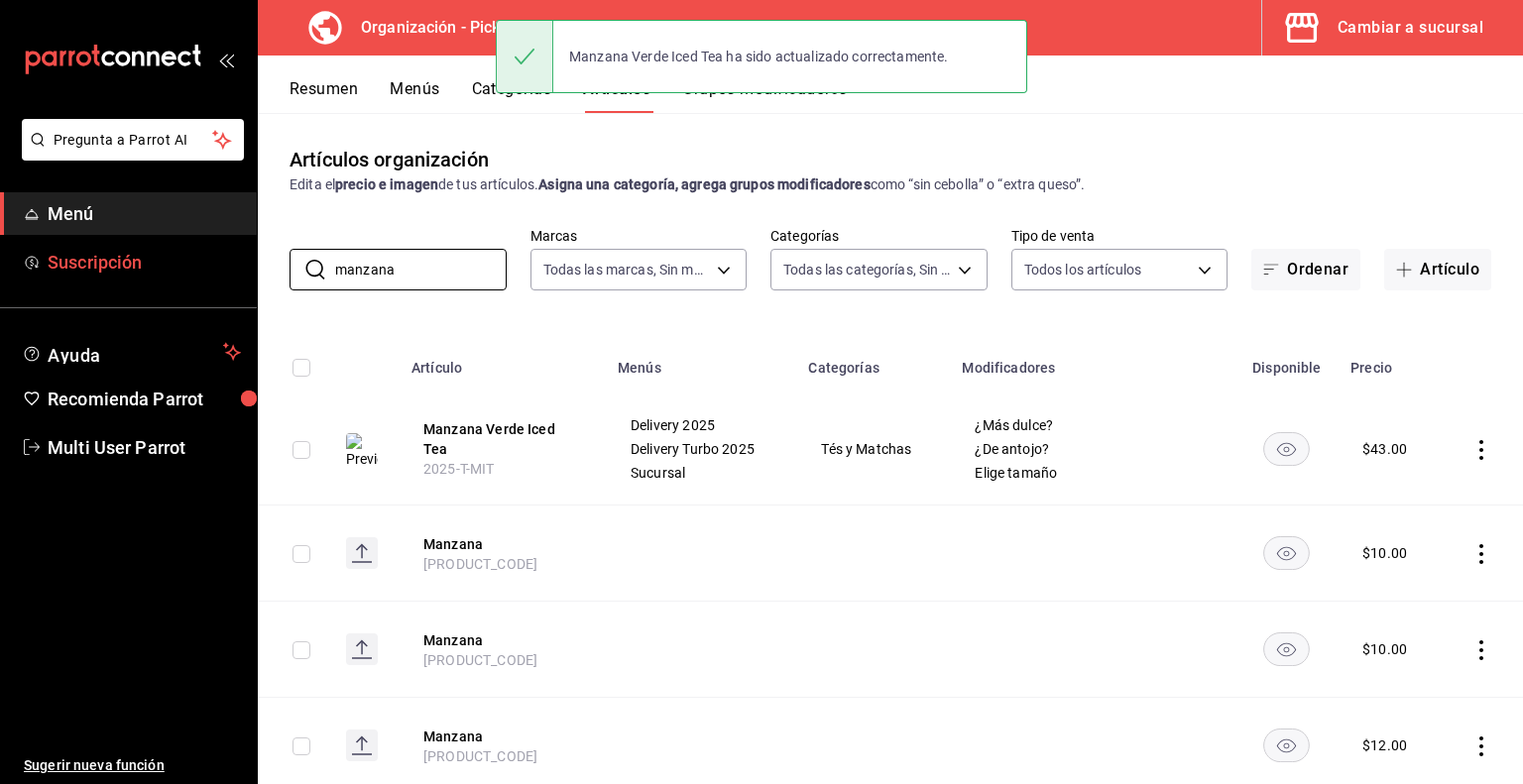 drag, startPoint x: 444, startPoint y: 274, endPoint x: 80, endPoint y: 244, distance: 365.23417 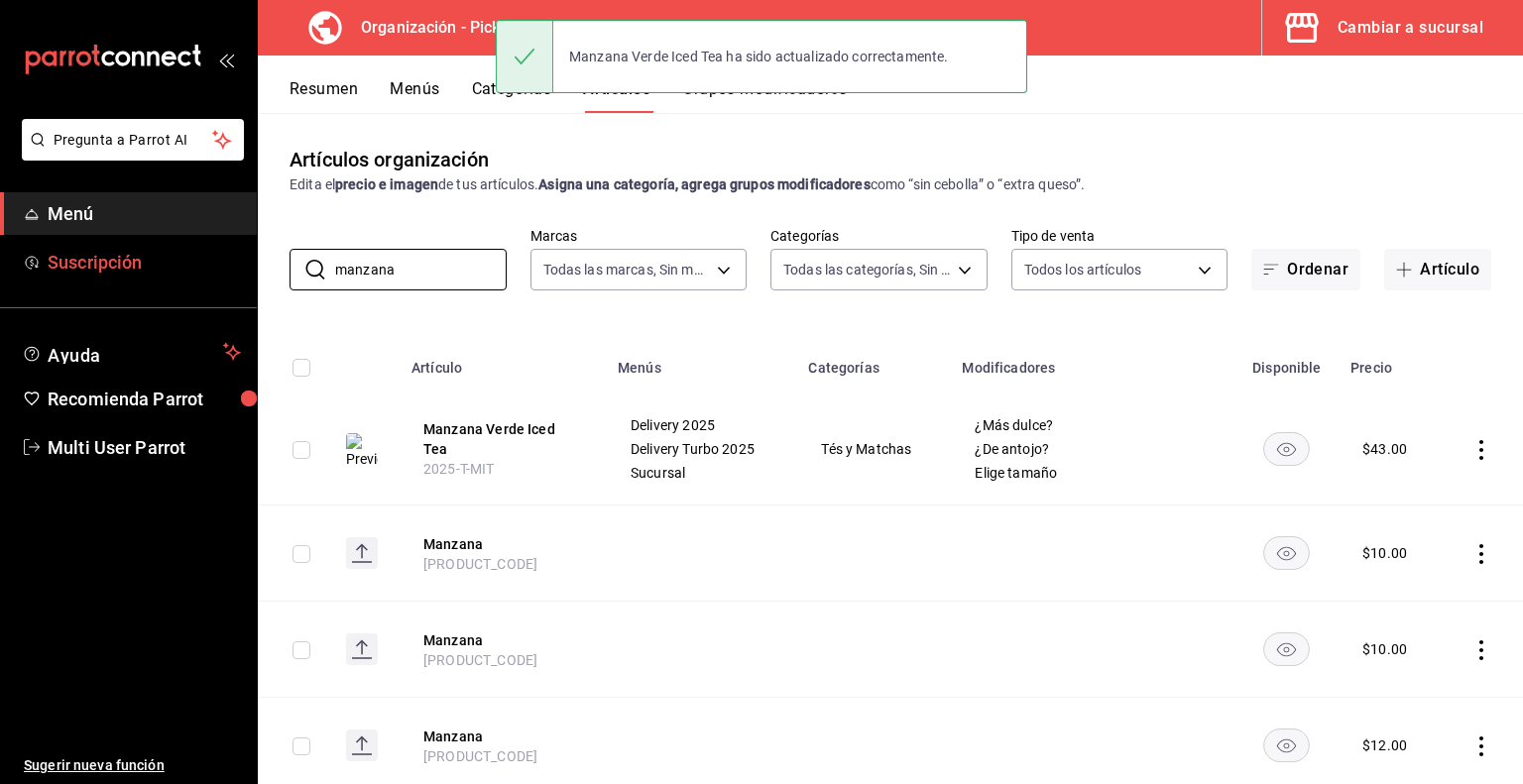 click on "Pregunta a Parrot AI Menú Suscripción Ayuda Recomienda Parrot Multi User Parrot Sugerir nueva función Organización - Pick Up Coffee Cambiar a sucursal Resumen Menús Categorías Artículos Grupos modificadores Artículos organización Edita el precio e imagen de tus artículos. Asigna una categoría, agrega grupos modificadores como “sin cebolla” o “extra queso”. ​ manzana ​ Marcas Todas las marcas, Sin marca [UUID] Categorías Todas las categorías, Sin categoría Tipo de venta Todos los artículos ALL Ordenar Artículo Artículo Menús Categorías Modificadores Disponible Precio Manzana Verde Iced Tea [PRODUCT_CODE] Delivery [PRODUCT_CODE] Delivery Turbo 2025 Sucursal Tés y Matchas ¿Más dulce? ¿De antojo? Elige tamaño $ 43.00 Manzana [PRODUCT_CODE] $ 10.00 Manzana [PRODUCT_CODE] $ 10.00 Manzana [PRODUCT_CODE] $ 12.00 Manzana [PRODUCT_CODE] $ 10.00 Limonada Manzana Pop [PRODUCT_CODE] ¿De antojo? Tamaño Limonada Manzana Pop $ 49.00 Guardar" at bounding box center (762, 392) 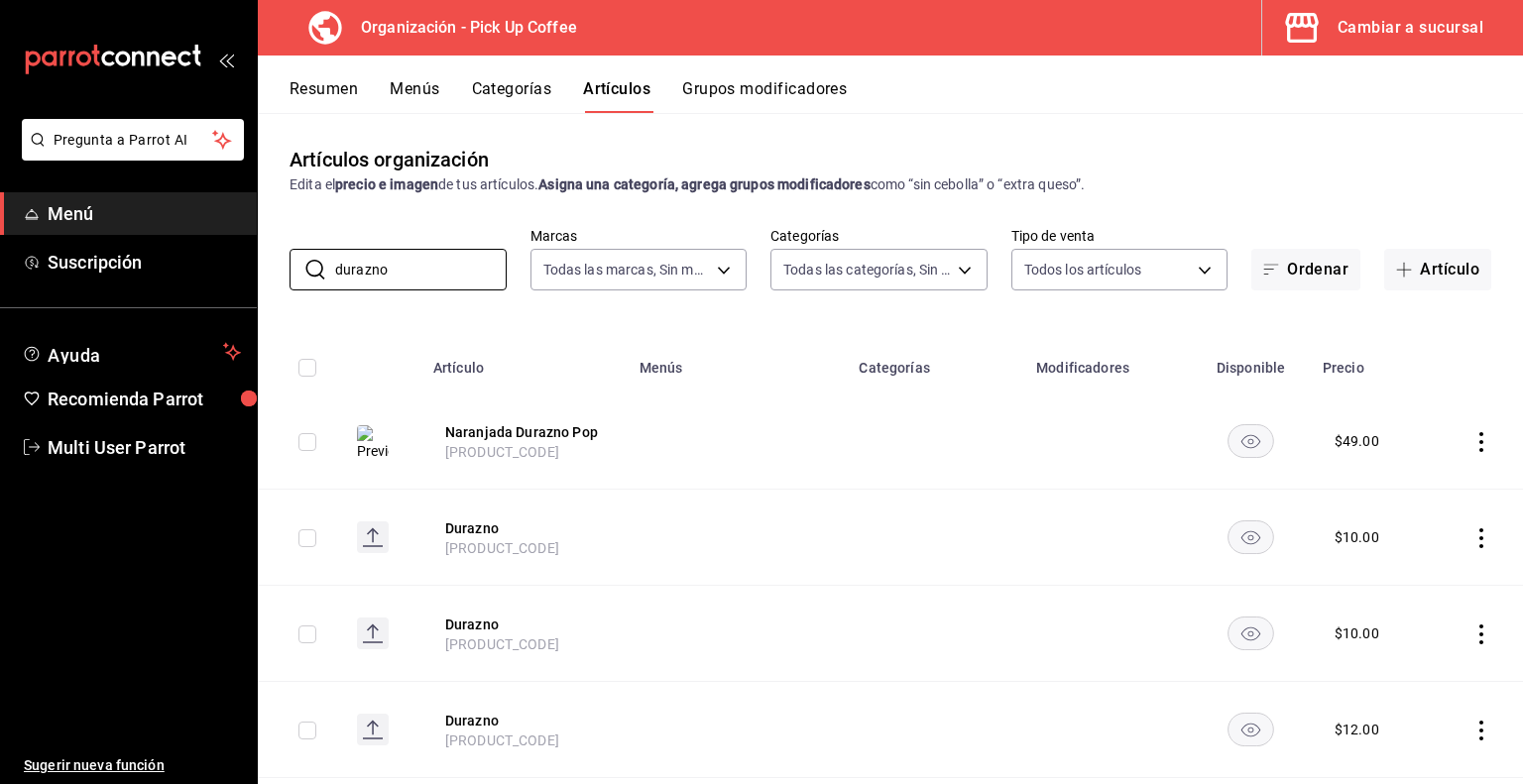 scroll, scrollTop: 248, scrollLeft: 0, axis: vertical 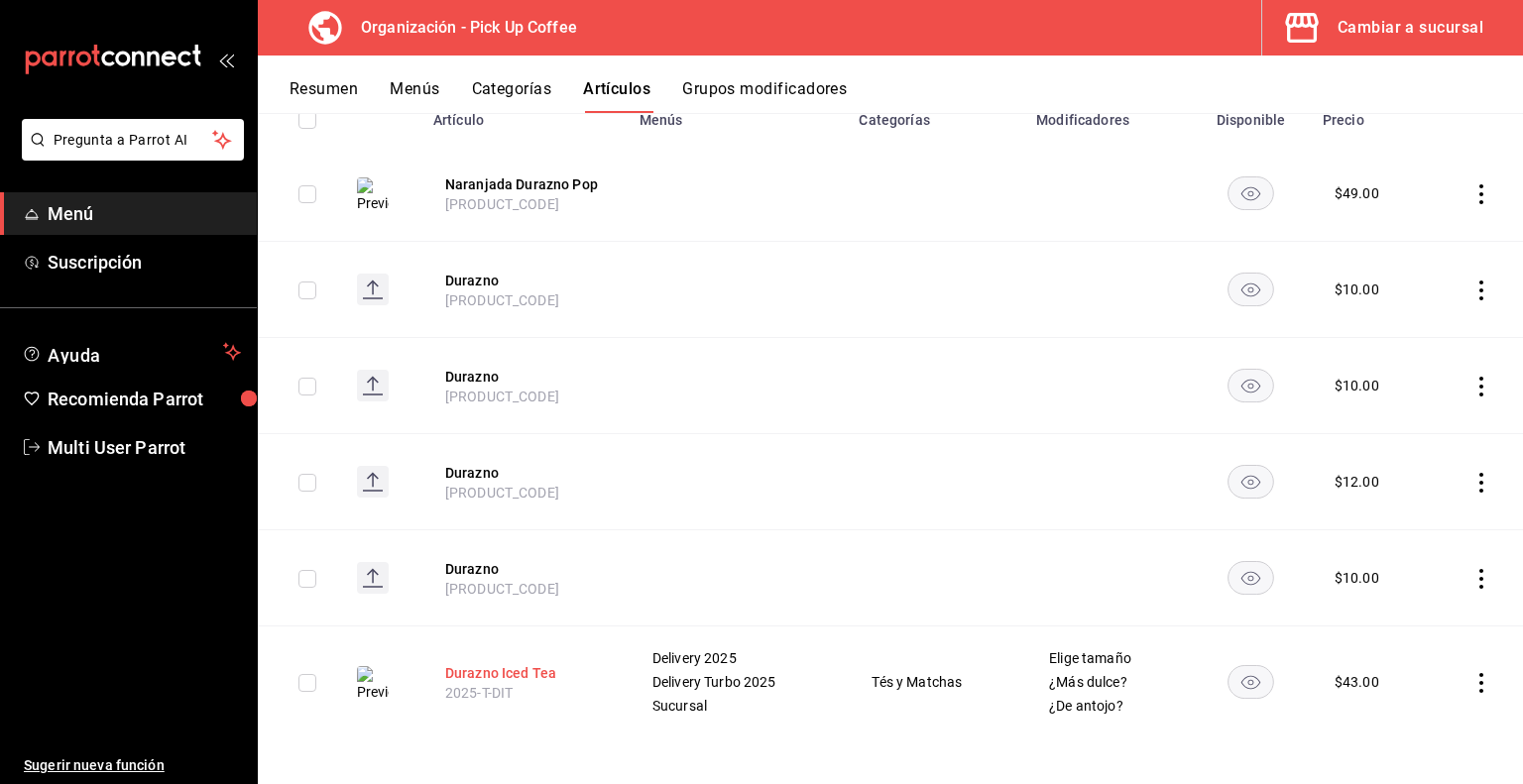 type on "durazno" 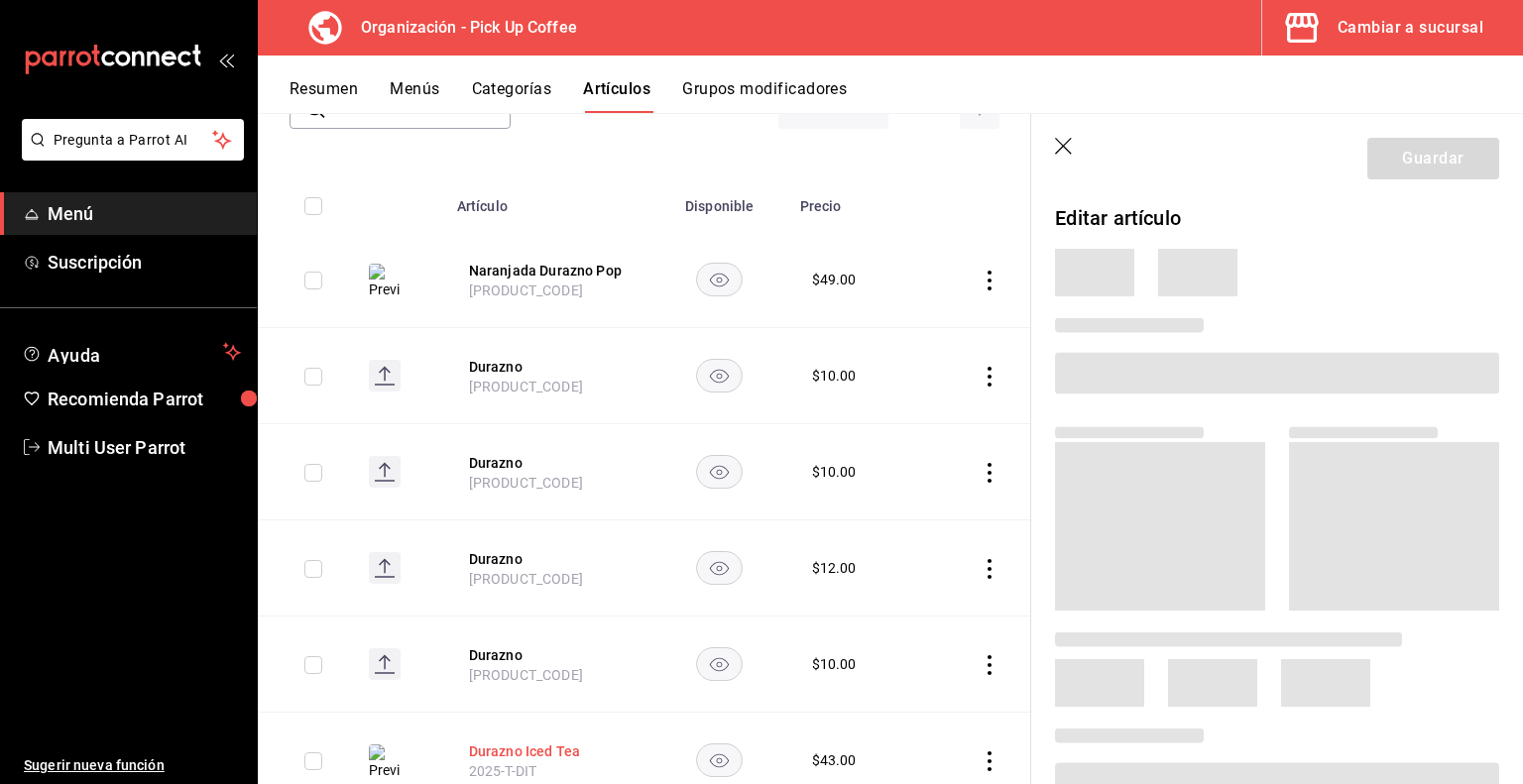 scroll, scrollTop: 233, scrollLeft: 0, axis: vertical 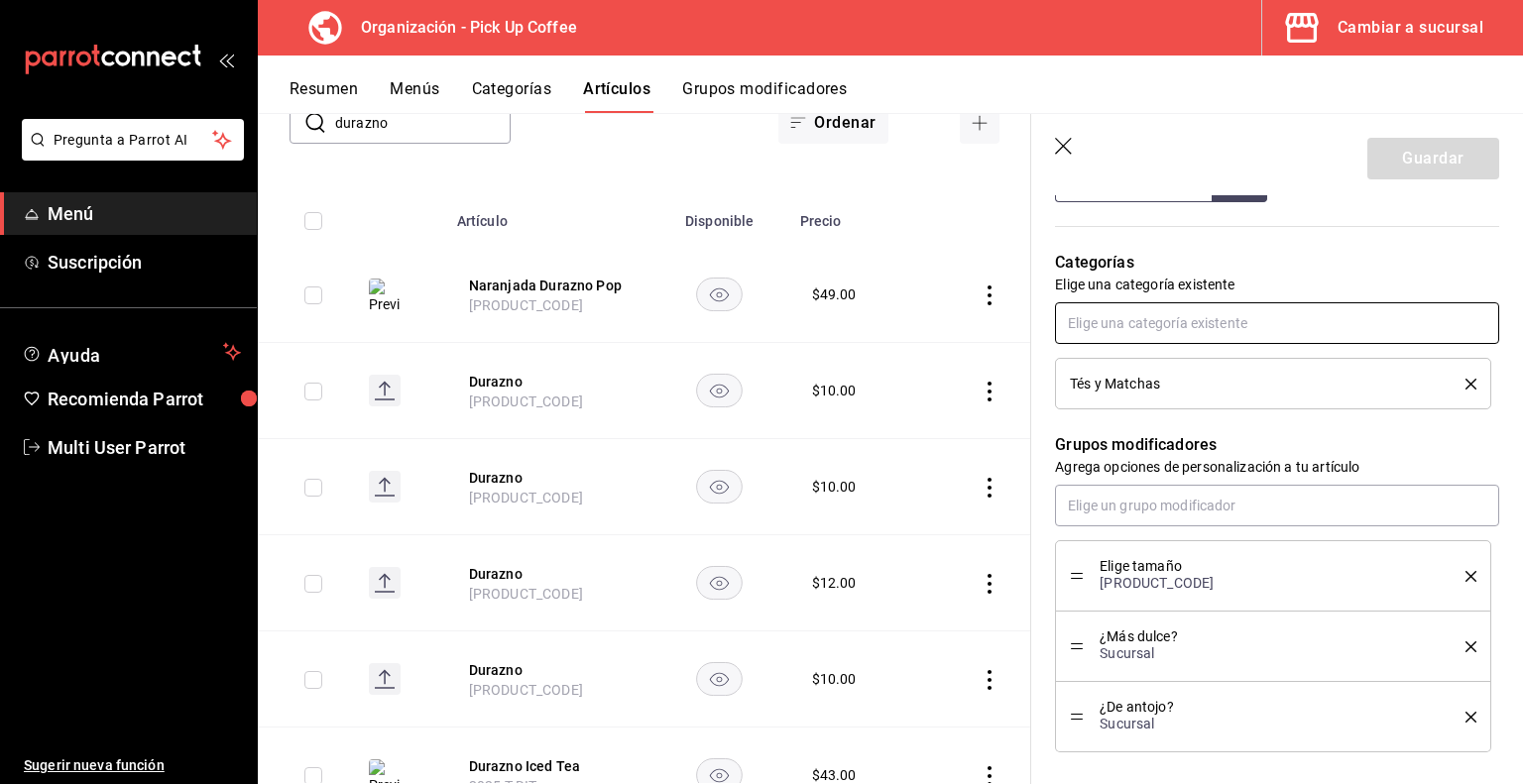click at bounding box center (1277, 323) 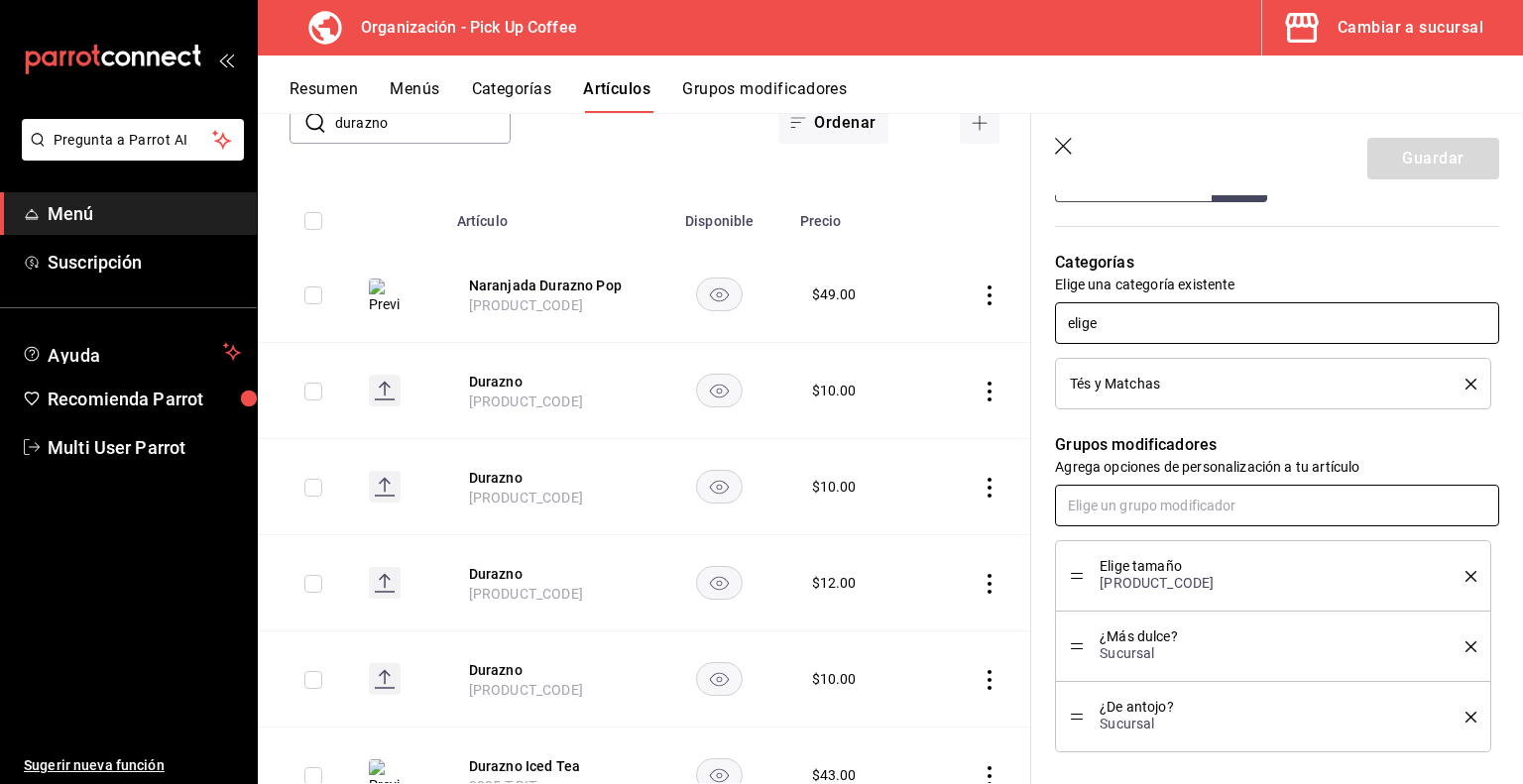 type on "elige" 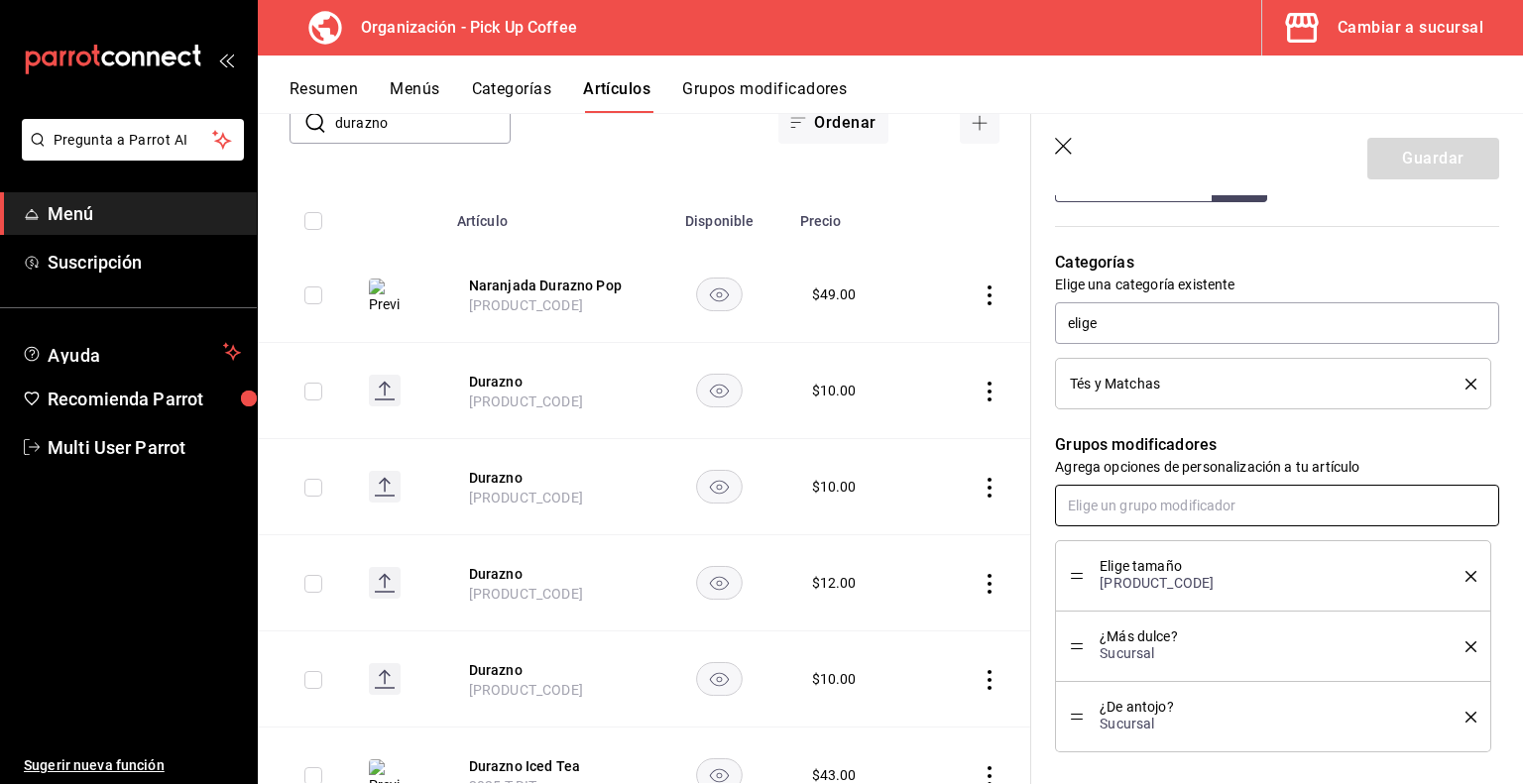 type 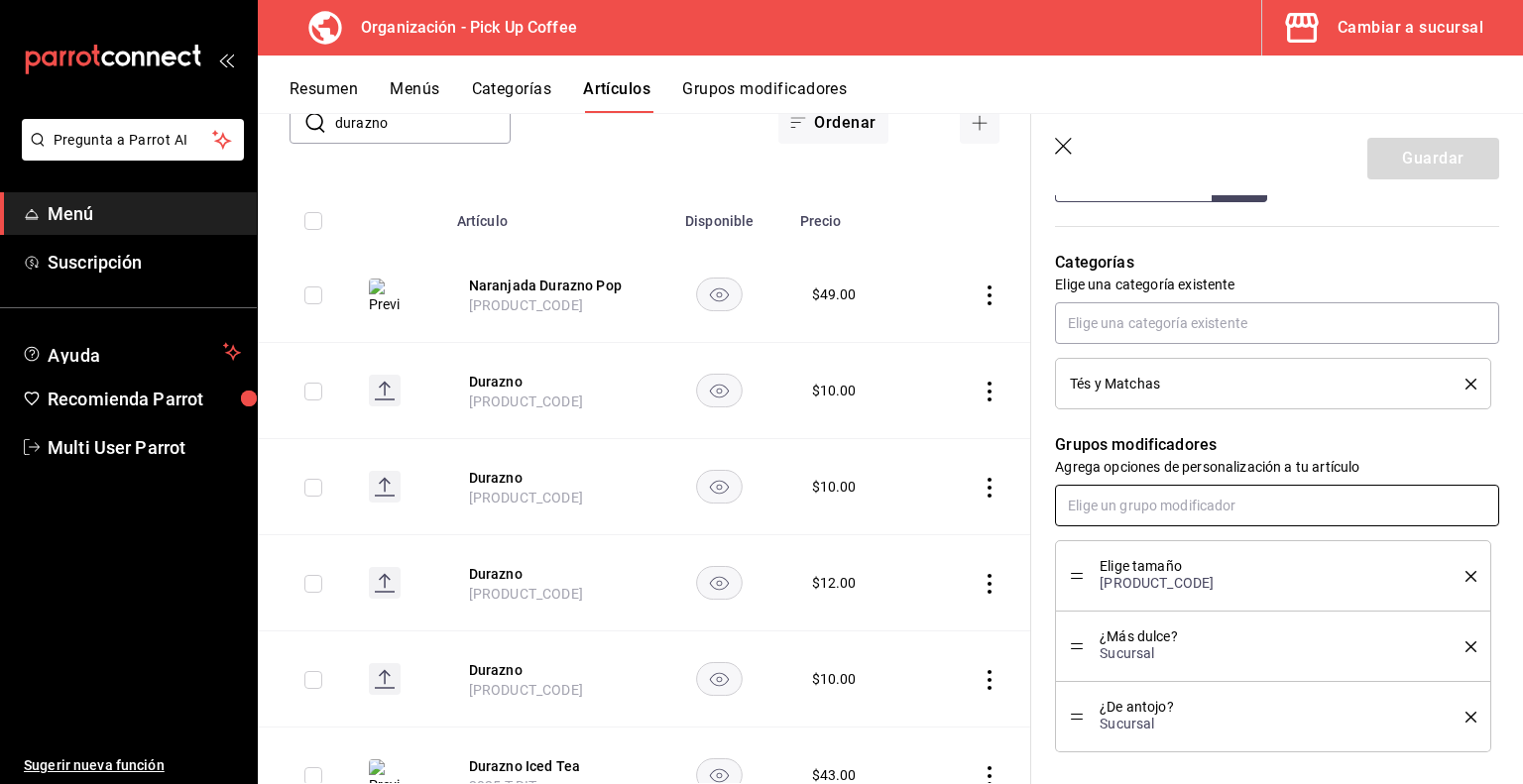 click at bounding box center (1277, 505) 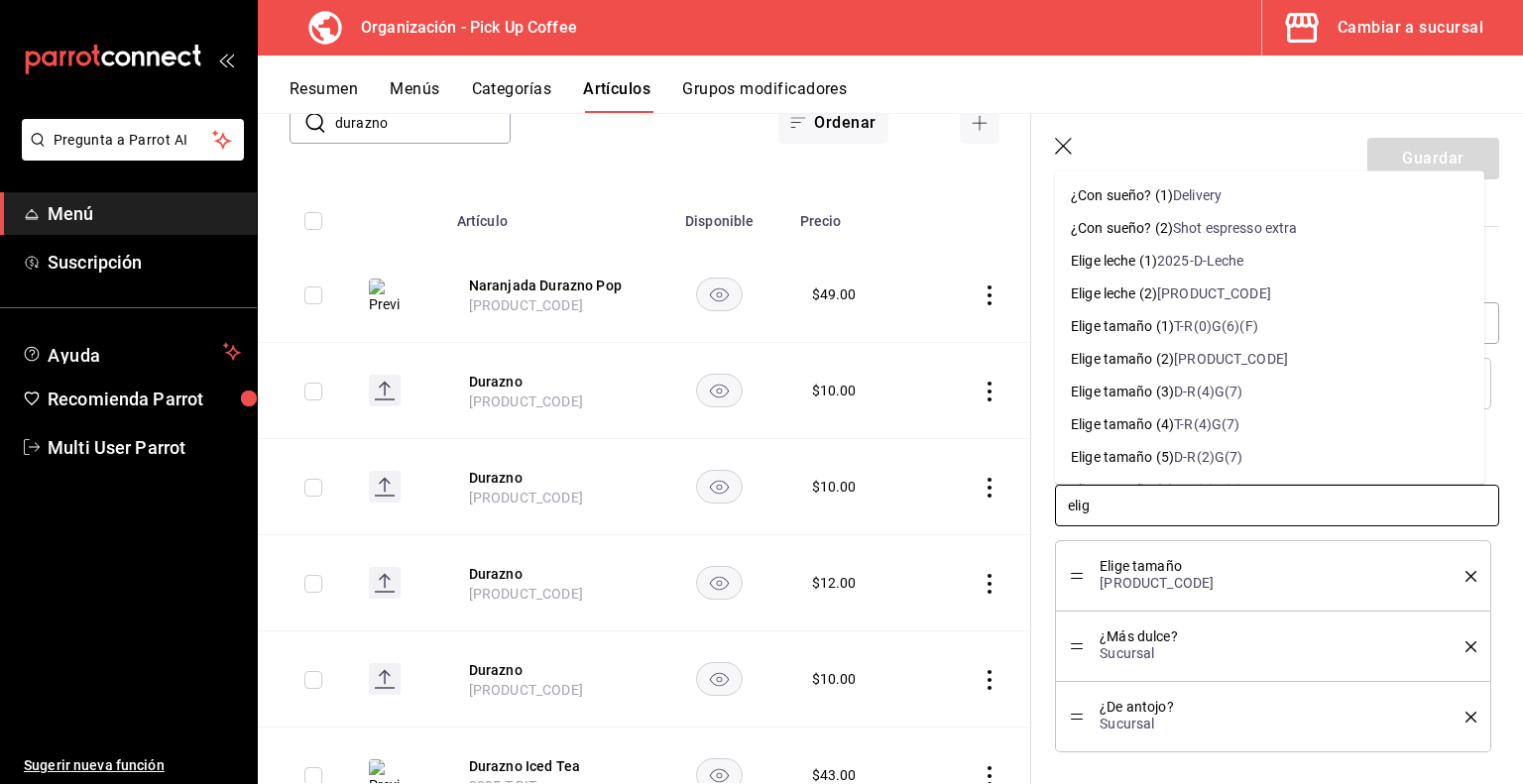 type on "elige" 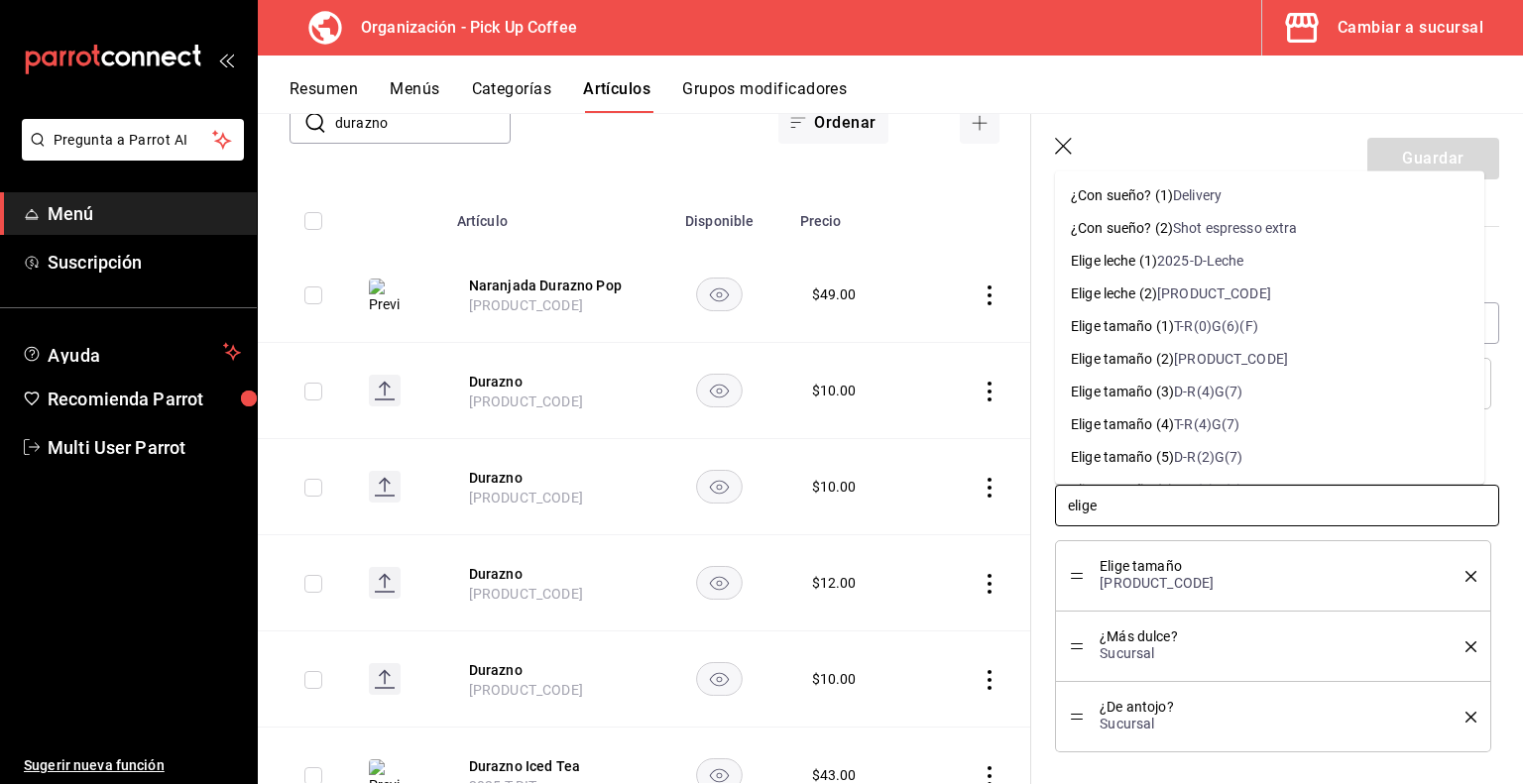 click on "T-R(0)G(6)(F)" at bounding box center (1216, 325) 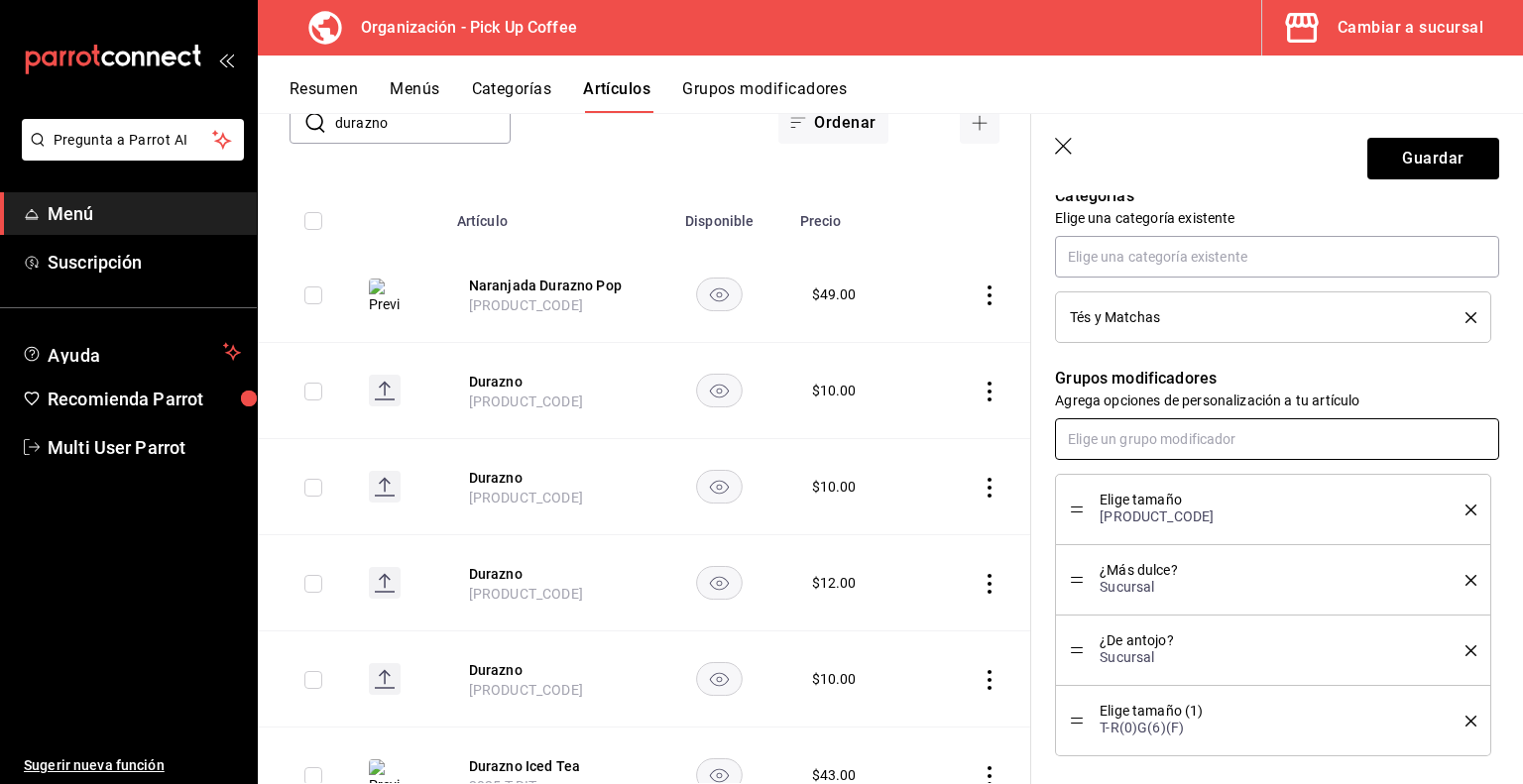 scroll, scrollTop: 959, scrollLeft: 0, axis: vertical 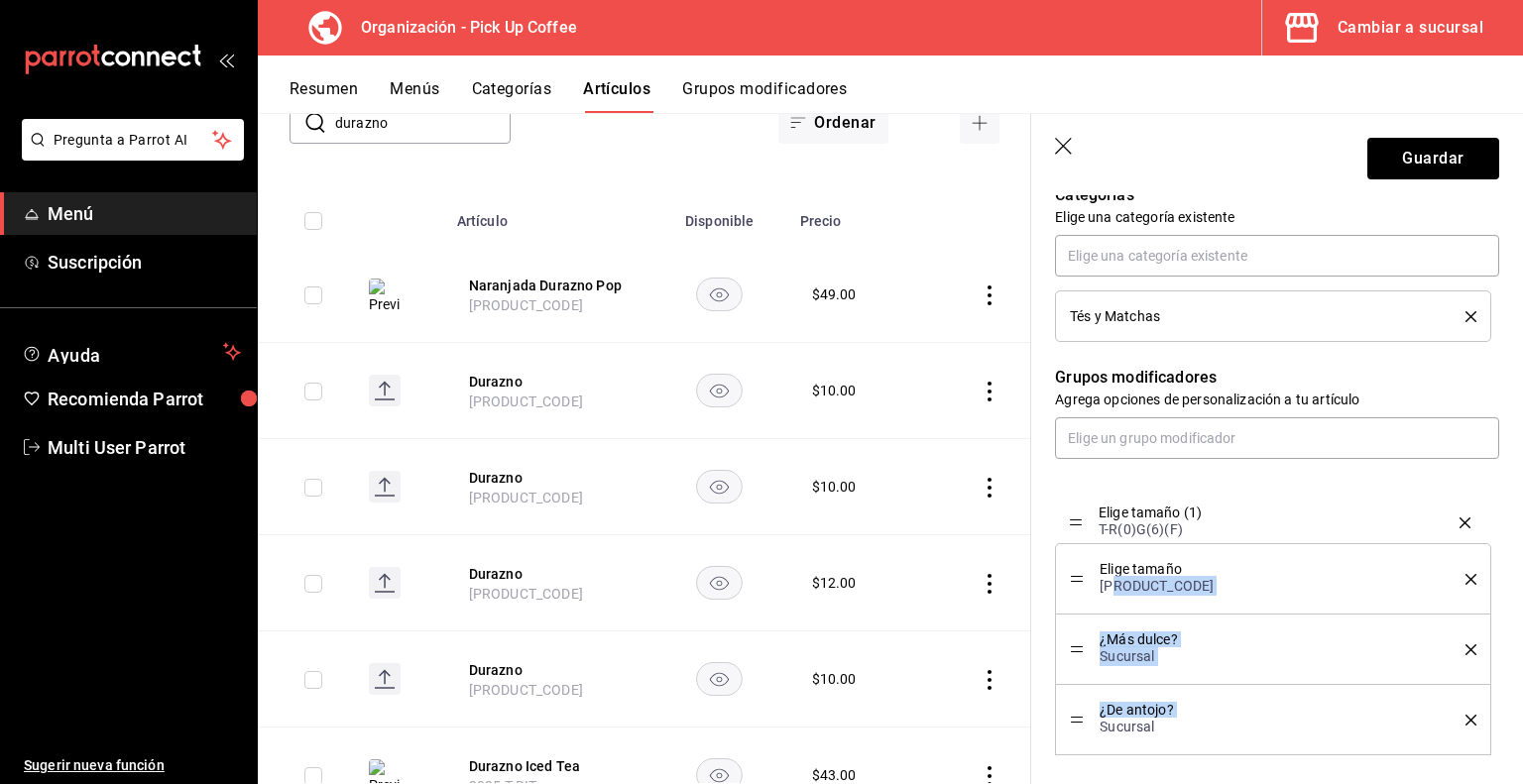 drag, startPoint x: 1079, startPoint y: 723, endPoint x: 1111, endPoint y: 526, distance: 199.58206 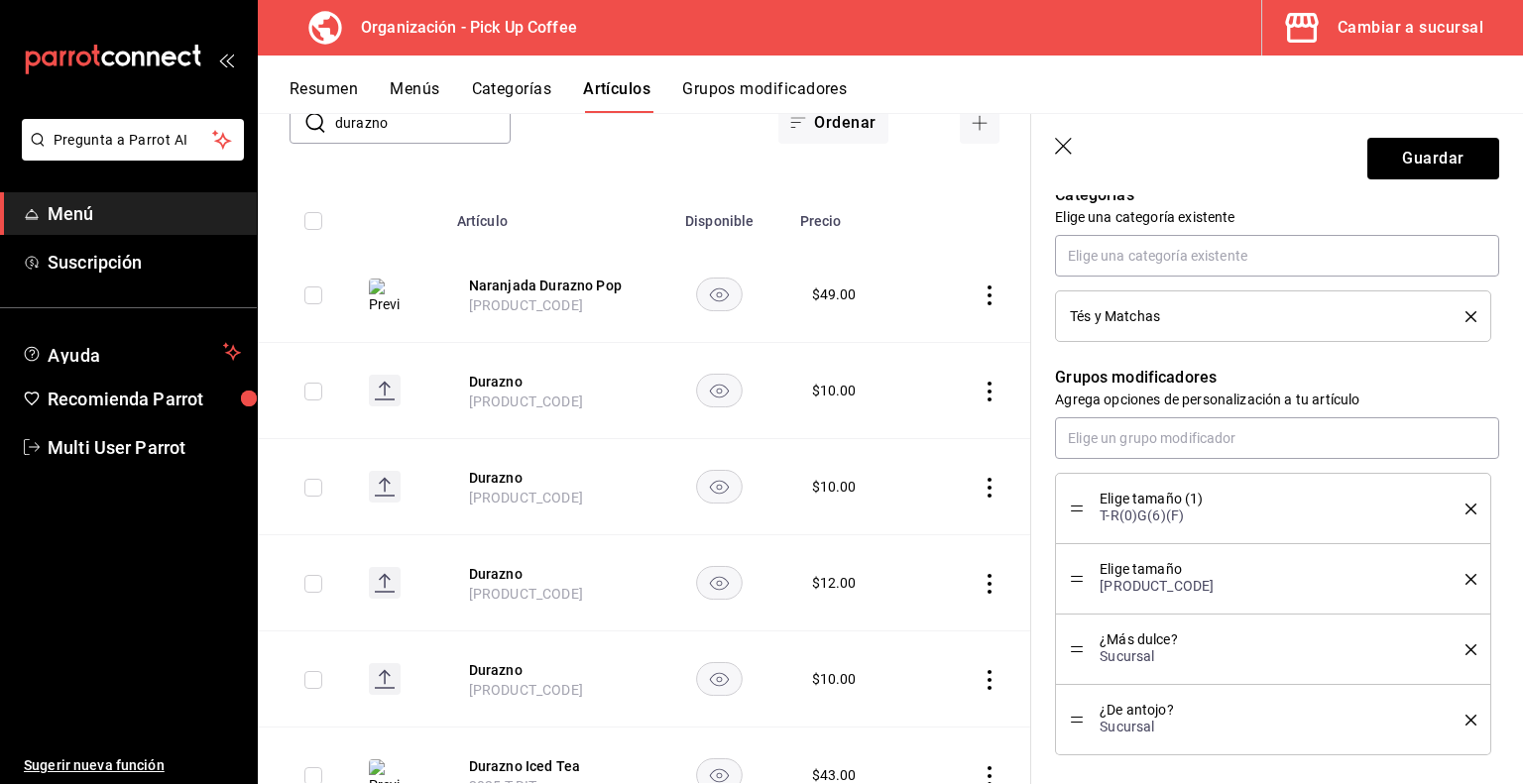 click 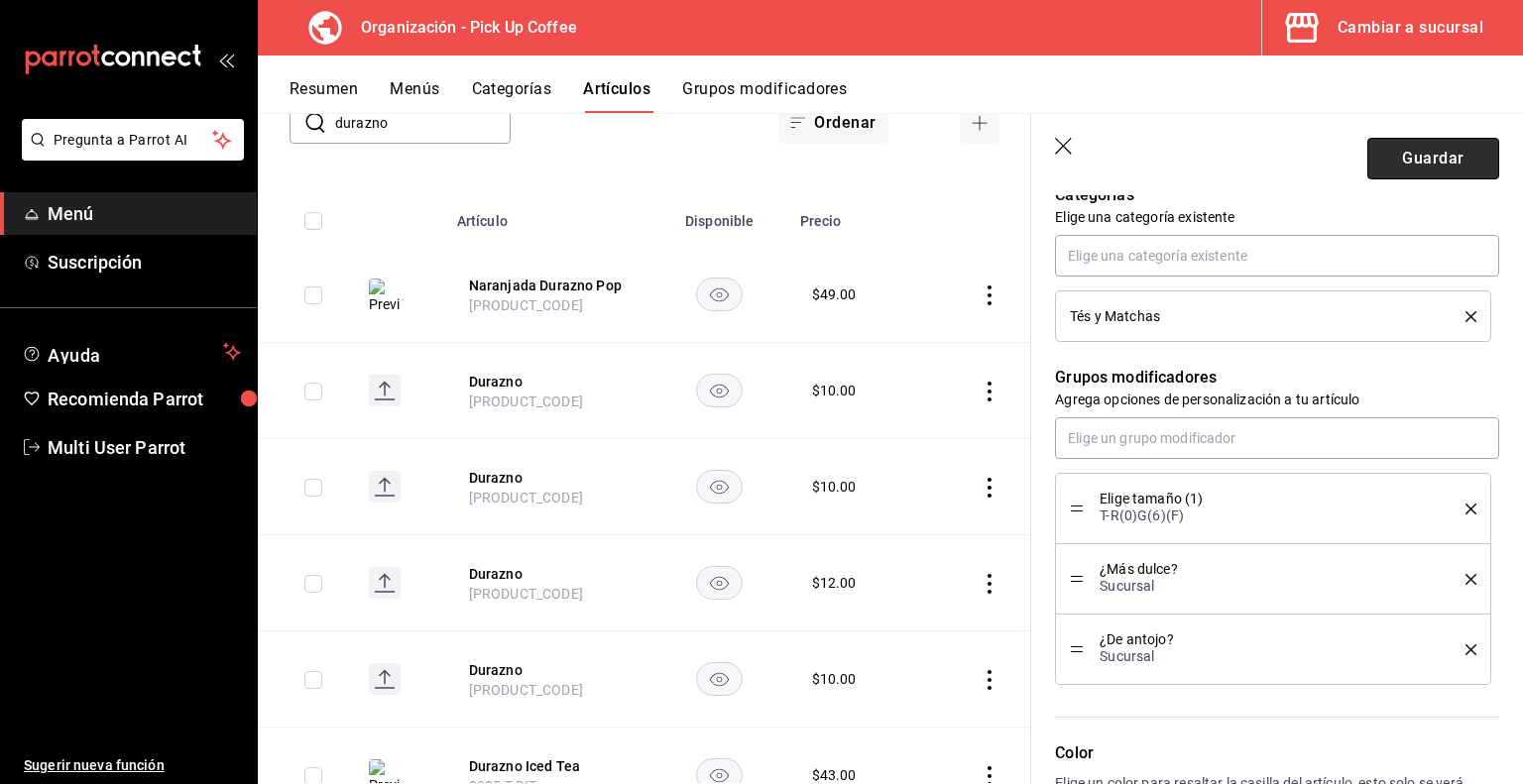 click on "Guardar" at bounding box center (1433, 159) 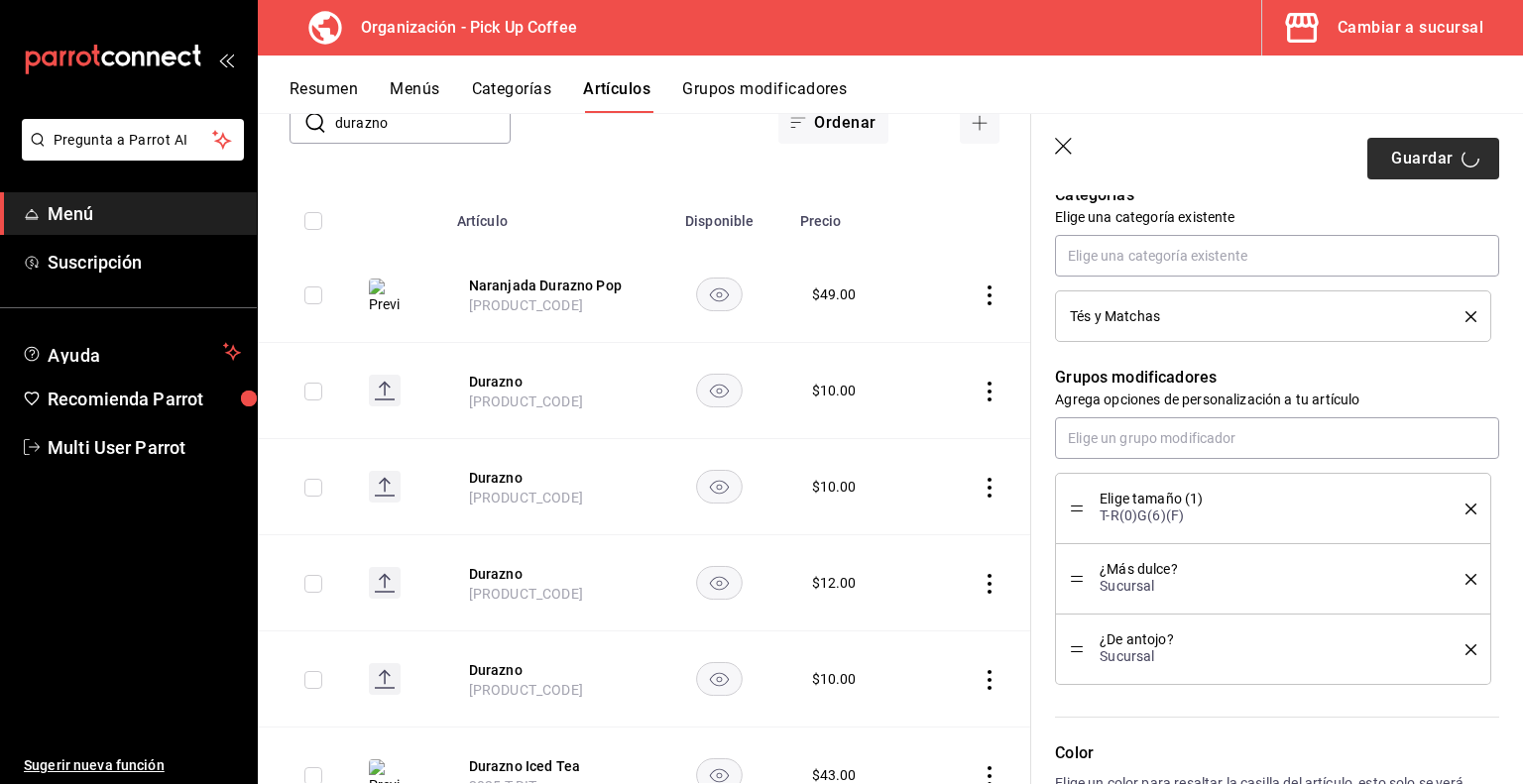 type on "x" 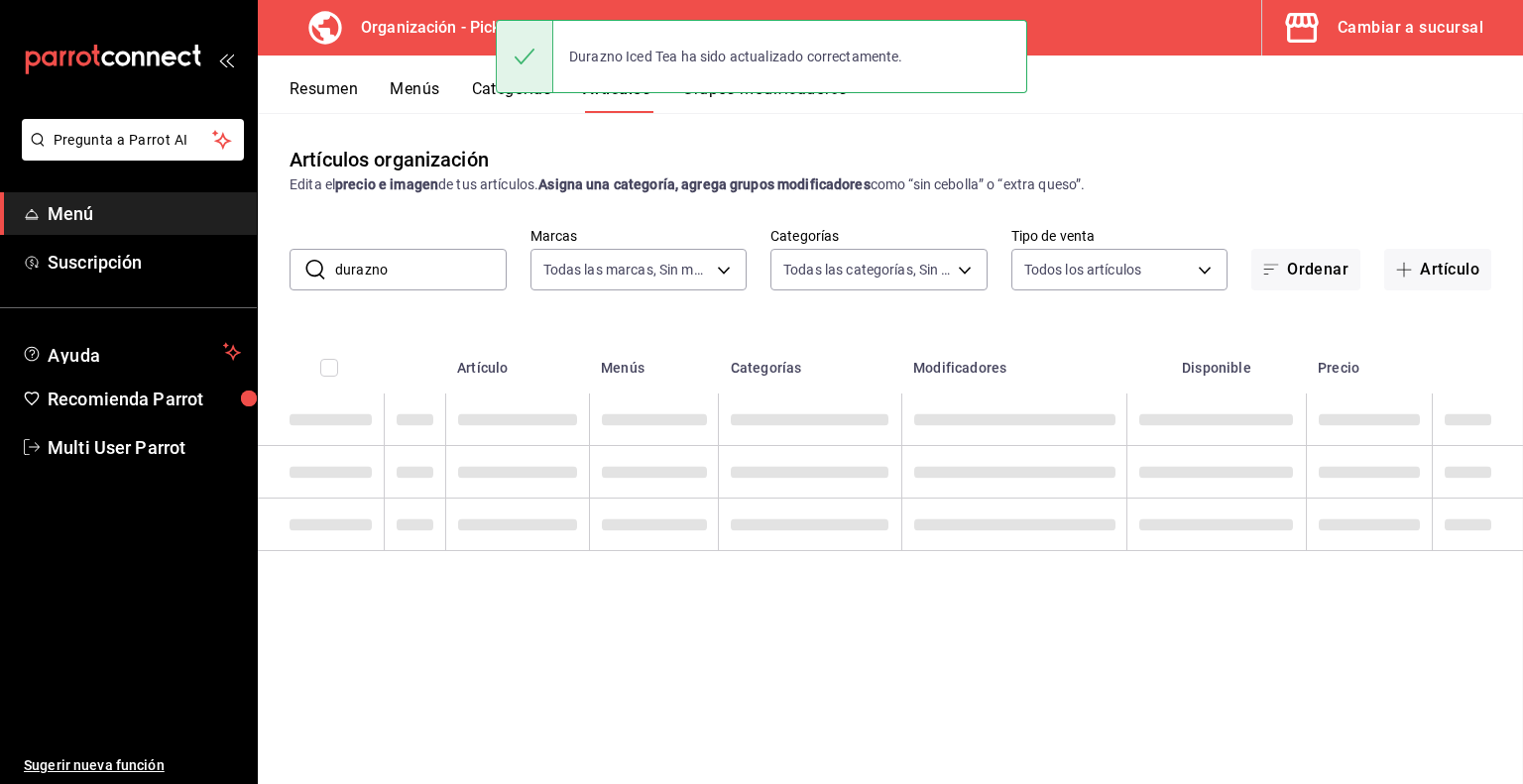 scroll, scrollTop: 0, scrollLeft: 0, axis: both 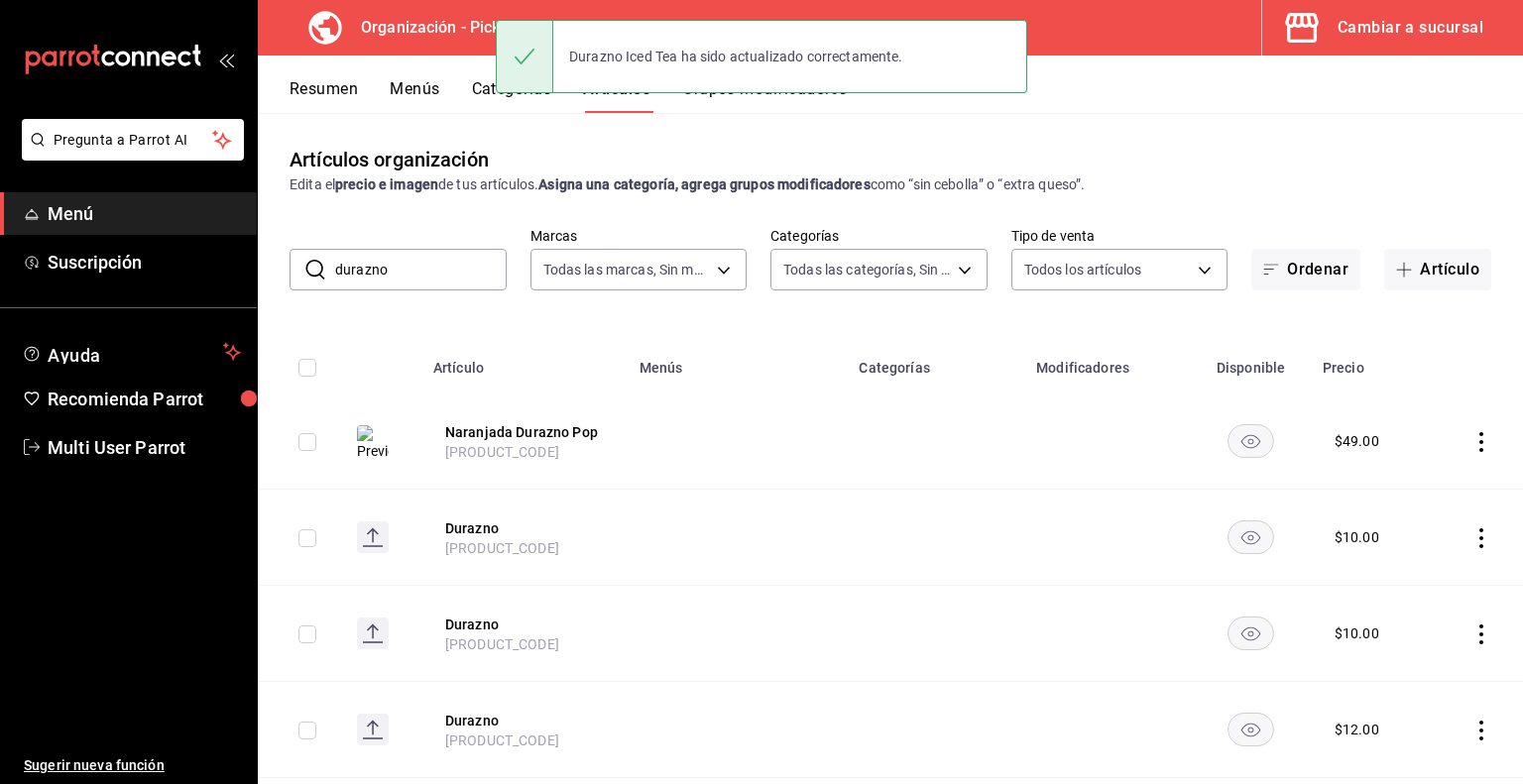 click on "Resumen" at bounding box center [323, 96] 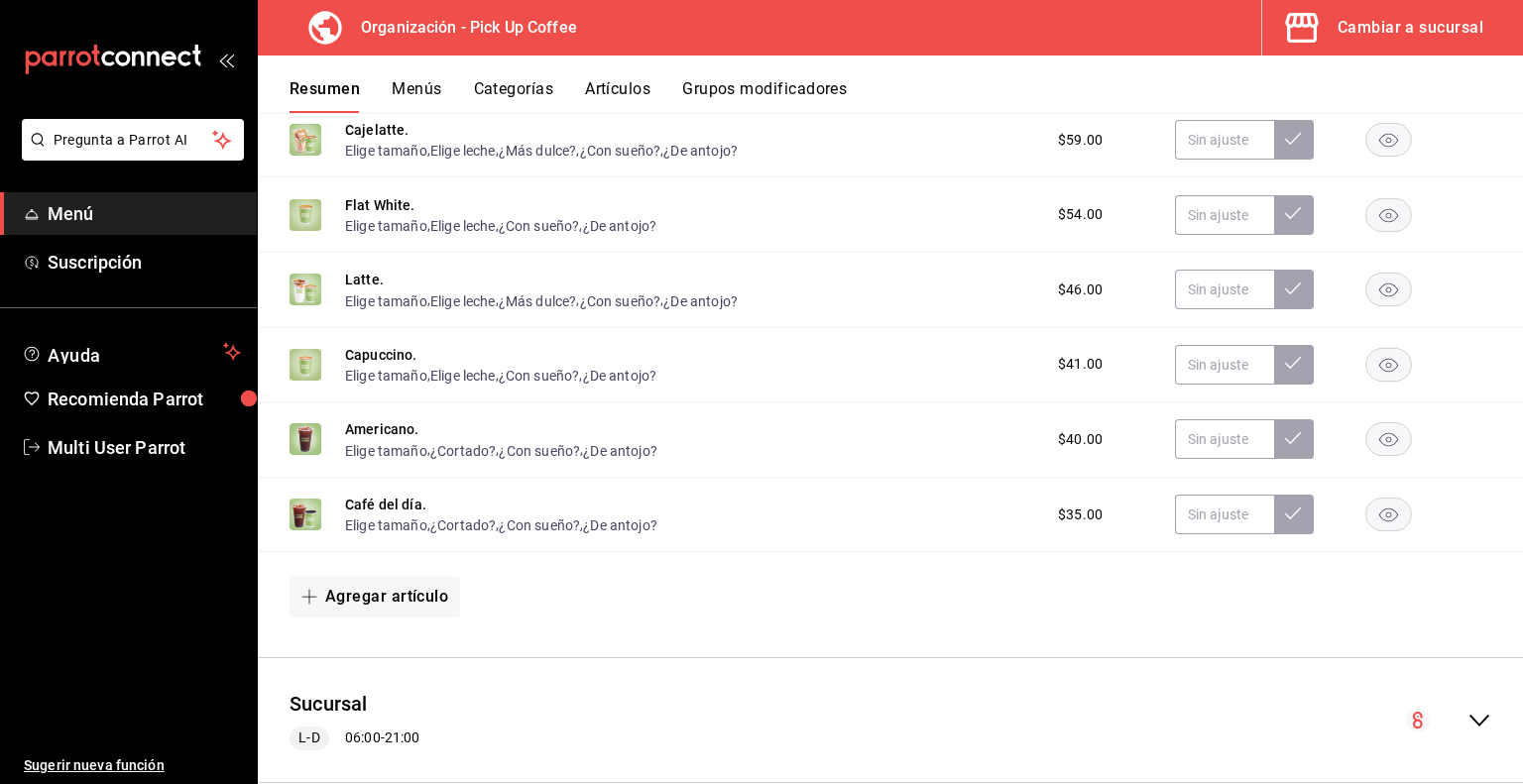 scroll, scrollTop: 1392, scrollLeft: 0, axis: vertical 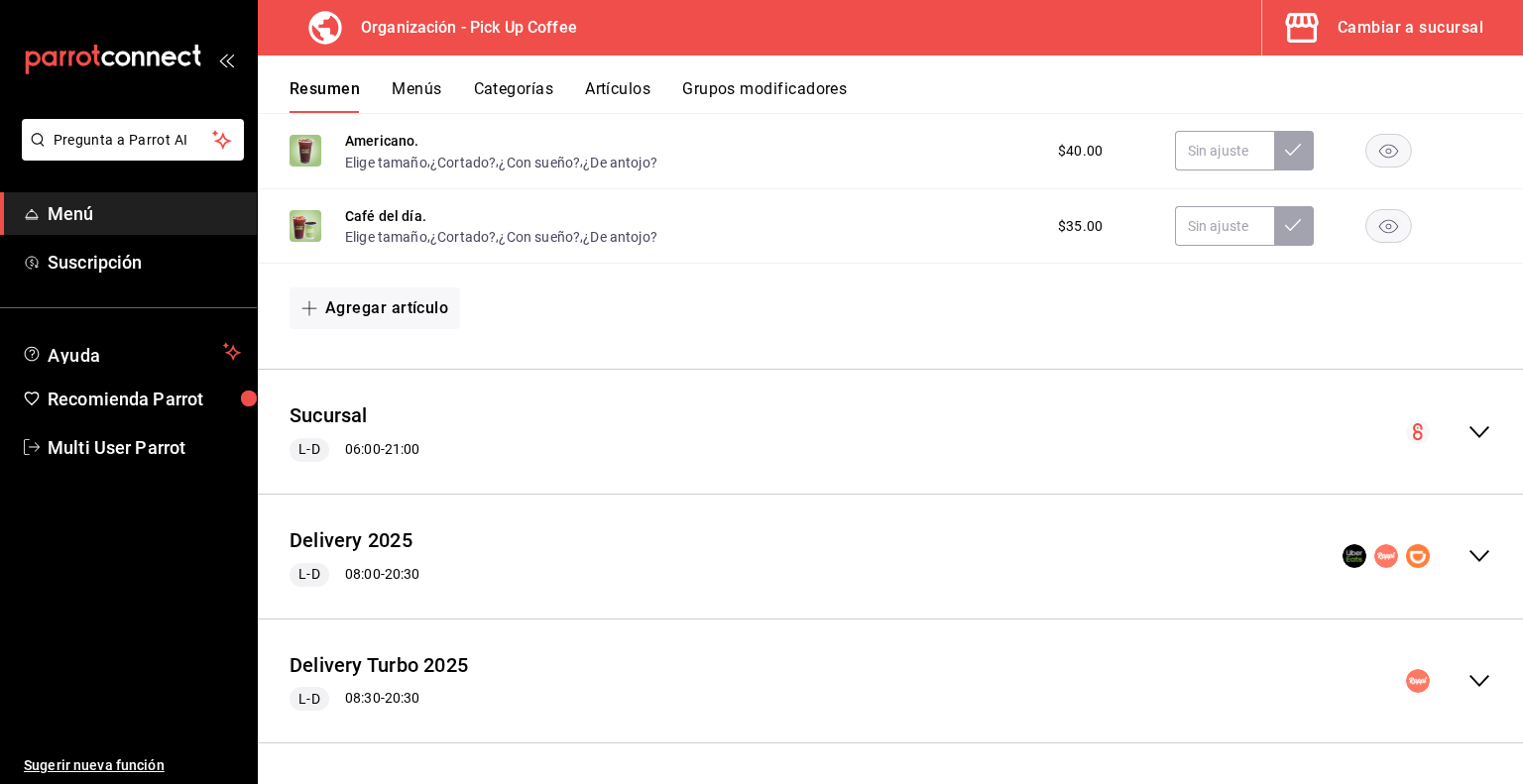 click 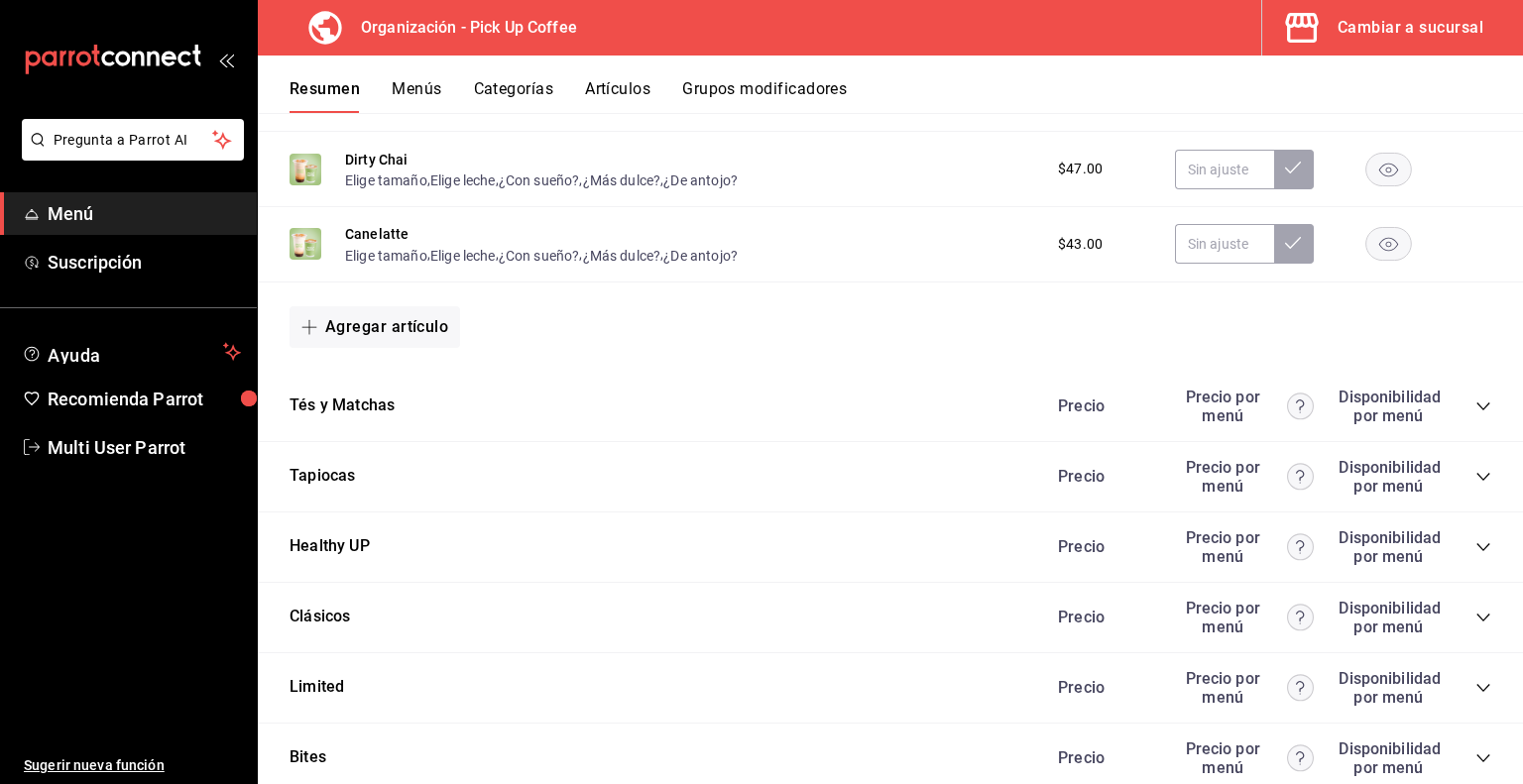 scroll, scrollTop: 2849, scrollLeft: 0, axis: vertical 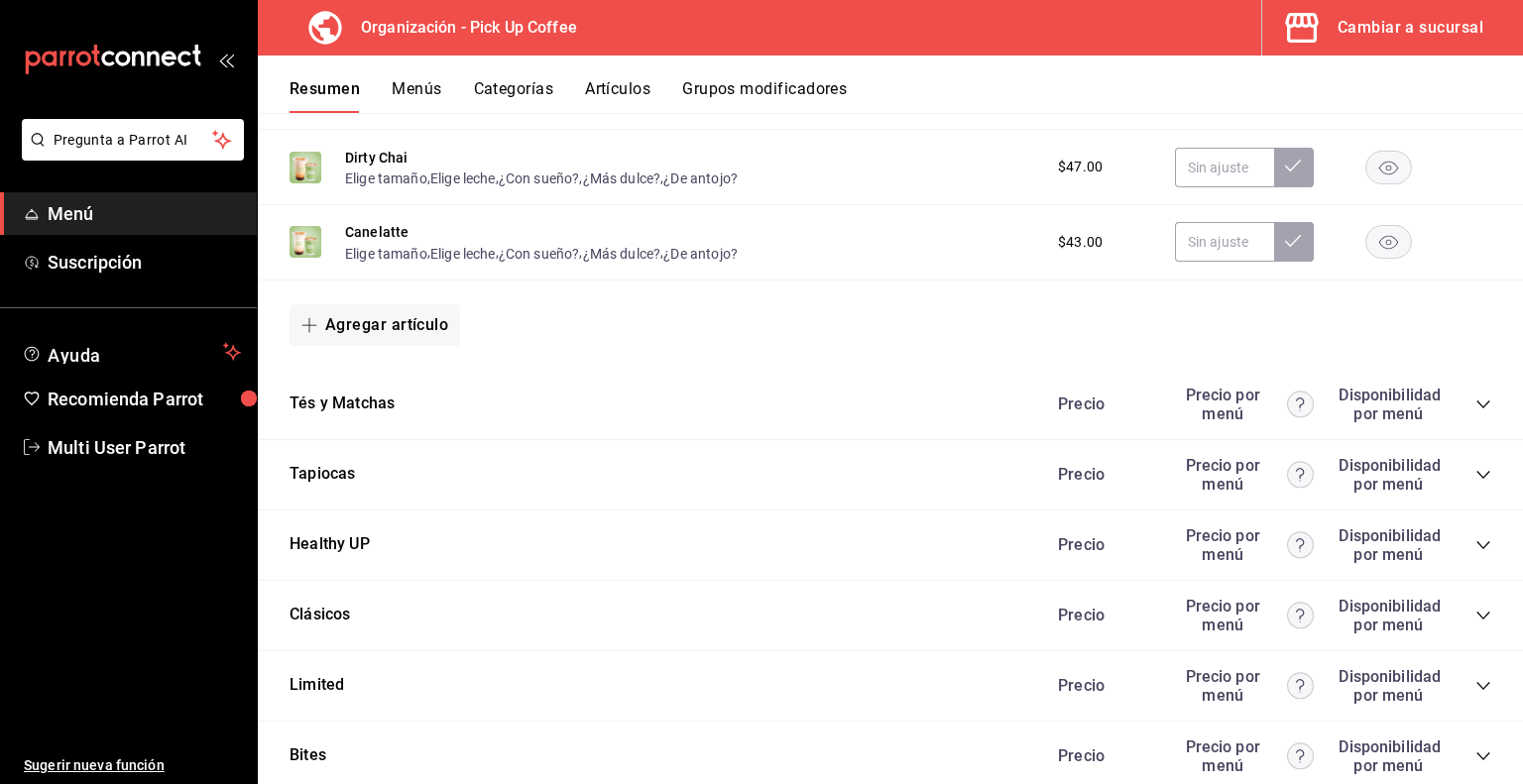 click 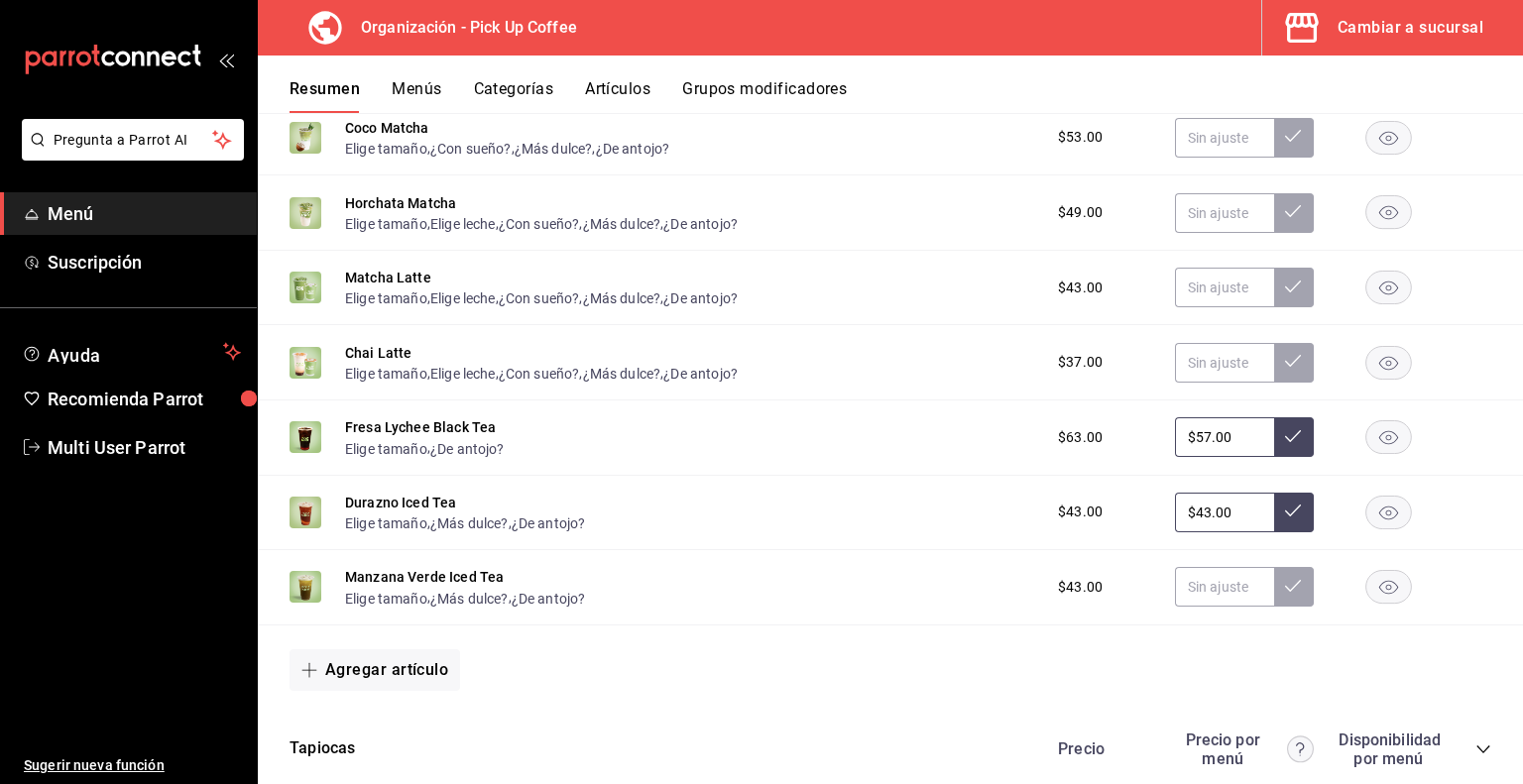 scroll, scrollTop: 3207, scrollLeft: 0, axis: vertical 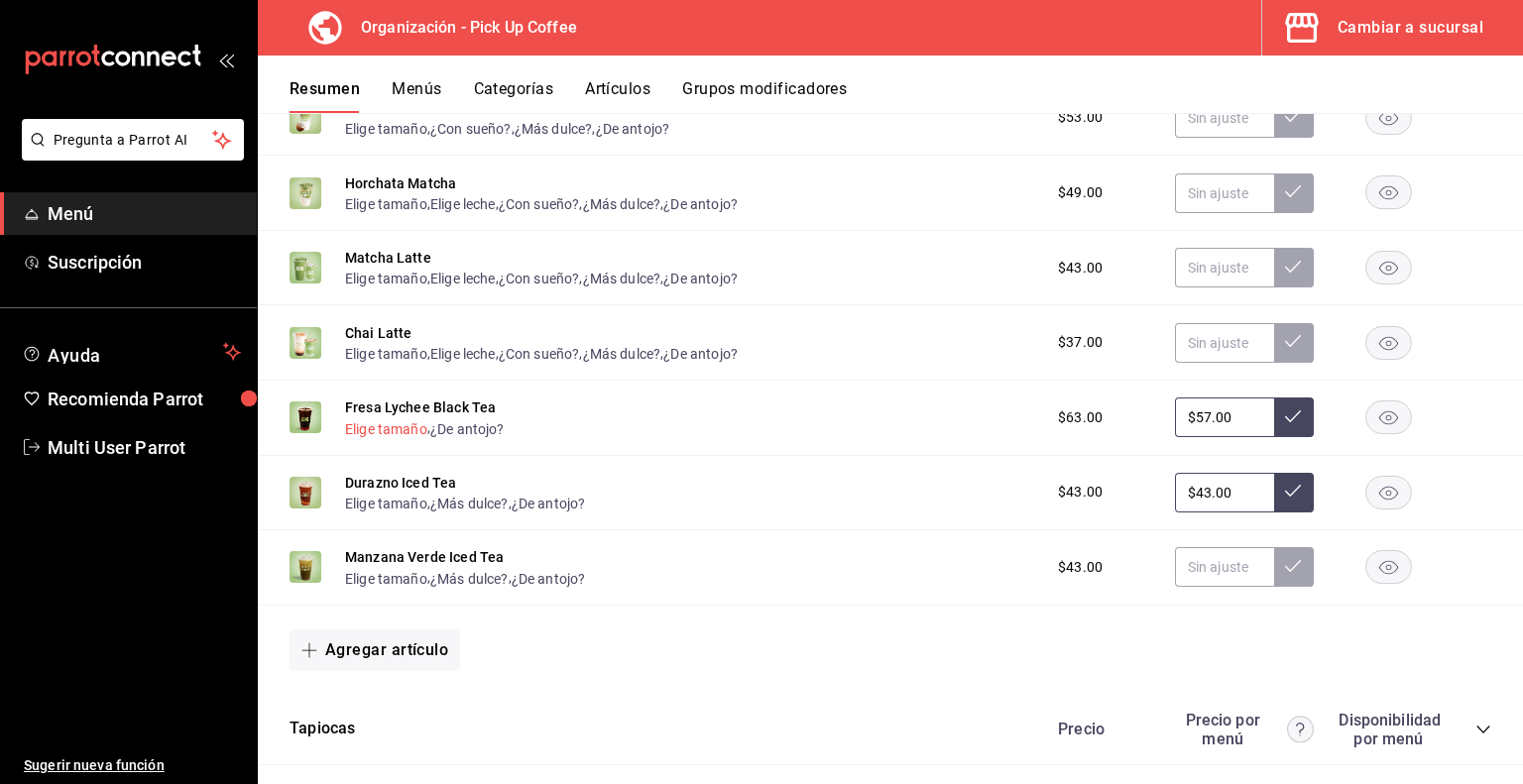 click on "Elige tamaño" at bounding box center (386, 429) 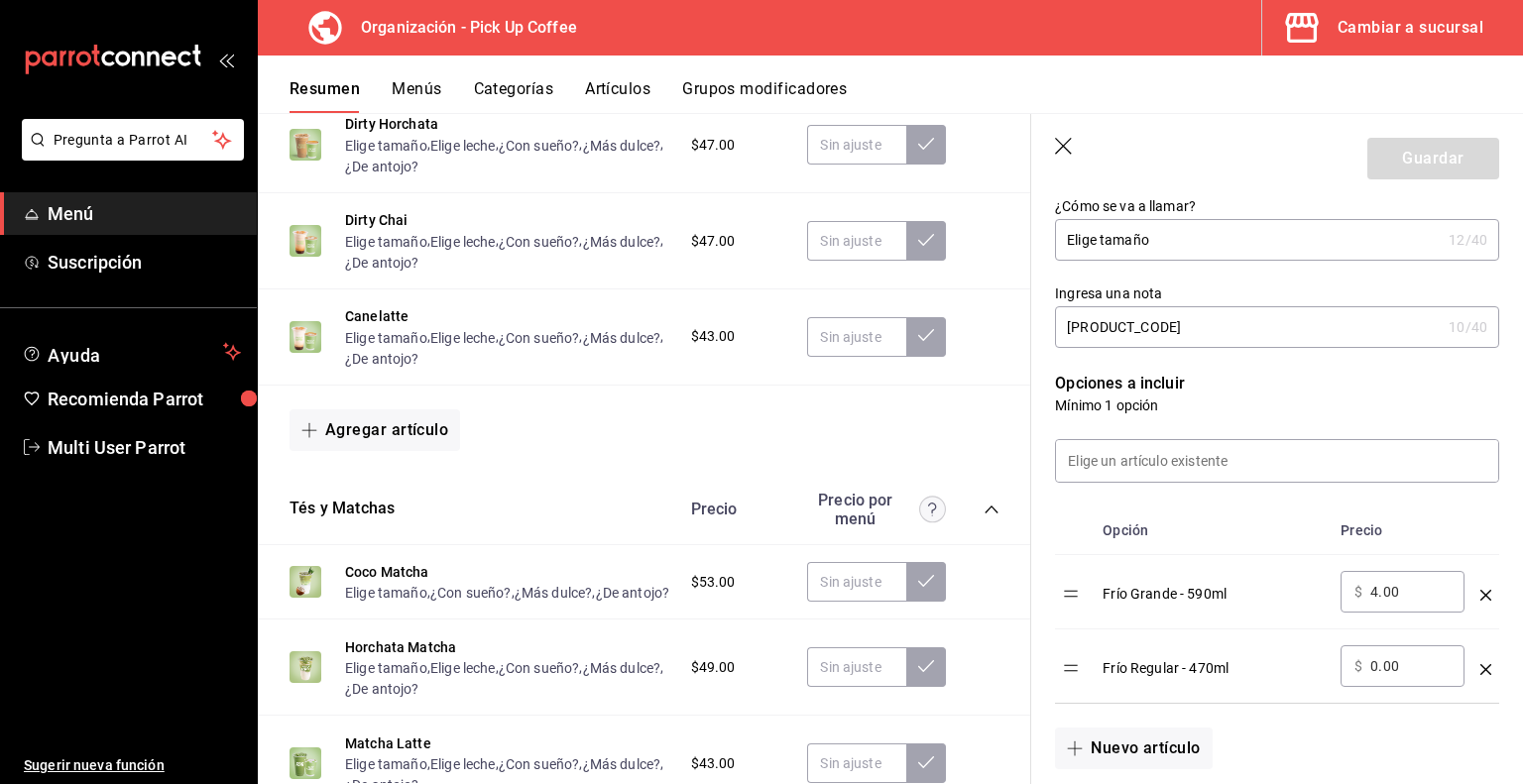 scroll, scrollTop: 376, scrollLeft: 0, axis: vertical 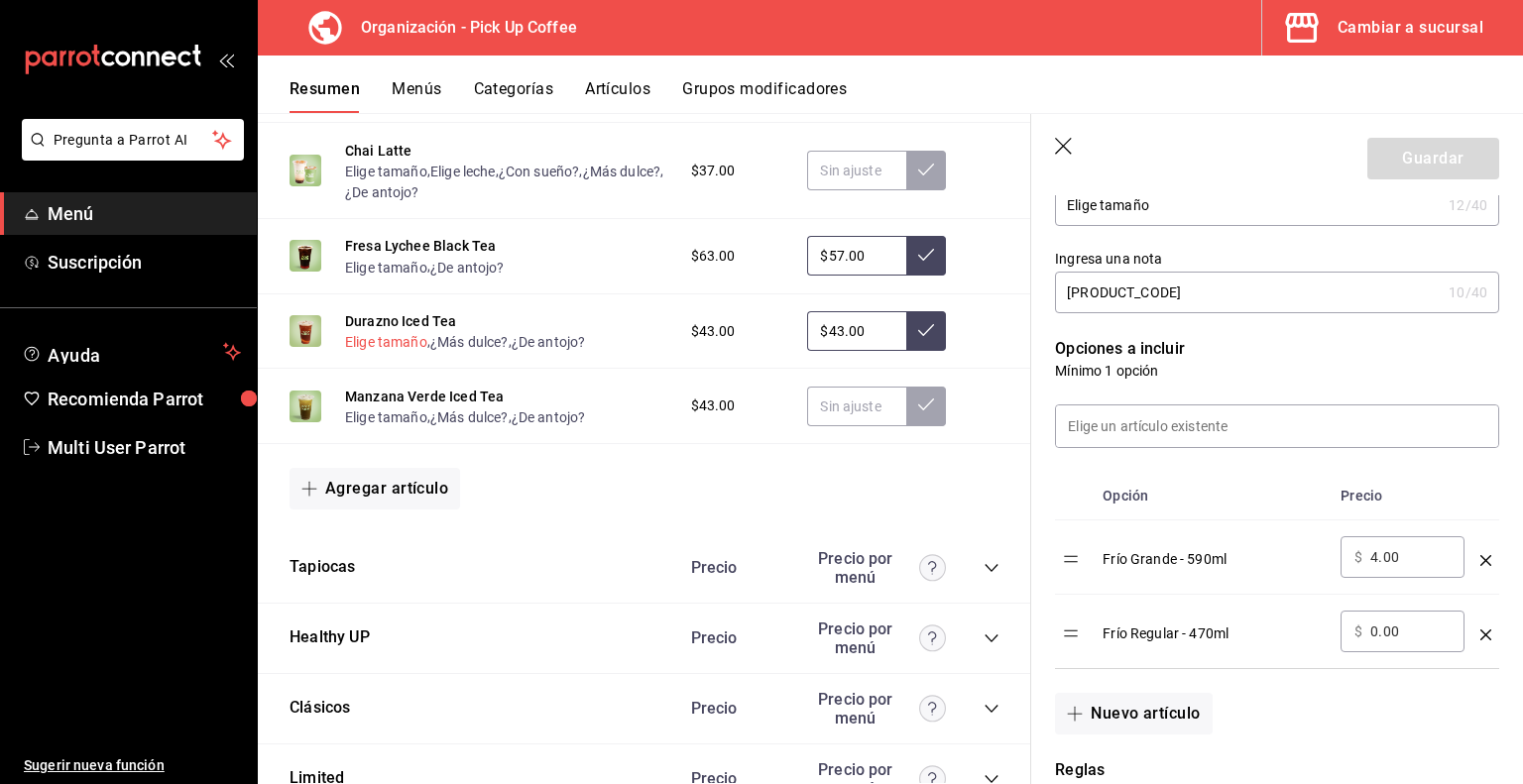 click on "Elige tamaño" at bounding box center (386, 342) 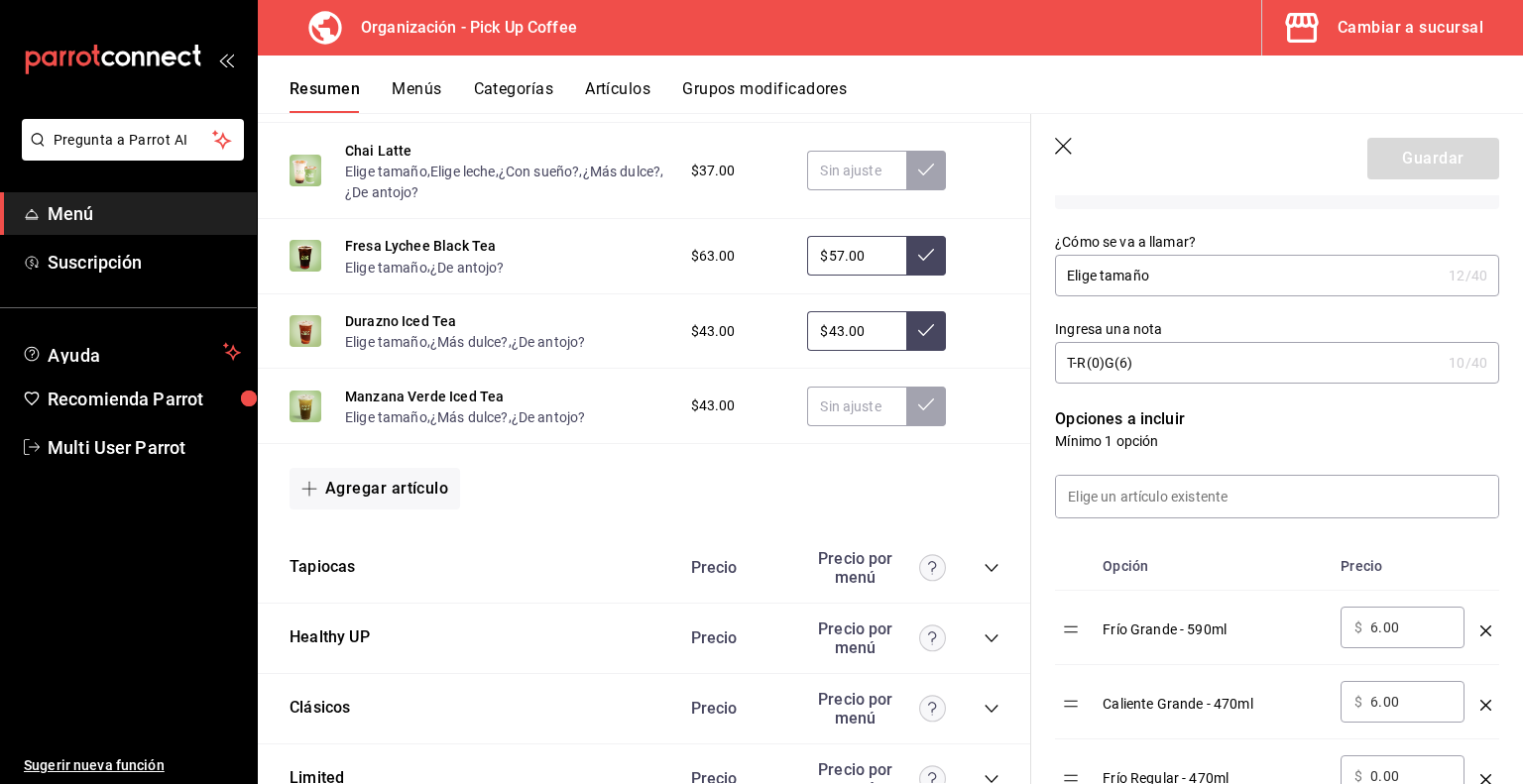 scroll, scrollTop: 0, scrollLeft: 0, axis: both 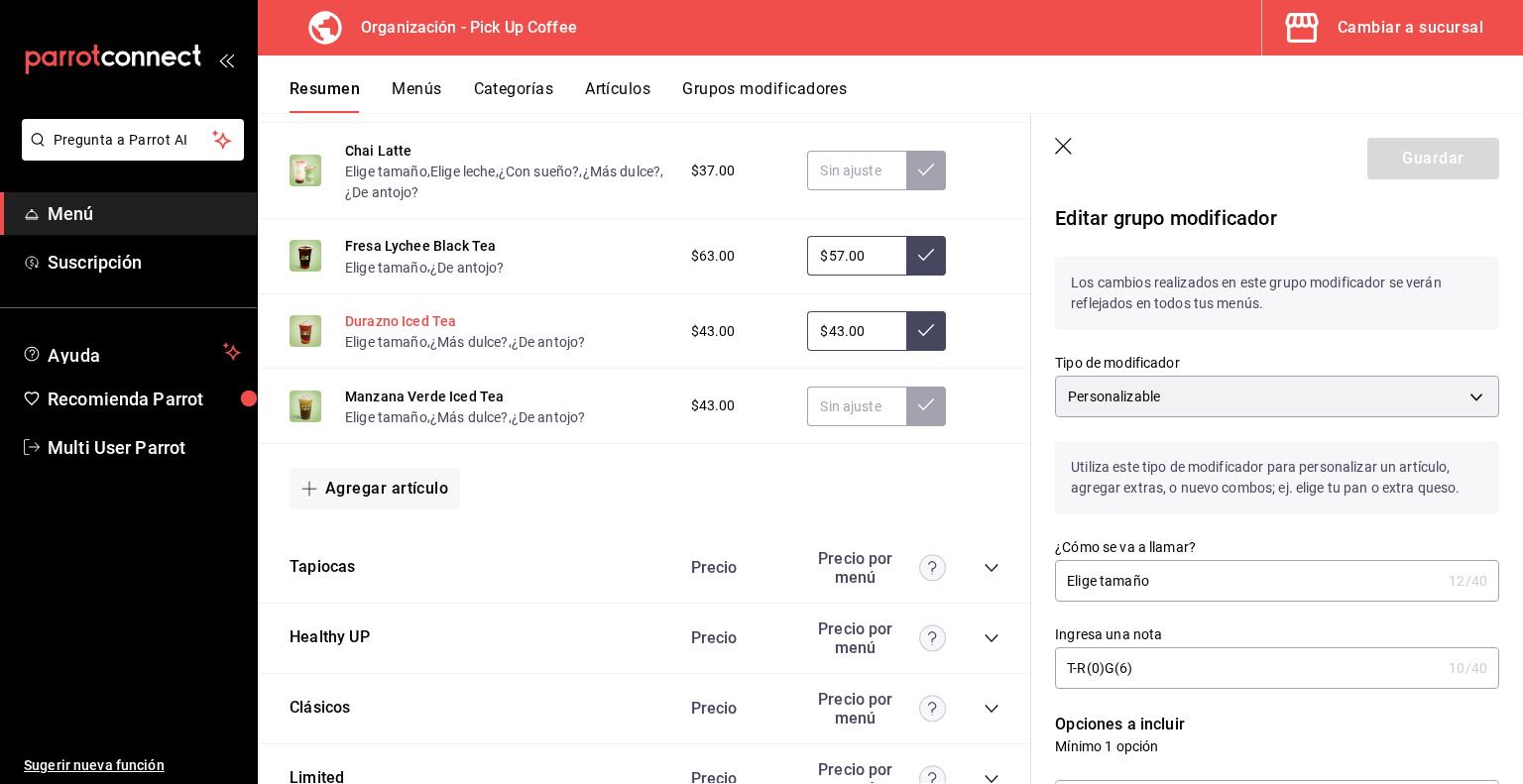 click on "Durazno Iced Tea" at bounding box center (401, 321) 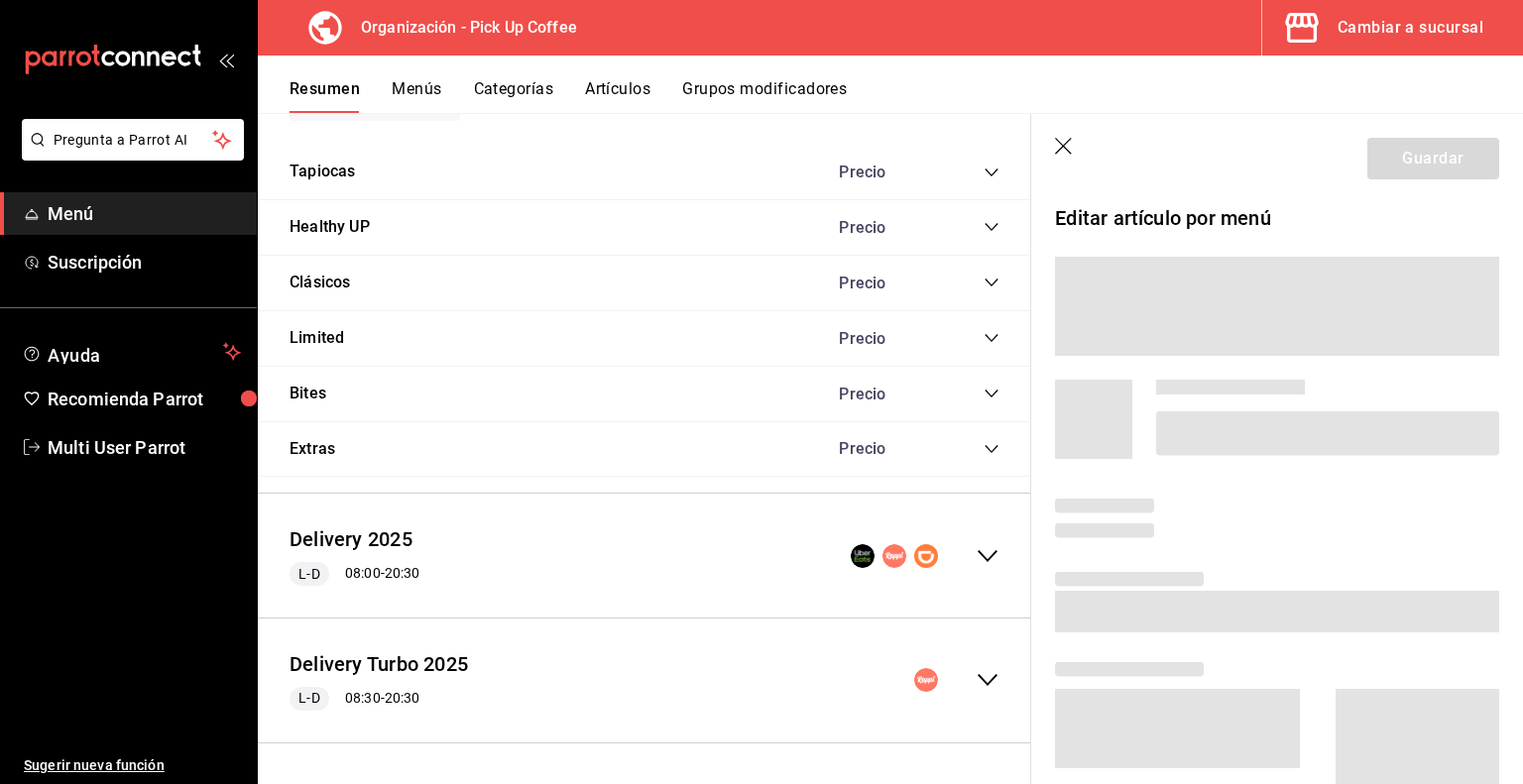 scroll, scrollTop: 3233, scrollLeft: 0, axis: vertical 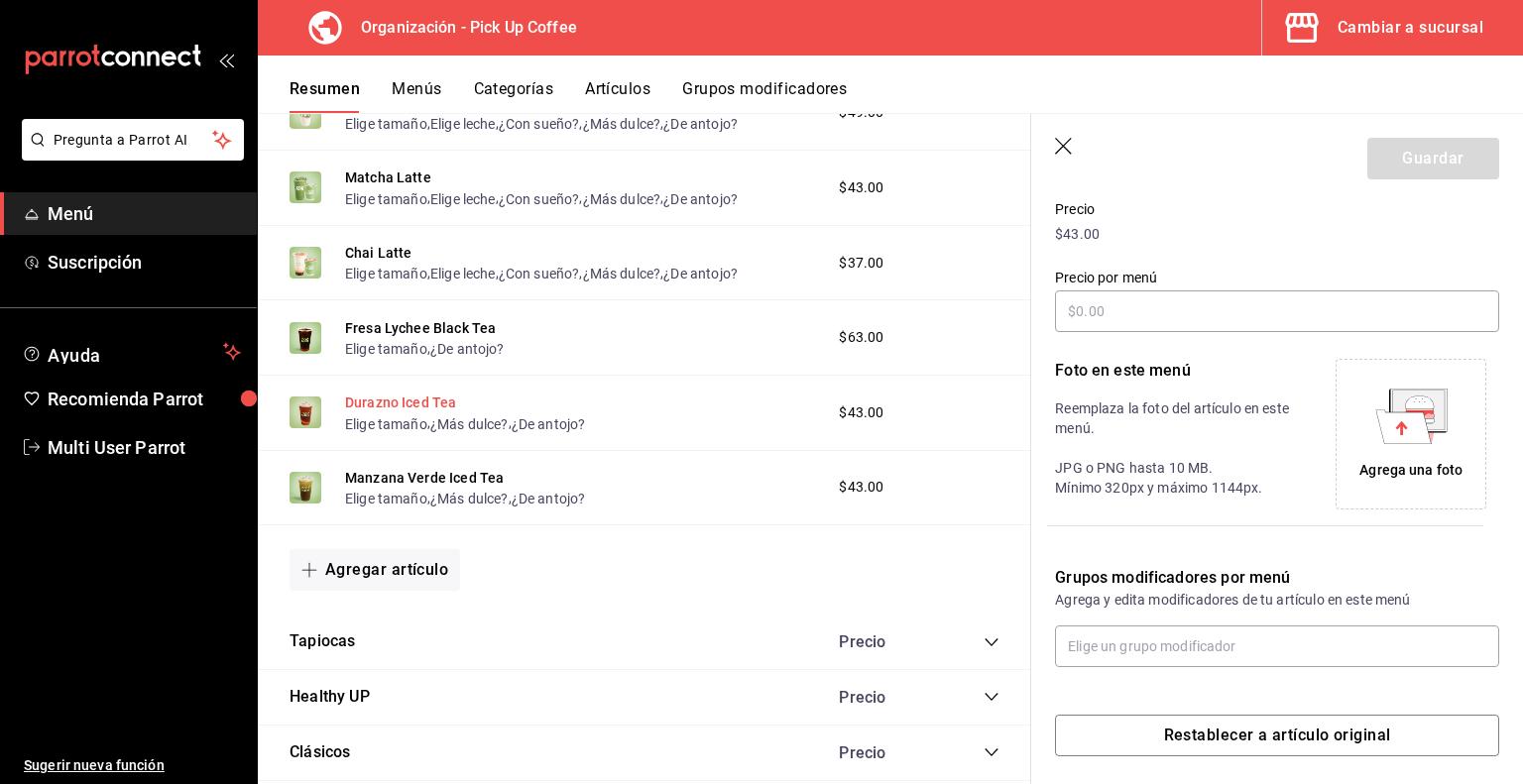 type on "$43.00" 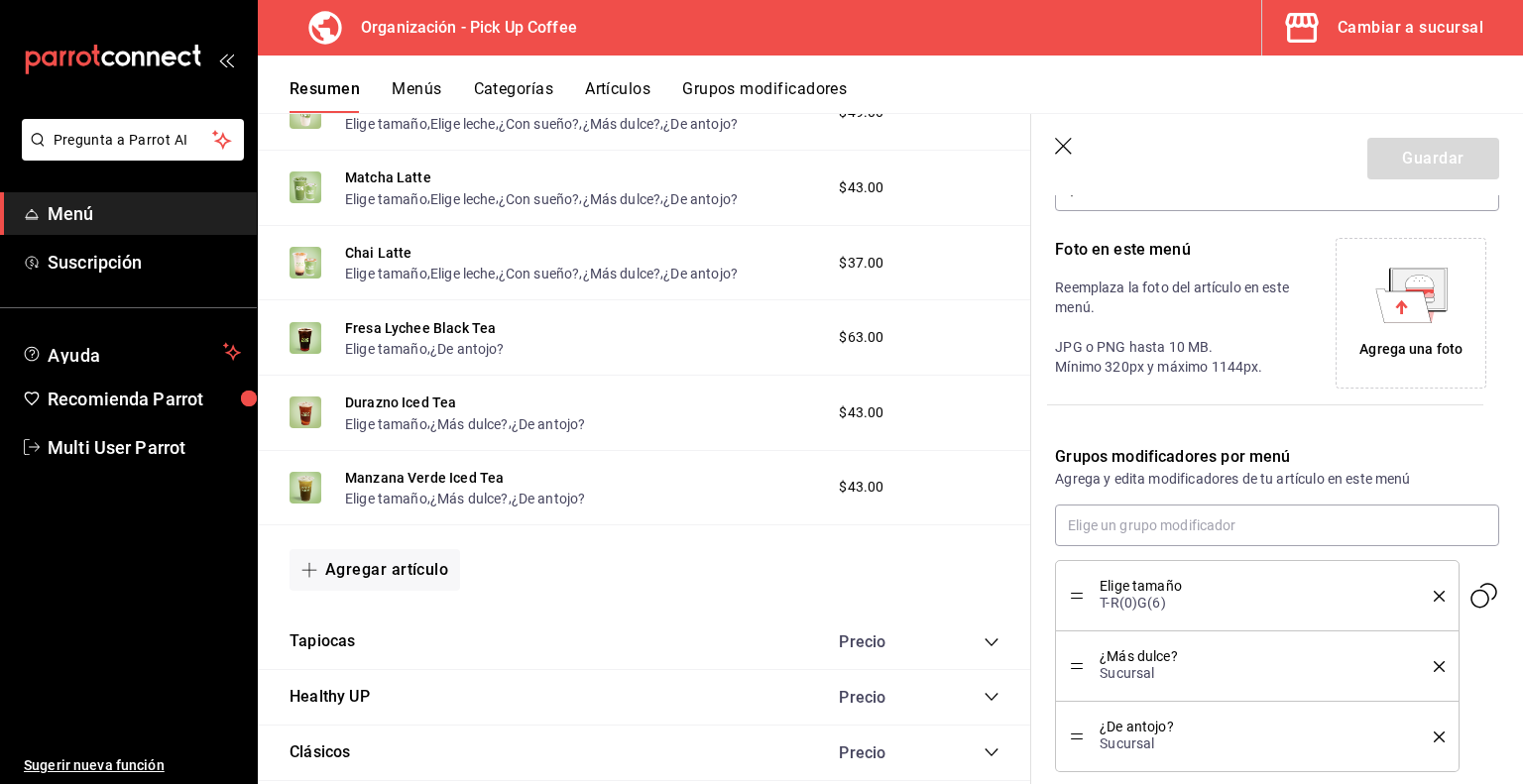 scroll, scrollTop: 515, scrollLeft: 0, axis: vertical 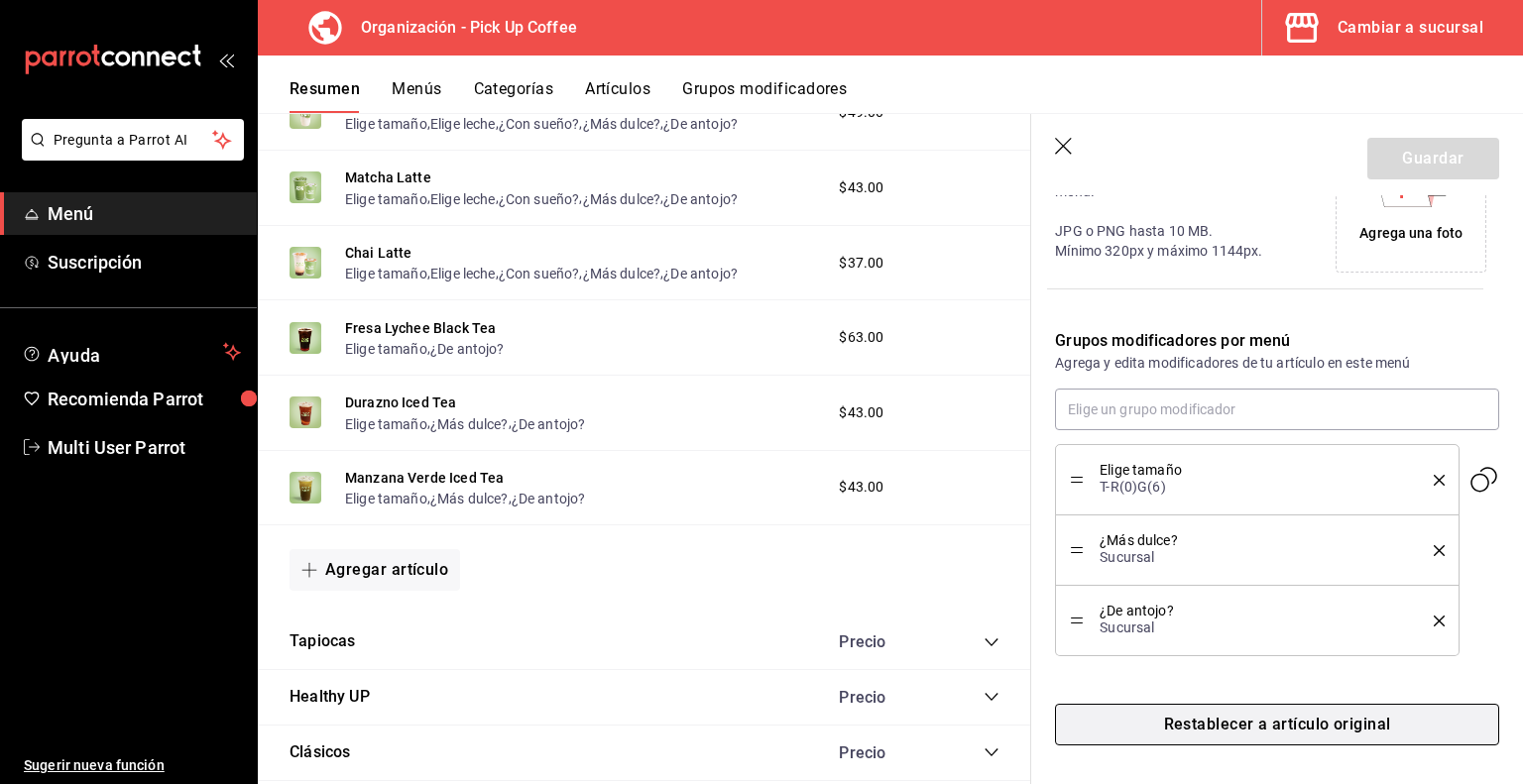 click on "Restablecer a artículo original" at bounding box center [1277, 725] 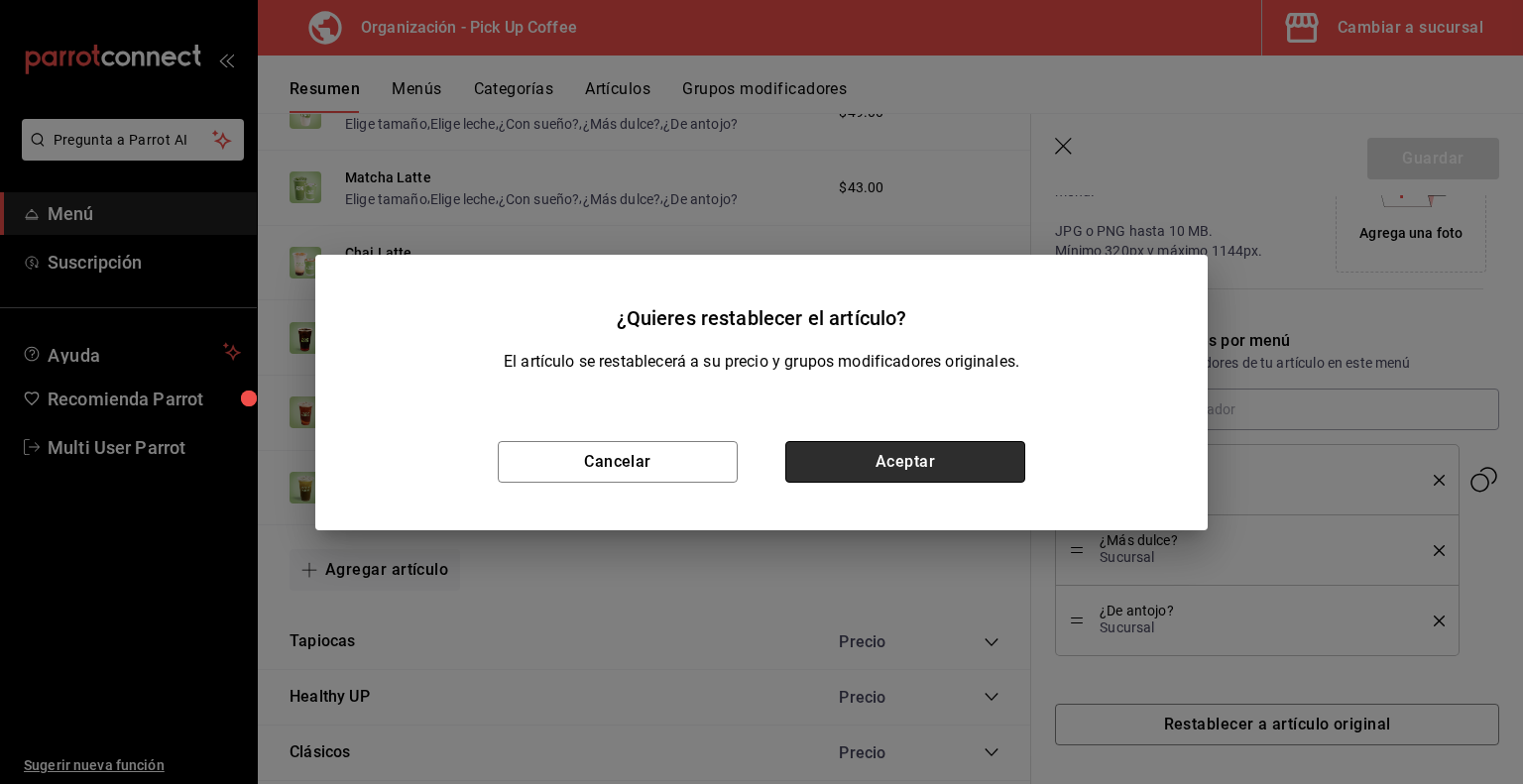 click on "Aceptar" at bounding box center [905, 462] 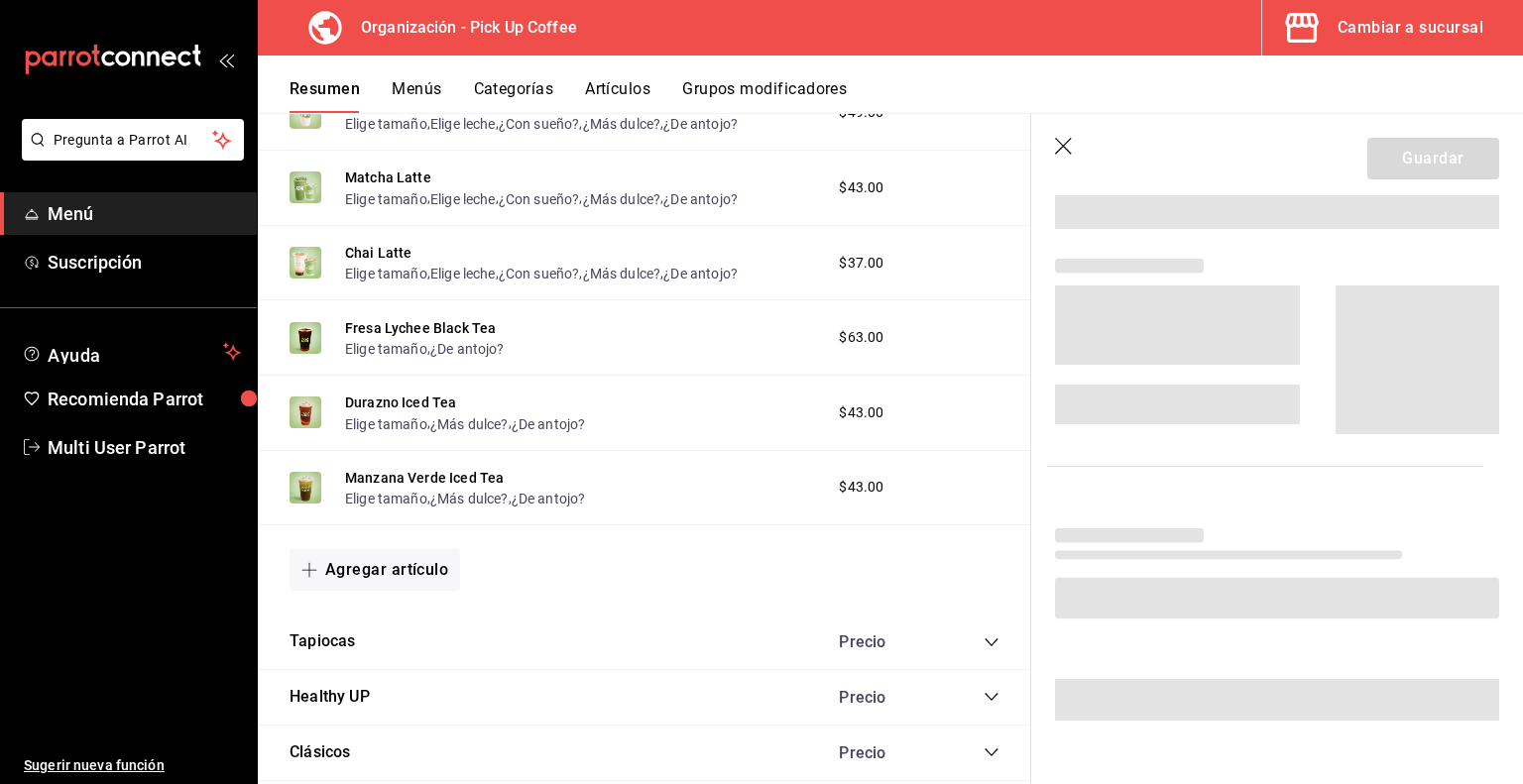 scroll, scrollTop: 515, scrollLeft: 0, axis: vertical 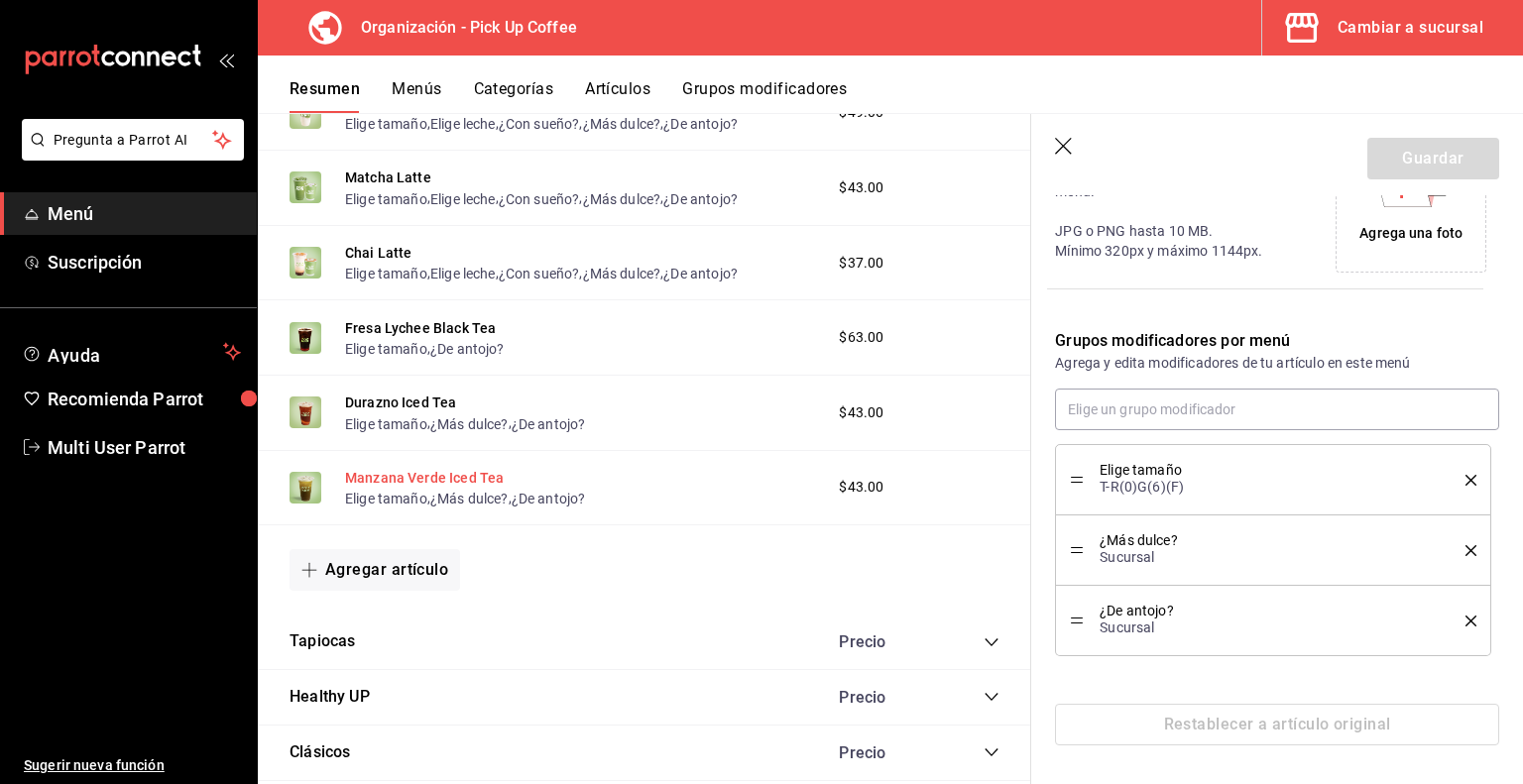 click on "Manzana Verde Iced Tea" at bounding box center (424, 478) 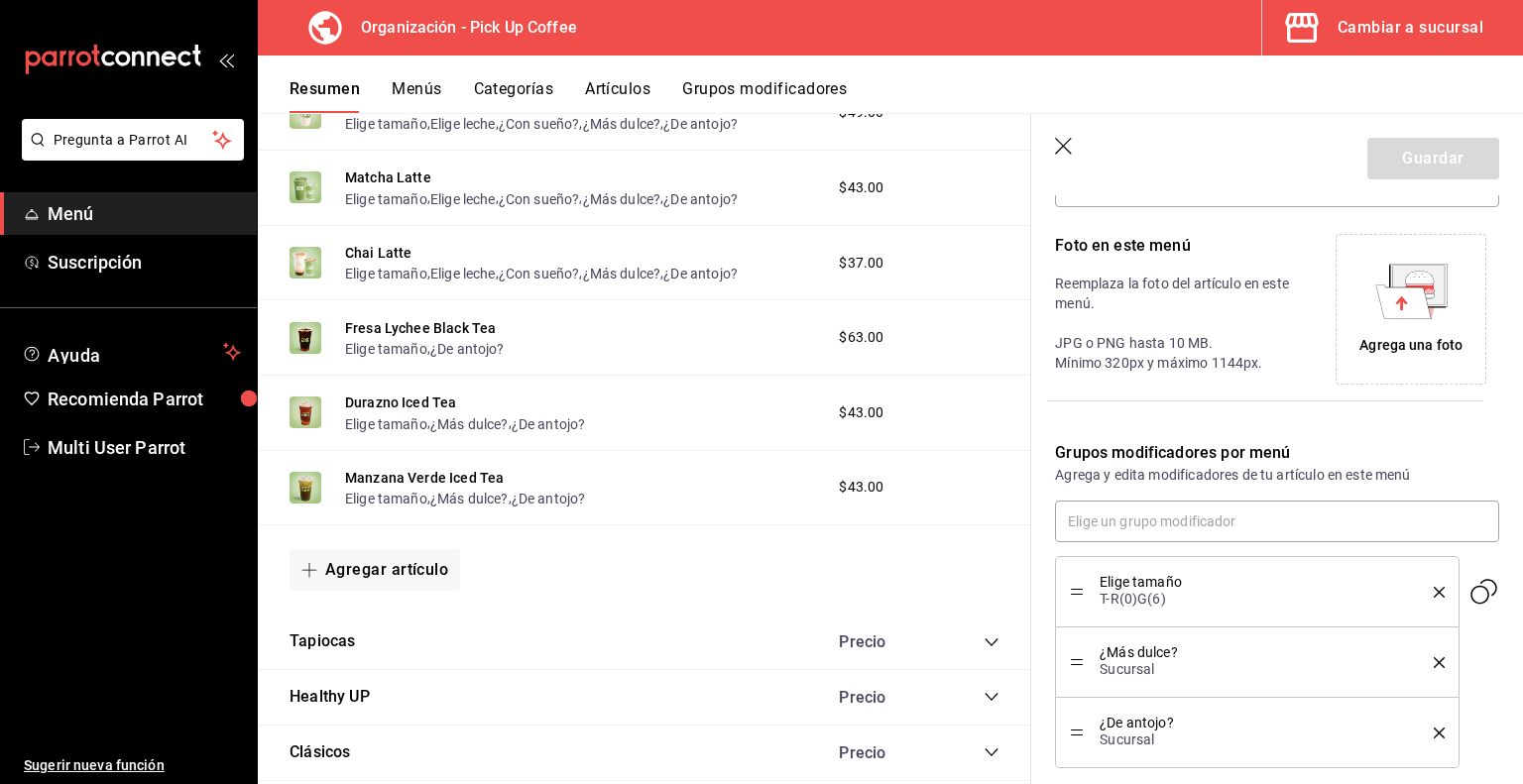 scroll, scrollTop: 515, scrollLeft: 0, axis: vertical 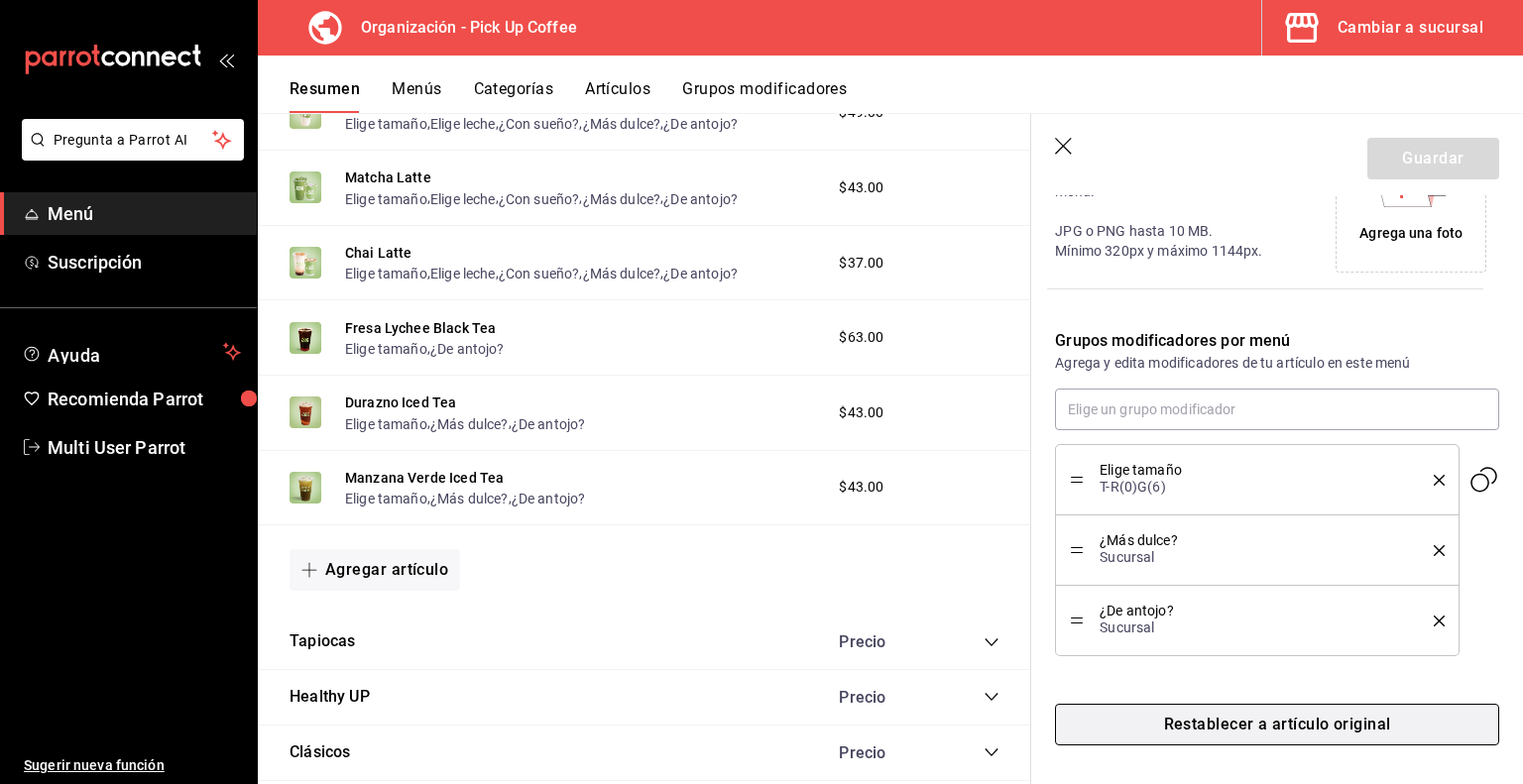 click on "Restablecer a artículo original" at bounding box center [1277, 725] 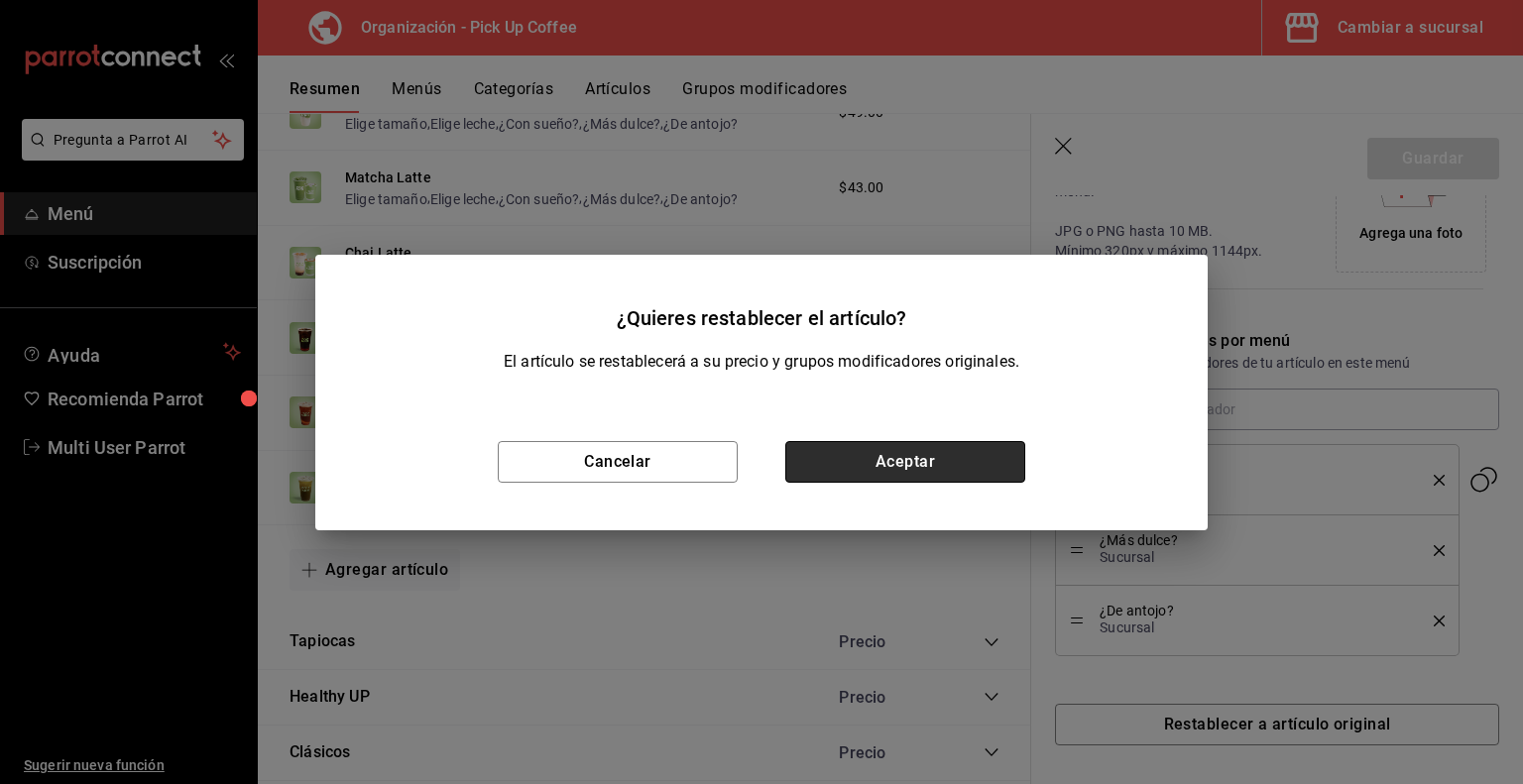 click on "Aceptar" at bounding box center [905, 462] 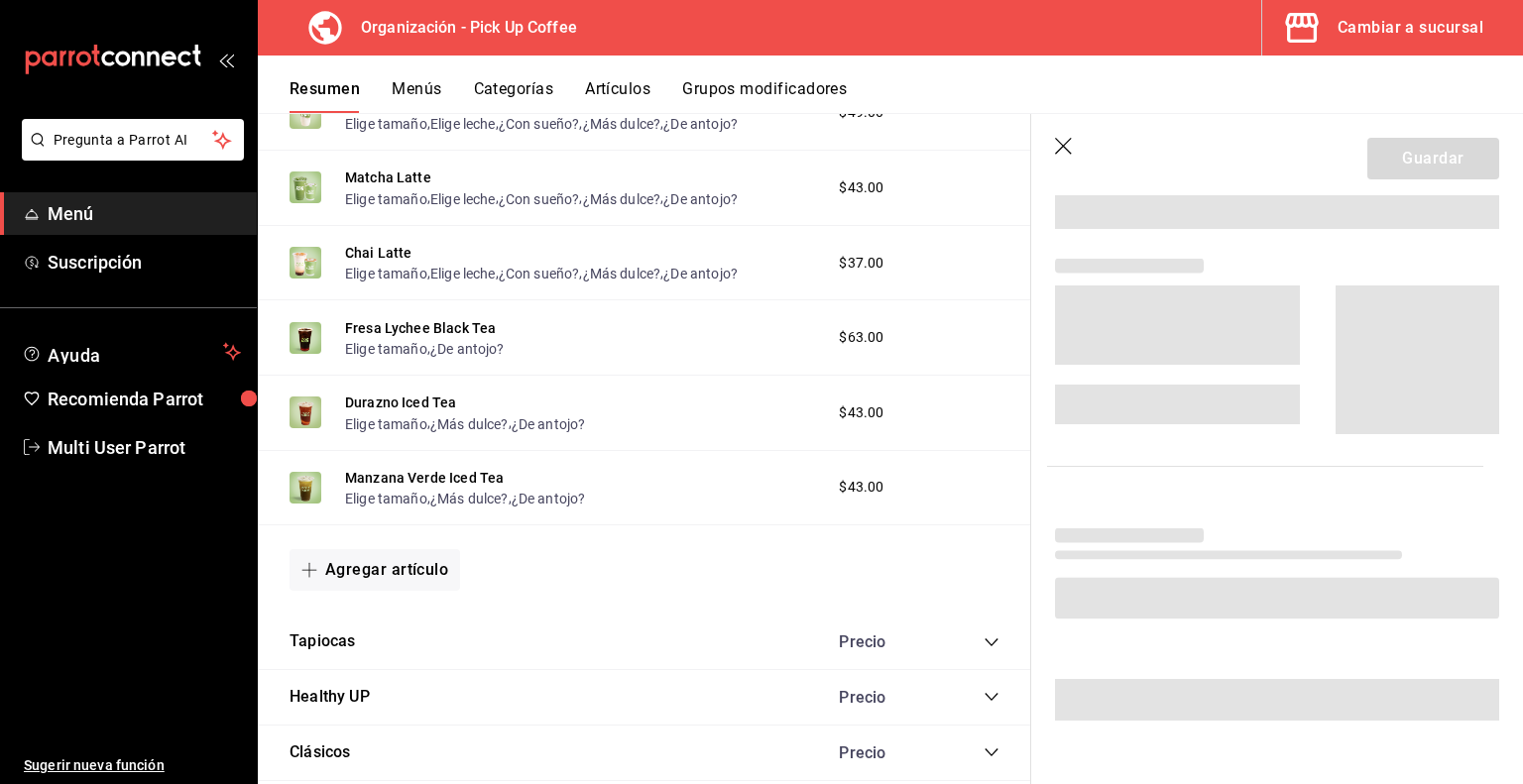 scroll, scrollTop: 515, scrollLeft: 0, axis: vertical 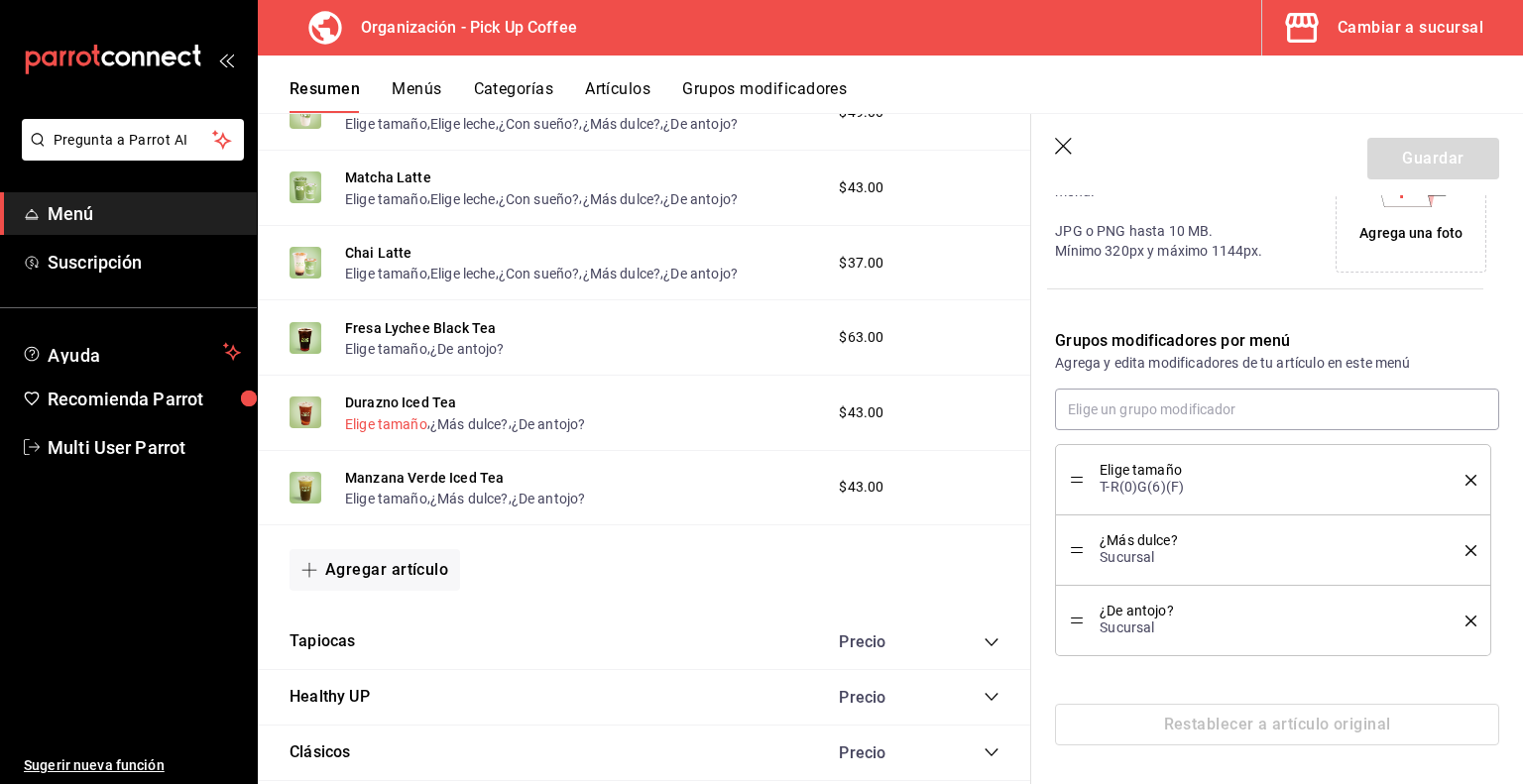 click on "Elige tamaño" at bounding box center (386, 424) 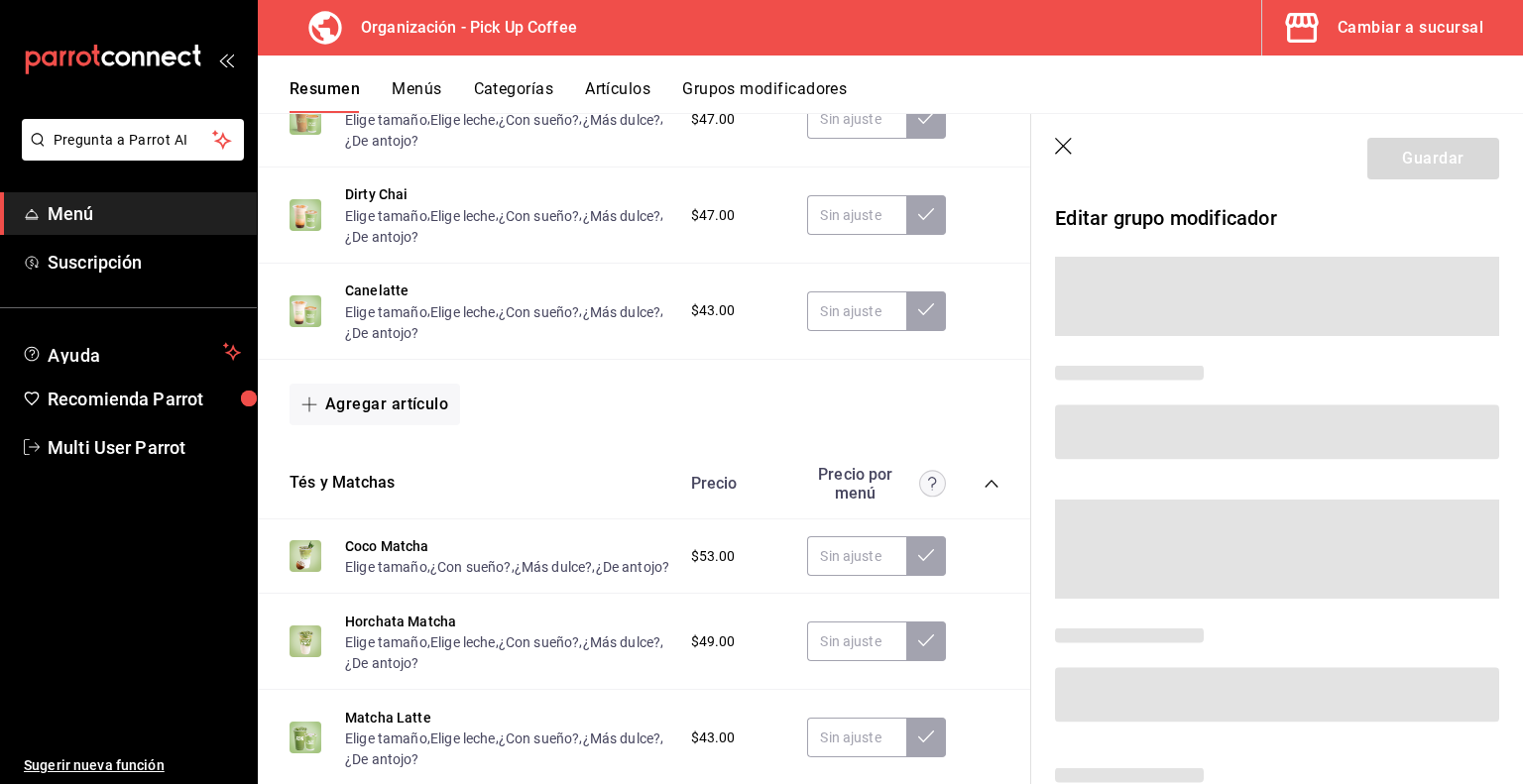 scroll, scrollTop: 3896, scrollLeft: 0, axis: vertical 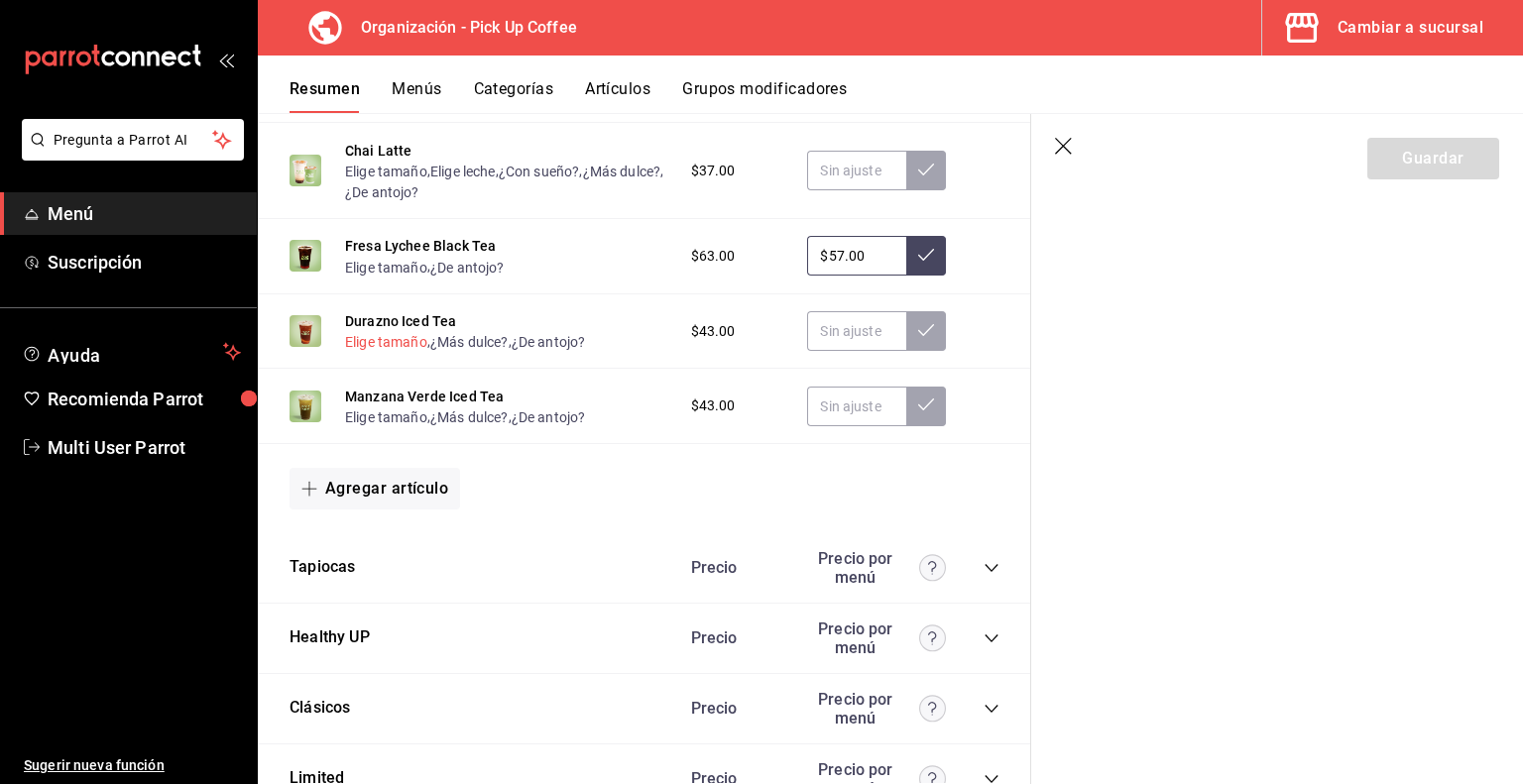 click on "Elige tamaño" at bounding box center (386, 342) 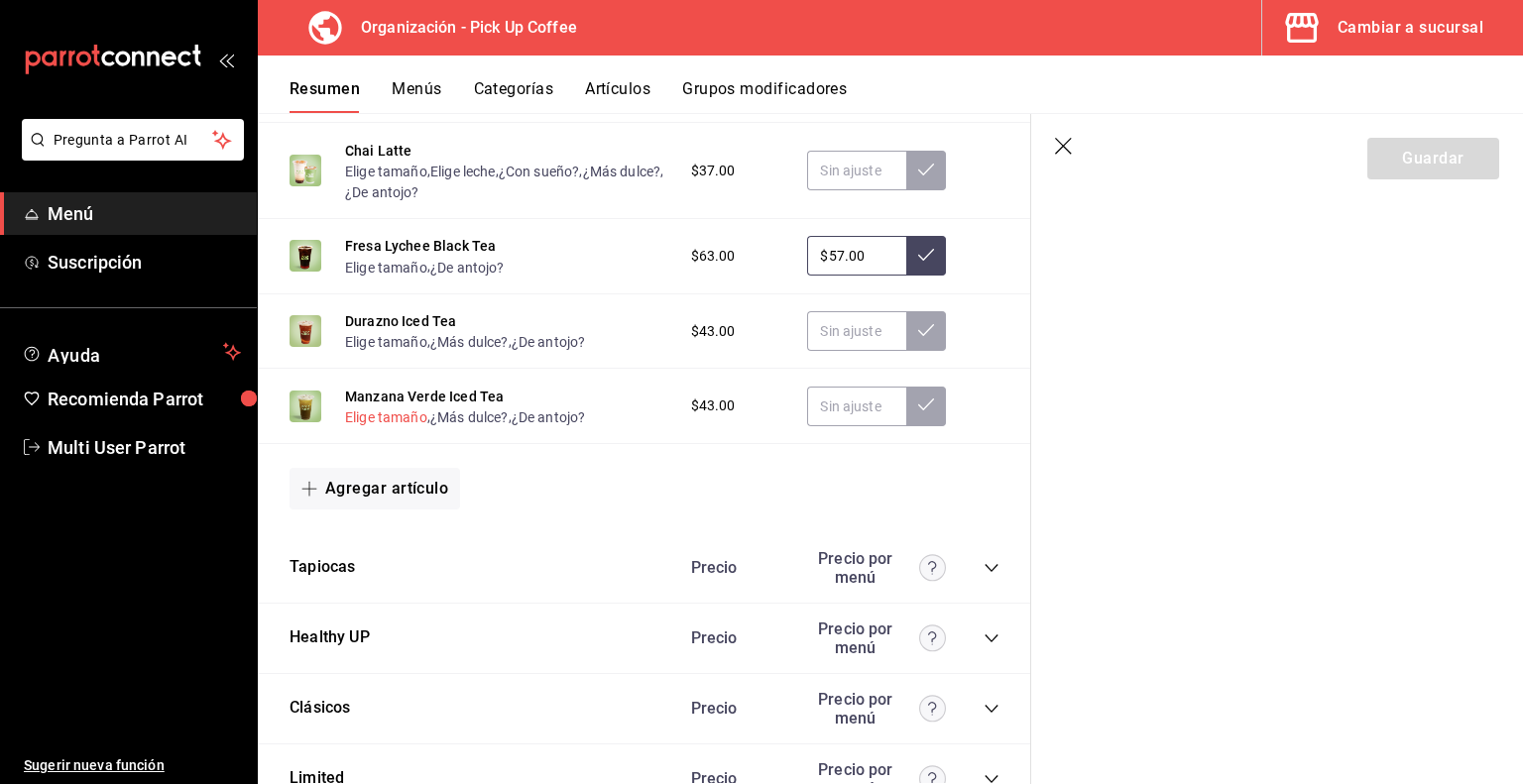 click on "Elige tamaño" at bounding box center [386, 417] 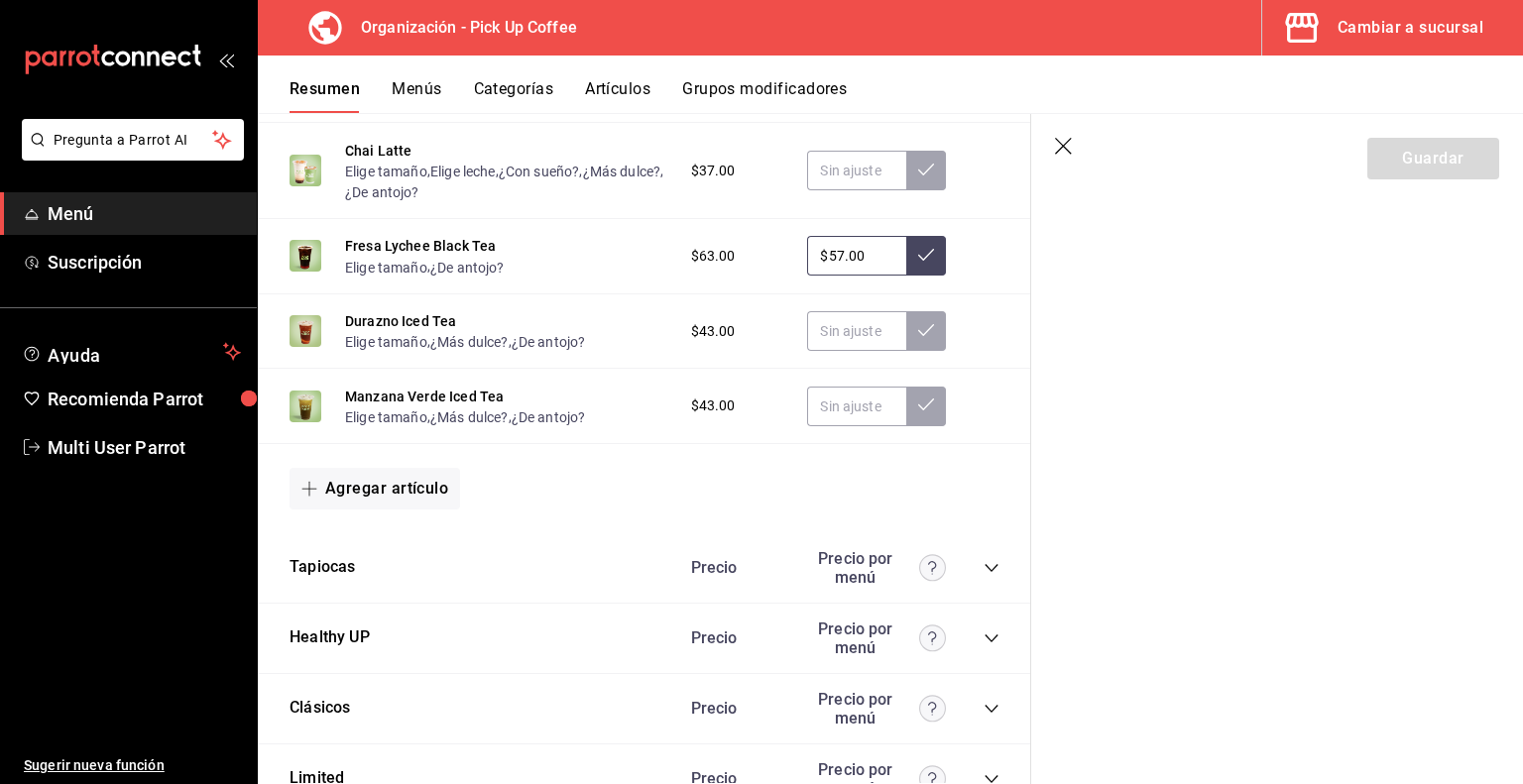 click 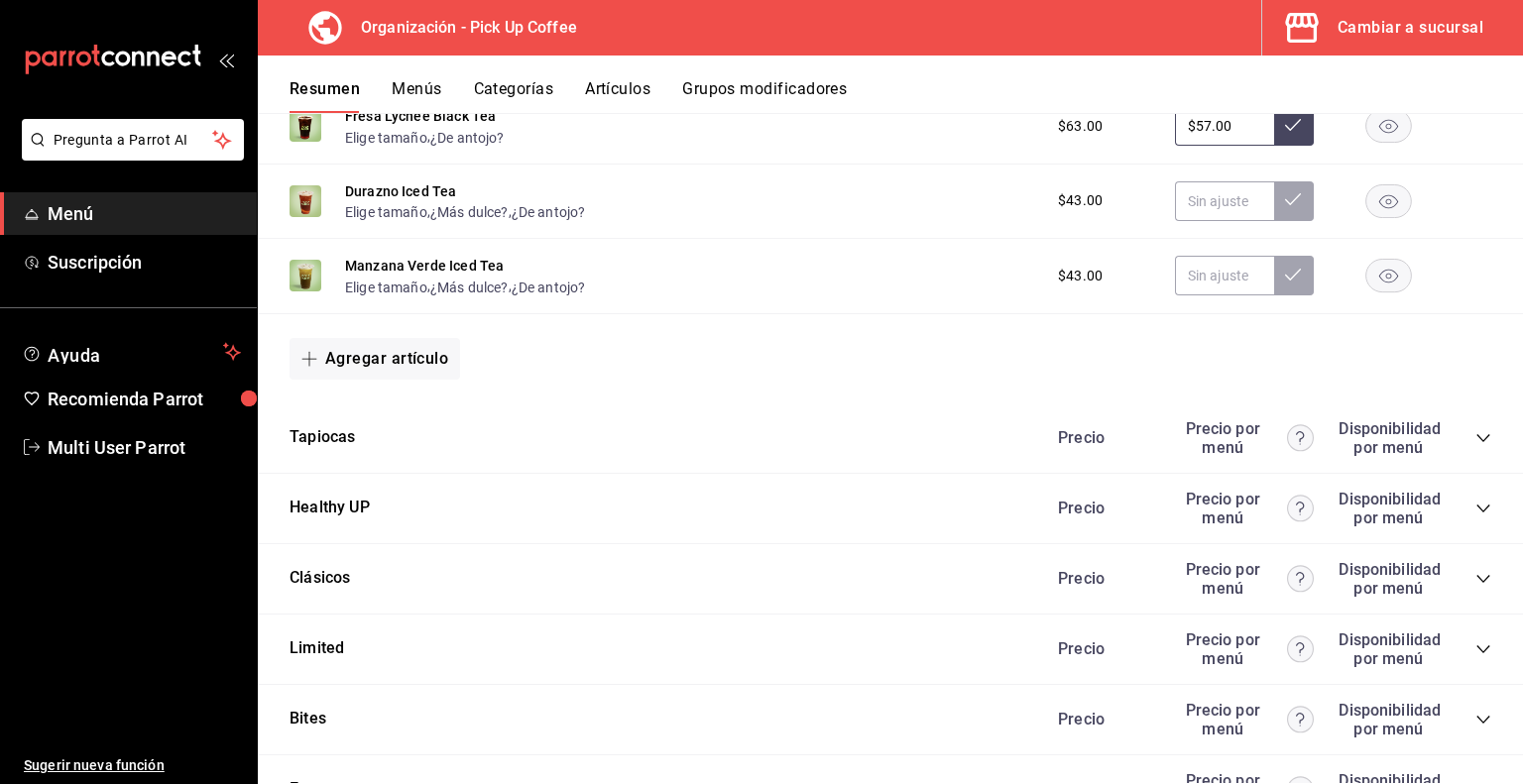 scroll, scrollTop: 3416, scrollLeft: 0, axis: vertical 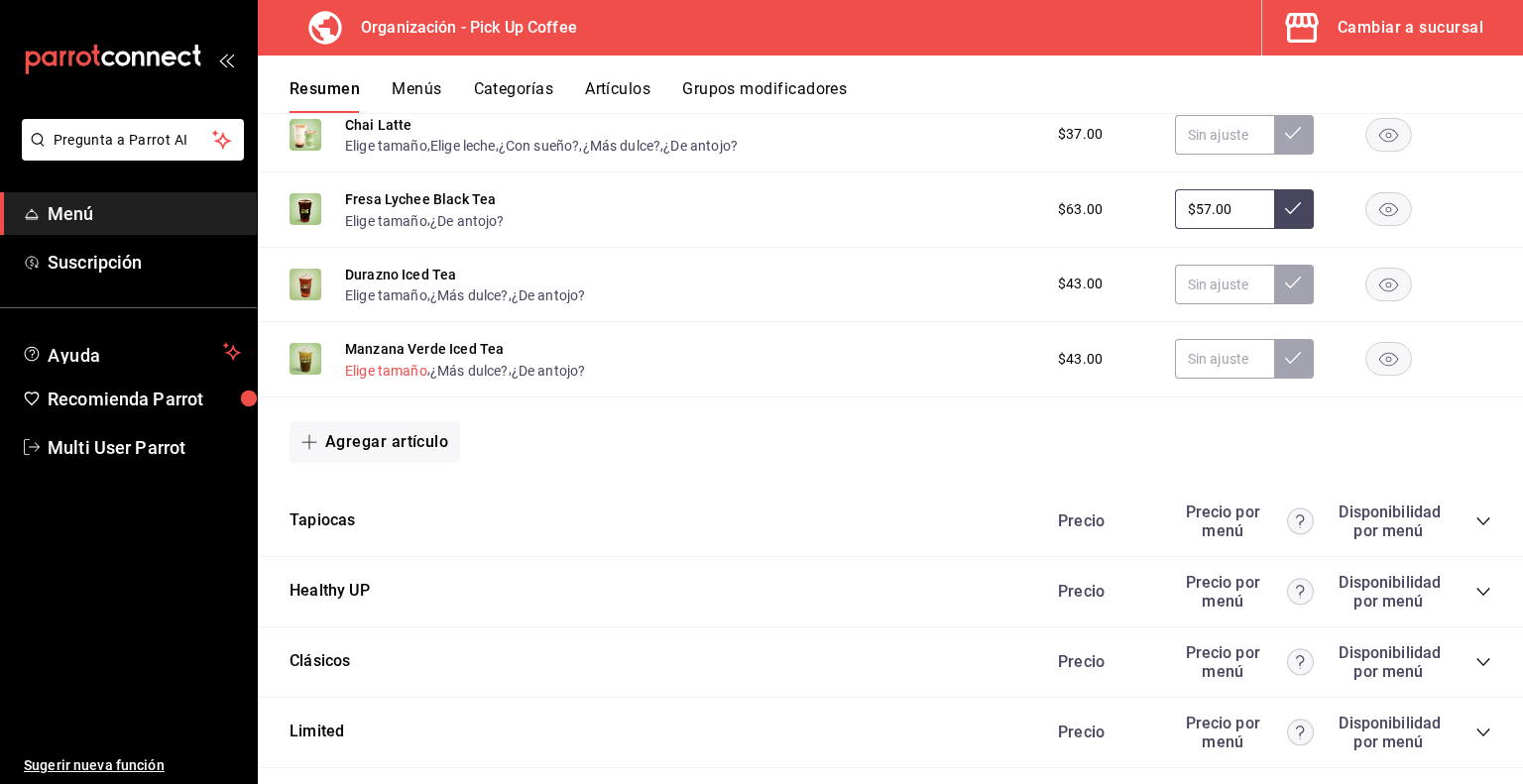click on "Elige tamaño" at bounding box center (386, 371) 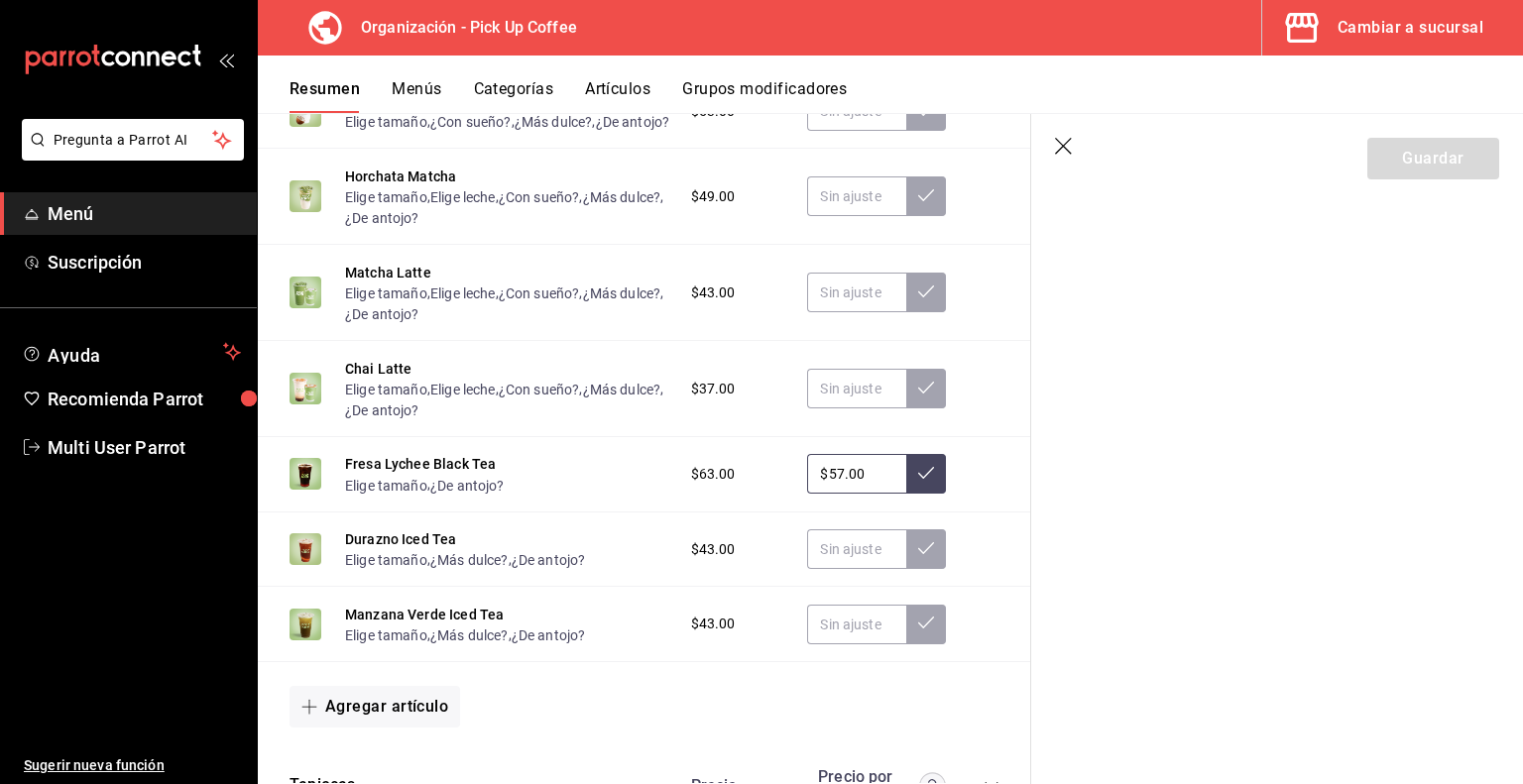 scroll, scrollTop: 3822, scrollLeft: 0, axis: vertical 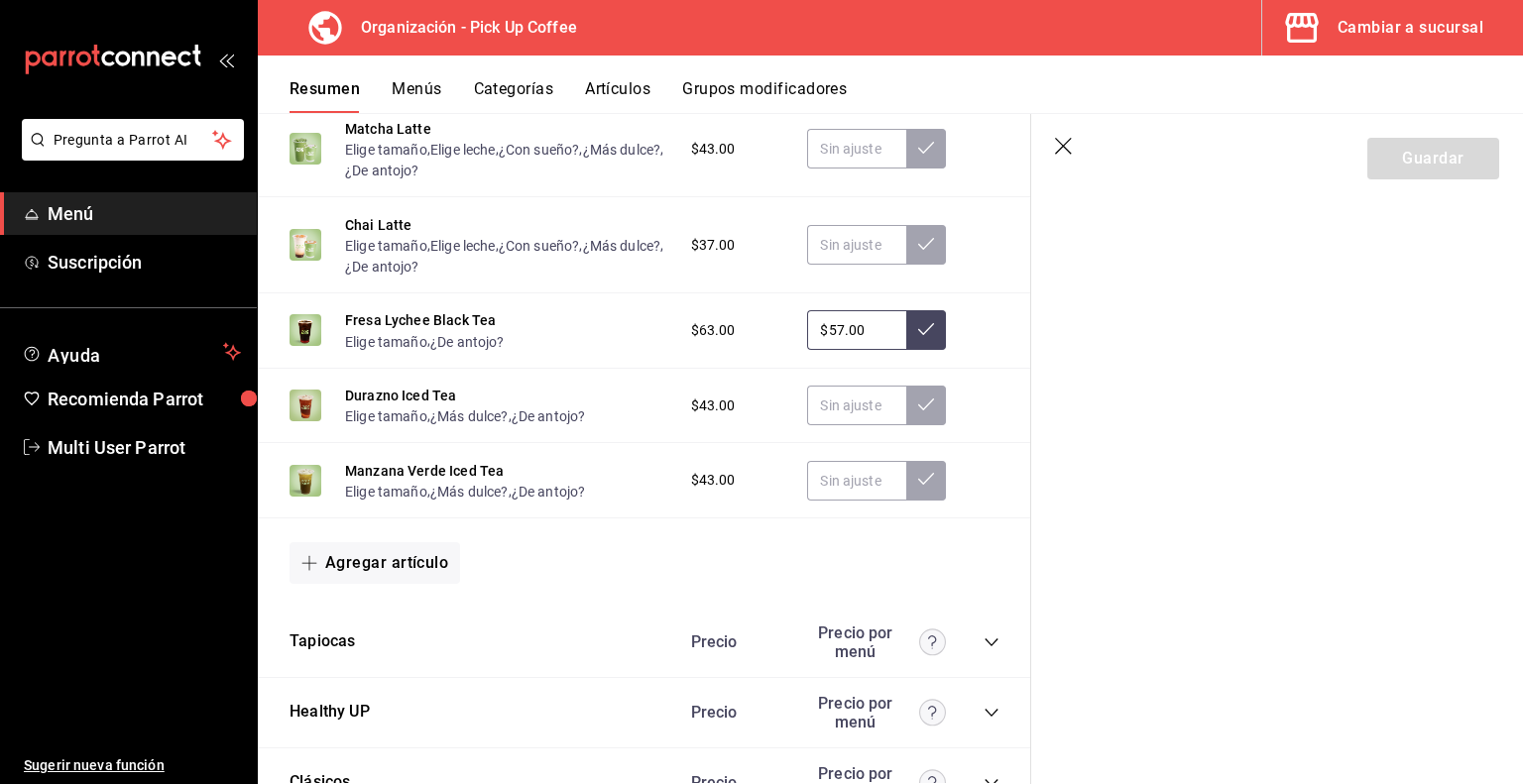 click on "Artículos" at bounding box center (618, 96) 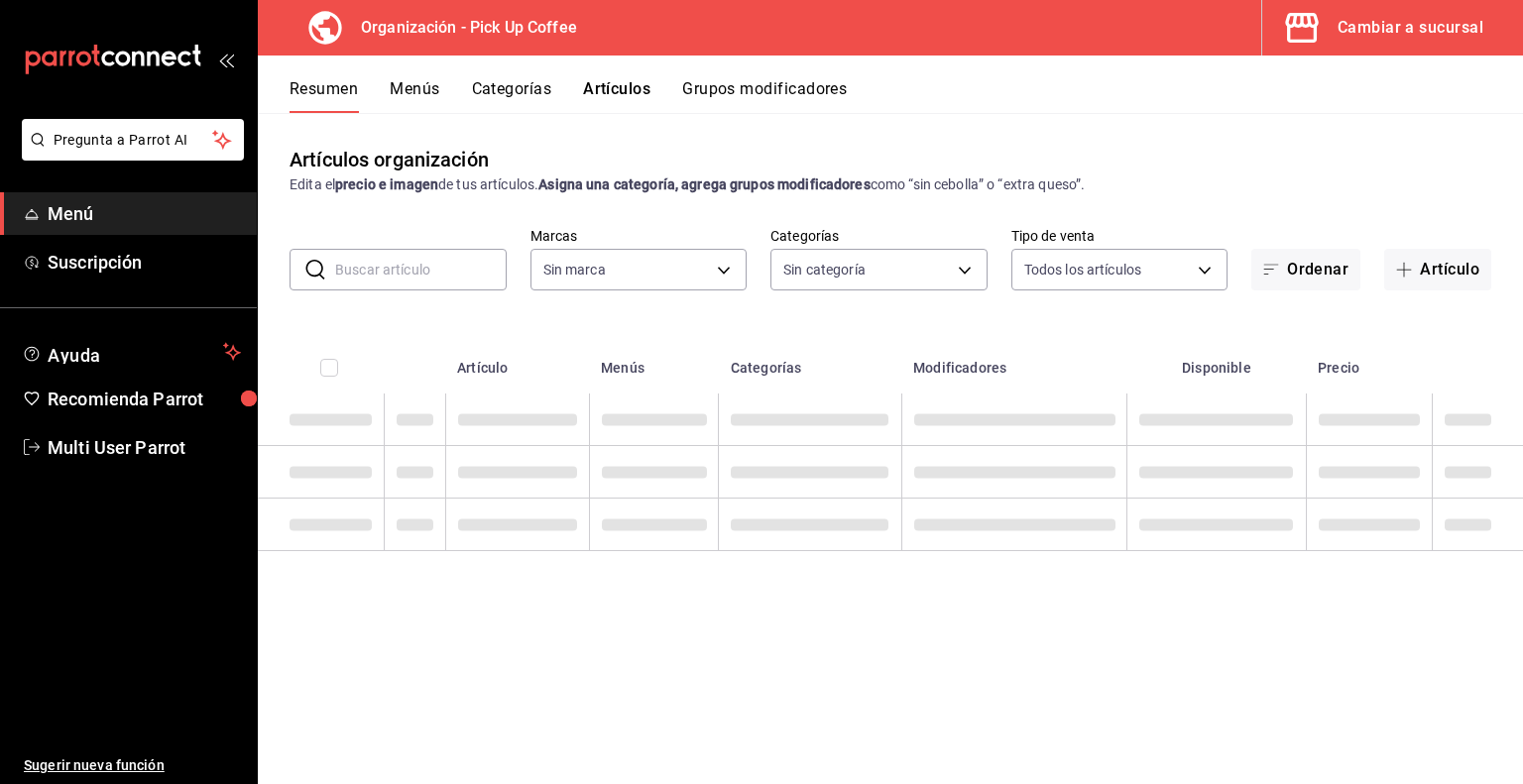 click at bounding box center (420, 270) 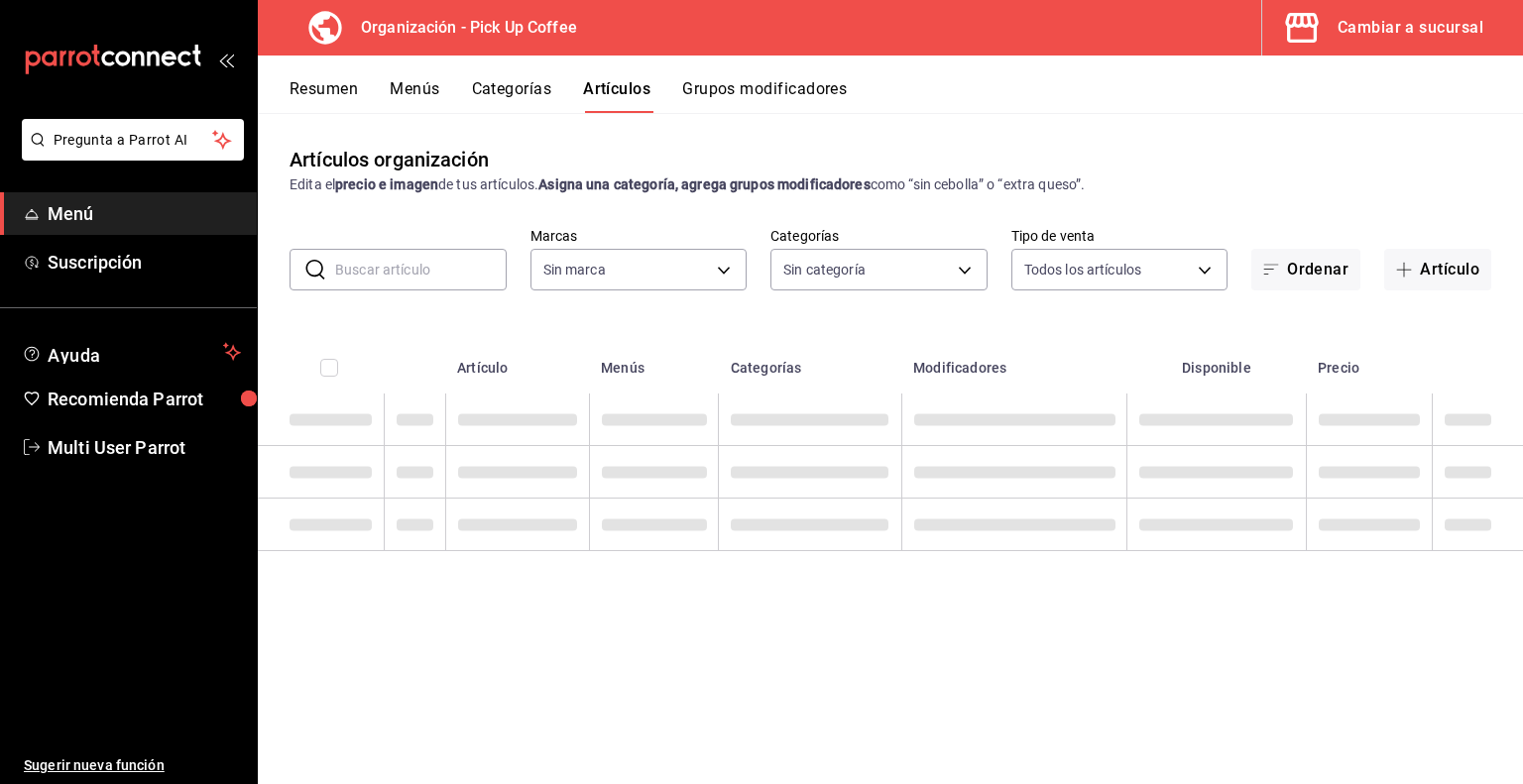 type on "[UUID]" 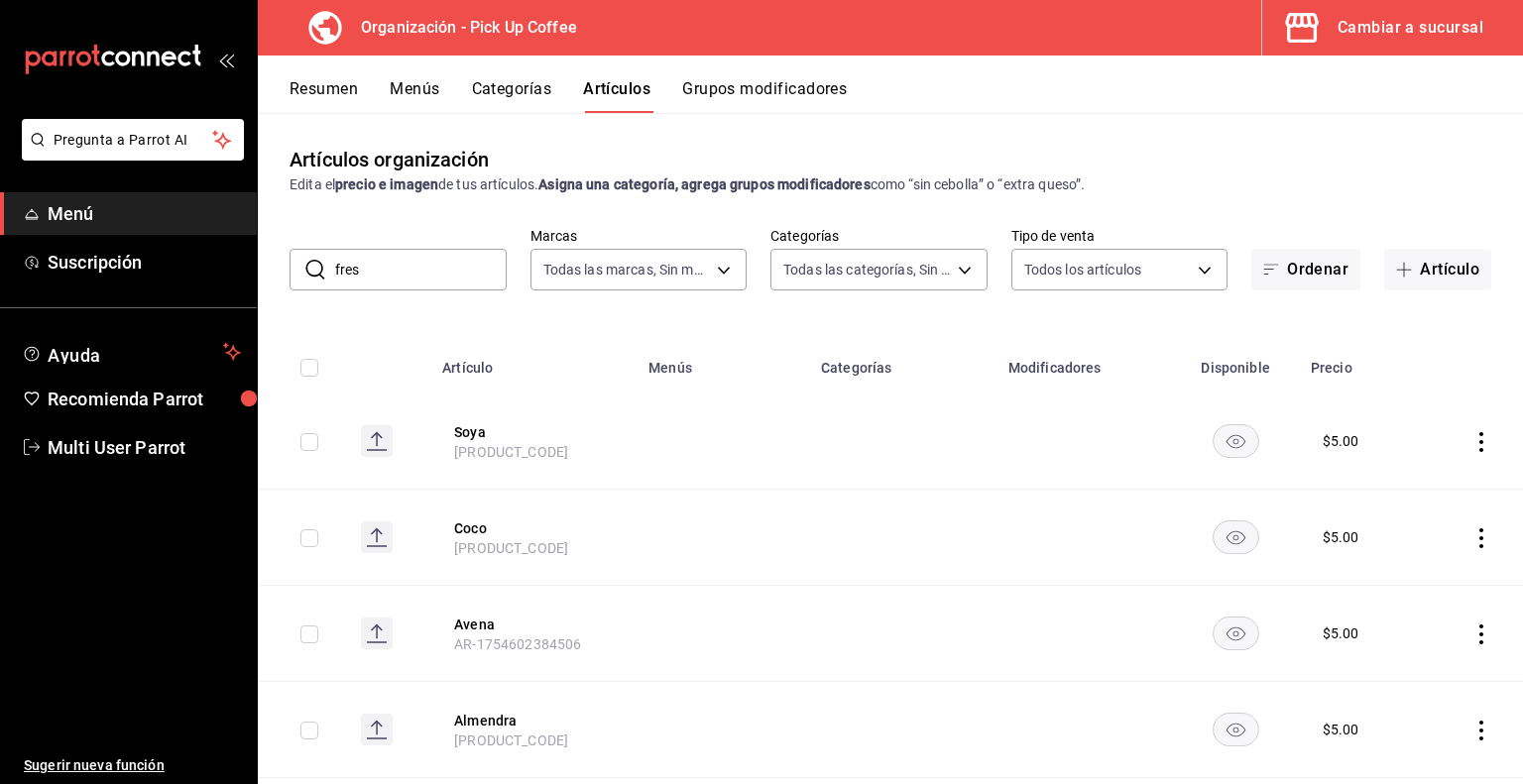 type on "fresa" 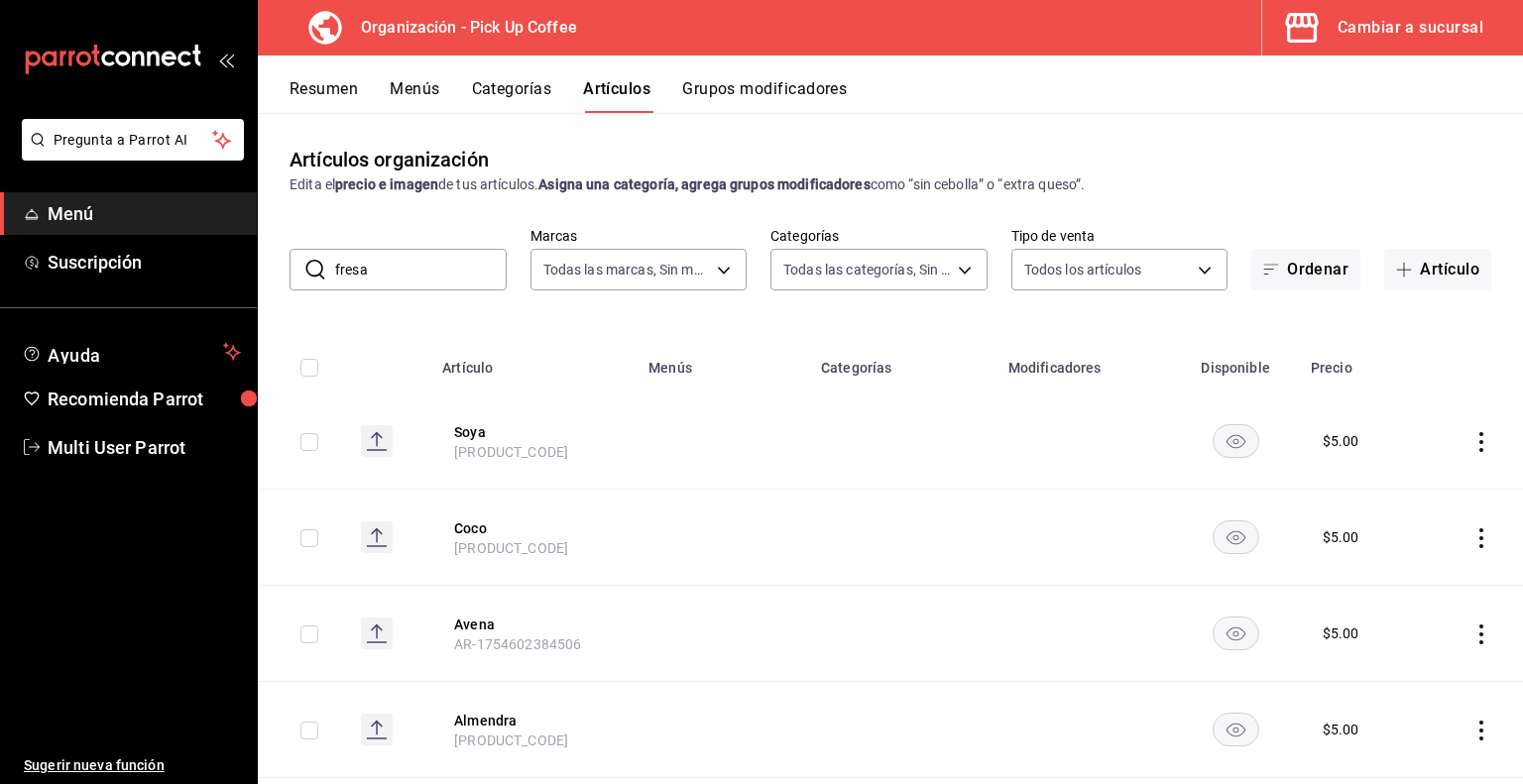 type on "[UUID],[UUID],[UUID],[UUID],[UUID],[UUID],[UUID],[UUID],[UUID],[UUID],[UUID],[UUID],[UUID],[UUID],[UUID],[UUID],[UUID],[UUID],[UUID]" 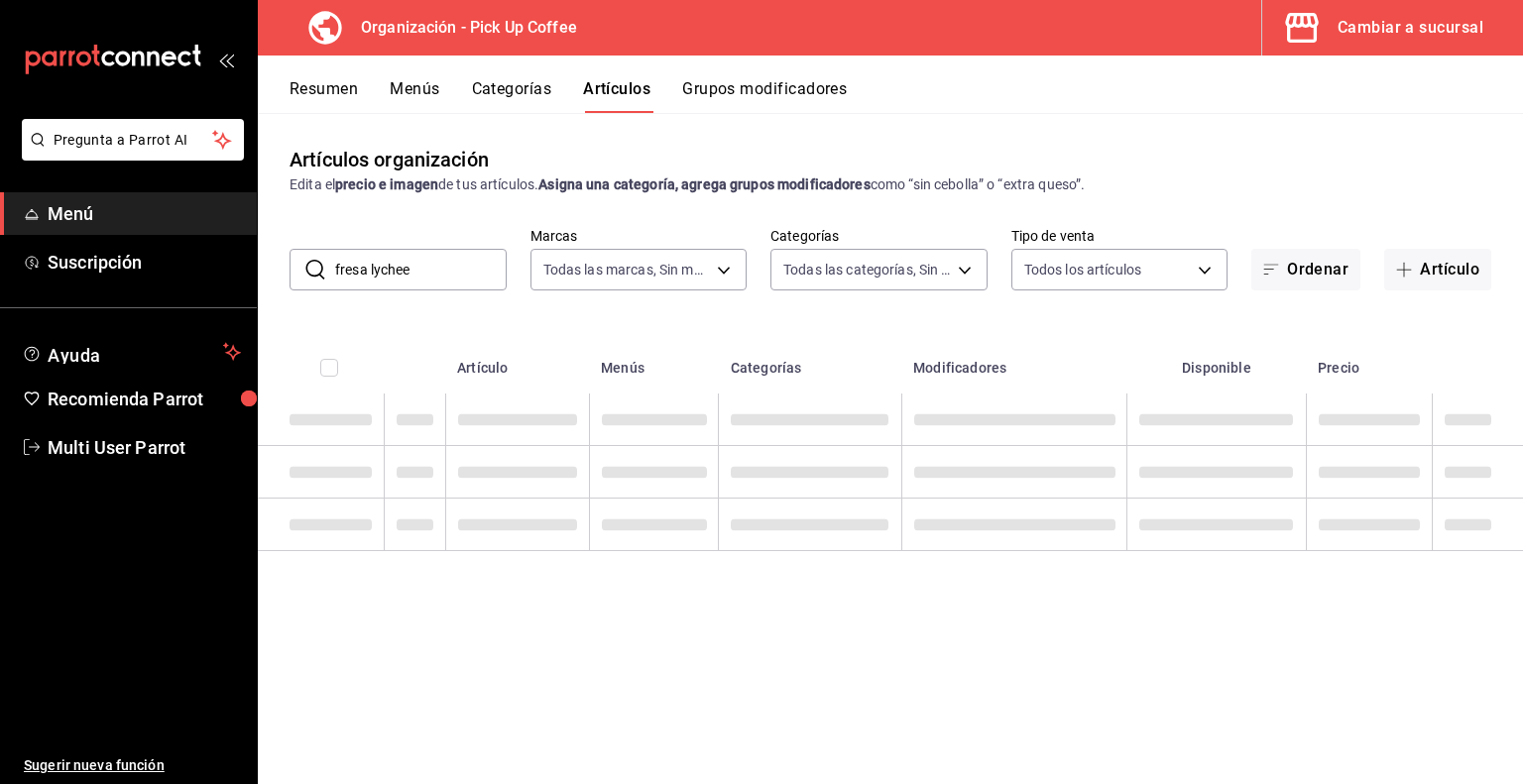 type on "fresa lychee" 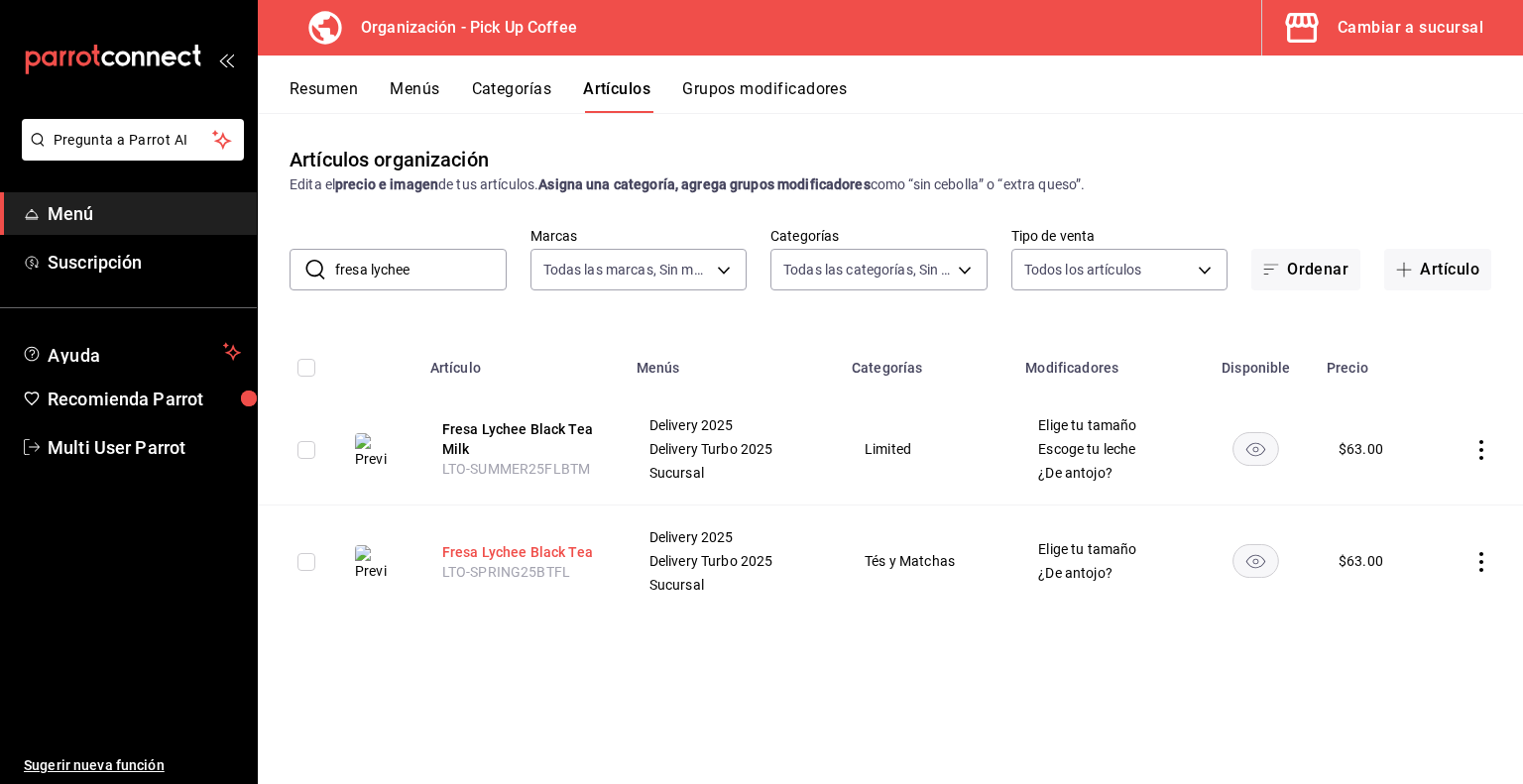 click on "Fresa Lychee Black Tea" at bounding box center (522, 552) 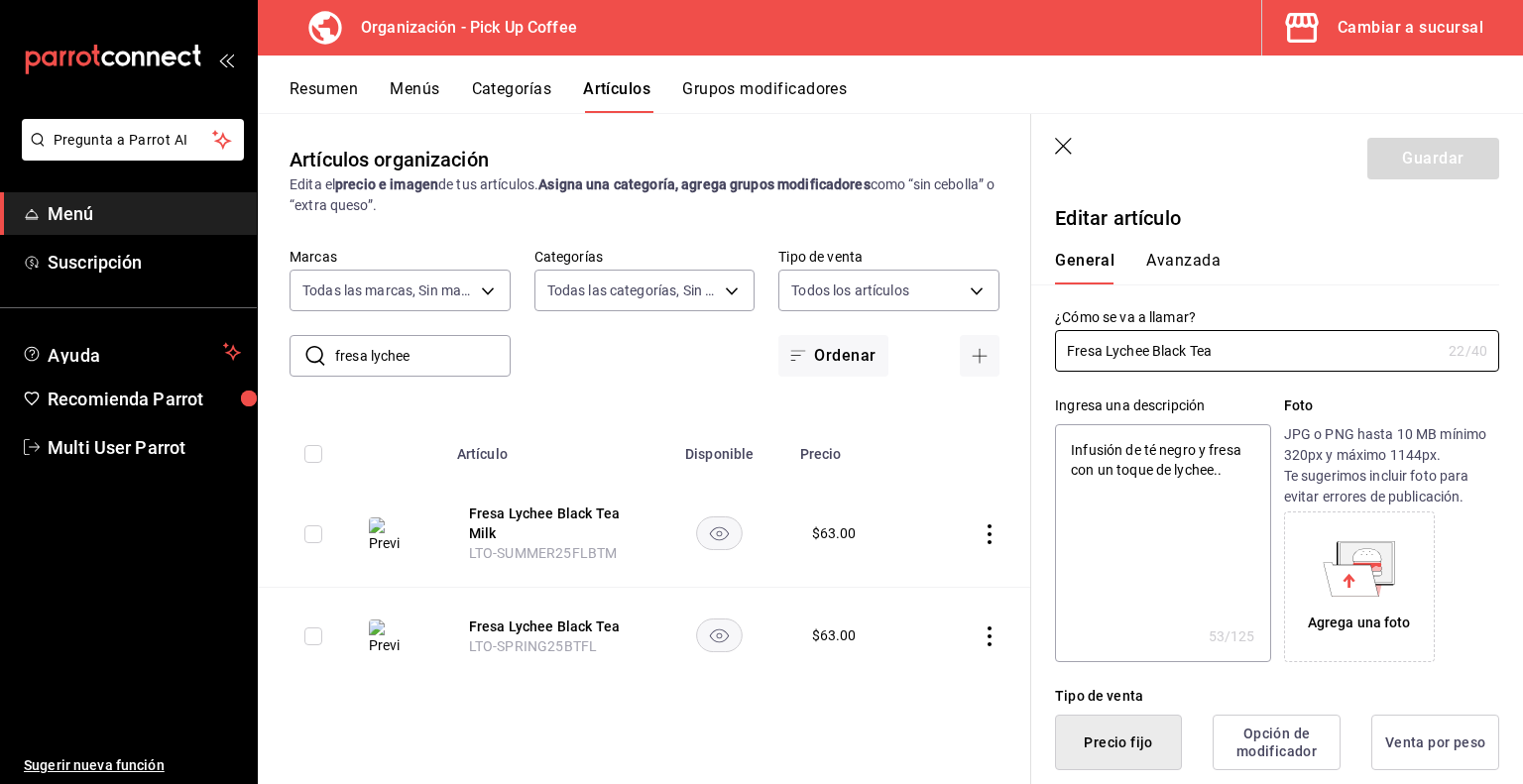 type on "x" 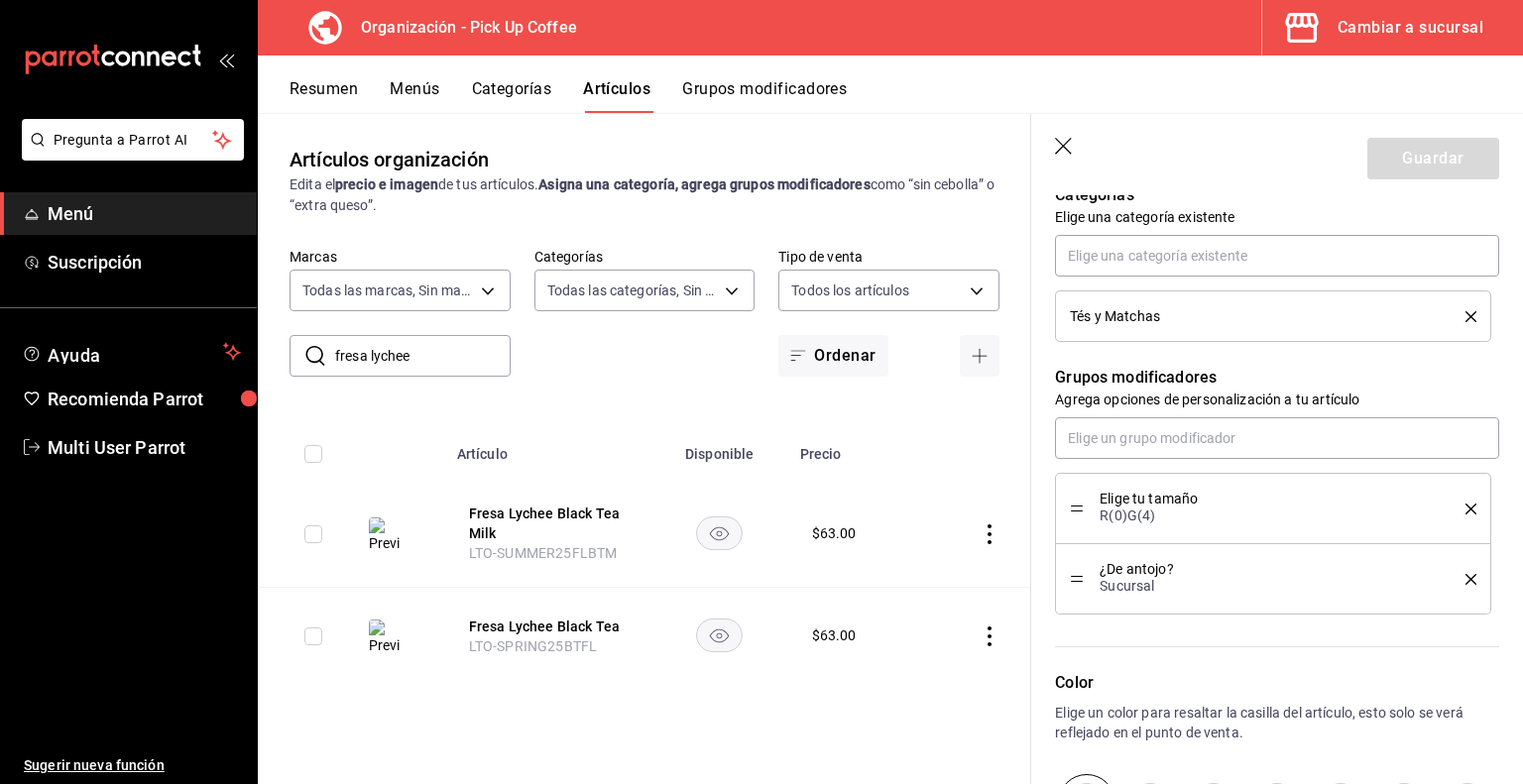 scroll, scrollTop: 962, scrollLeft: 0, axis: vertical 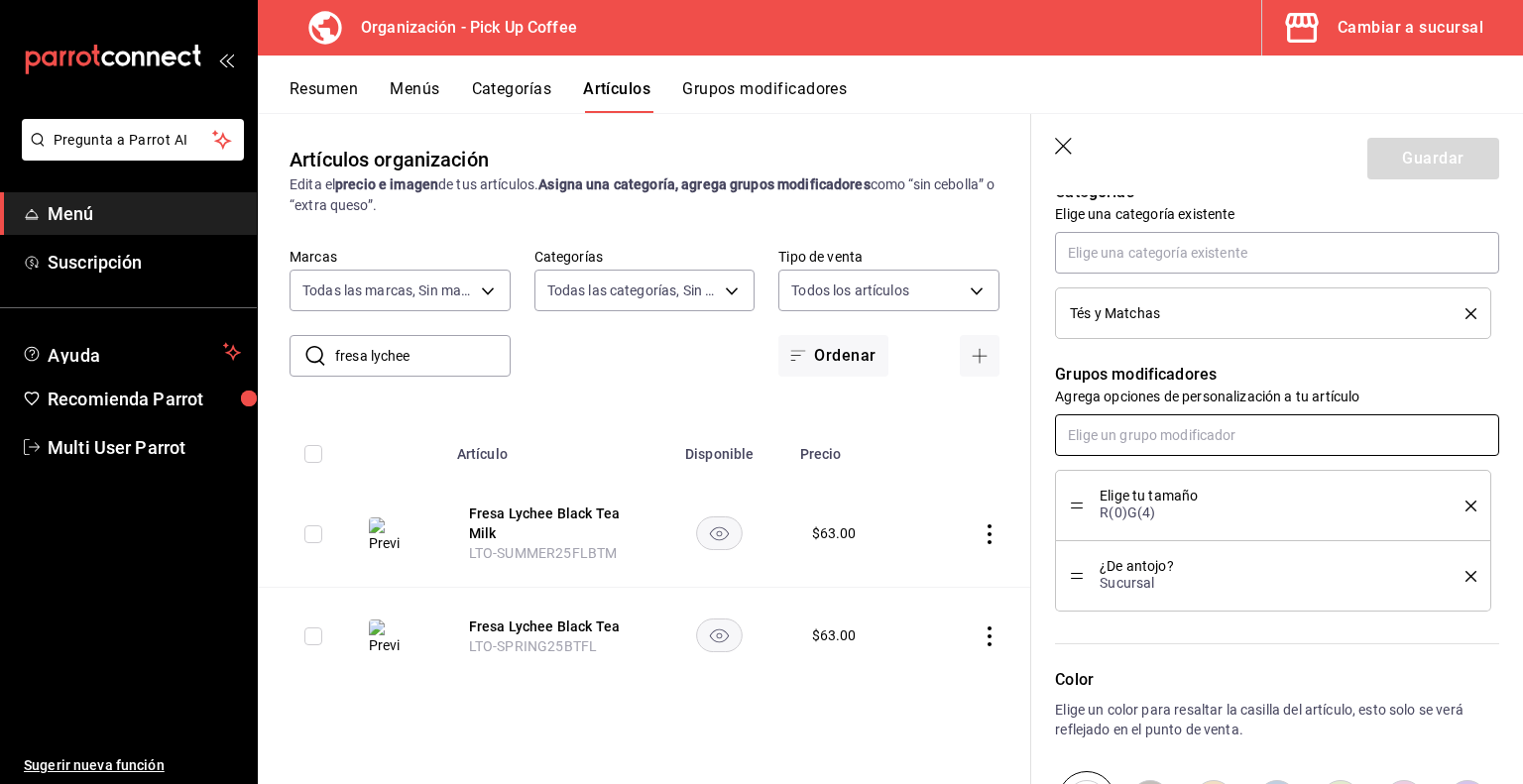 click at bounding box center [1277, 435] 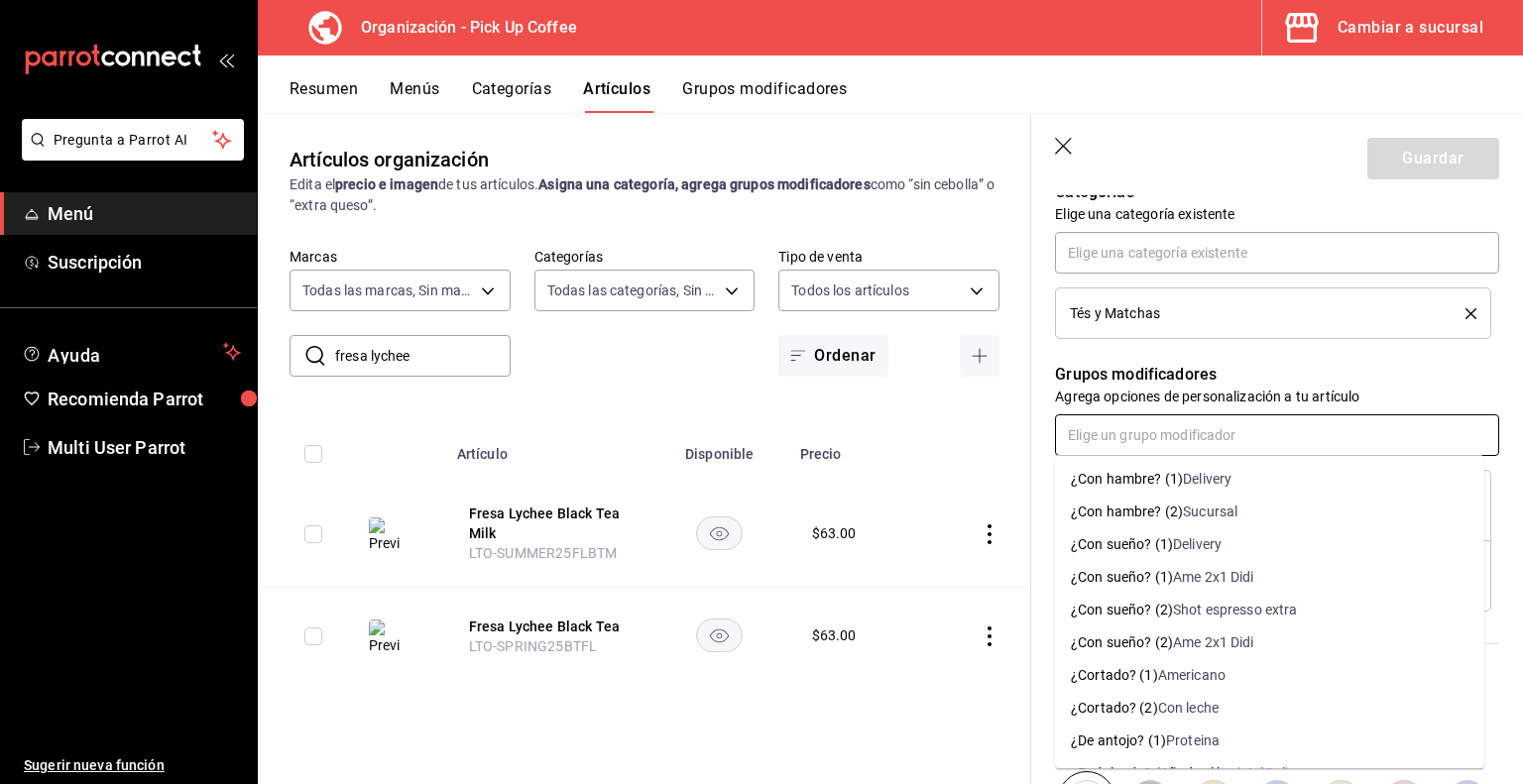 type on "'" 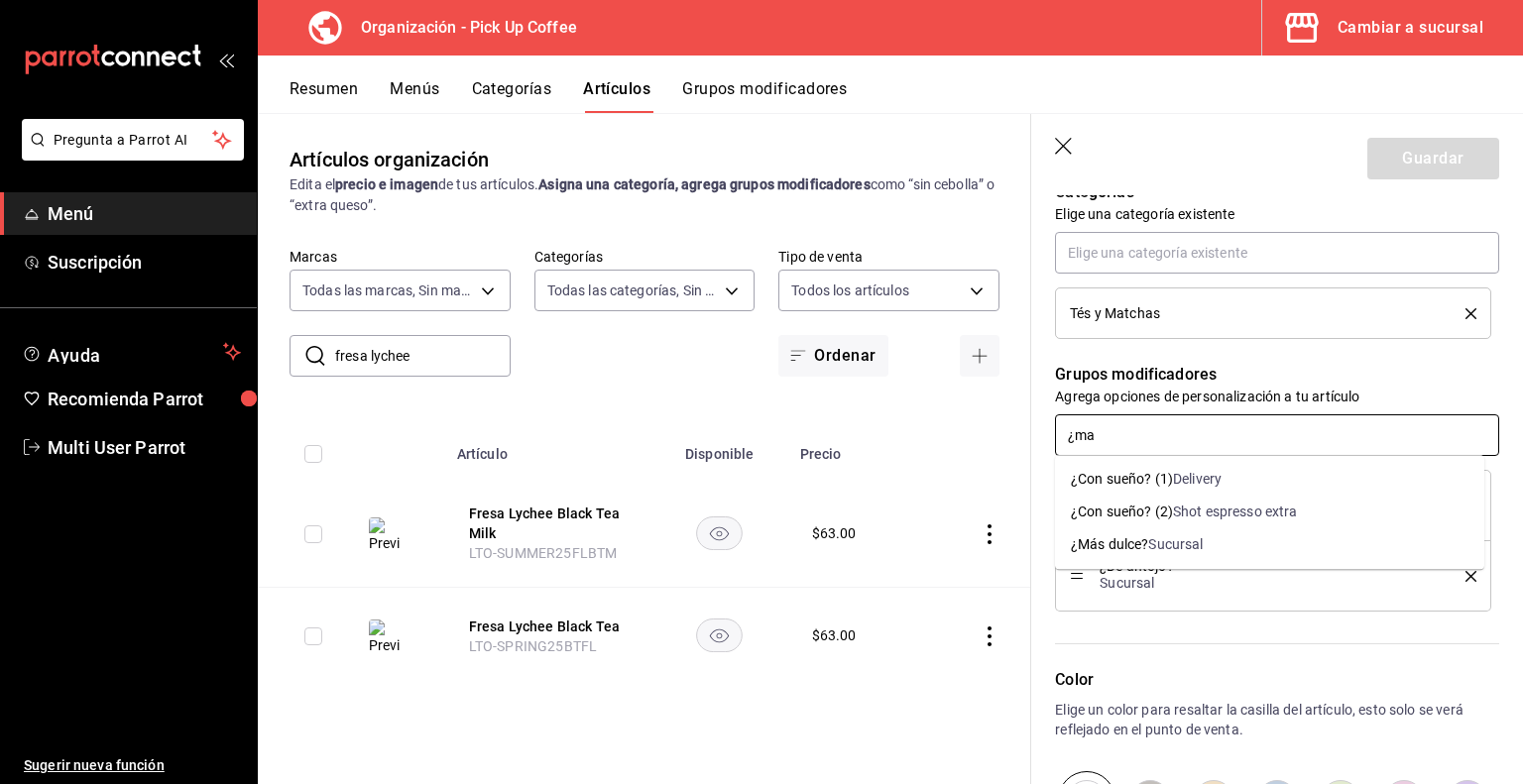 type on "¿mas" 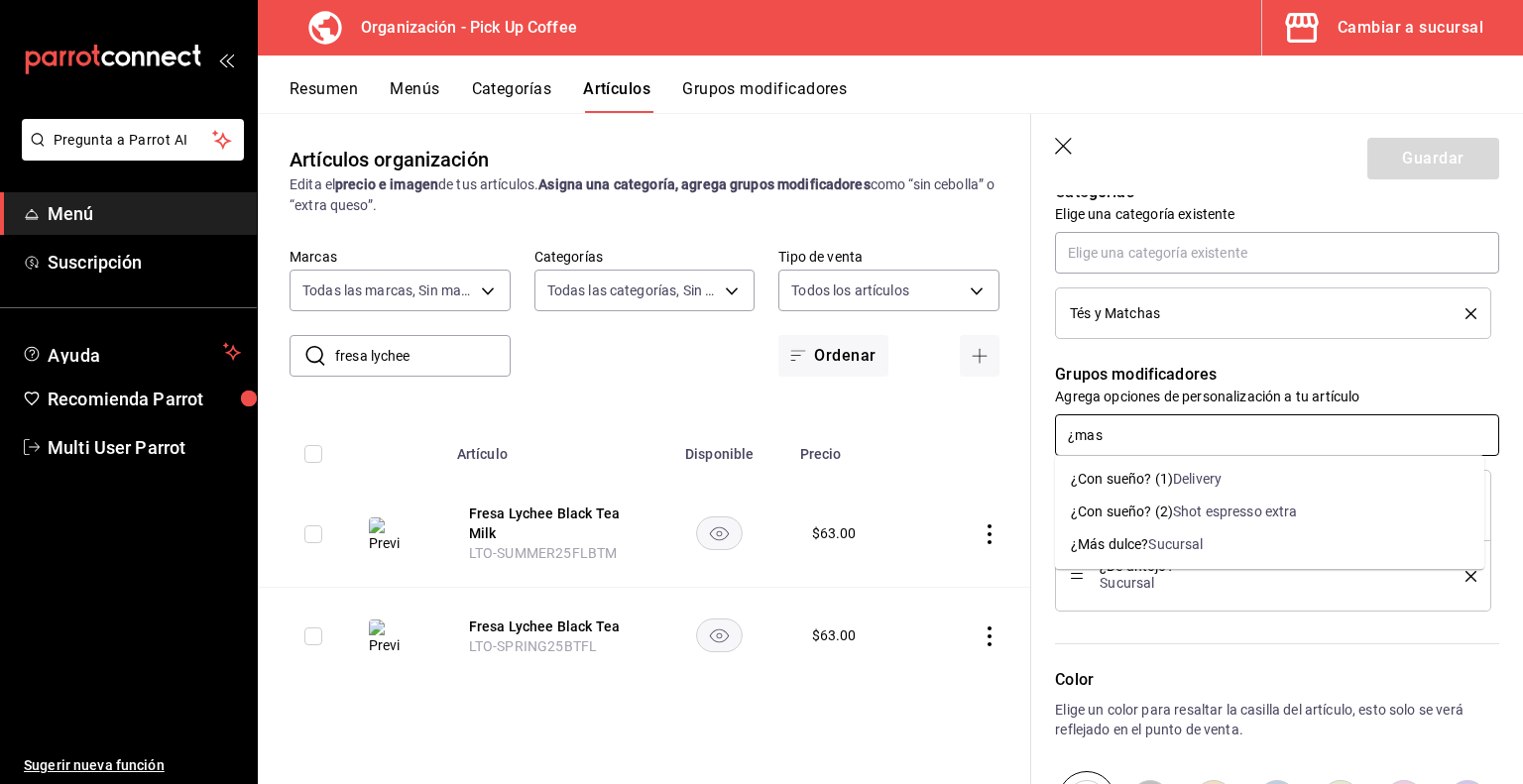 click on "¿Más dulce?" at bounding box center [1110, 544] 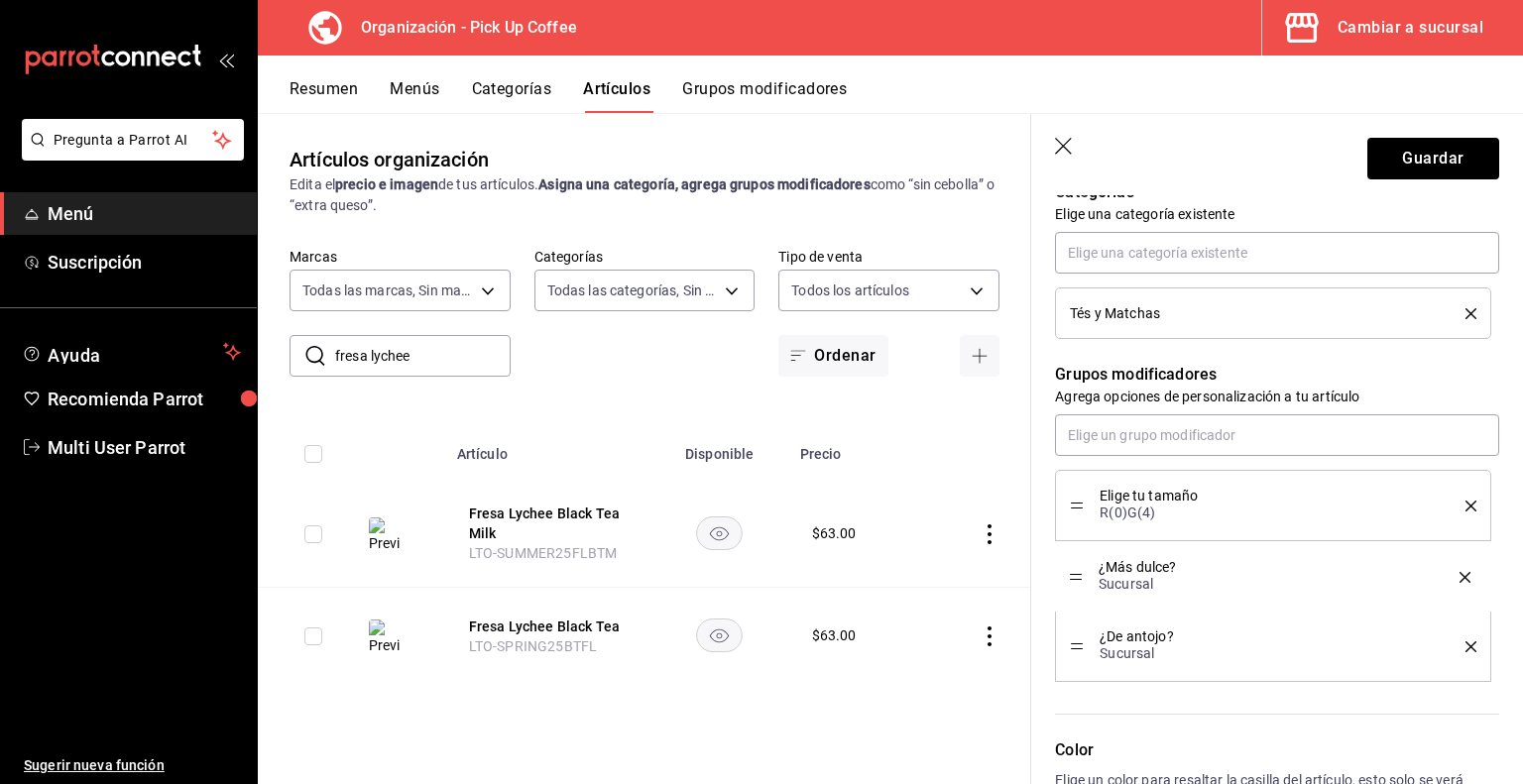 drag, startPoint x: 1081, startPoint y: 644, endPoint x: 1096, endPoint y: 575, distance: 70.6116 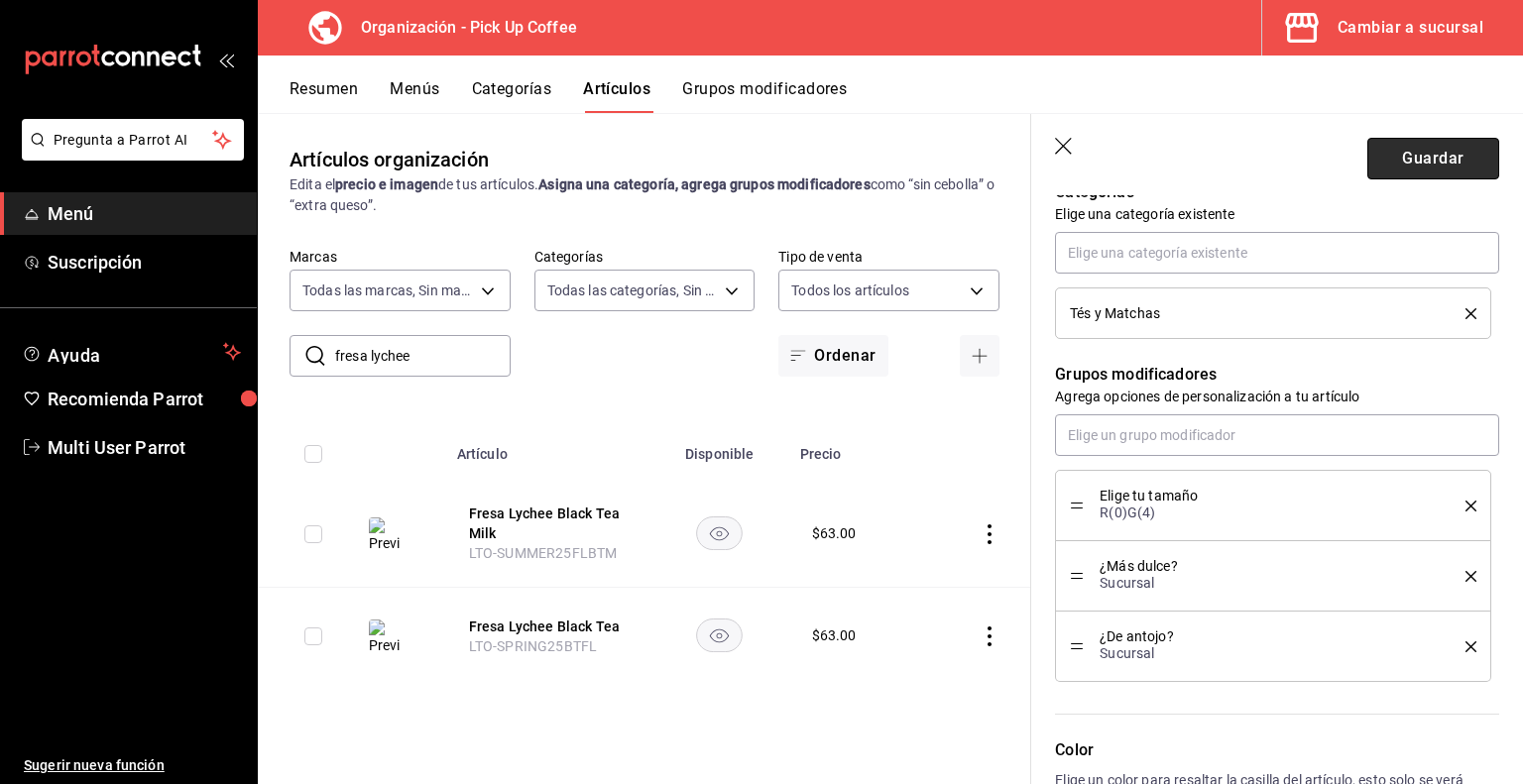 click on "Guardar" at bounding box center (1433, 159) 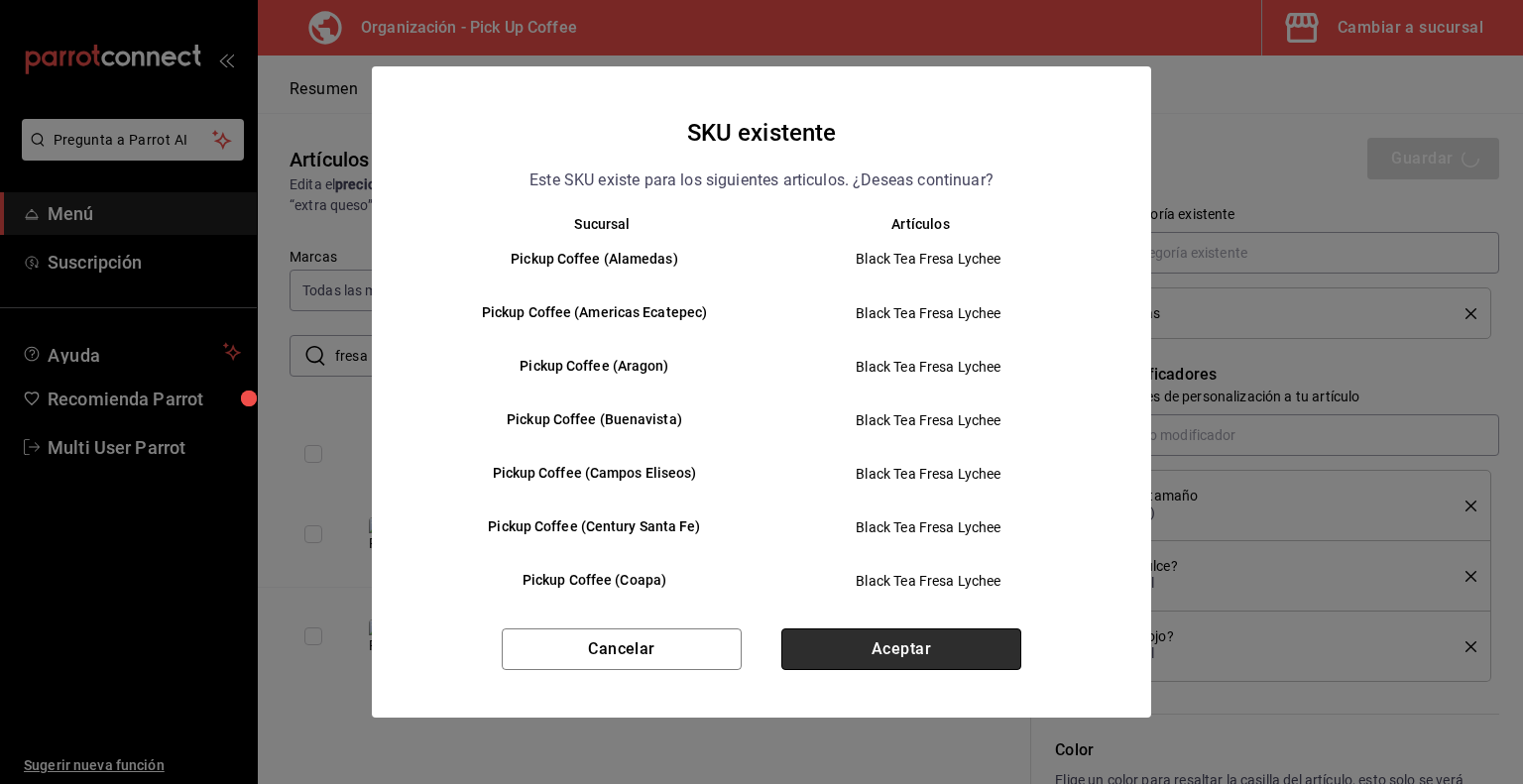 click on "Aceptar" at bounding box center (901, 649) 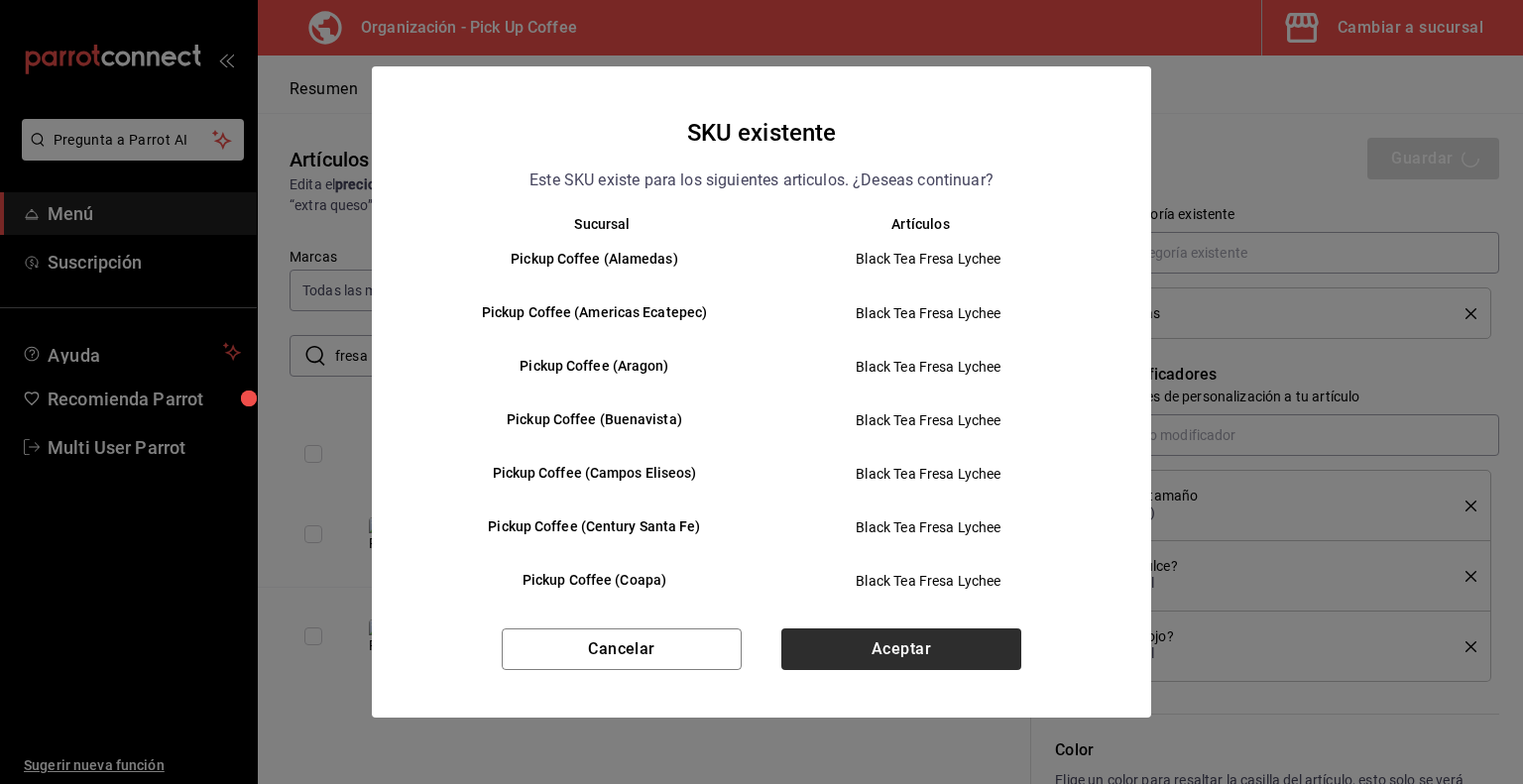 type on "x" 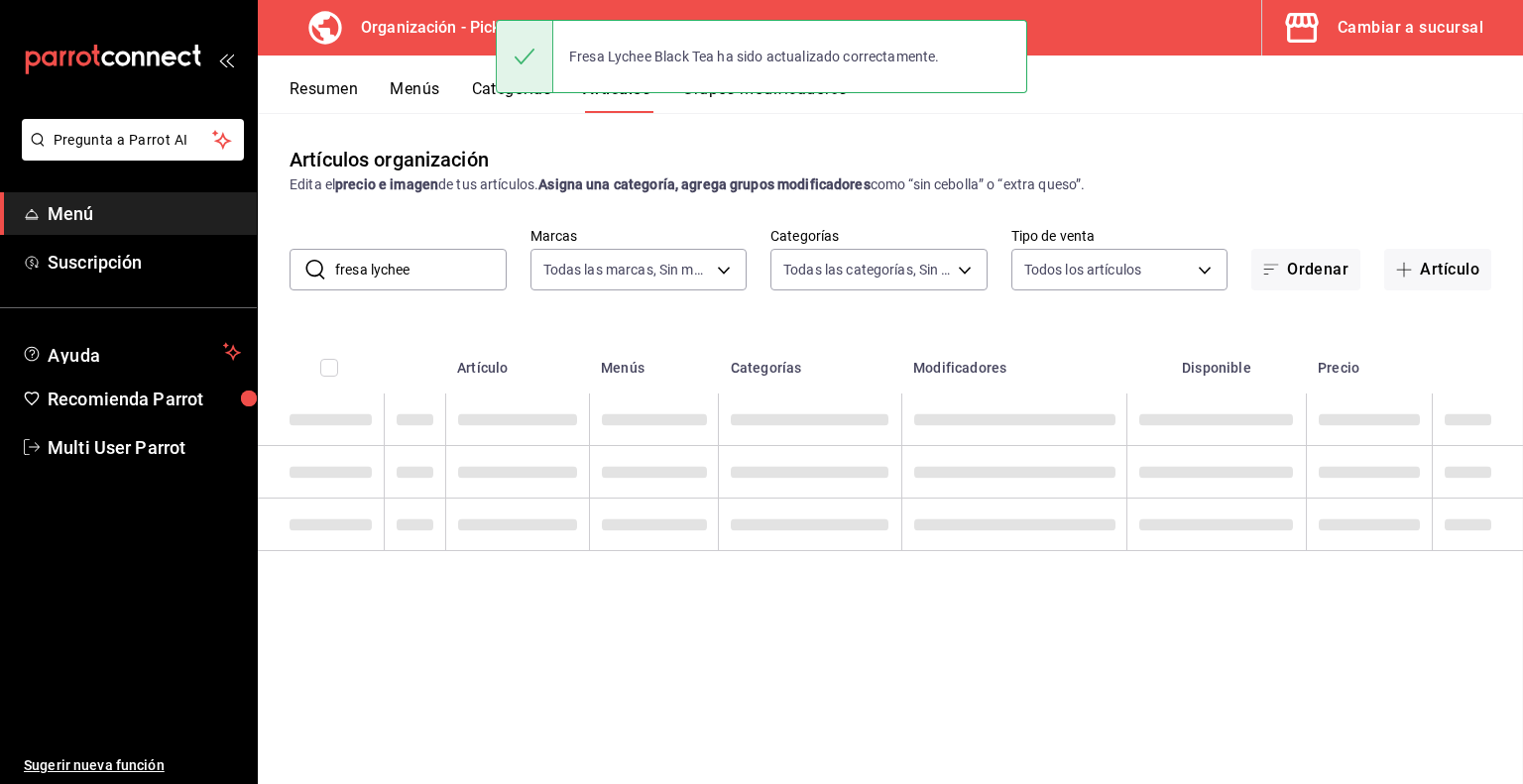 scroll, scrollTop: 0, scrollLeft: 0, axis: both 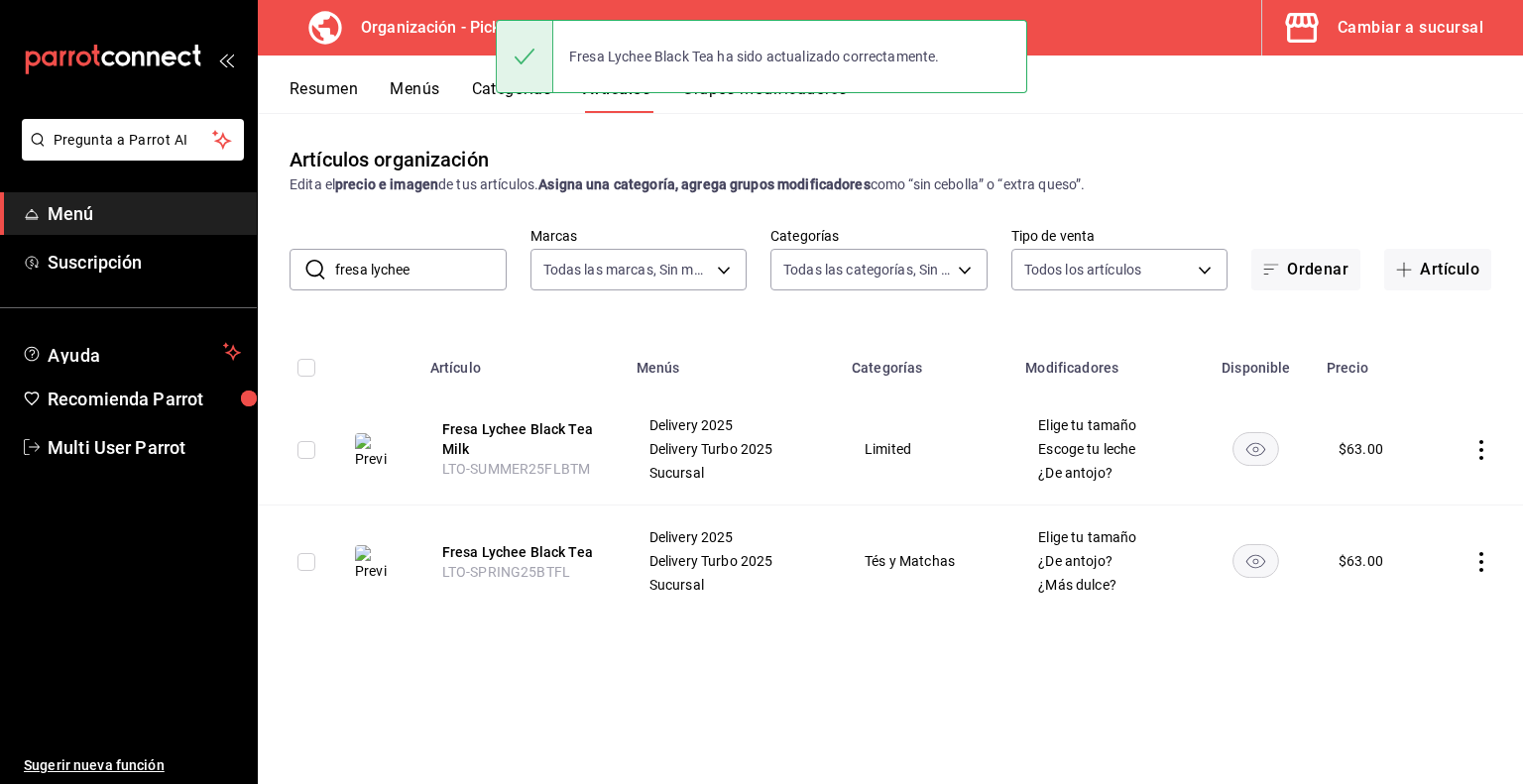 click on "Resumen" at bounding box center [323, 96] 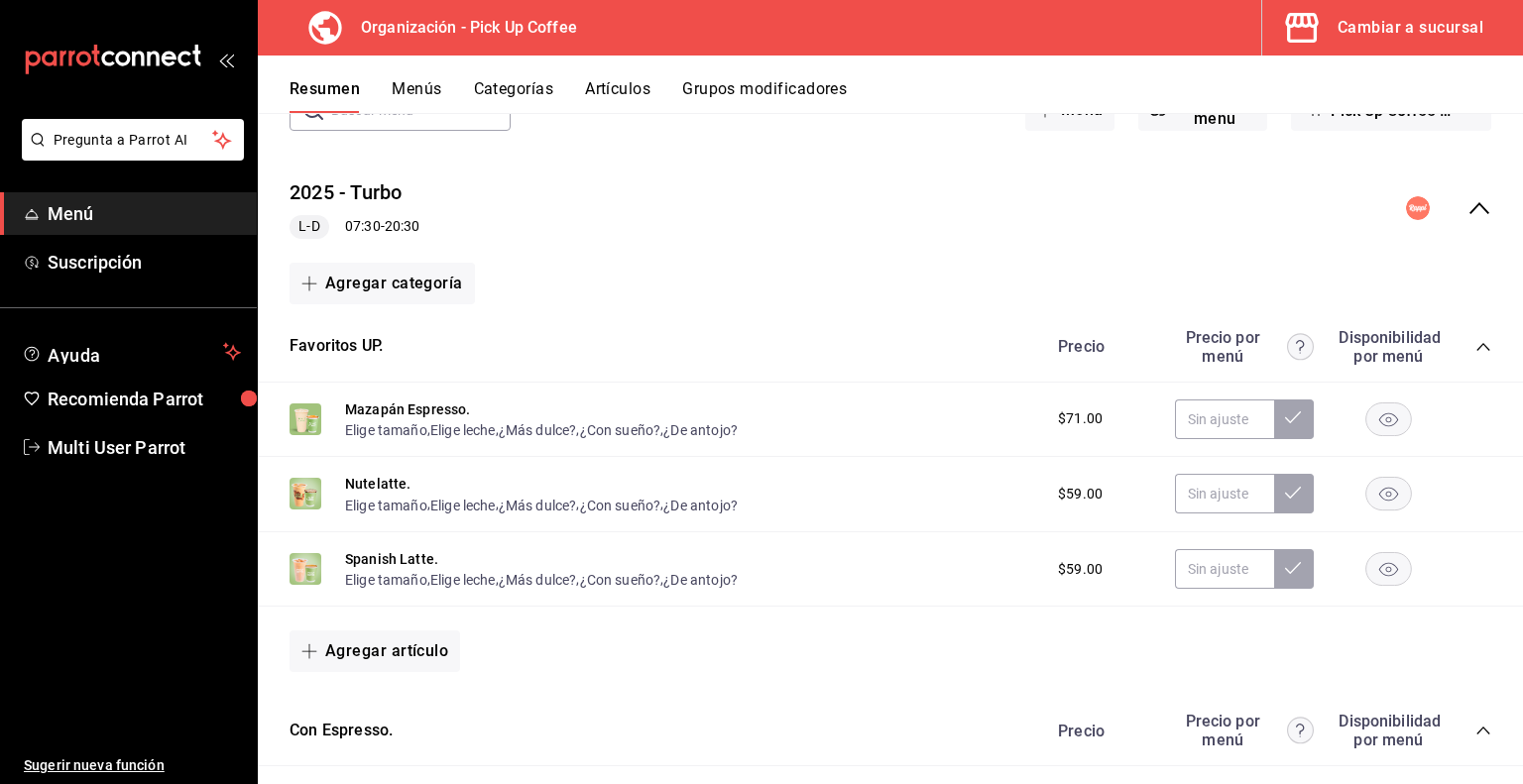 scroll, scrollTop: 0, scrollLeft: 0, axis: both 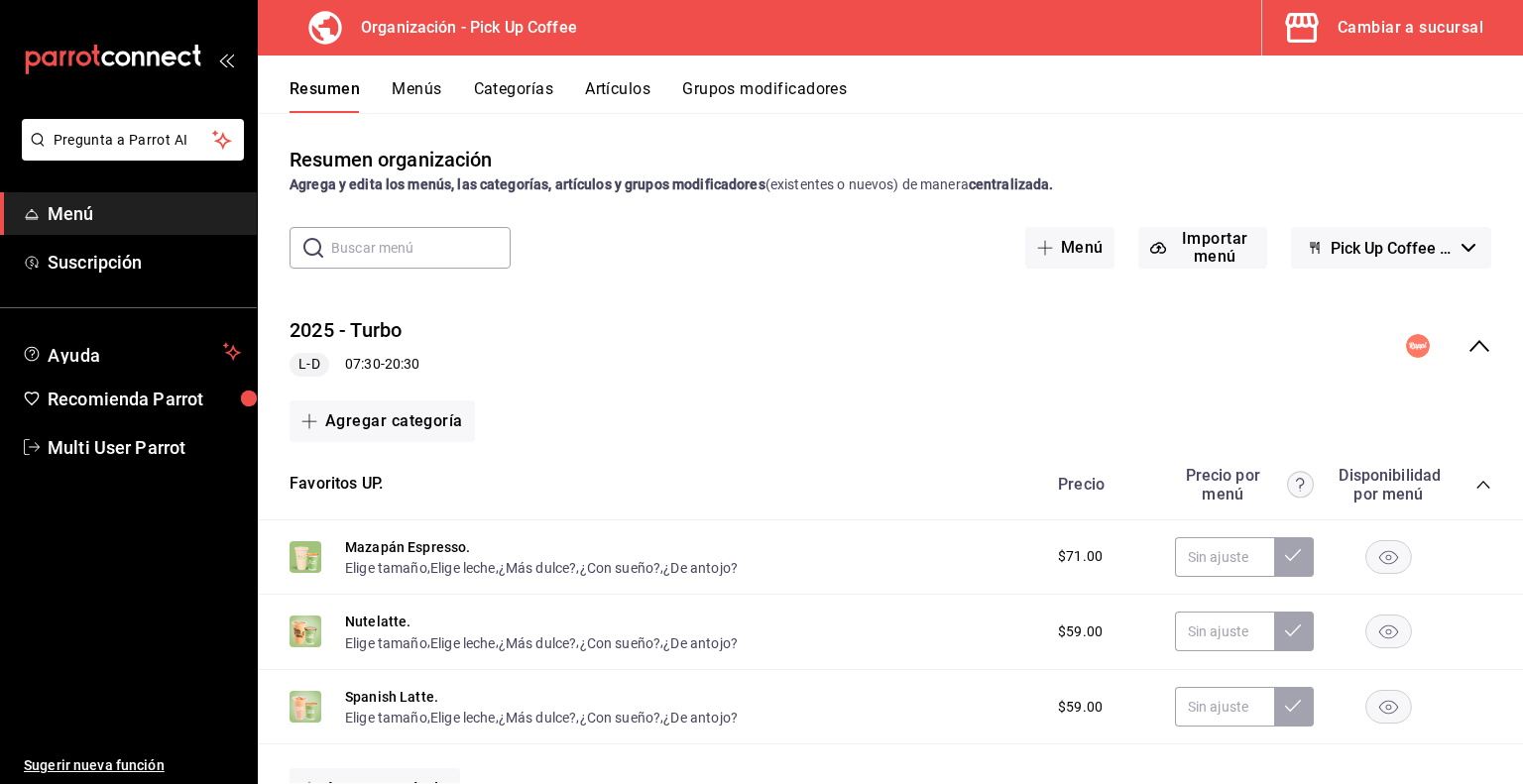 click 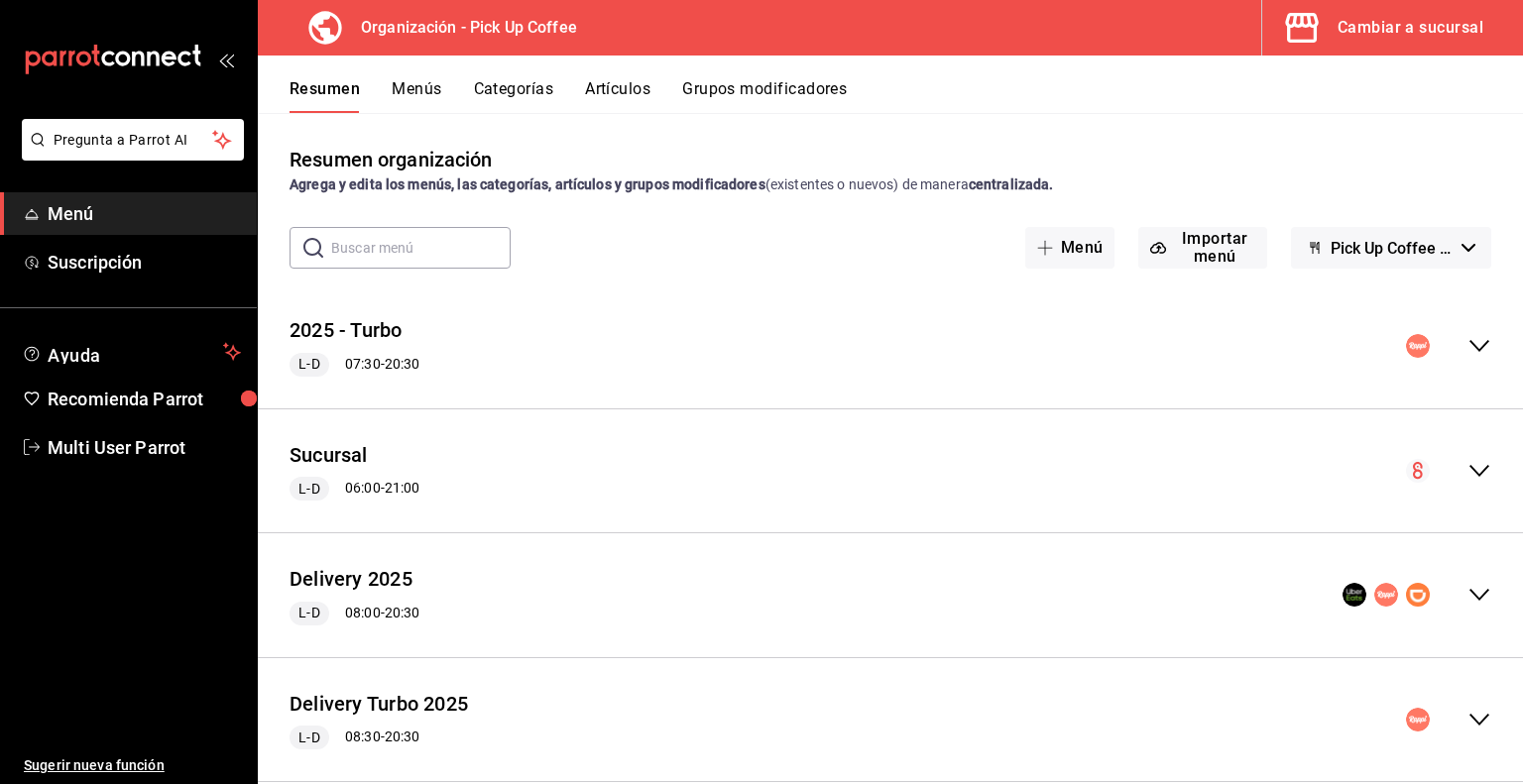 scroll, scrollTop: 38, scrollLeft: 0, axis: vertical 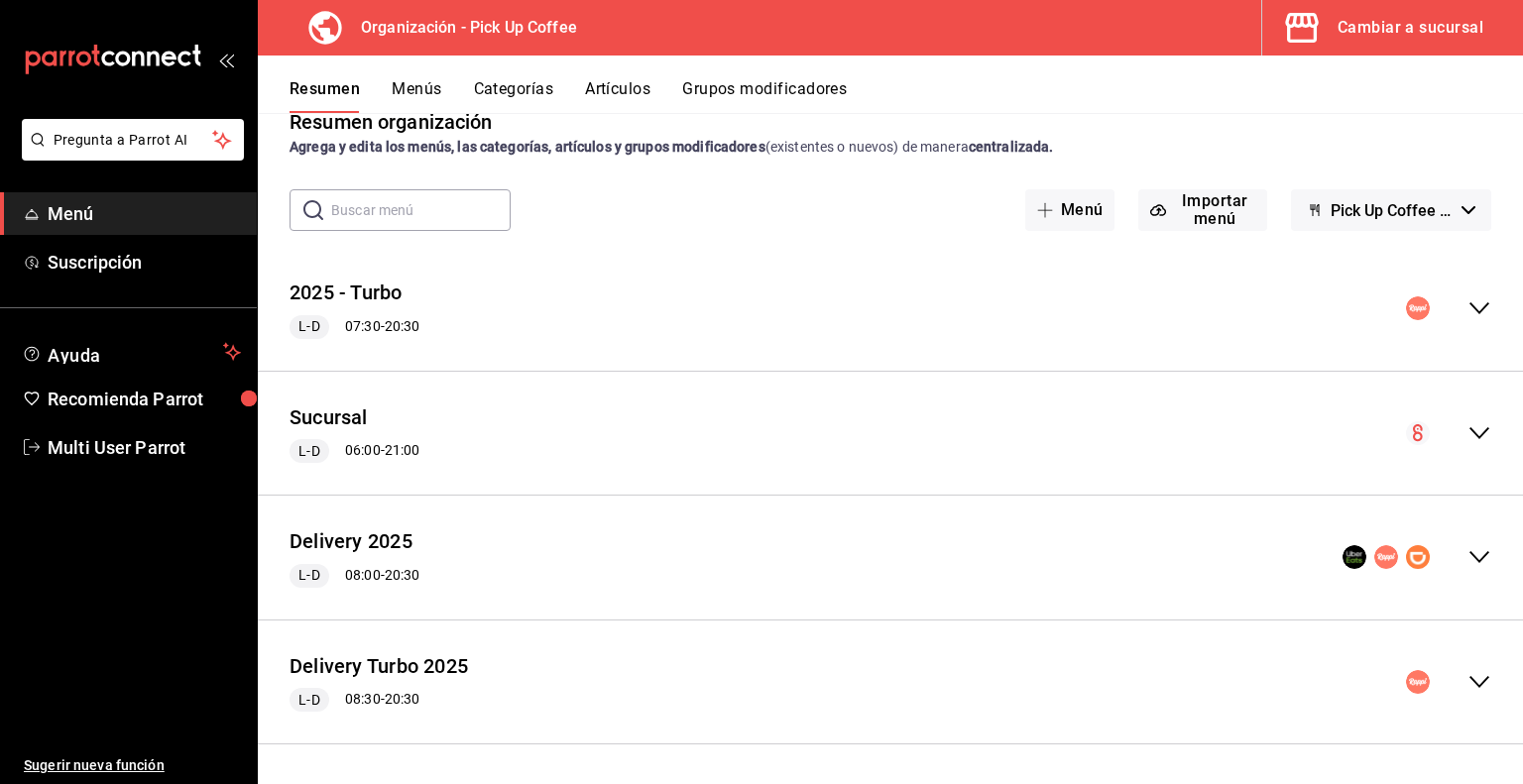 click 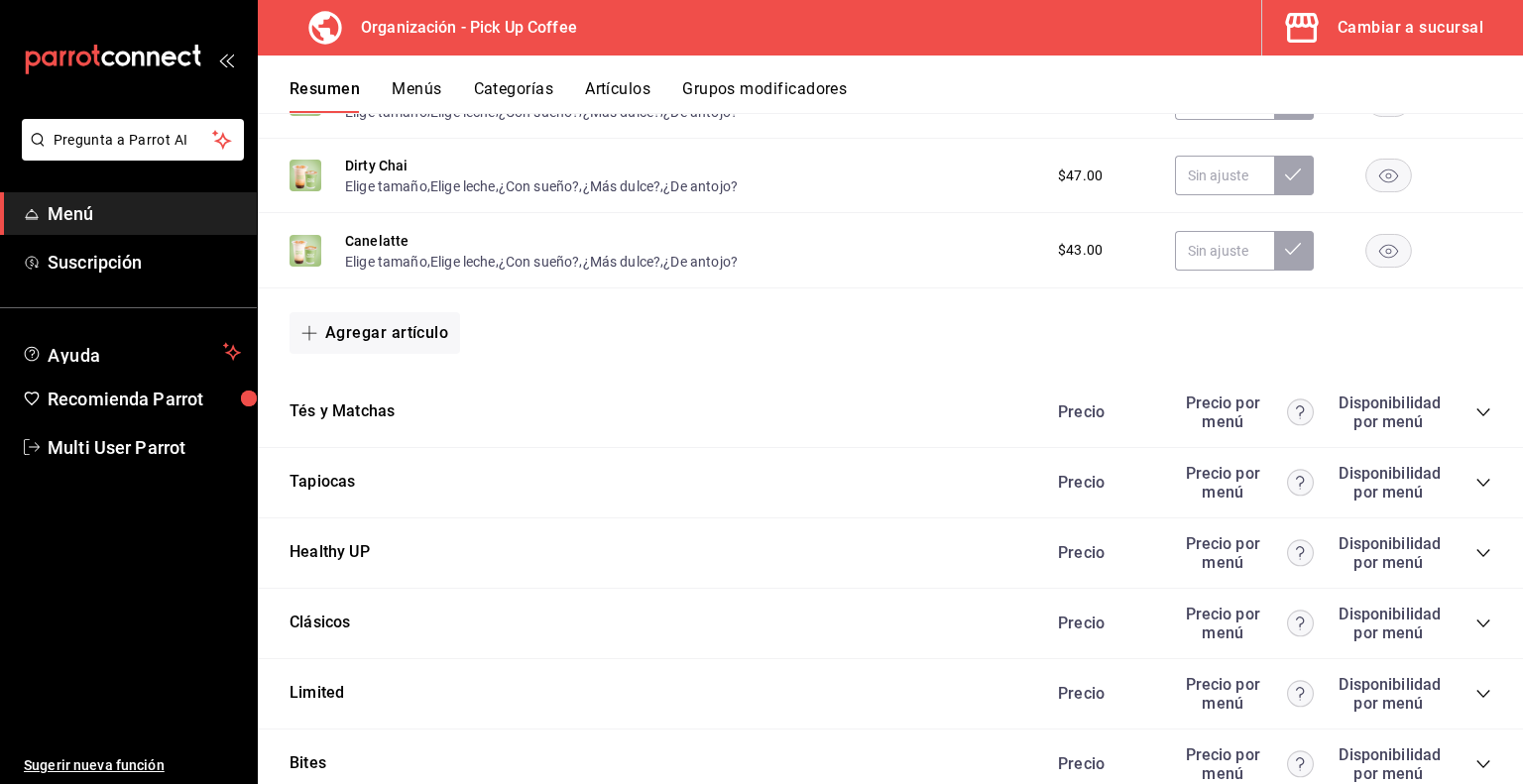 scroll, scrollTop: 1677, scrollLeft: 0, axis: vertical 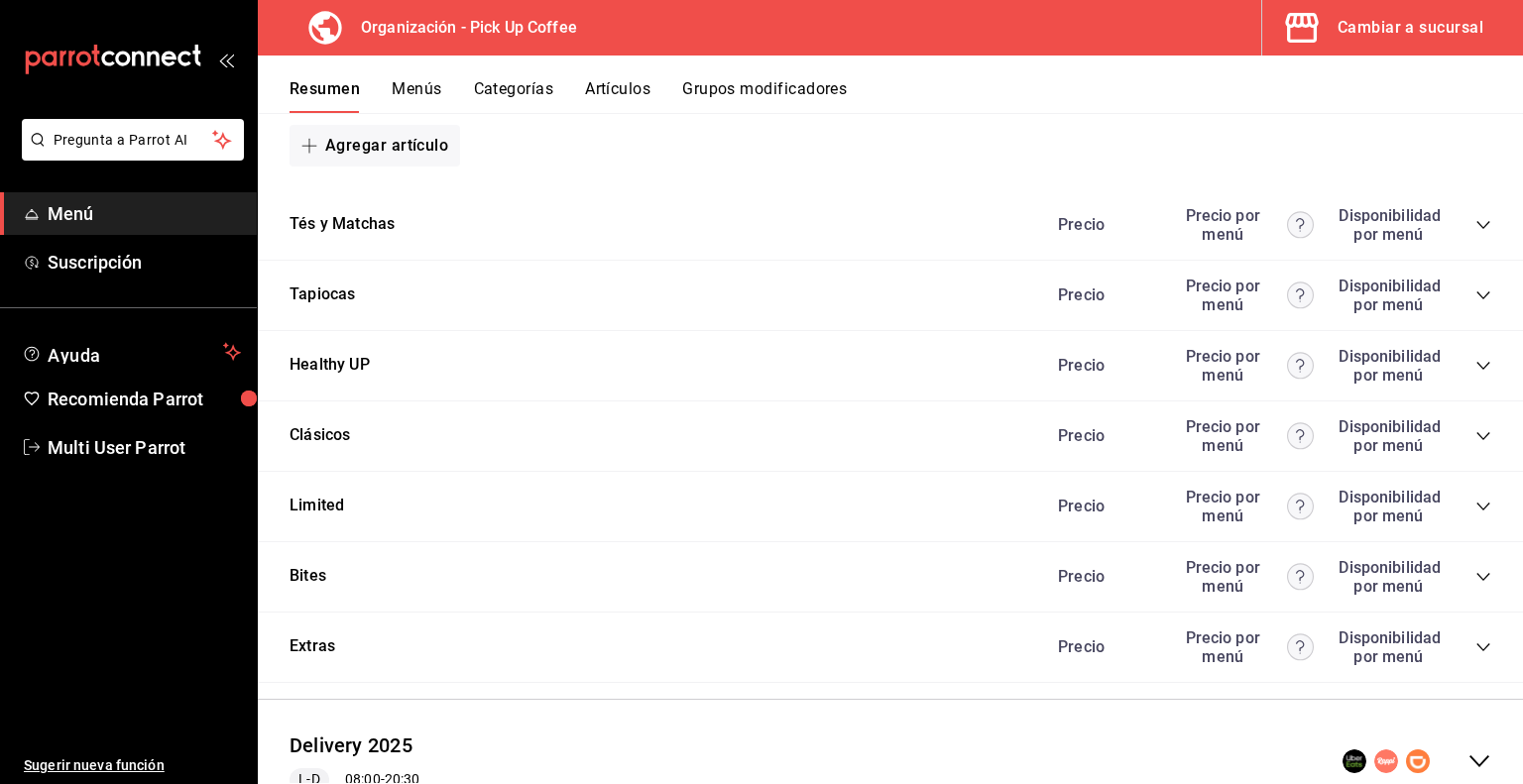click 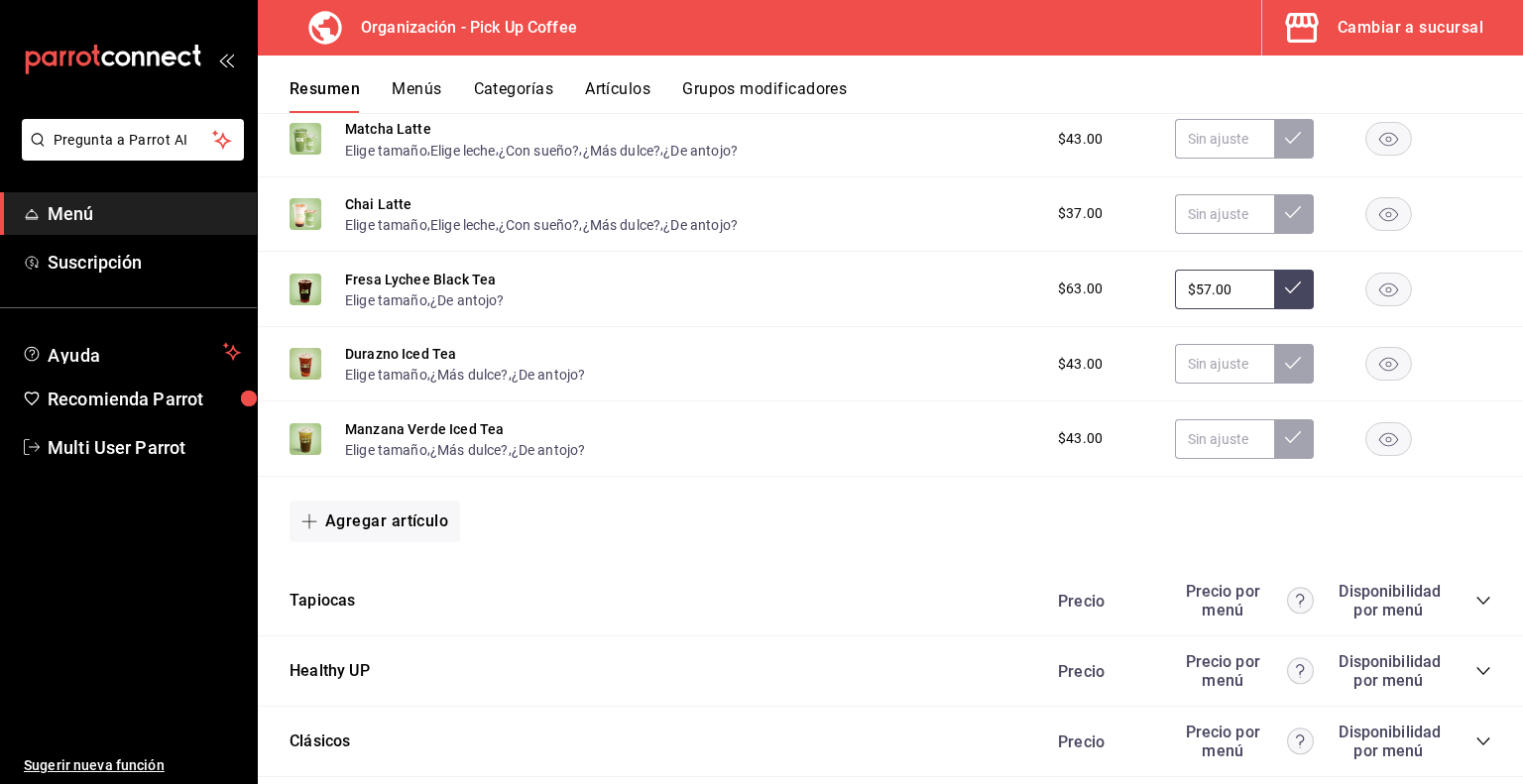 scroll, scrollTop: 1985, scrollLeft: 0, axis: vertical 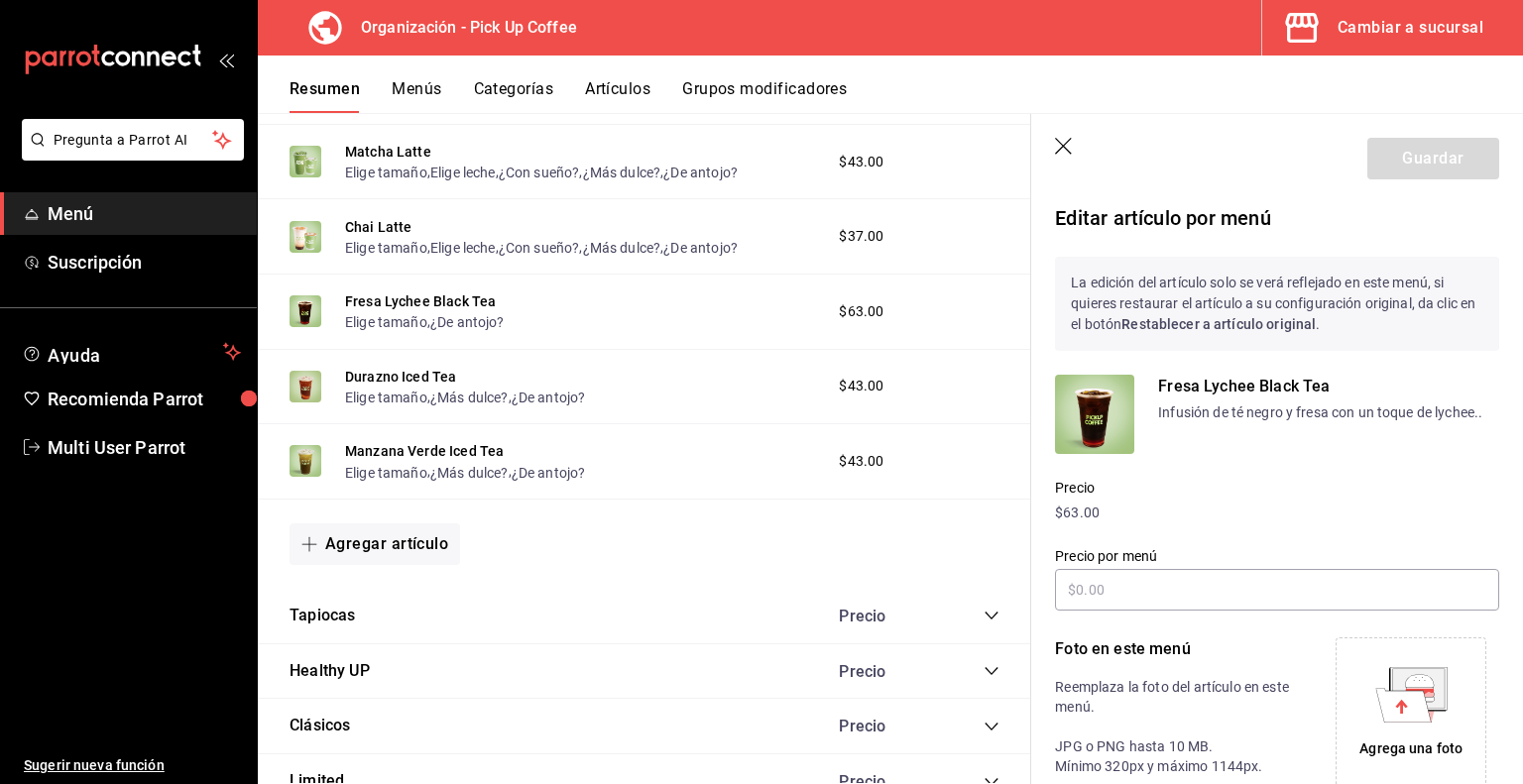 type on "$57.00" 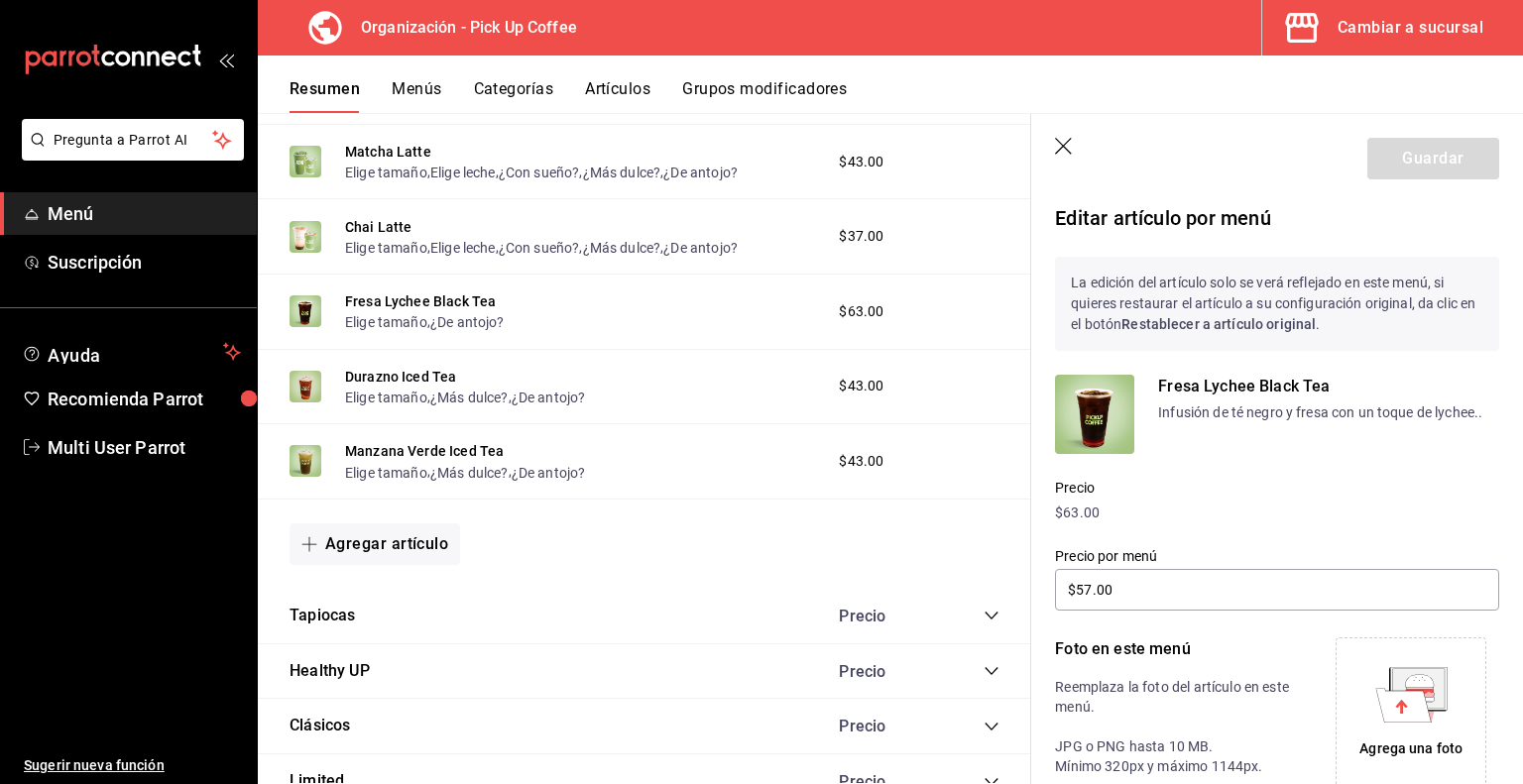 scroll, scrollTop: 444, scrollLeft: 0, axis: vertical 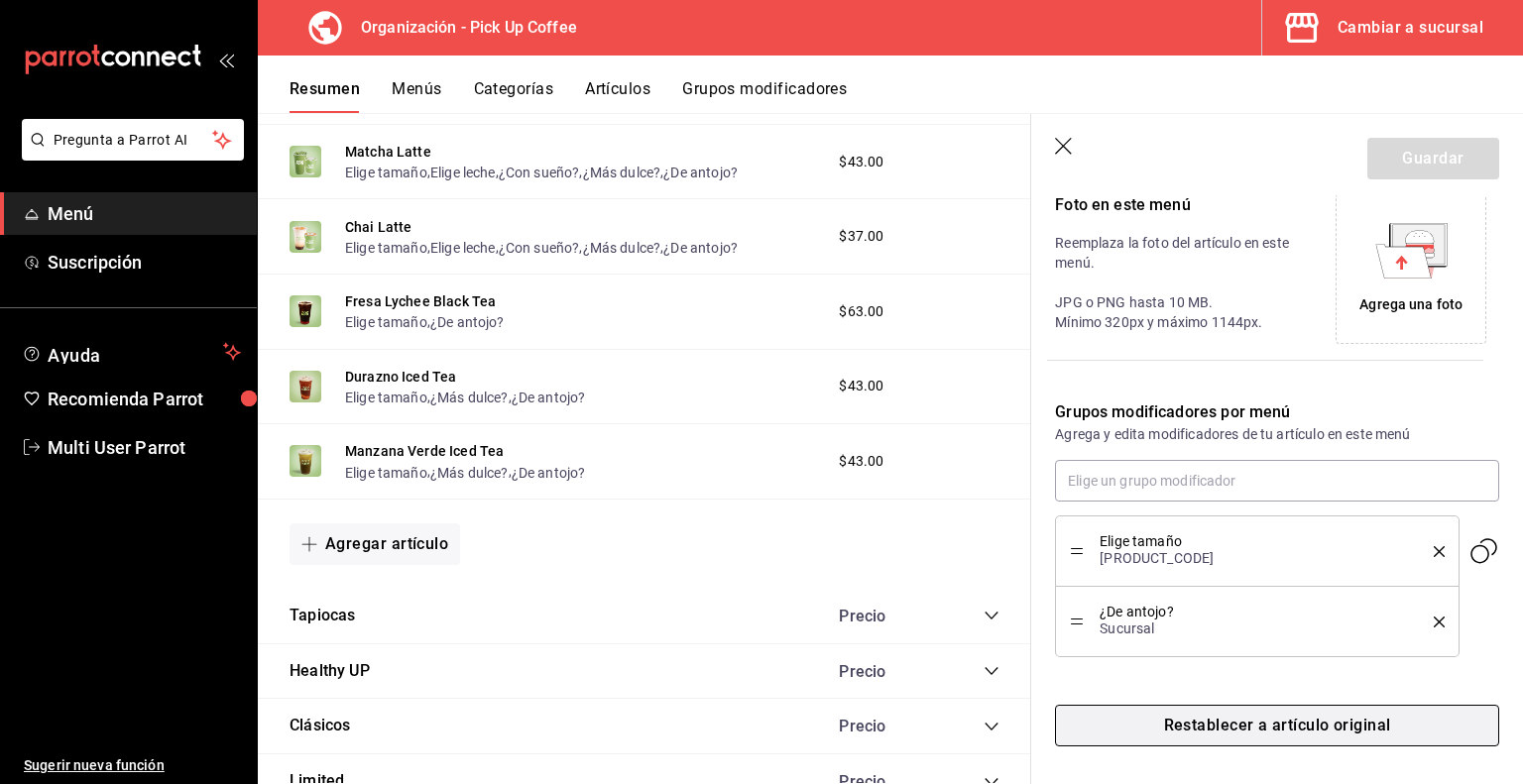 click on "Restablecer a artículo original" at bounding box center [1277, 726] 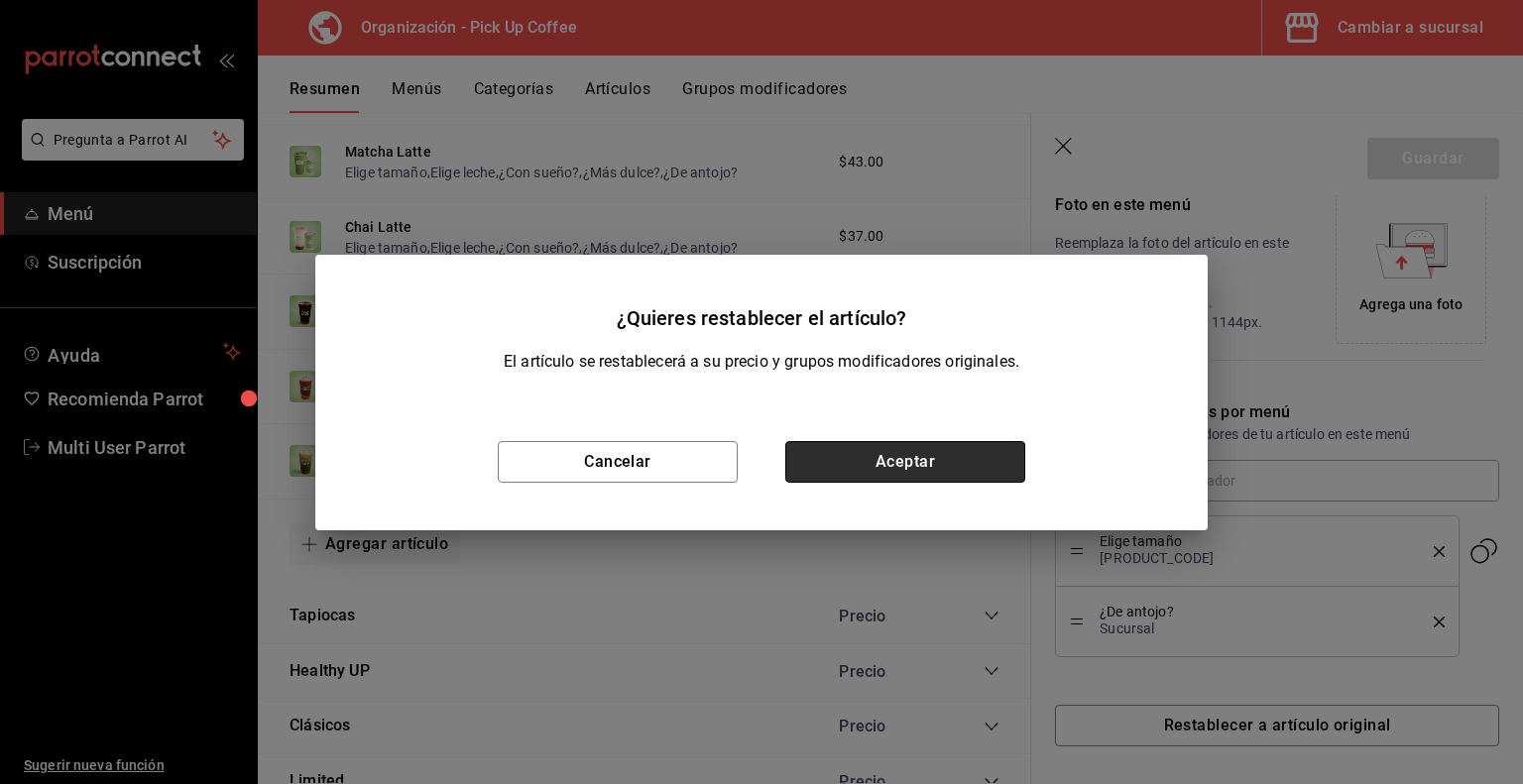click on "Aceptar" at bounding box center [905, 462] 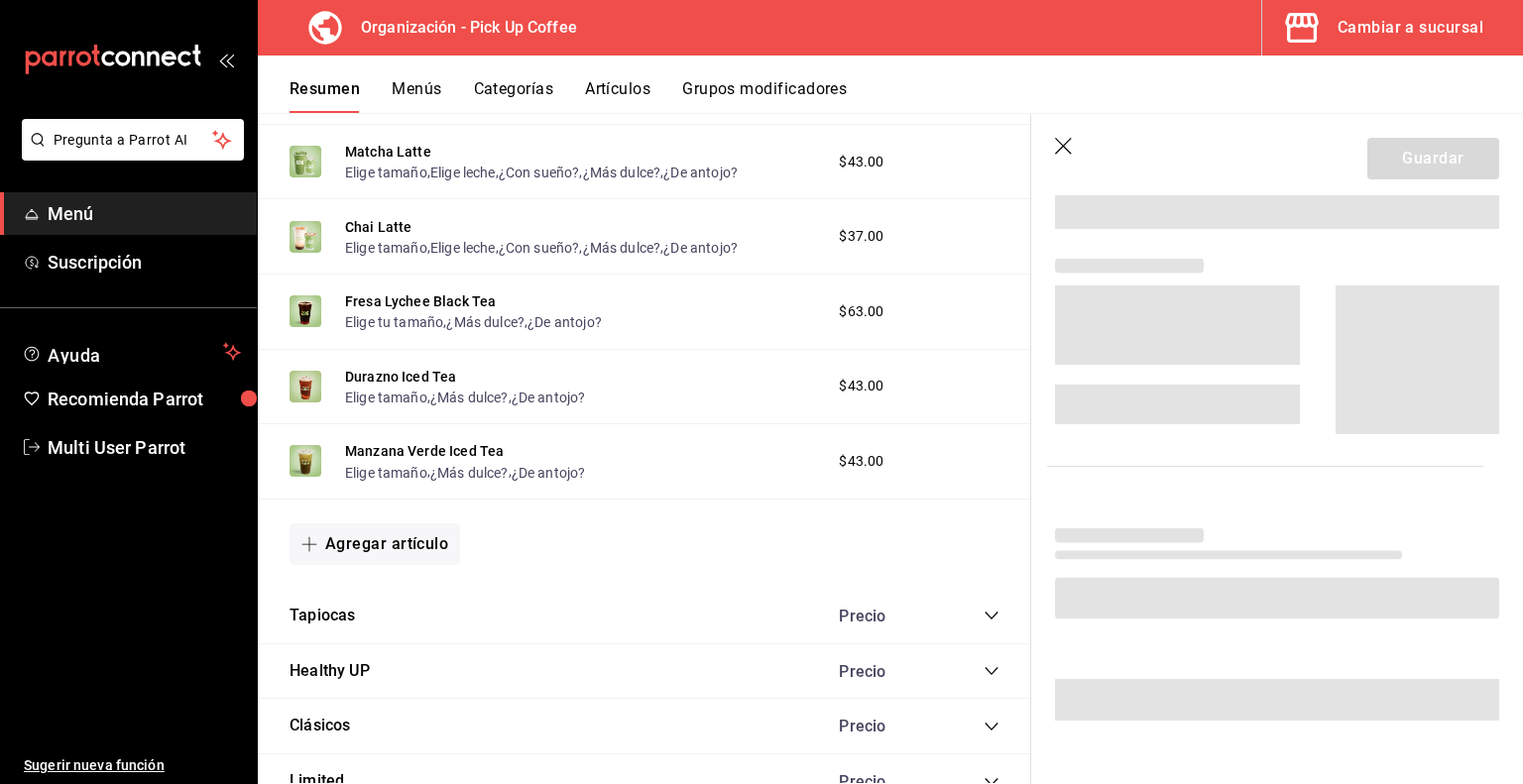scroll, scrollTop: 444, scrollLeft: 0, axis: vertical 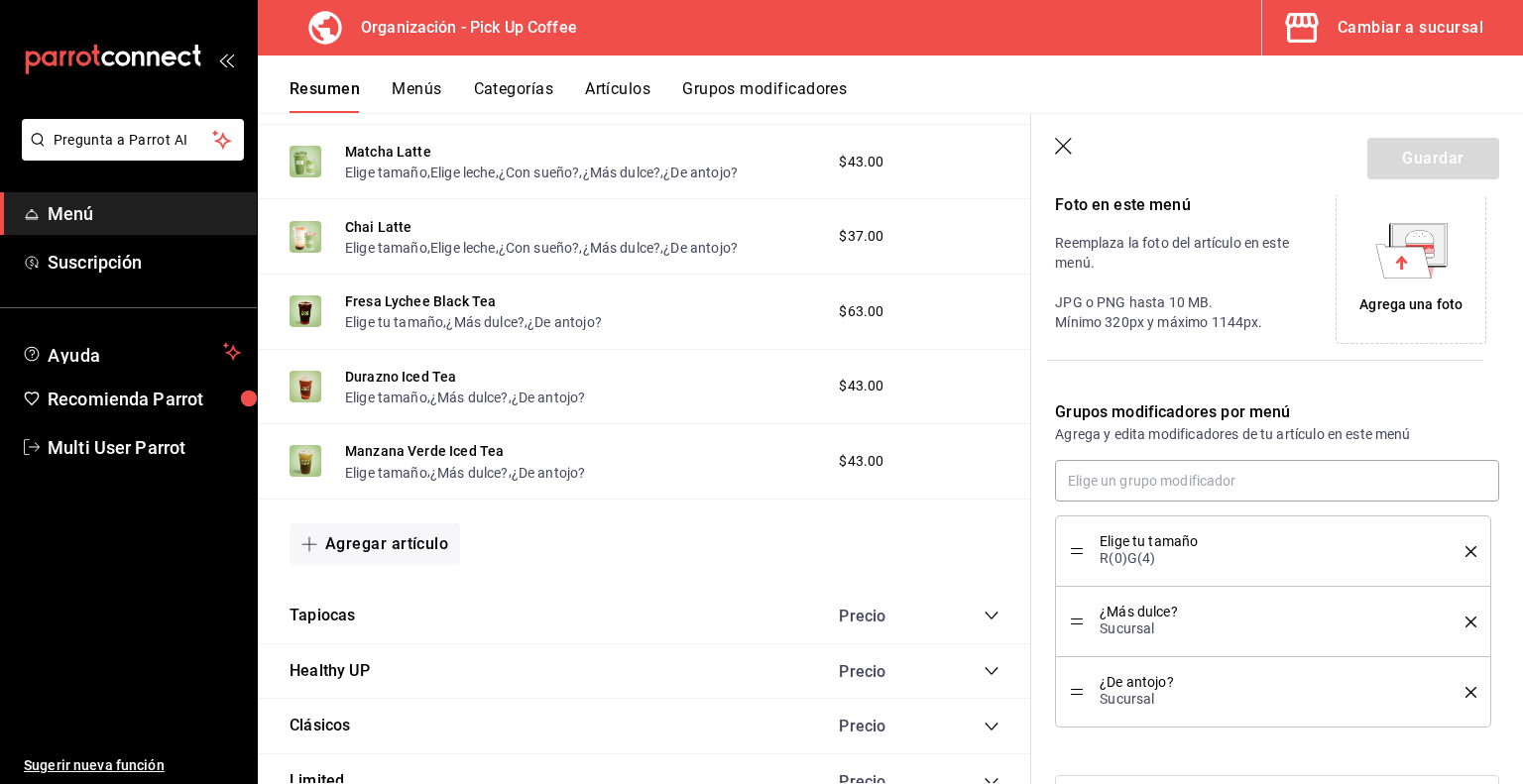 click on "Durazno Iced Tea Elige tamaño ,  ¿Más dulce? ,  ¿De antojo? $43.00" at bounding box center (644, 388) 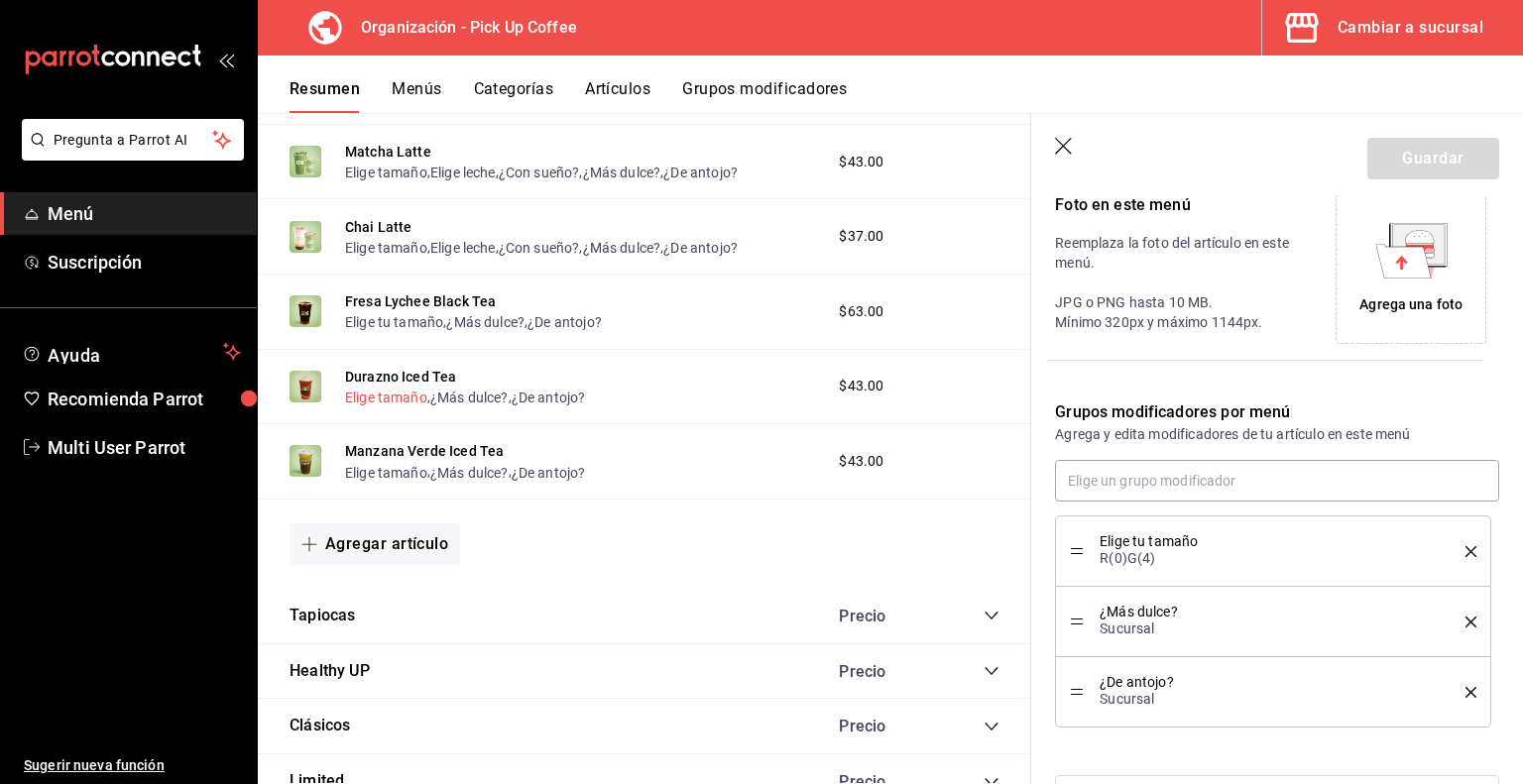 click on "Elige tamaño" at bounding box center (386, 397) 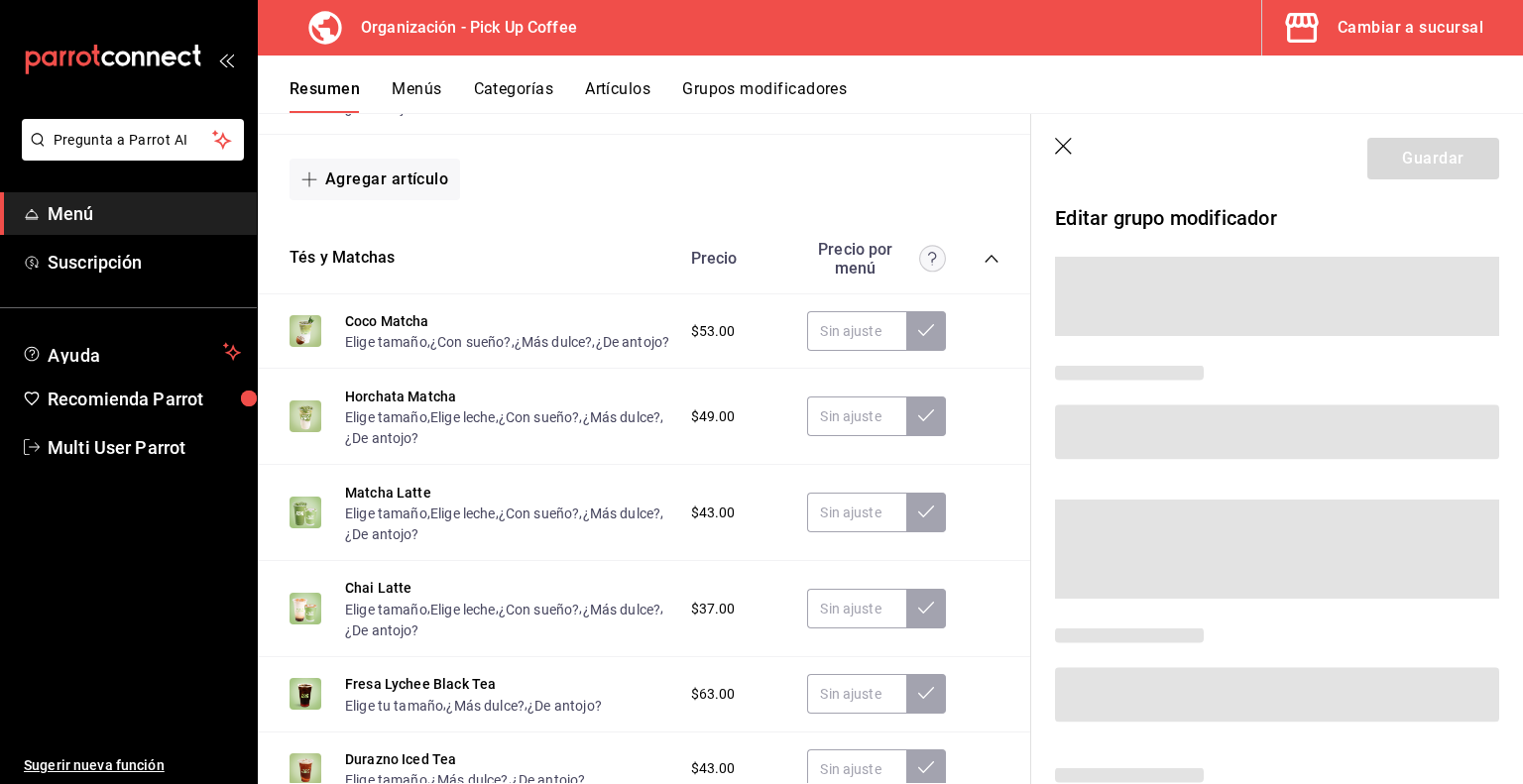 scroll, scrollTop: 2283, scrollLeft: 0, axis: vertical 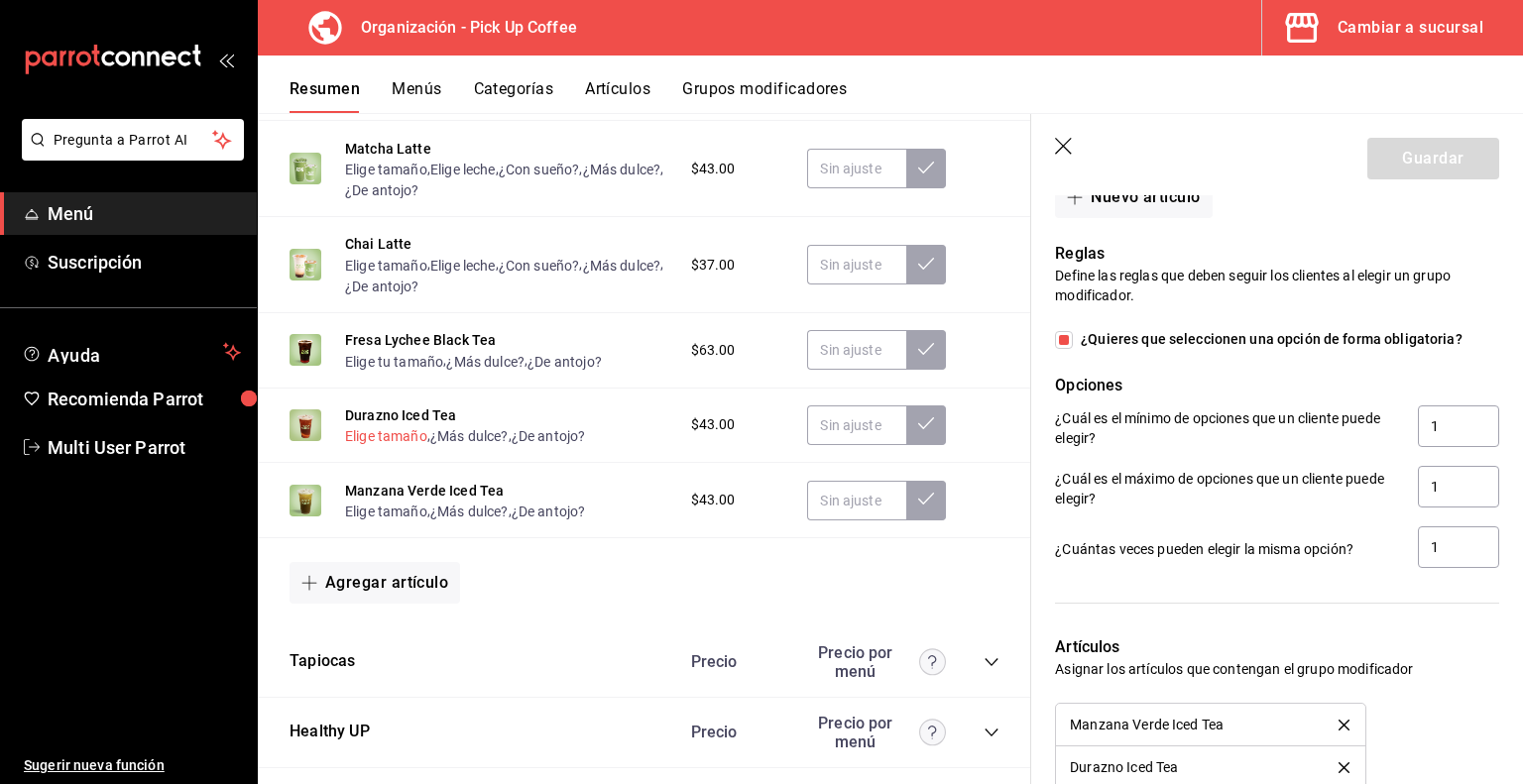click on "Elige tamaño" at bounding box center [386, 436] 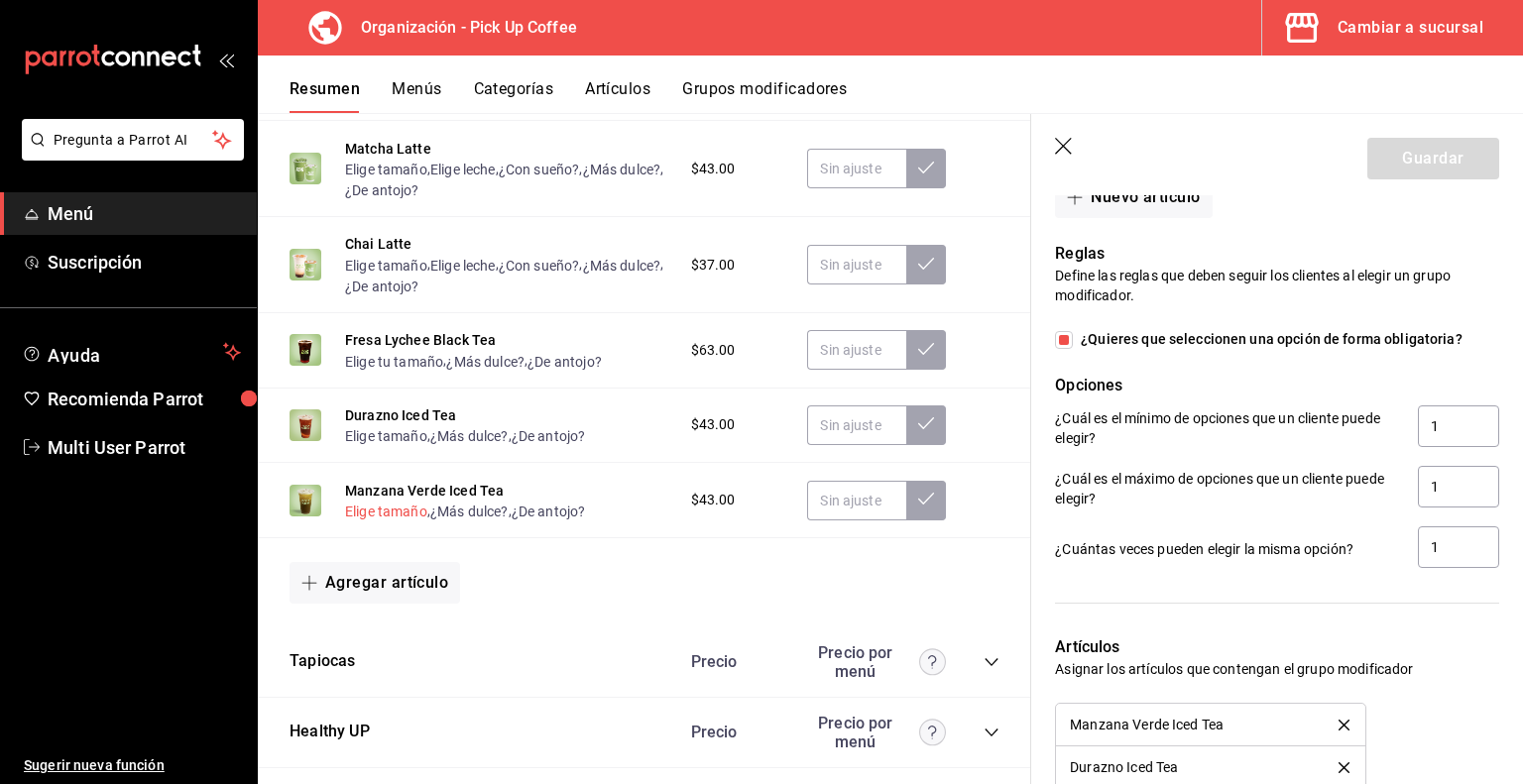 click on "Elige tamaño" at bounding box center (386, 511) 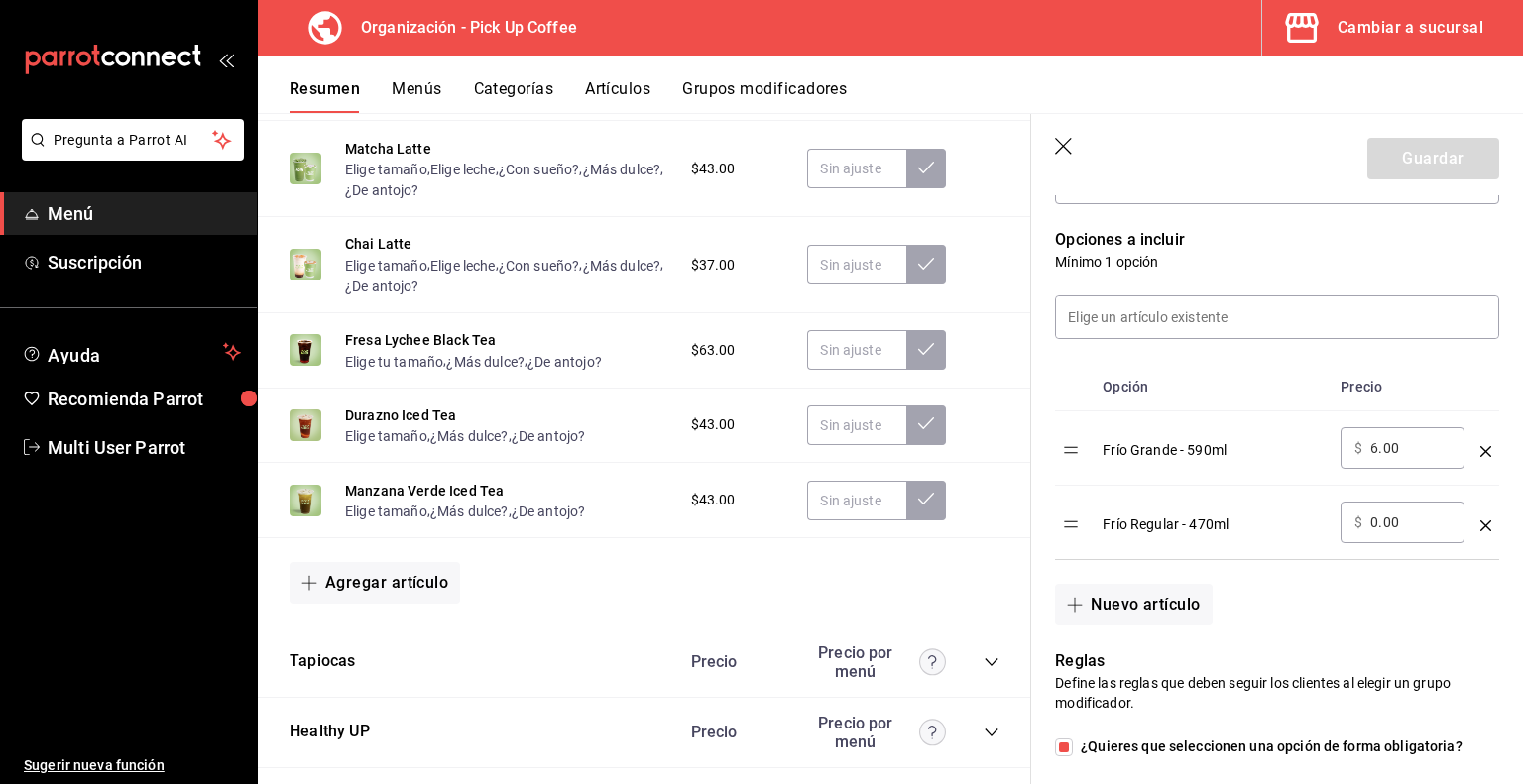 scroll, scrollTop: 478, scrollLeft: 0, axis: vertical 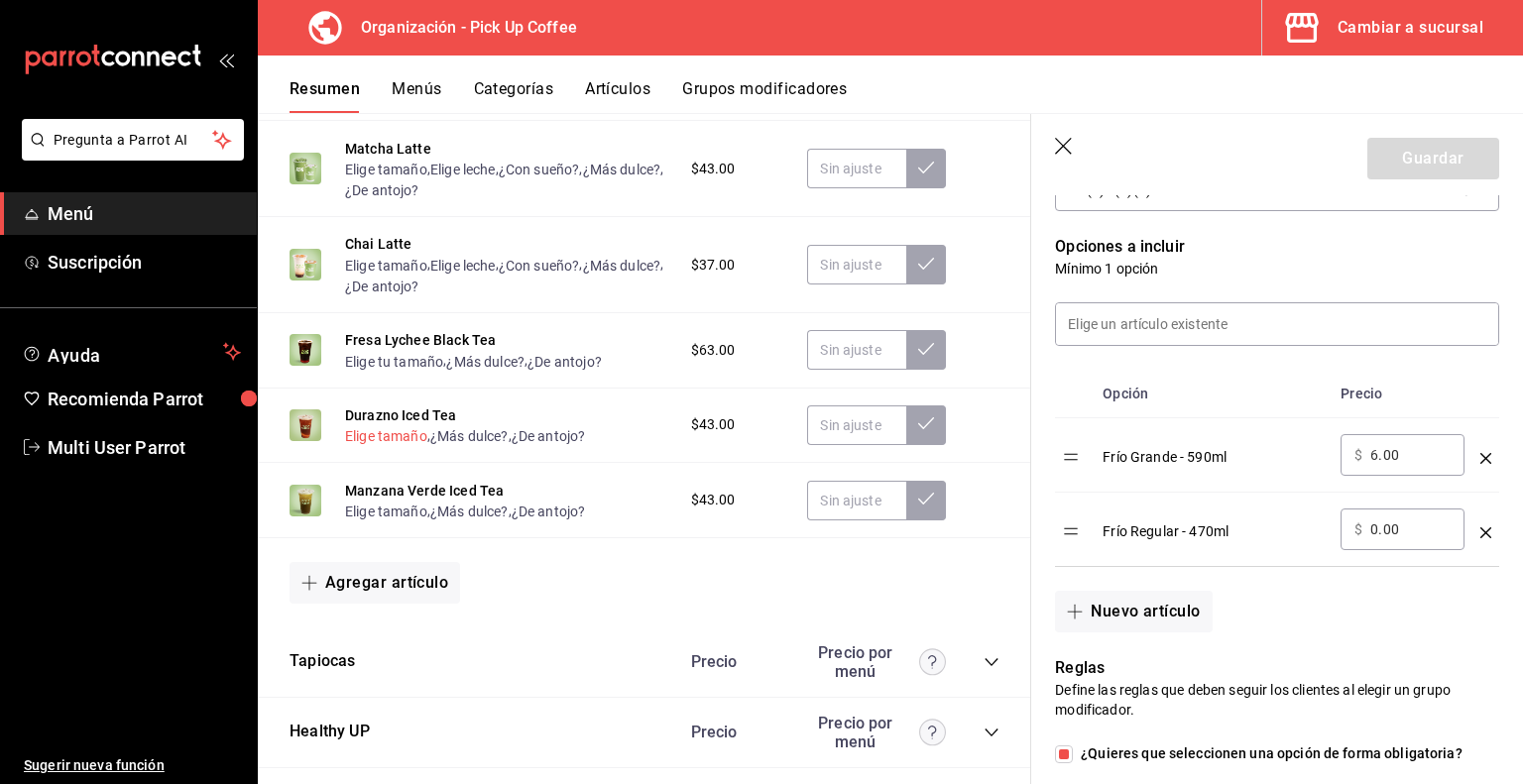 click on "Elige tamaño" at bounding box center (386, 436) 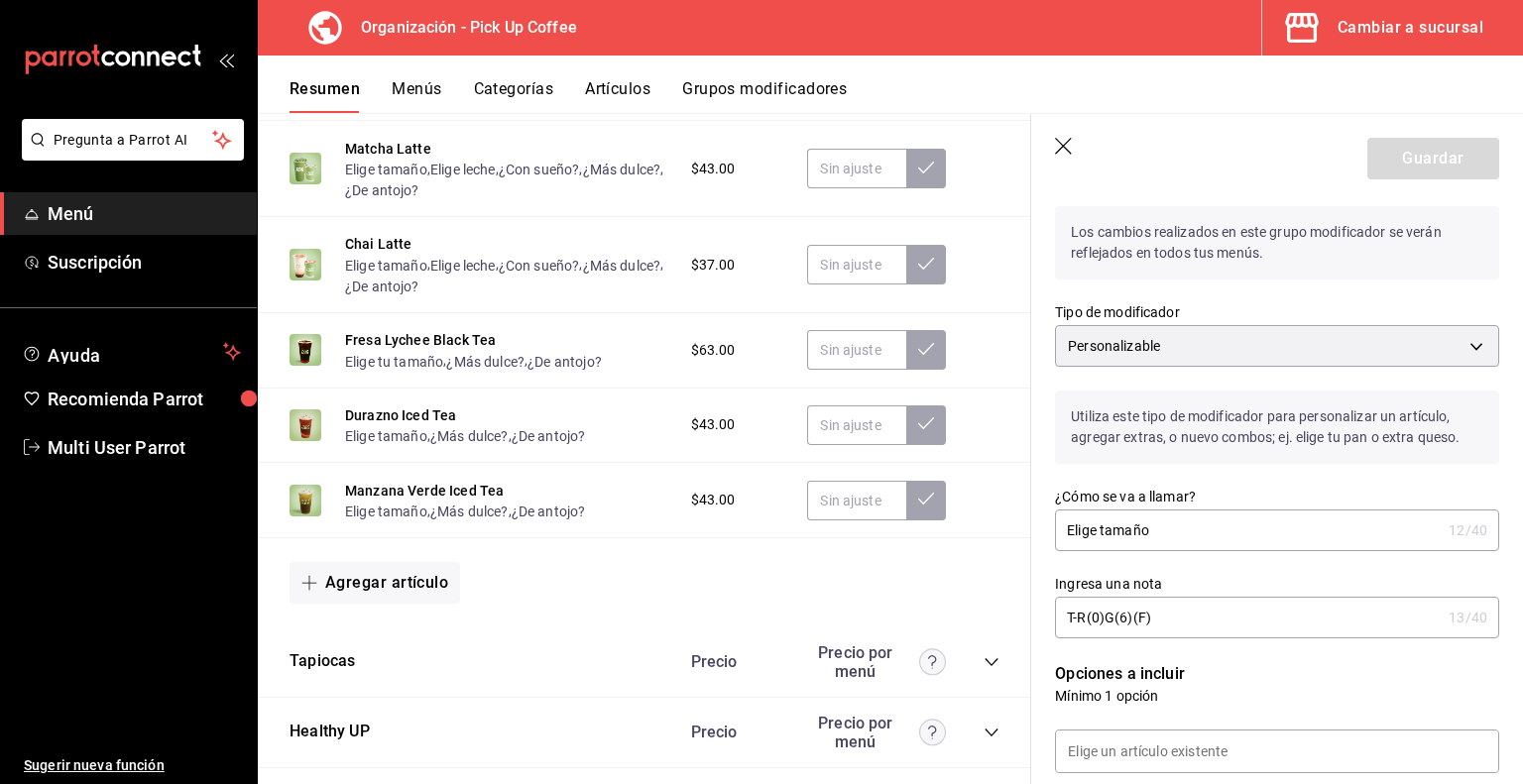 scroll, scrollTop: 0, scrollLeft: 0, axis: both 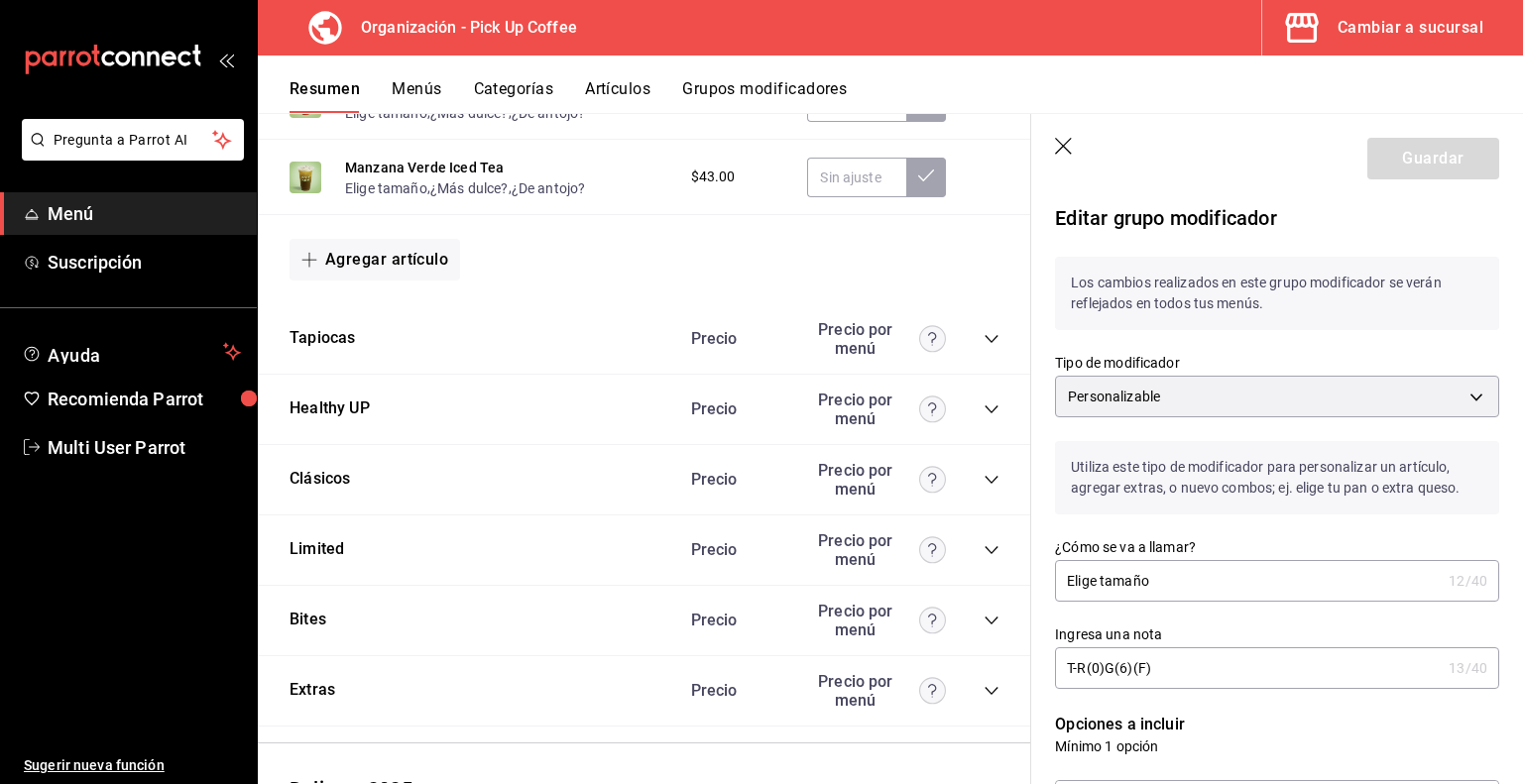 click 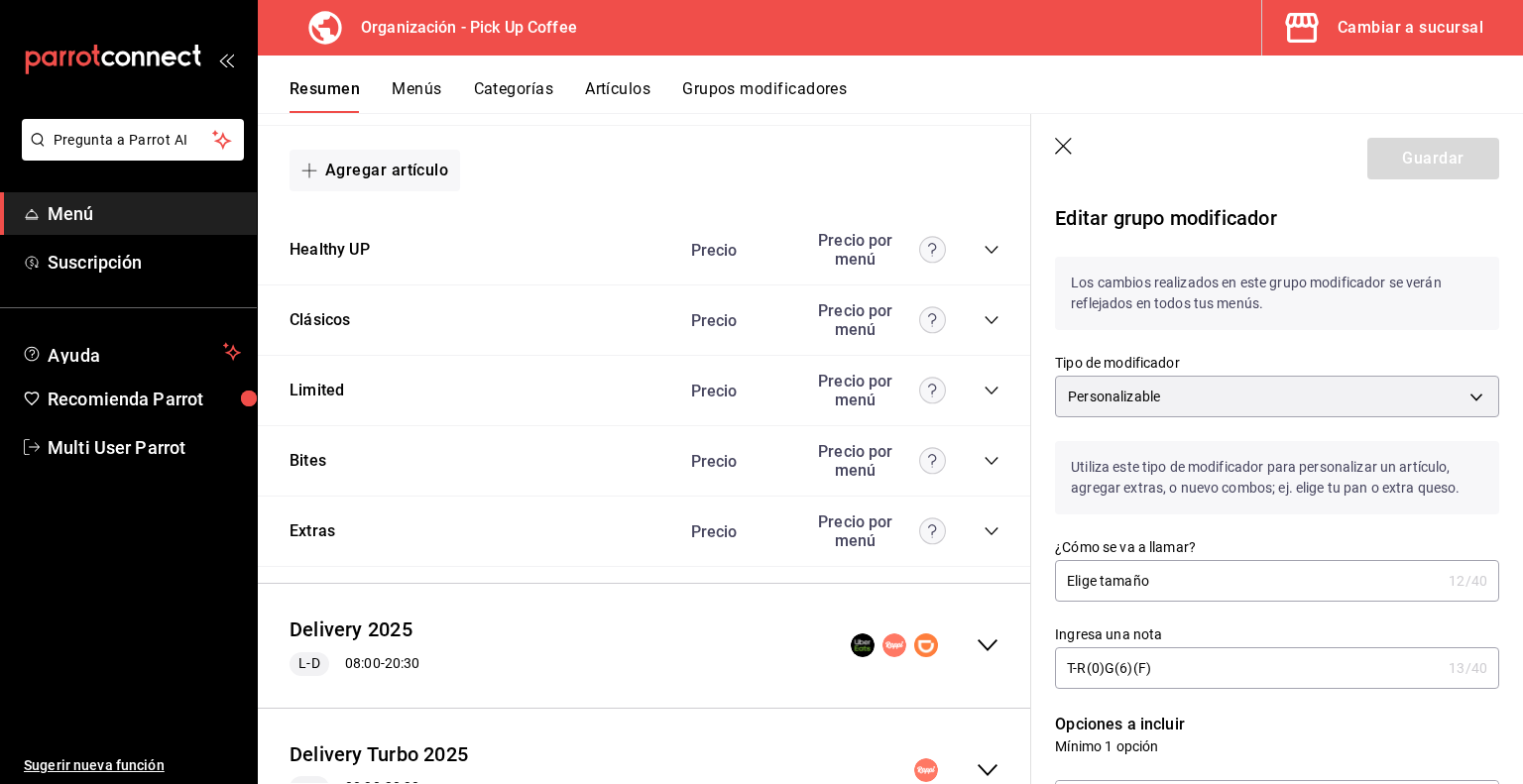 scroll, scrollTop: 3122, scrollLeft: 0, axis: vertical 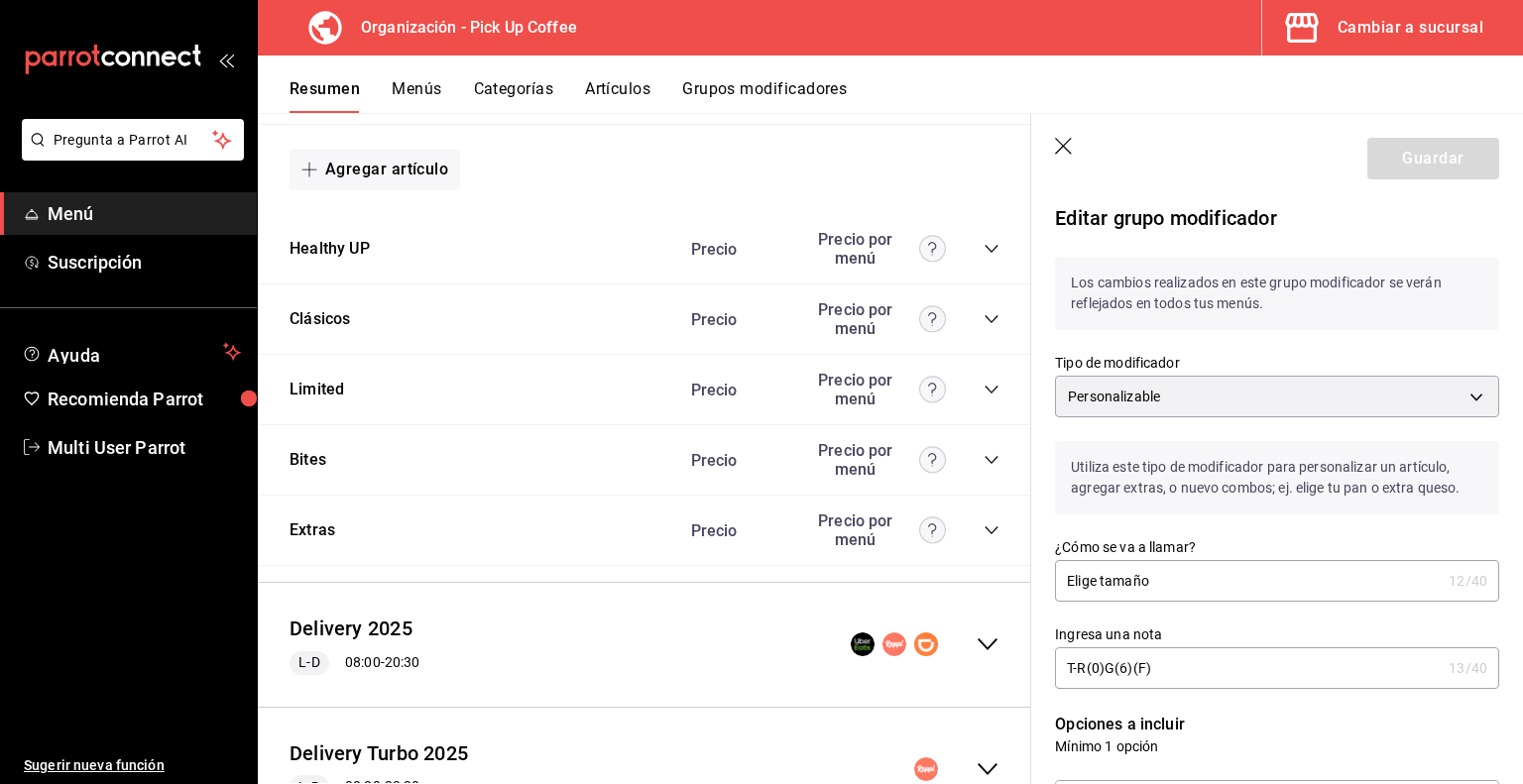 click 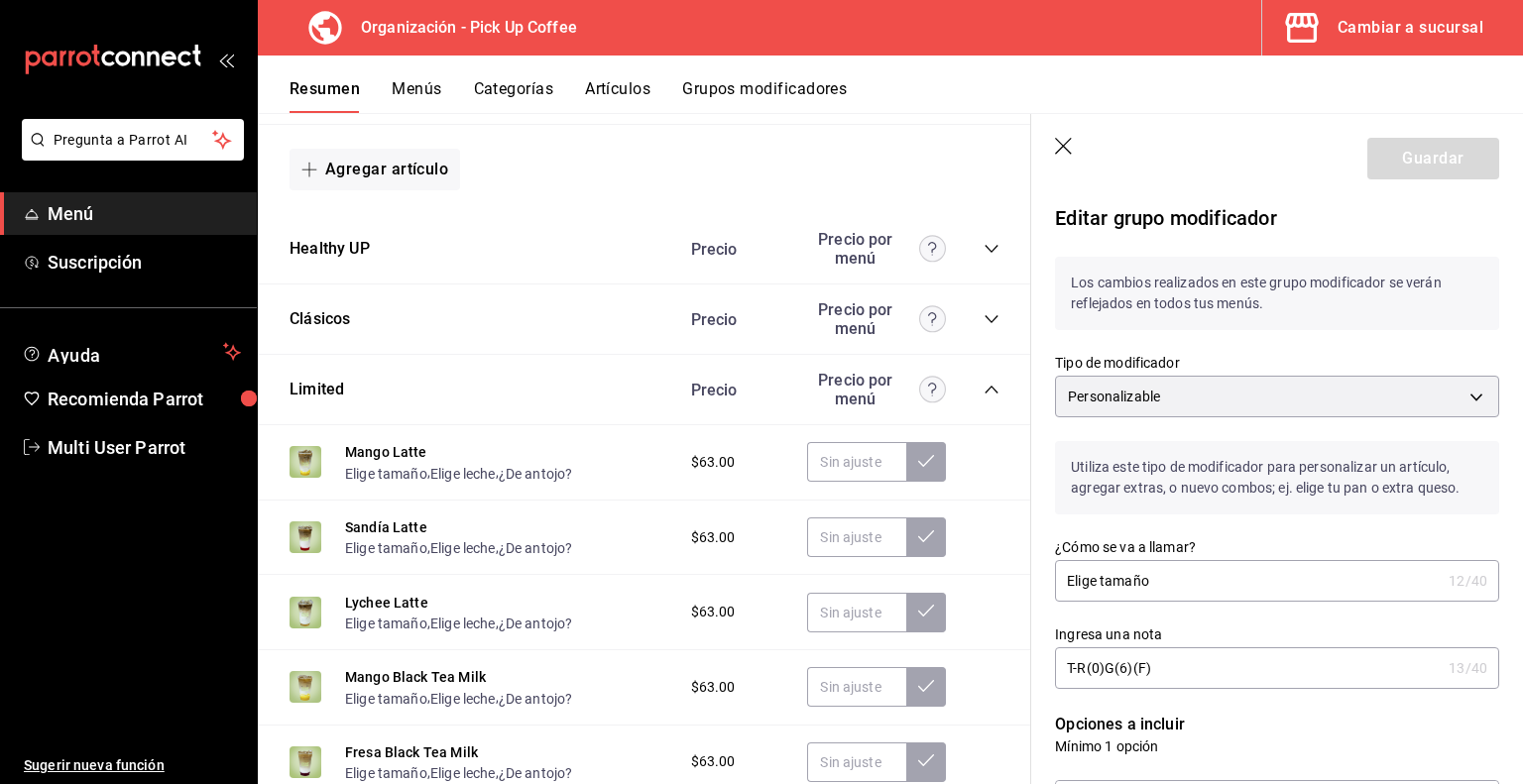 scroll, scrollTop: 3197, scrollLeft: 0, axis: vertical 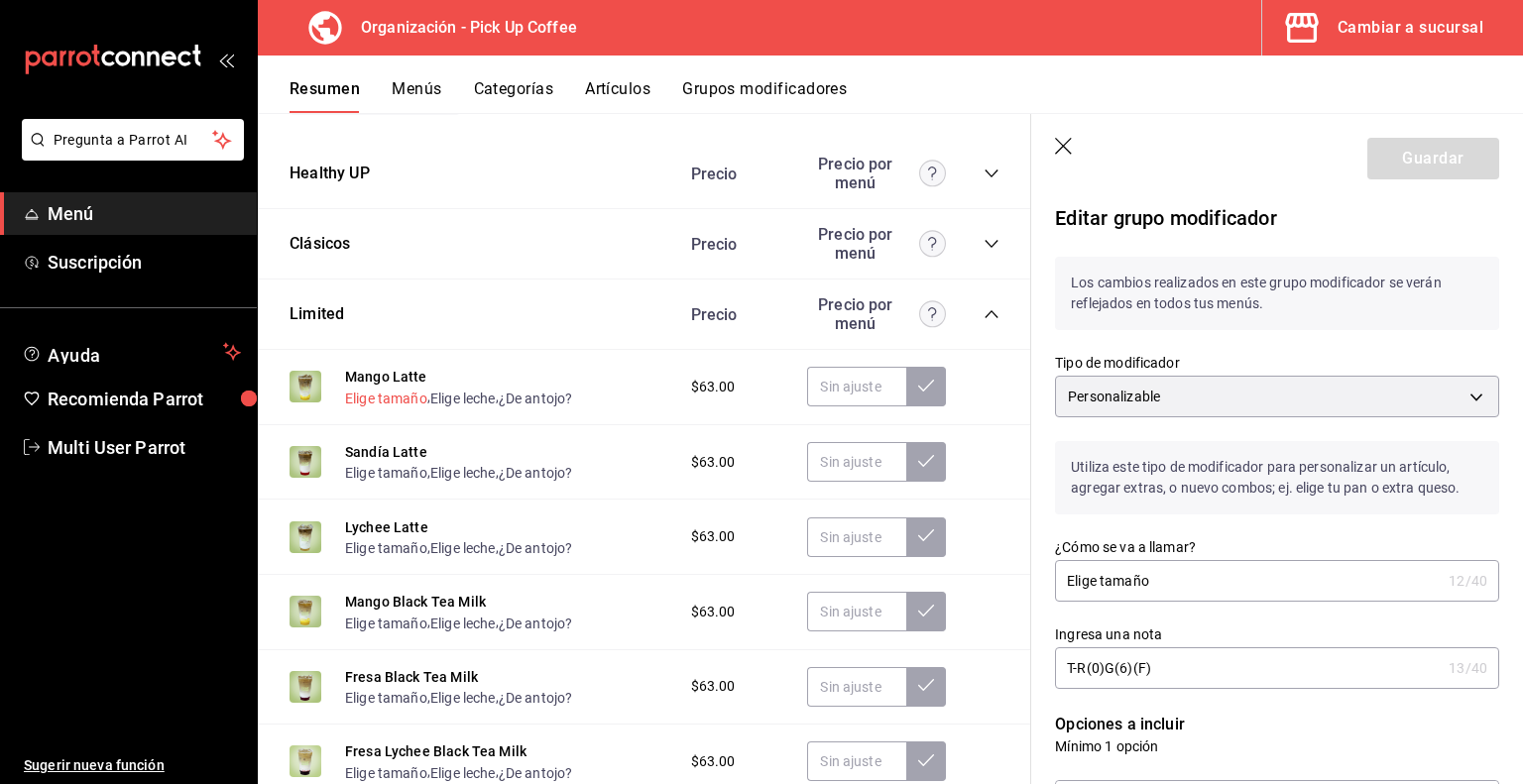 click on "Elige tamaño" at bounding box center [386, 398] 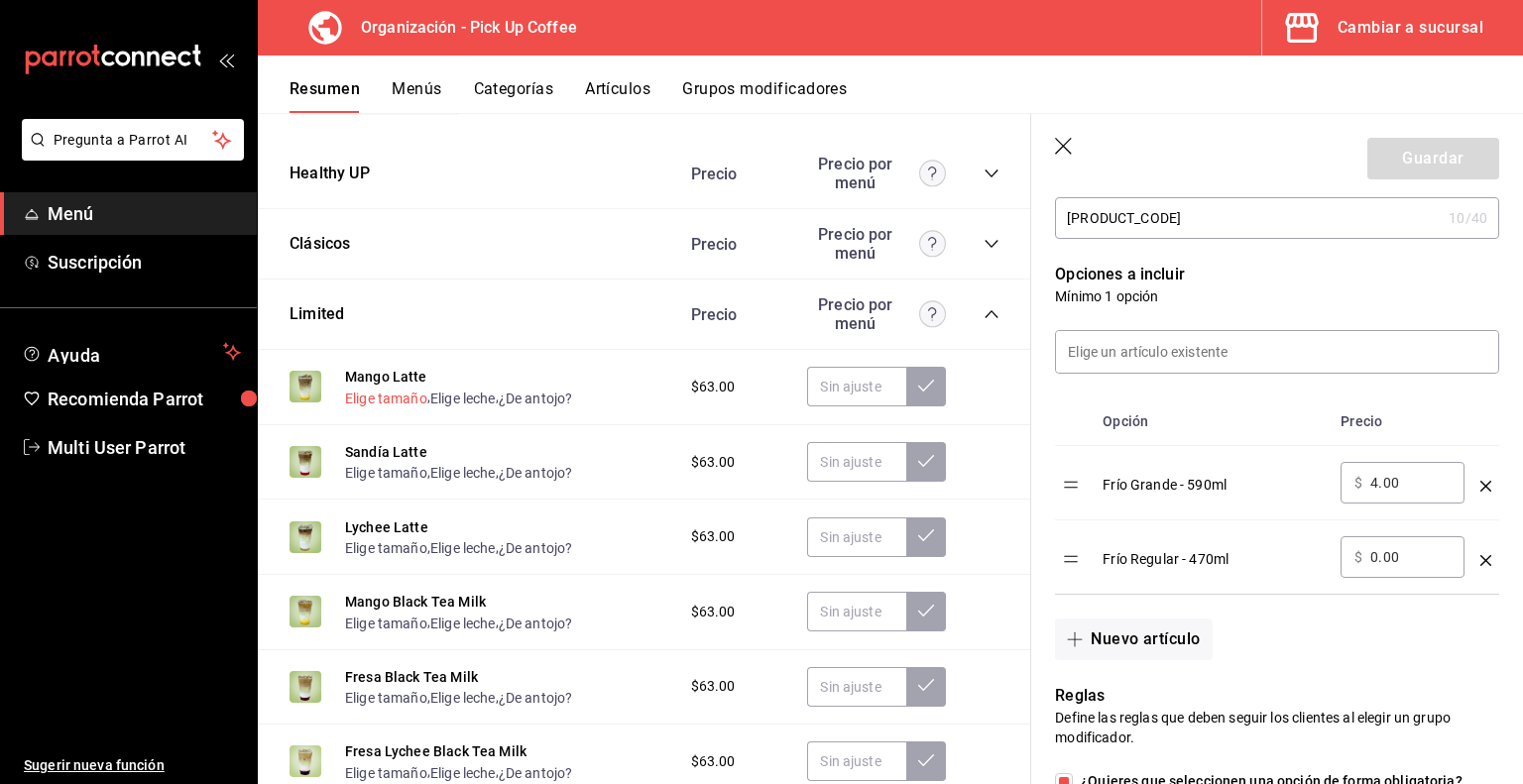 scroll, scrollTop: 601, scrollLeft: 0, axis: vertical 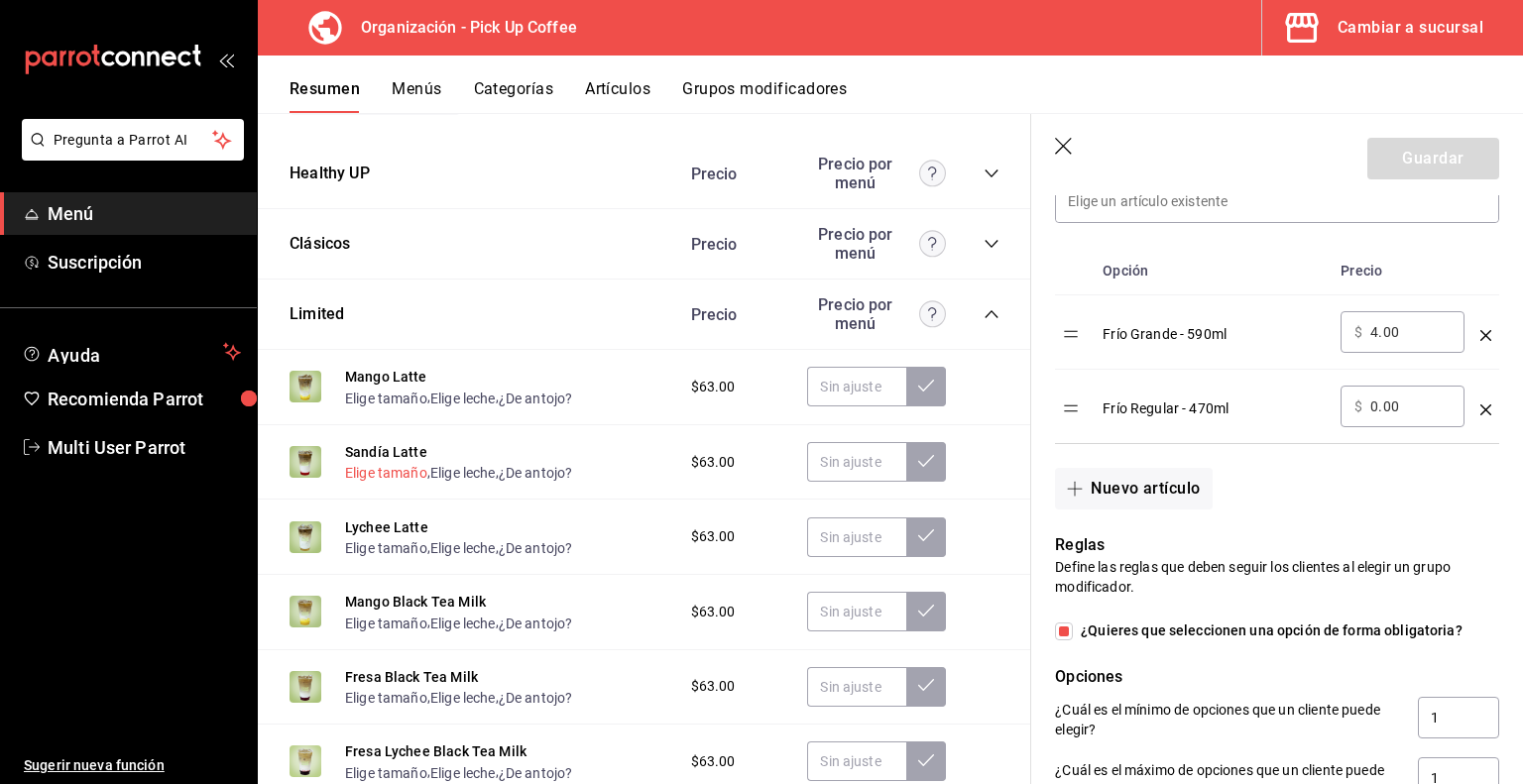 click on "Elige tamaño" at bounding box center [386, 473] 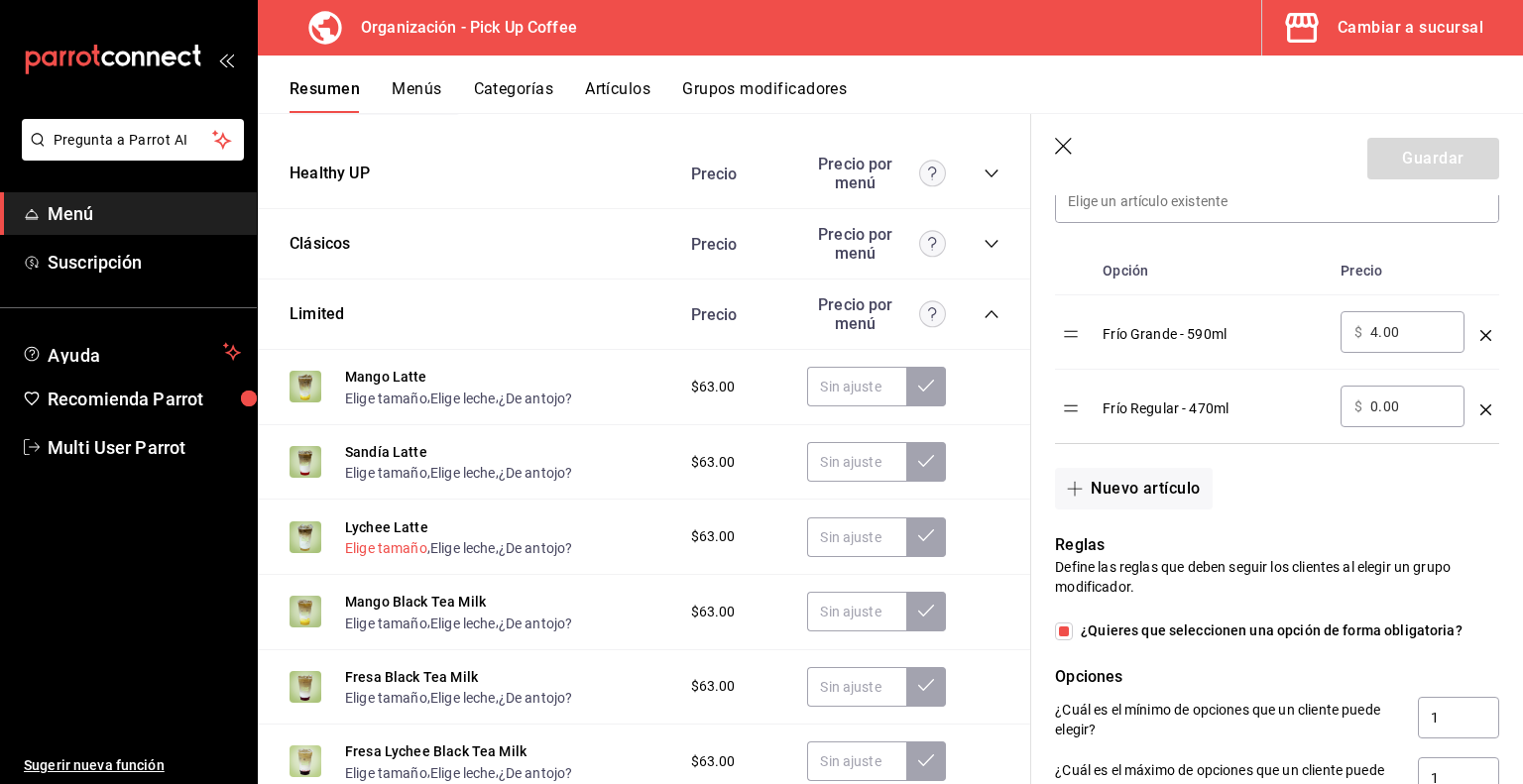 click on "Elige tamaño" at bounding box center [386, 548] 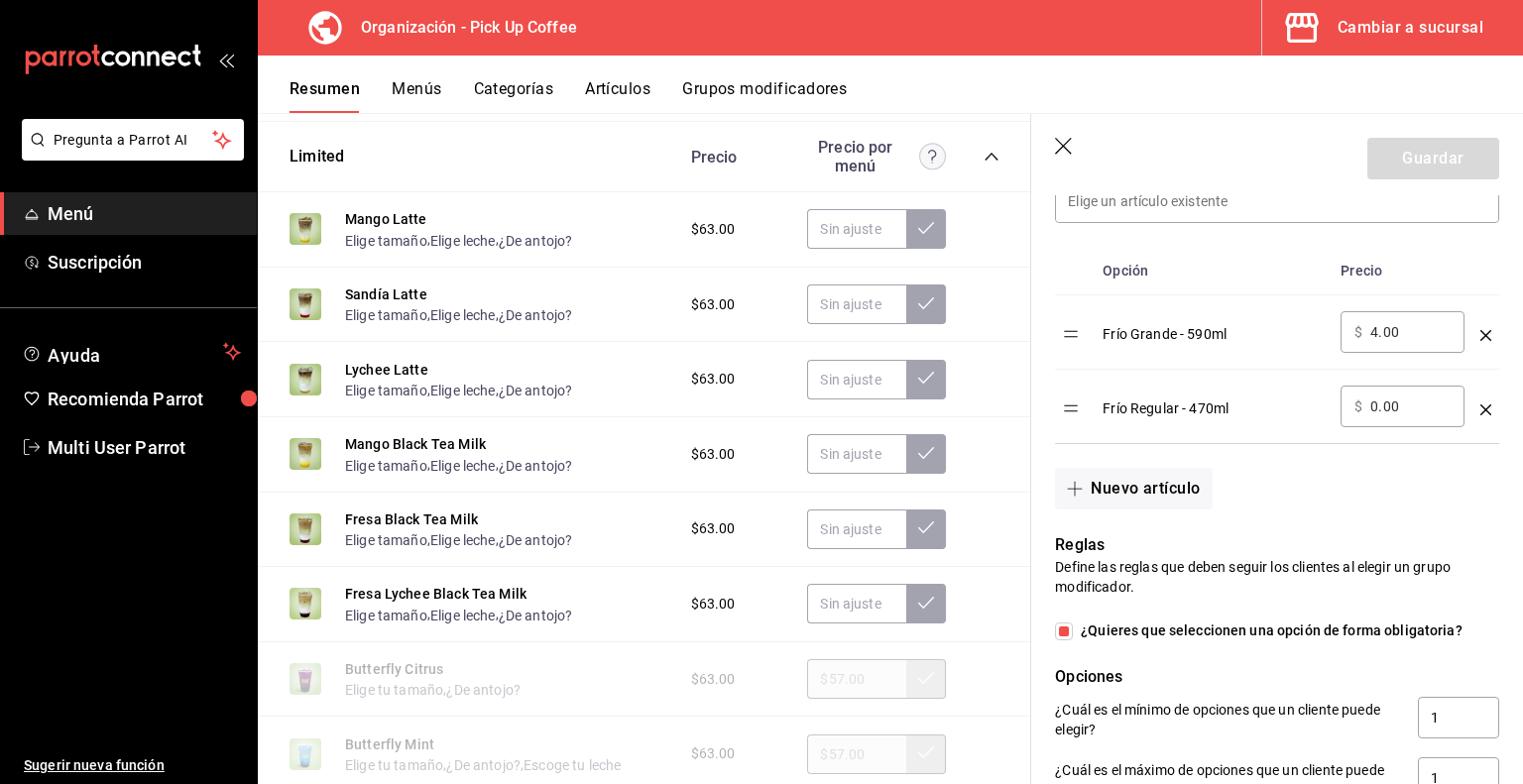 scroll, scrollTop: 3356, scrollLeft: 0, axis: vertical 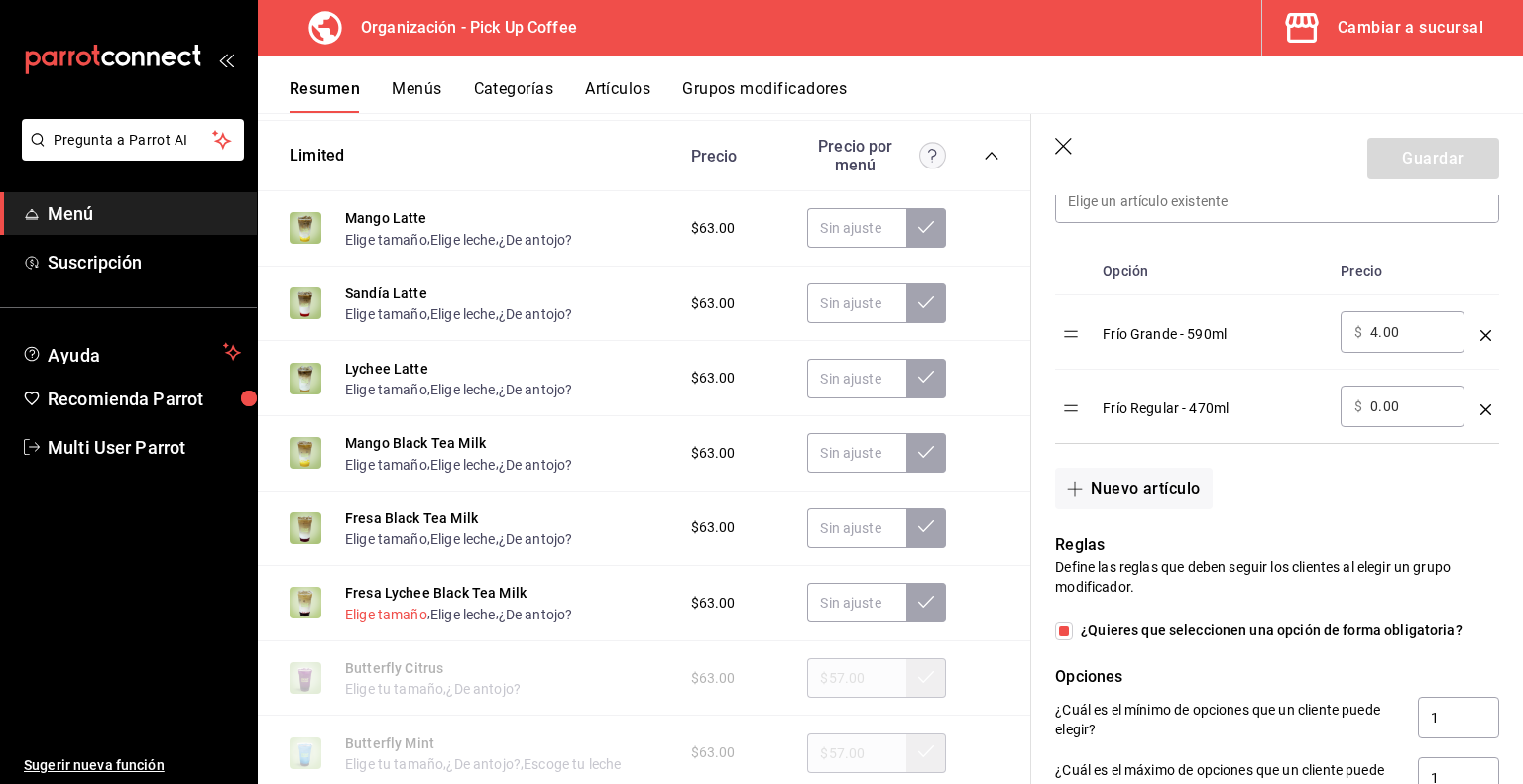 click on "Elige tamaño" at bounding box center (386, 615) 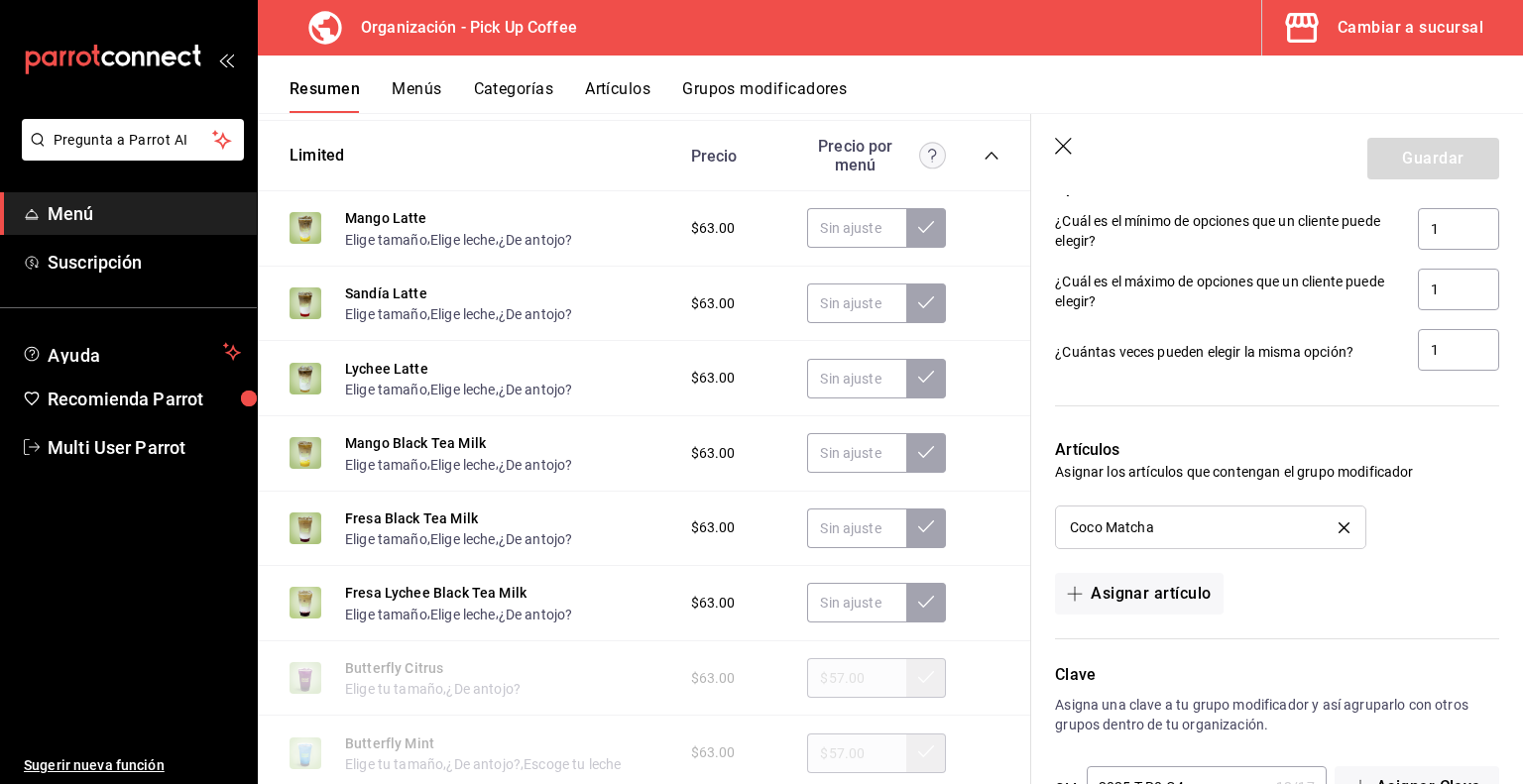 scroll, scrollTop: 1094, scrollLeft: 0, axis: vertical 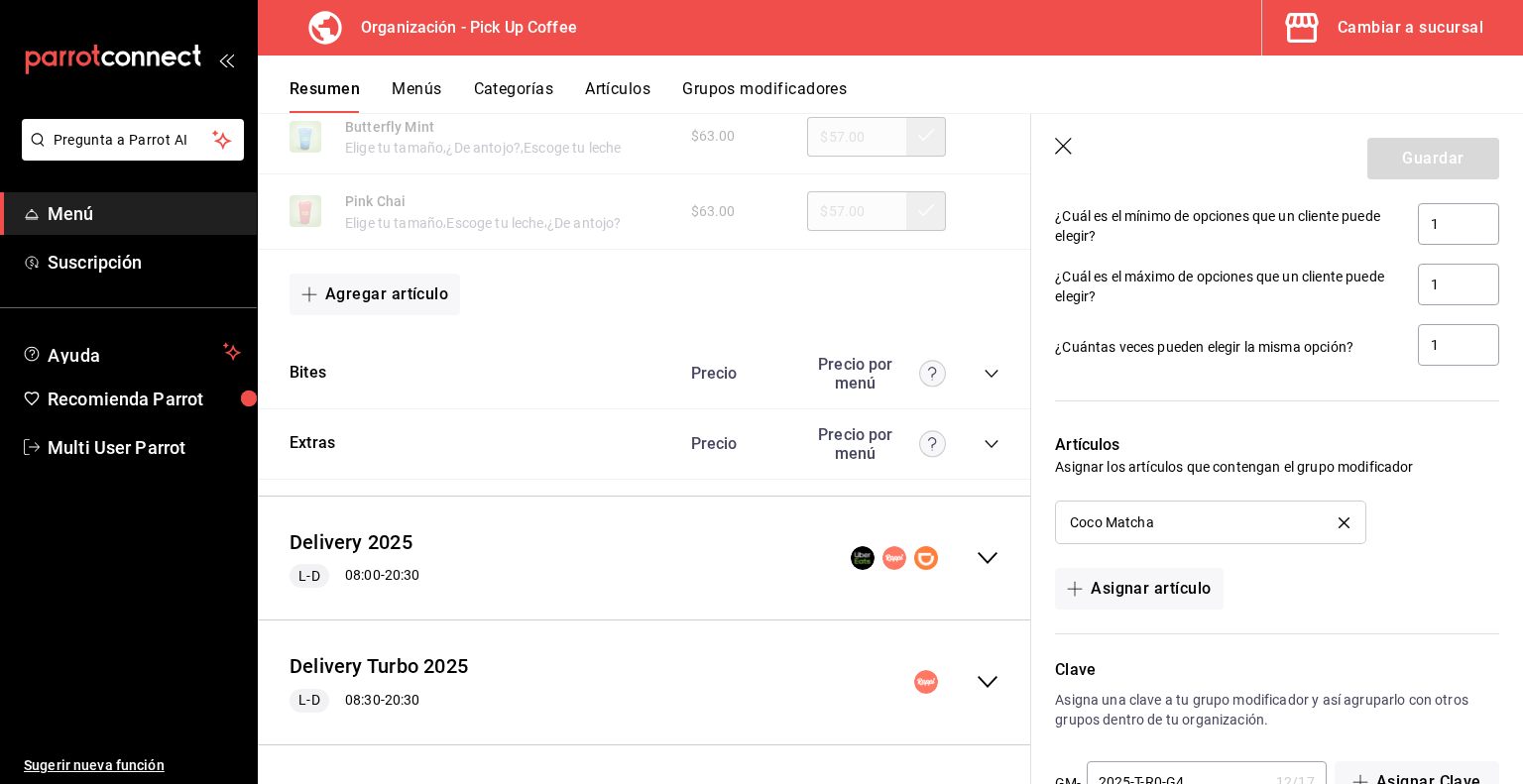 click 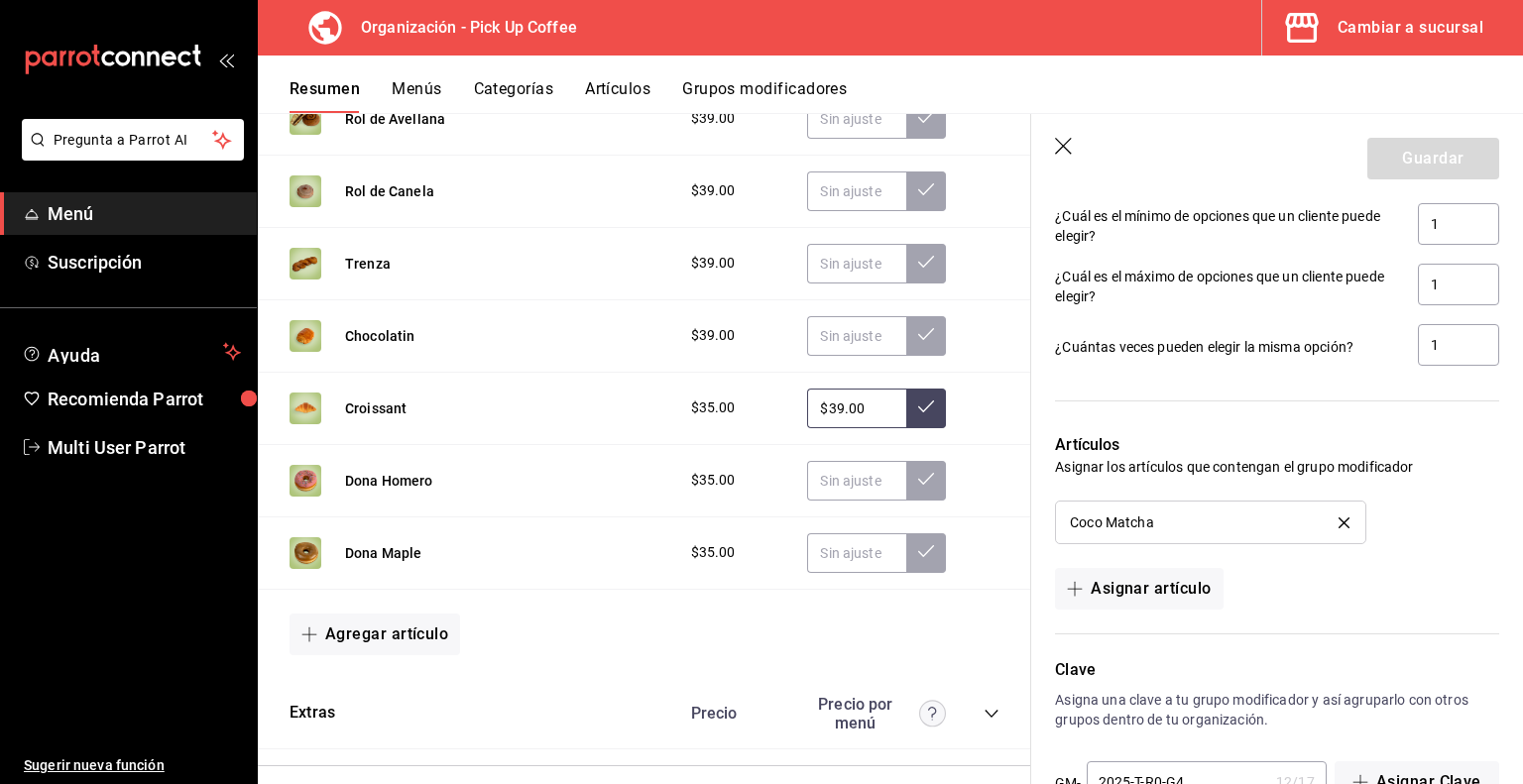 scroll, scrollTop: 4765, scrollLeft: 0, axis: vertical 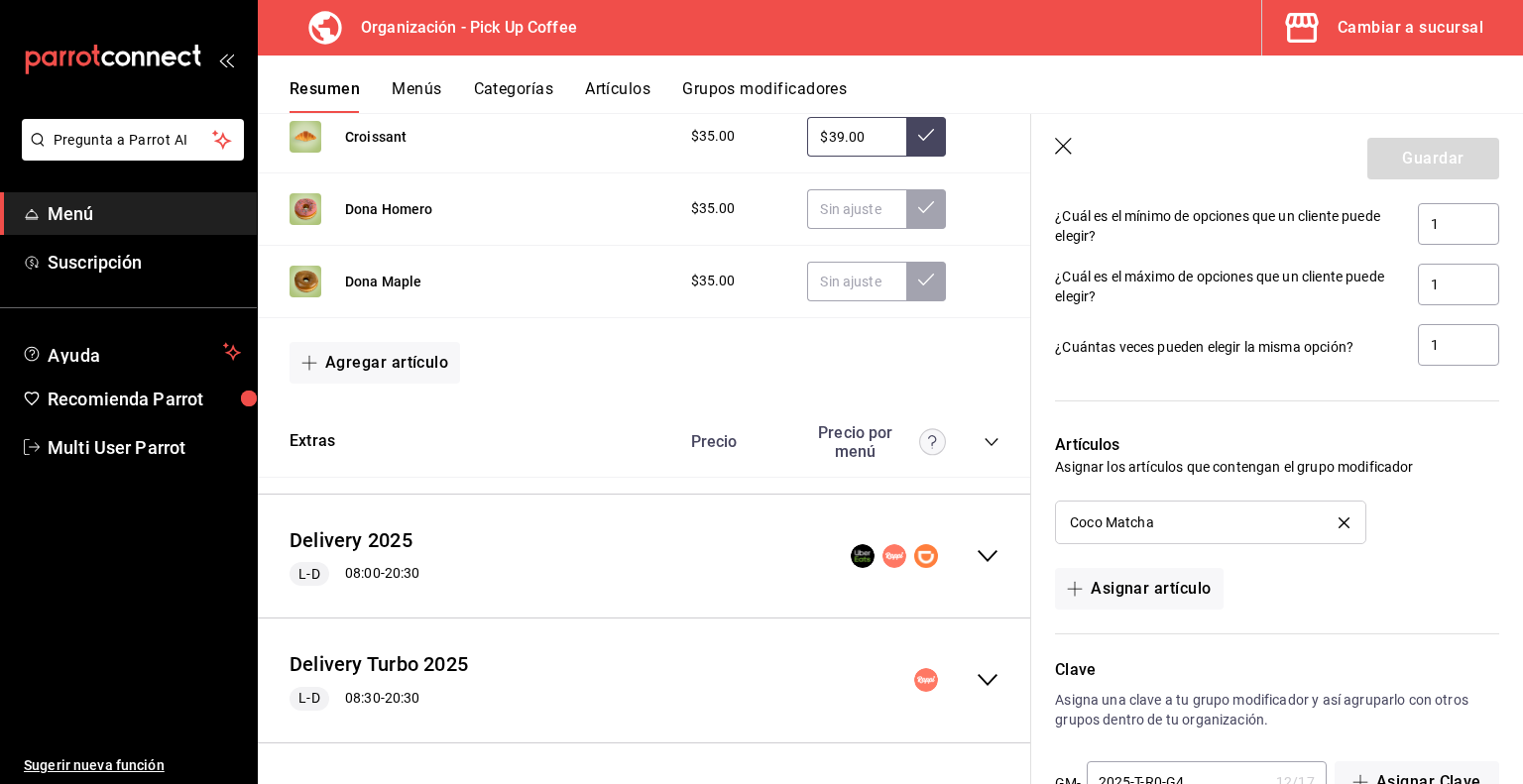 click 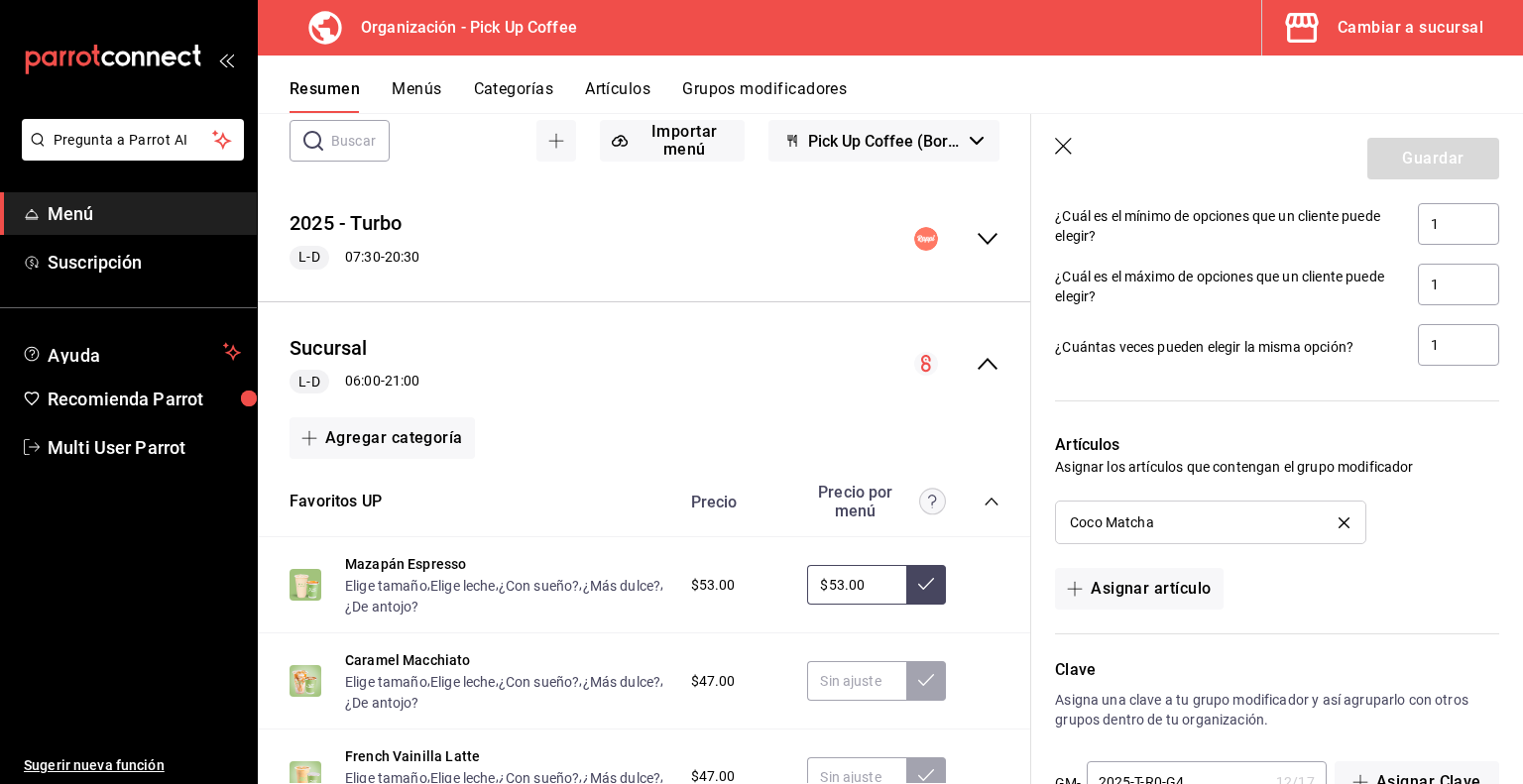 scroll, scrollTop: 0, scrollLeft: 0, axis: both 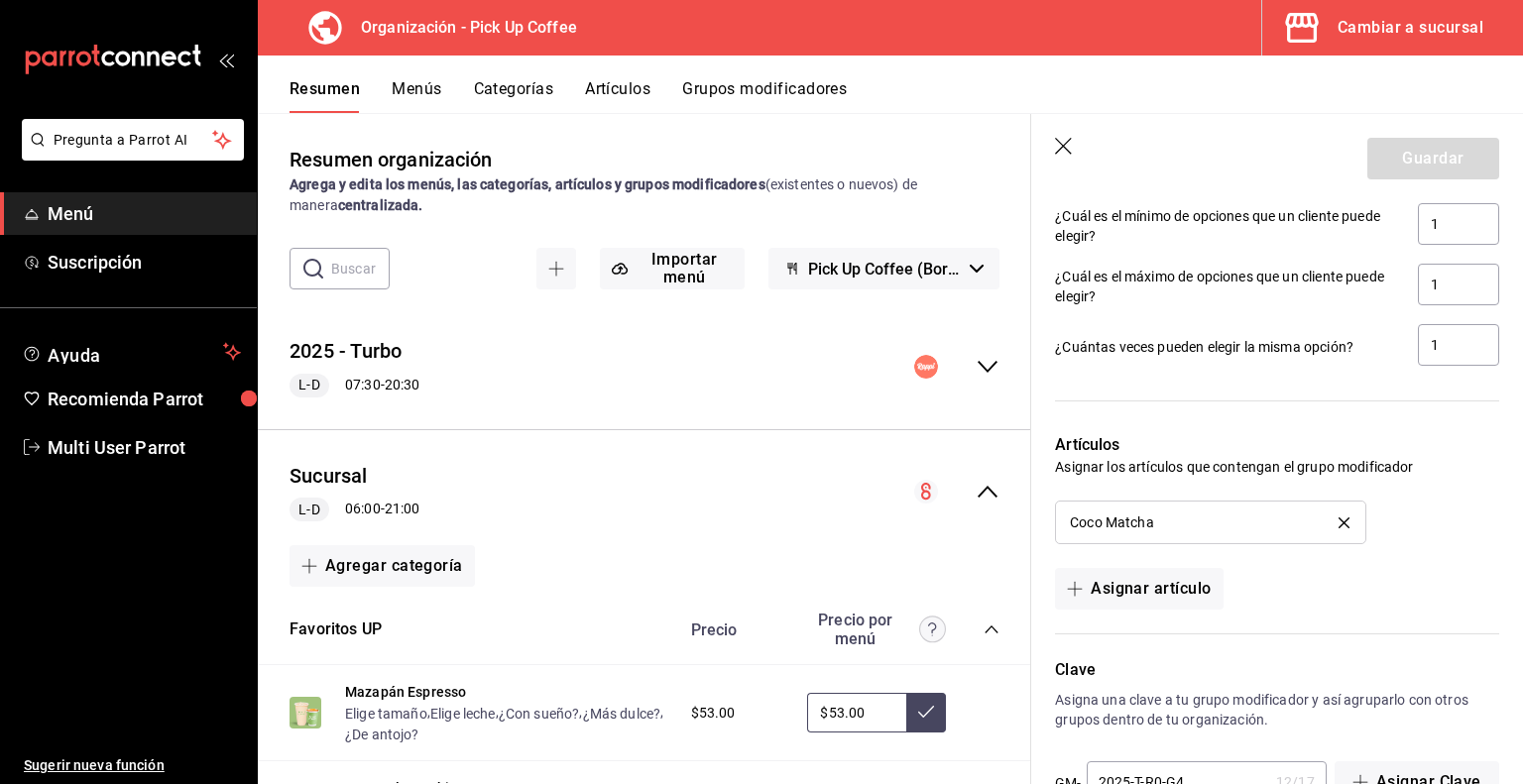 click on "Menús" at bounding box center [416, 96] 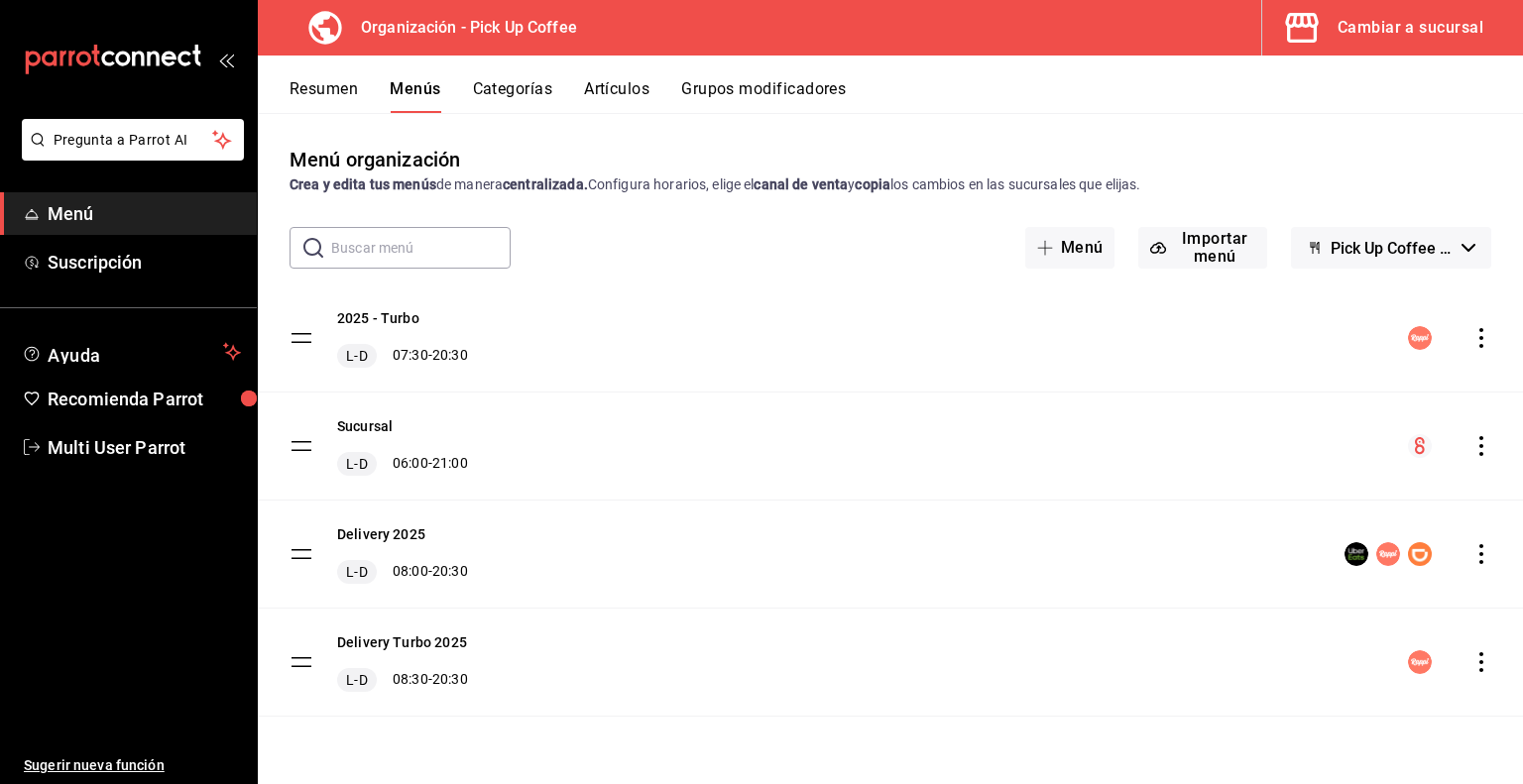 click 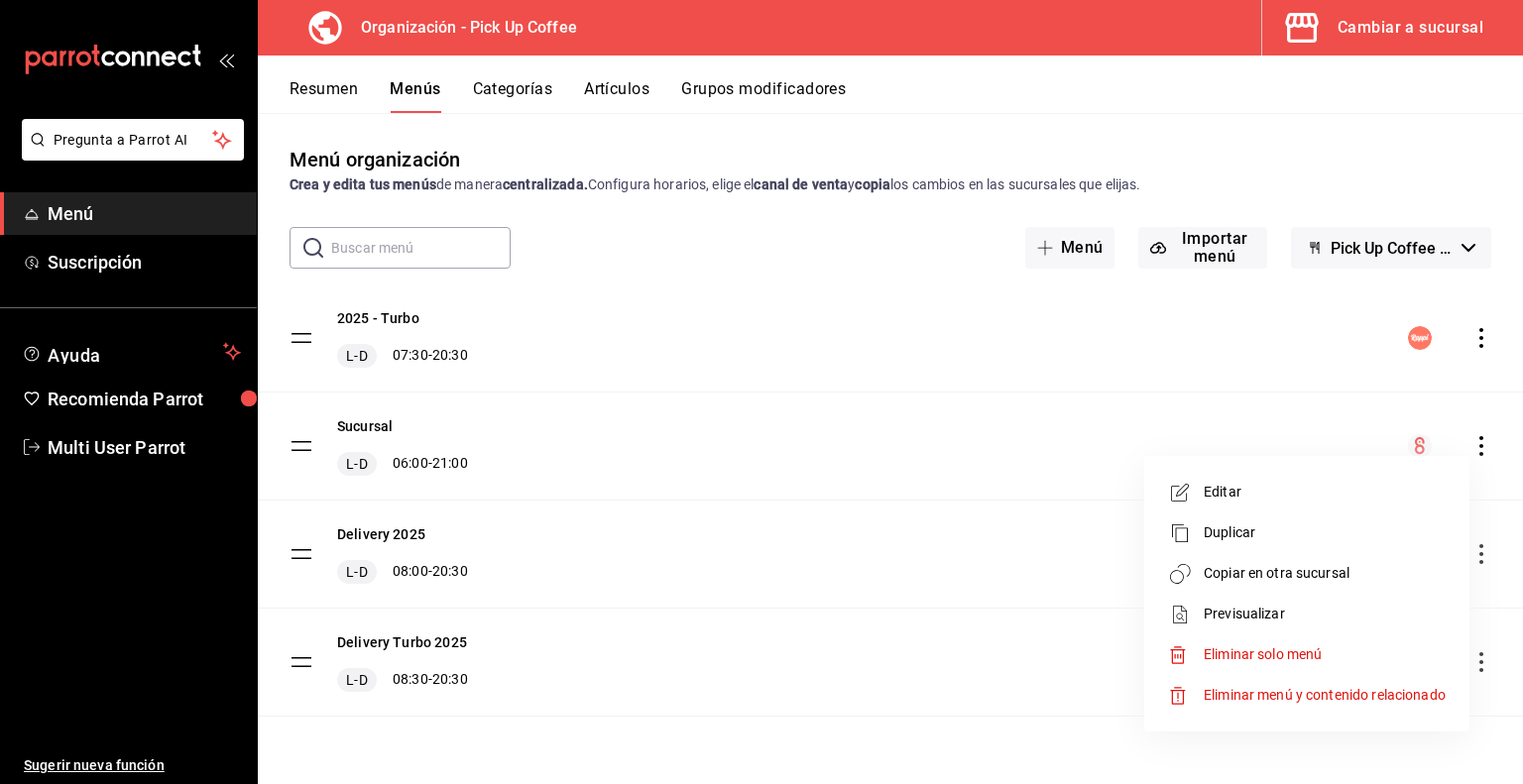 click on "Copiar en otra sucursal" at bounding box center [1325, 573] 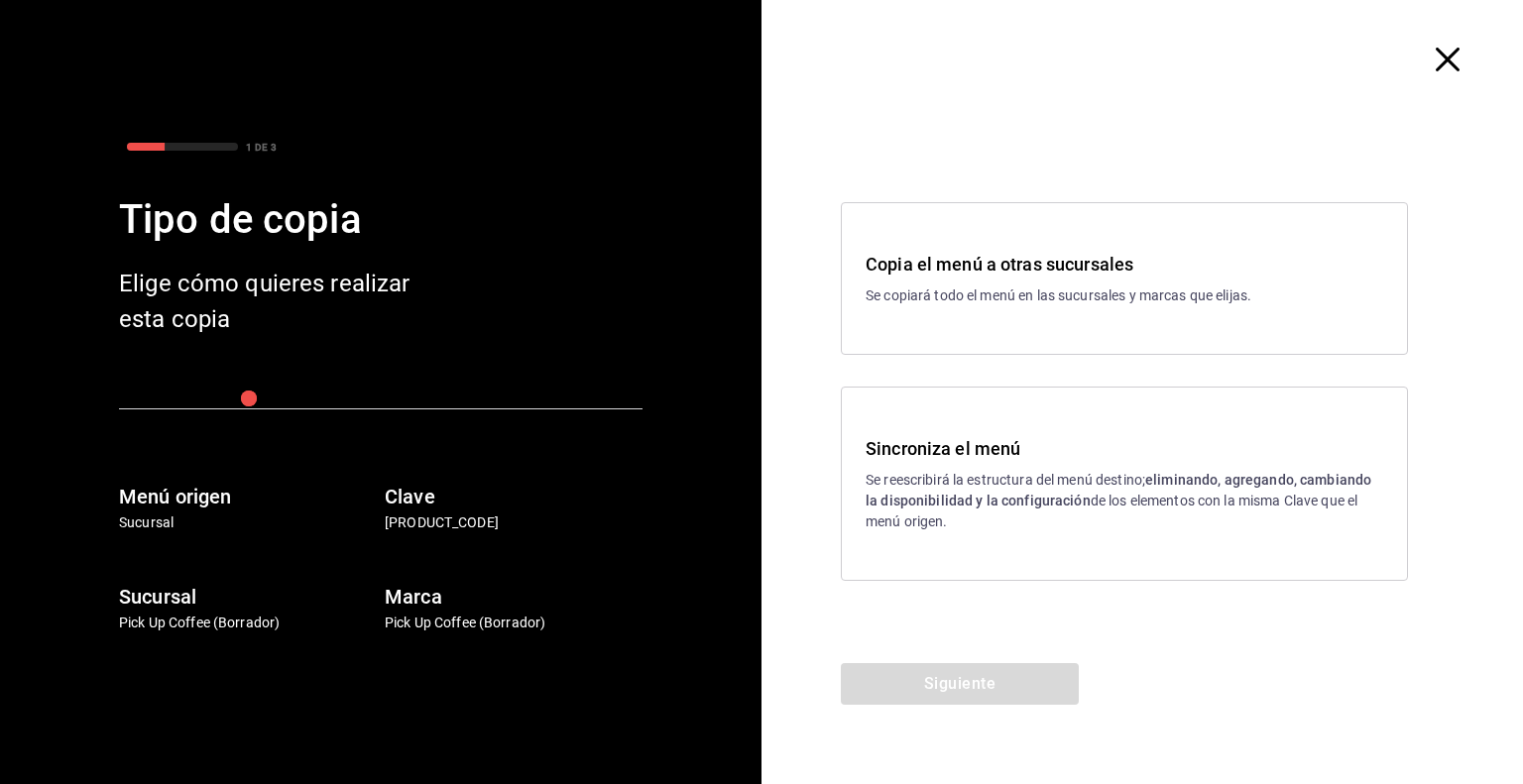 click on "Se reescribirá la estructura del menú destino;  eliminando, agregando, cambiando la disponibilidad y la configuración  de los elementos con la misma Clave que el menú origen." at bounding box center [1124, 501] 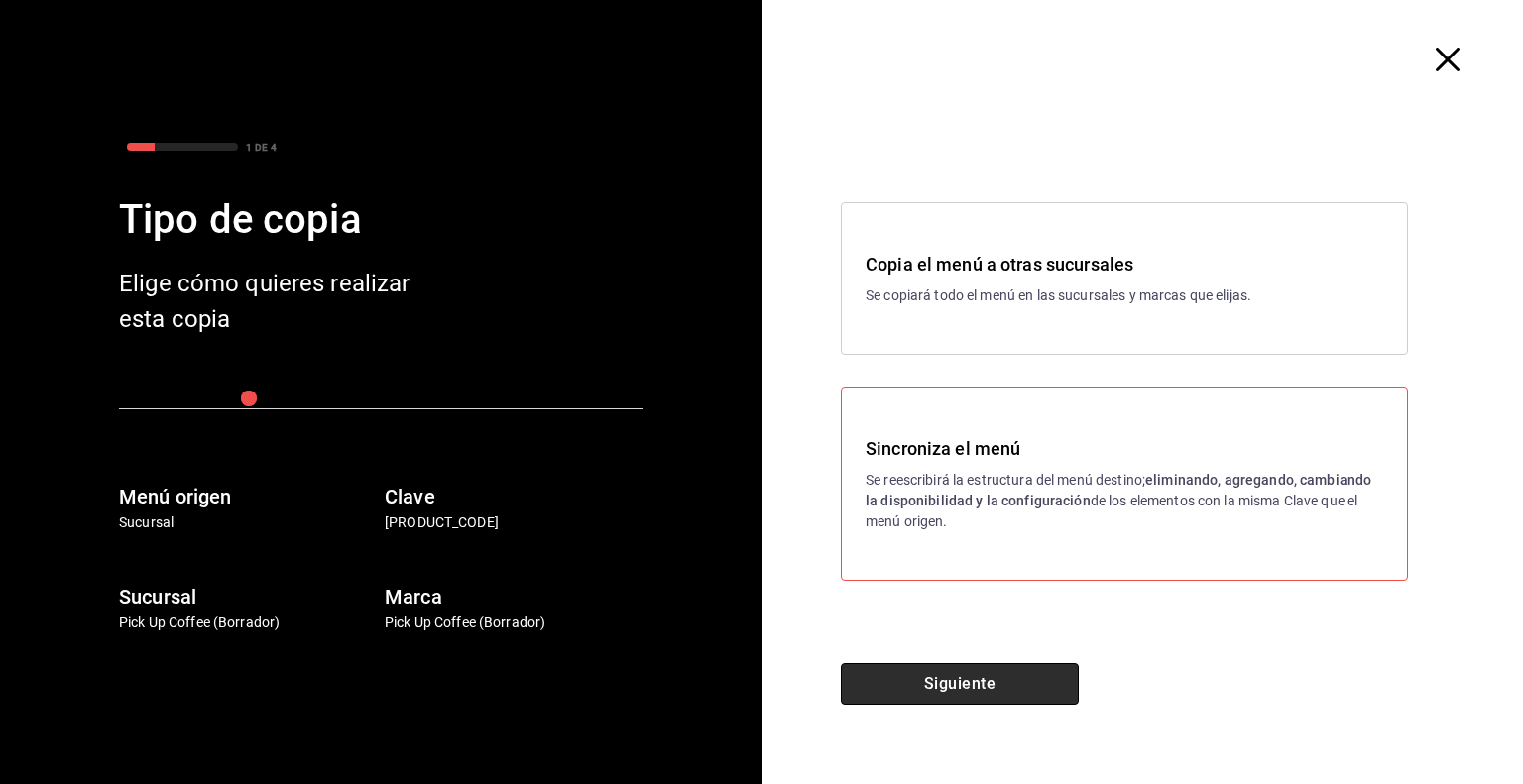 click on "Siguiente" at bounding box center [960, 684] 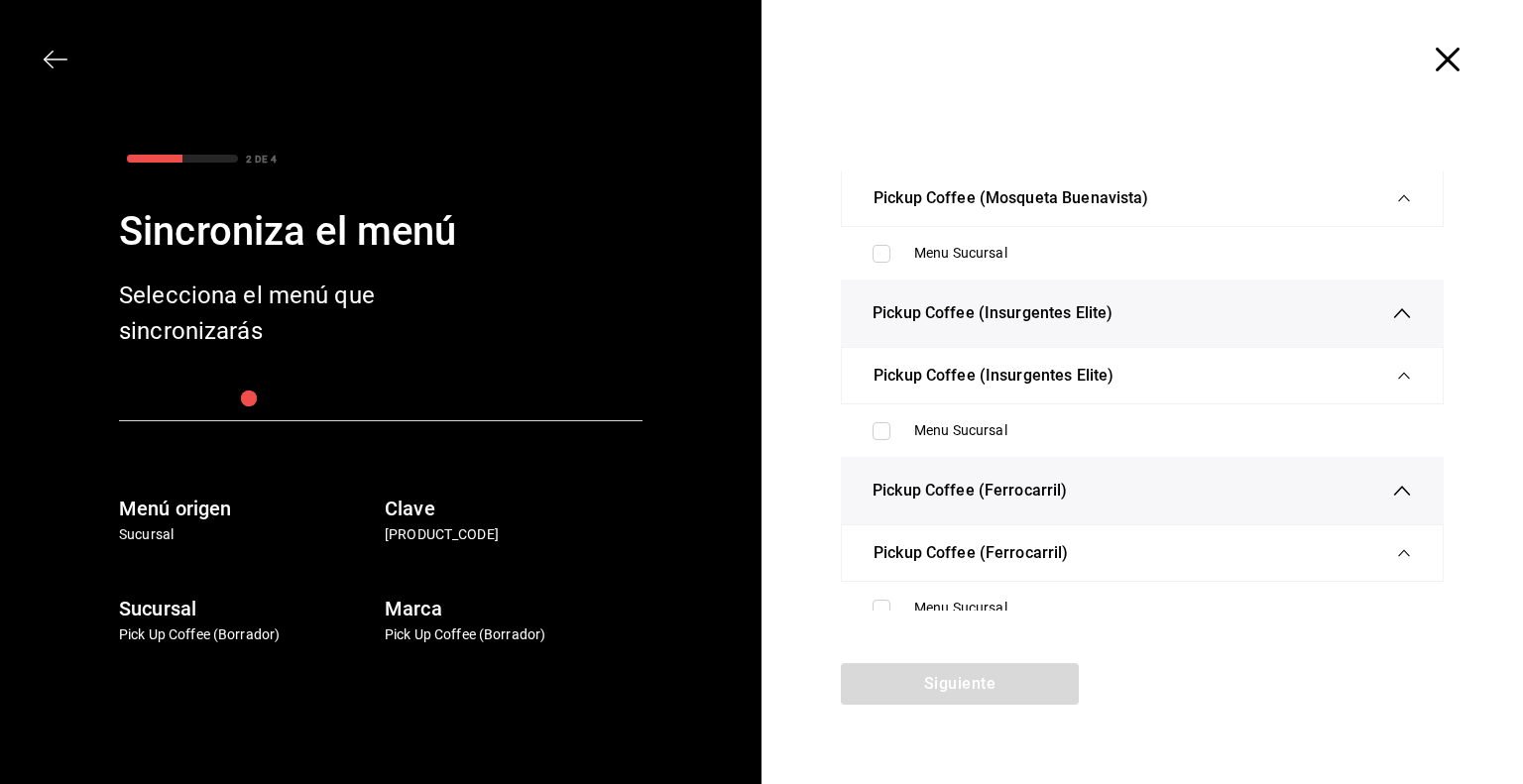 scroll, scrollTop: 1846, scrollLeft: 0, axis: vertical 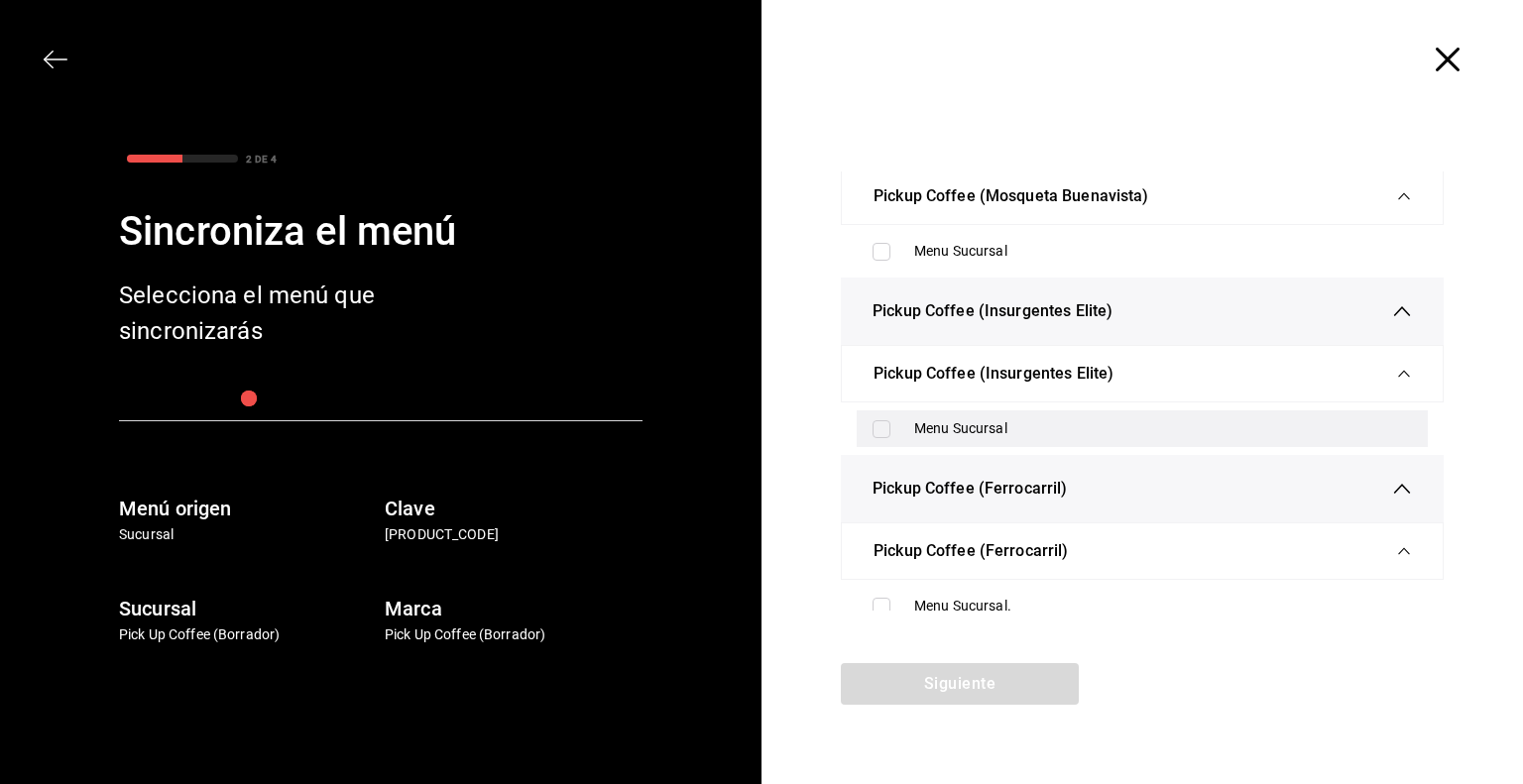 click on "Menu Sucursal" at bounding box center [1163, 428] 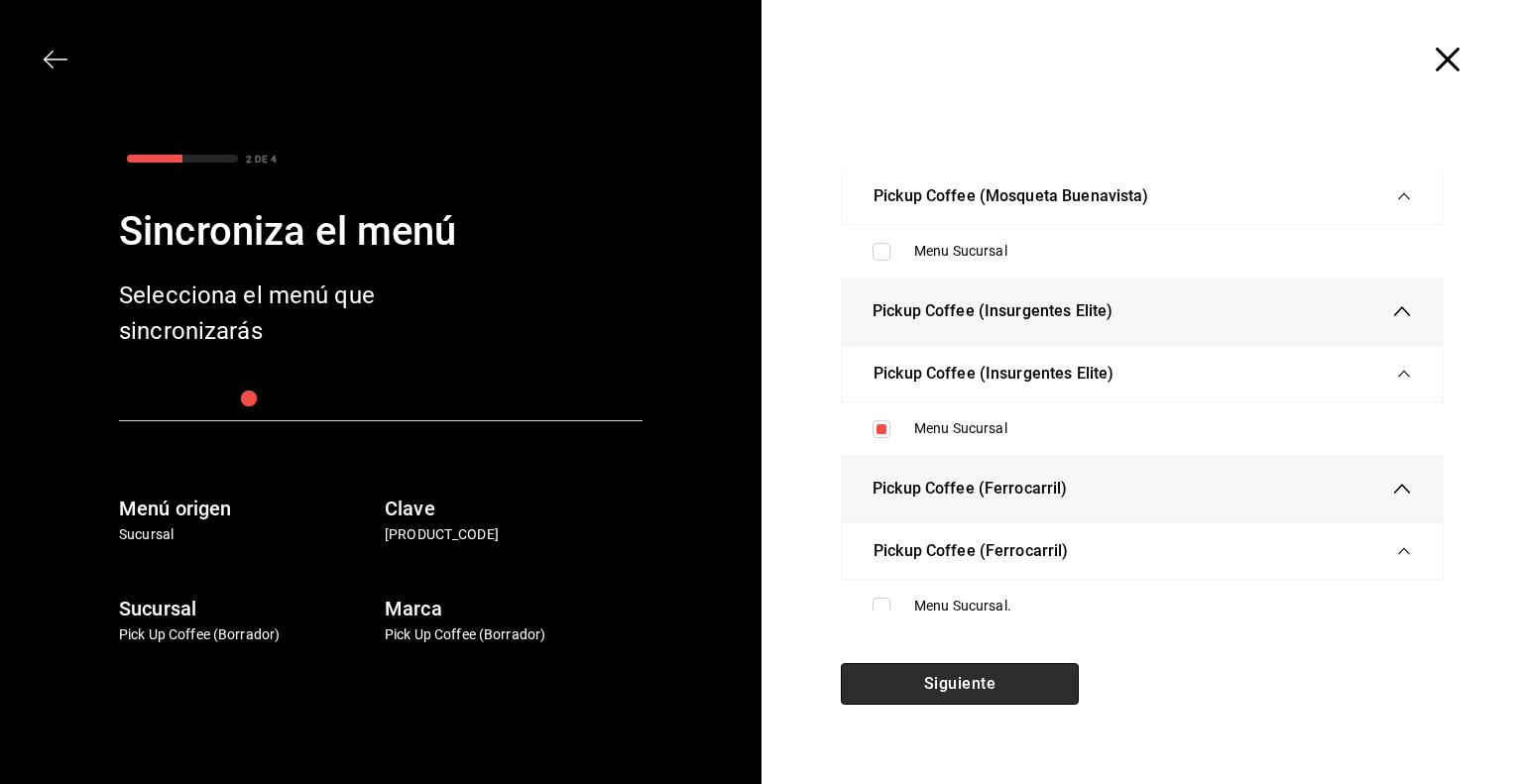 click on "Siguiente" at bounding box center [960, 684] 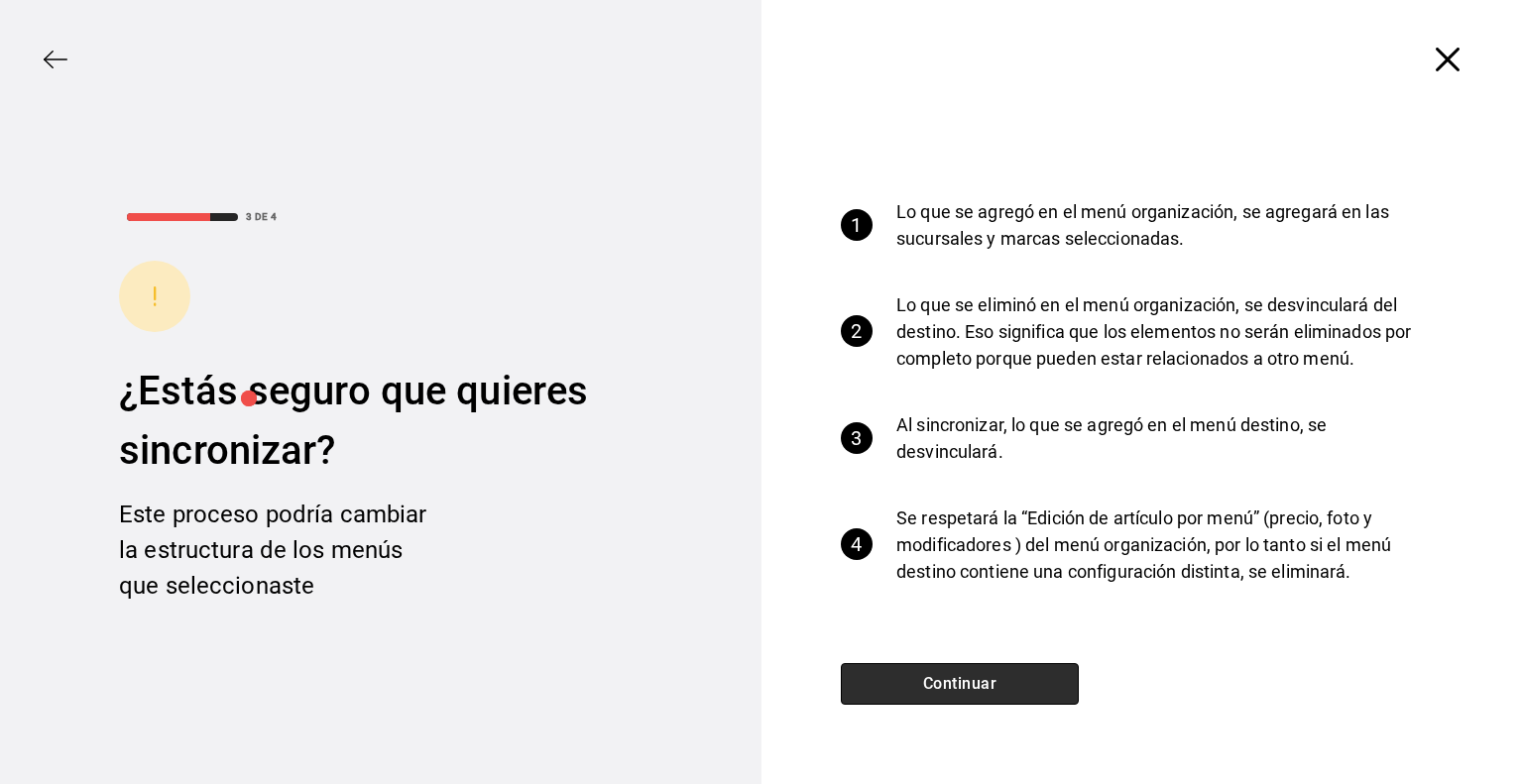 click on "Continuar" at bounding box center (960, 684) 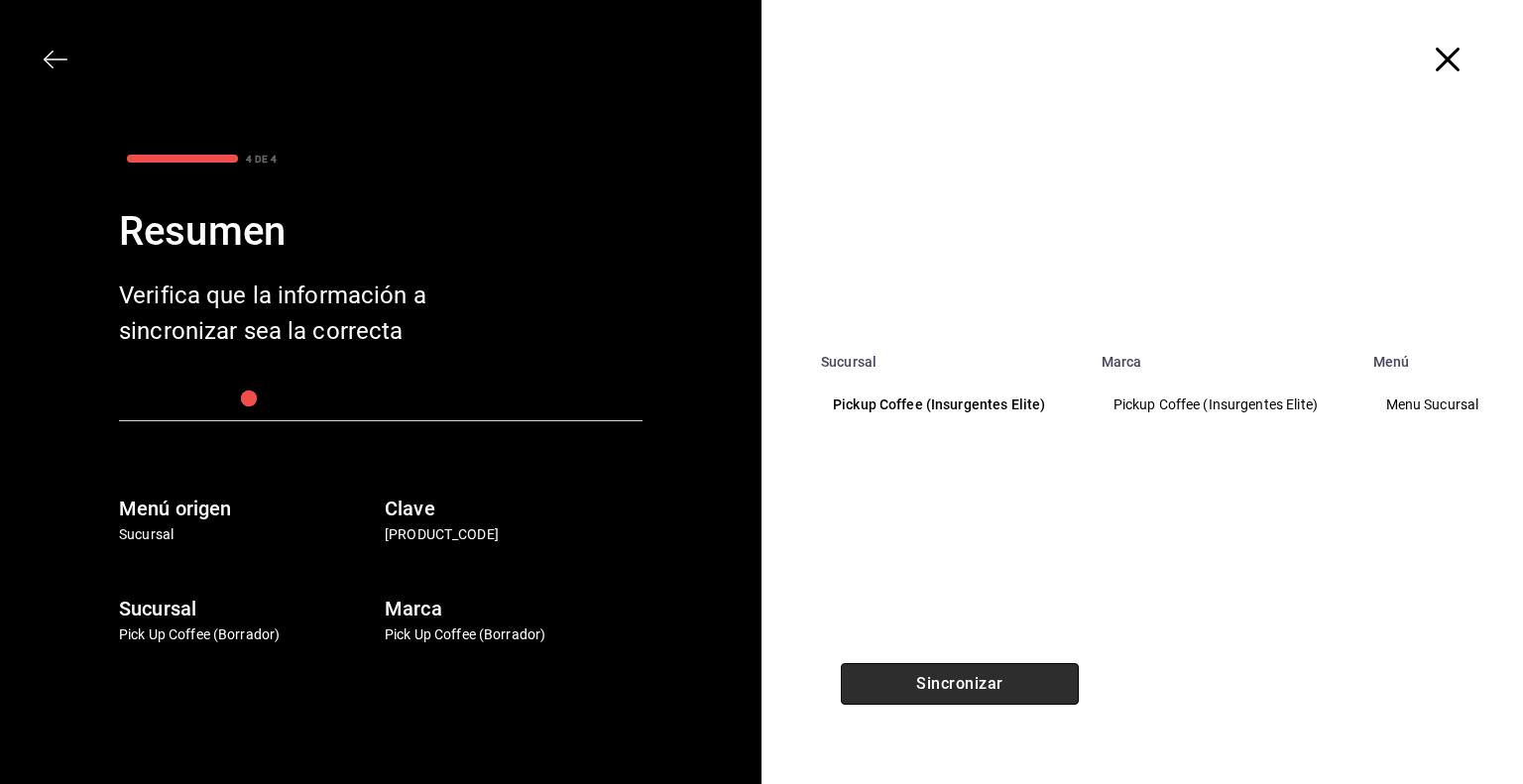 click on "Sincronizar" at bounding box center [960, 684] 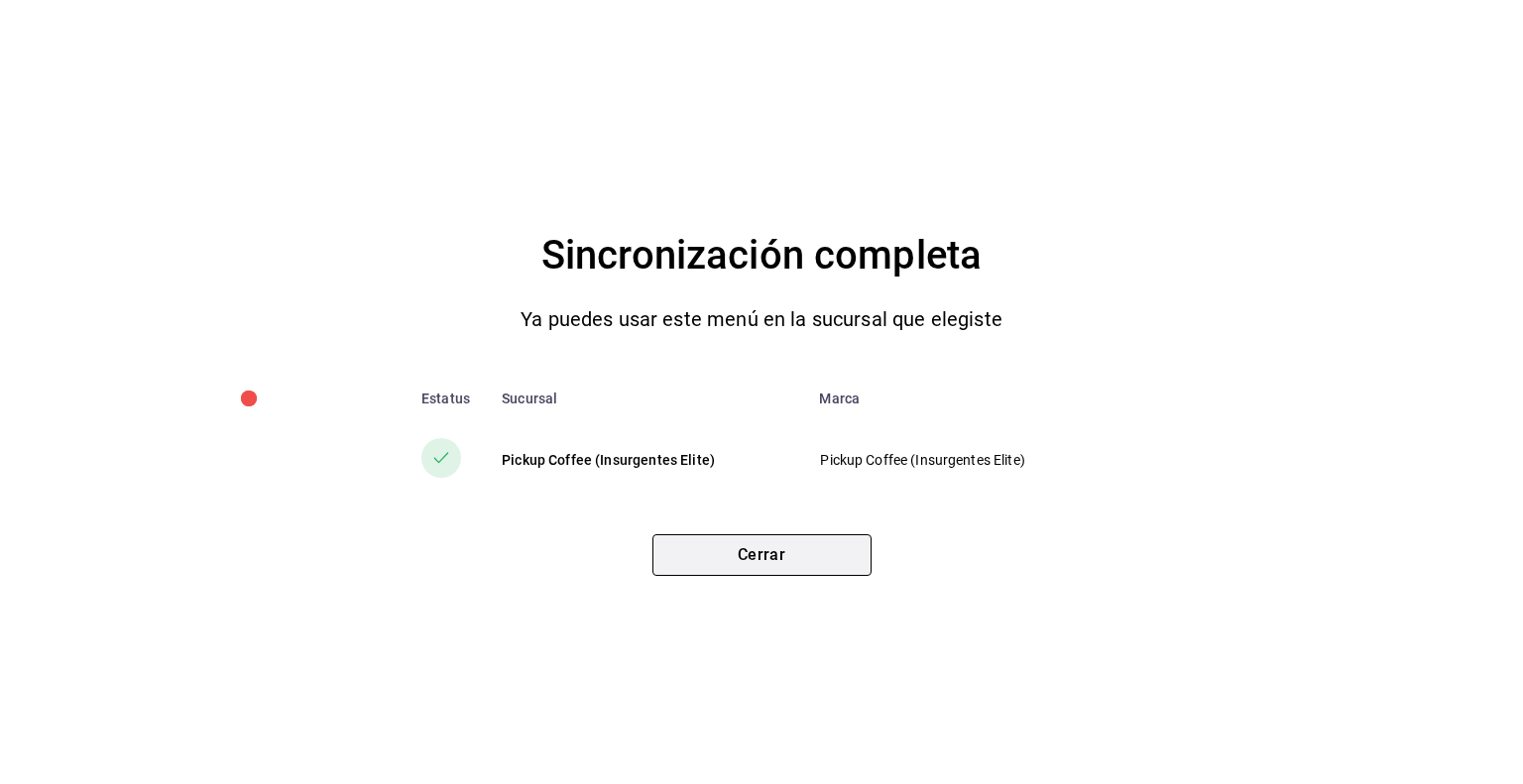 click on "Cerrar" at bounding box center (762, 555) 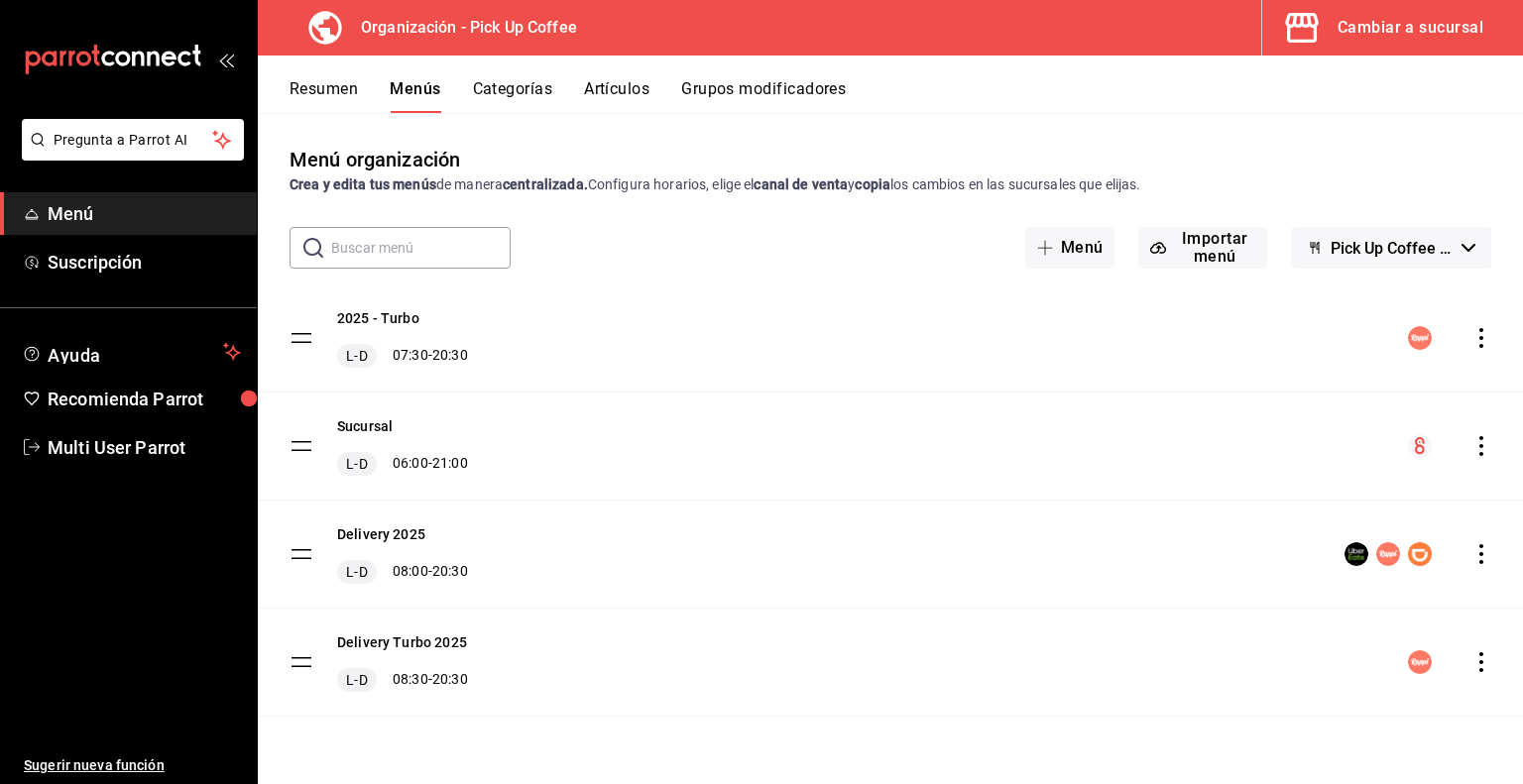 click on "Cambiar a sucursal" at bounding box center [1410, 28] 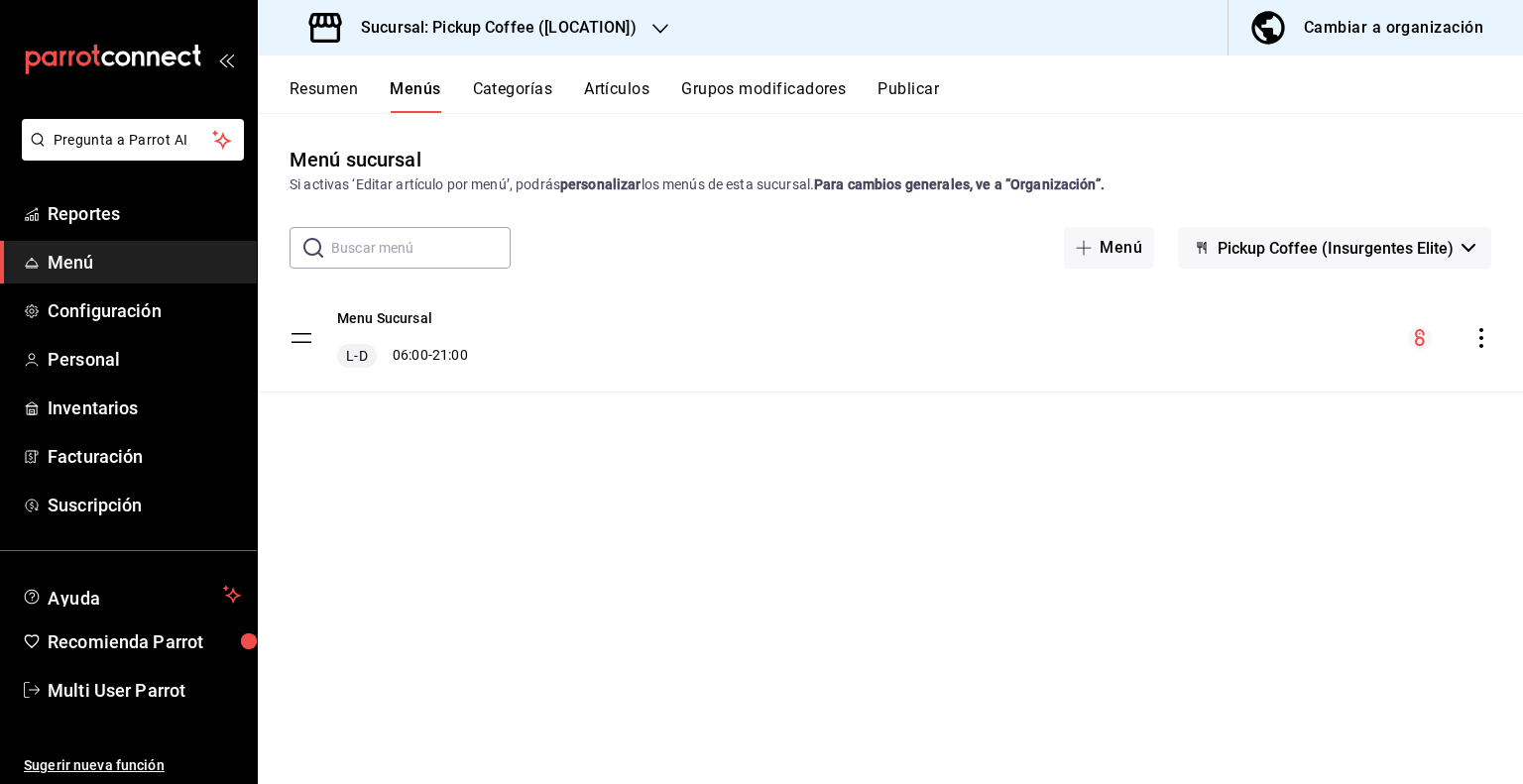 click on "Categorías" at bounding box center [513, 96] 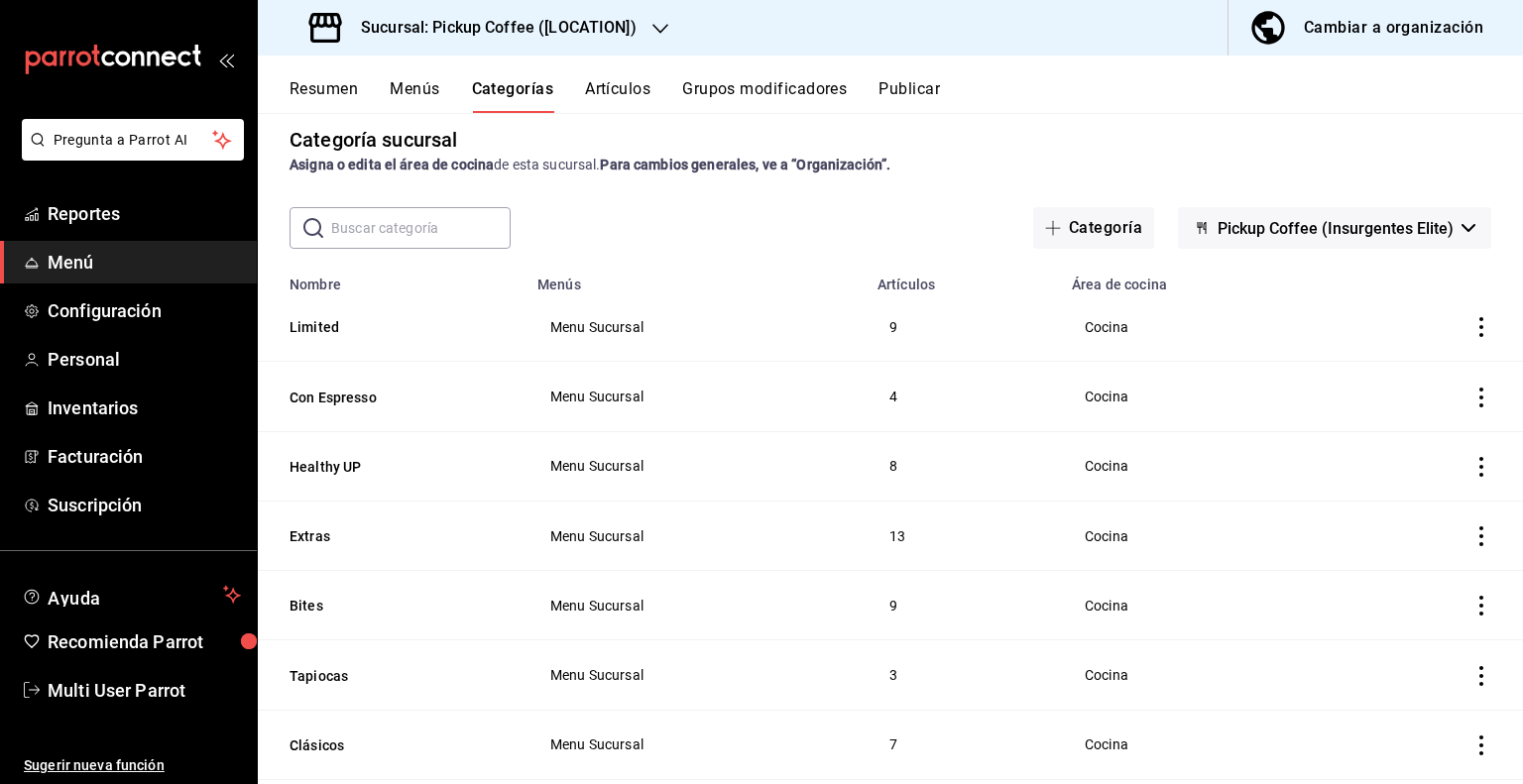 scroll, scrollTop: 0, scrollLeft: 0, axis: both 